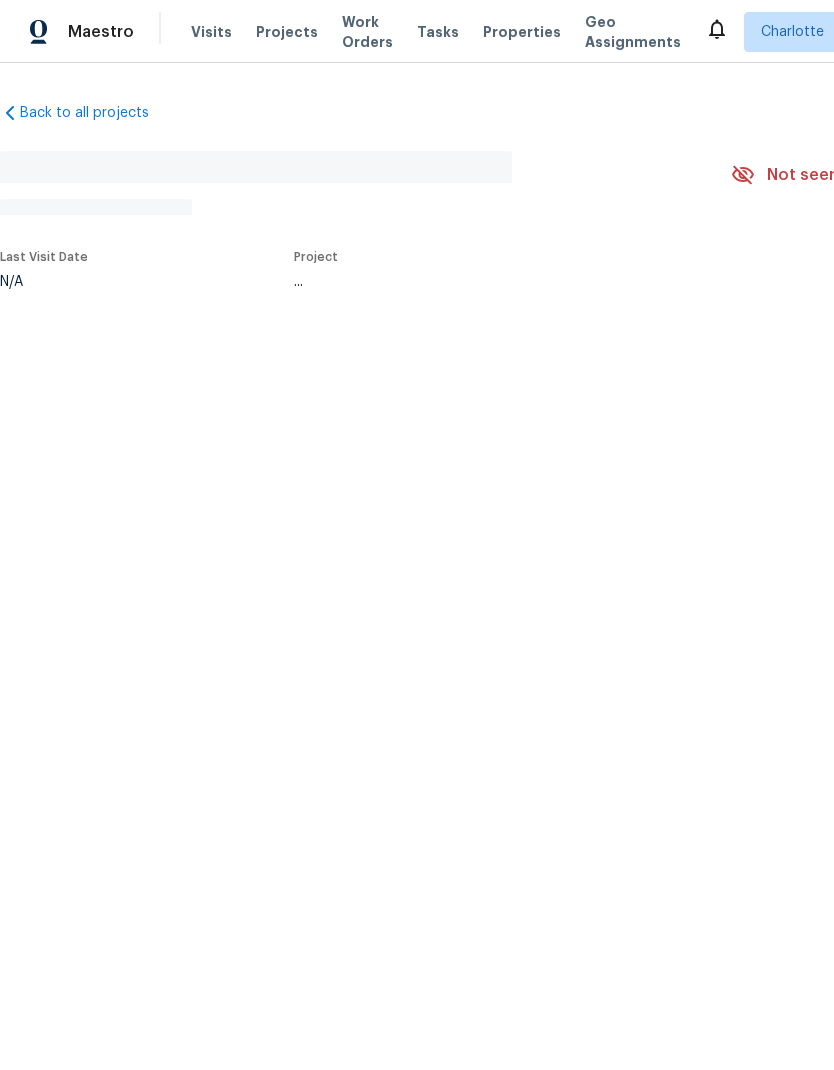 scroll, scrollTop: 0, scrollLeft: 0, axis: both 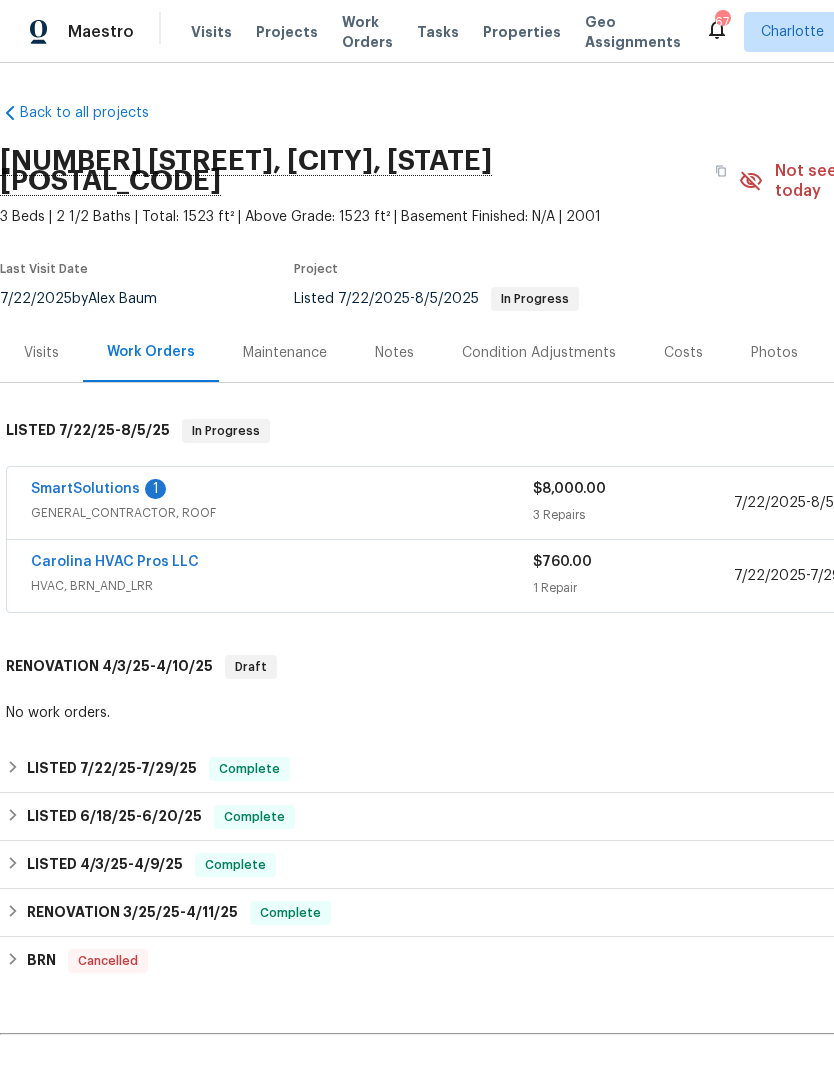 click on "SmartSolutions" at bounding box center [85, 489] 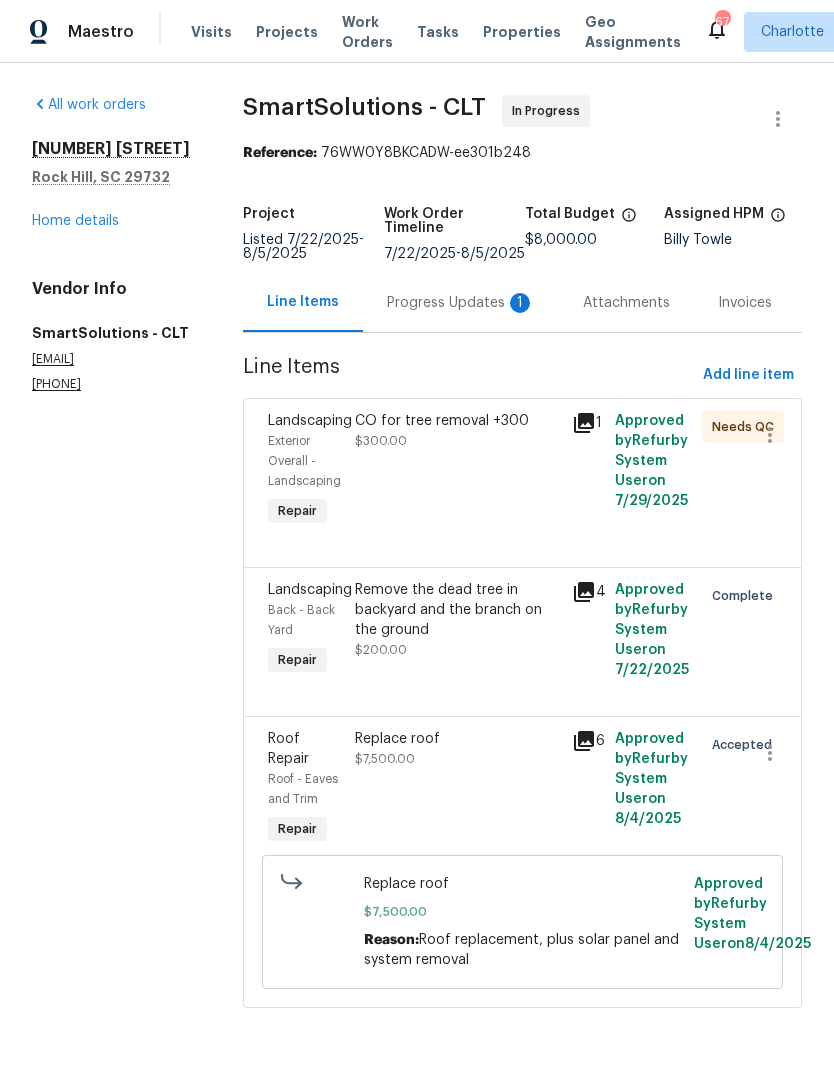 click on "Progress Updates 1" at bounding box center [461, 302] 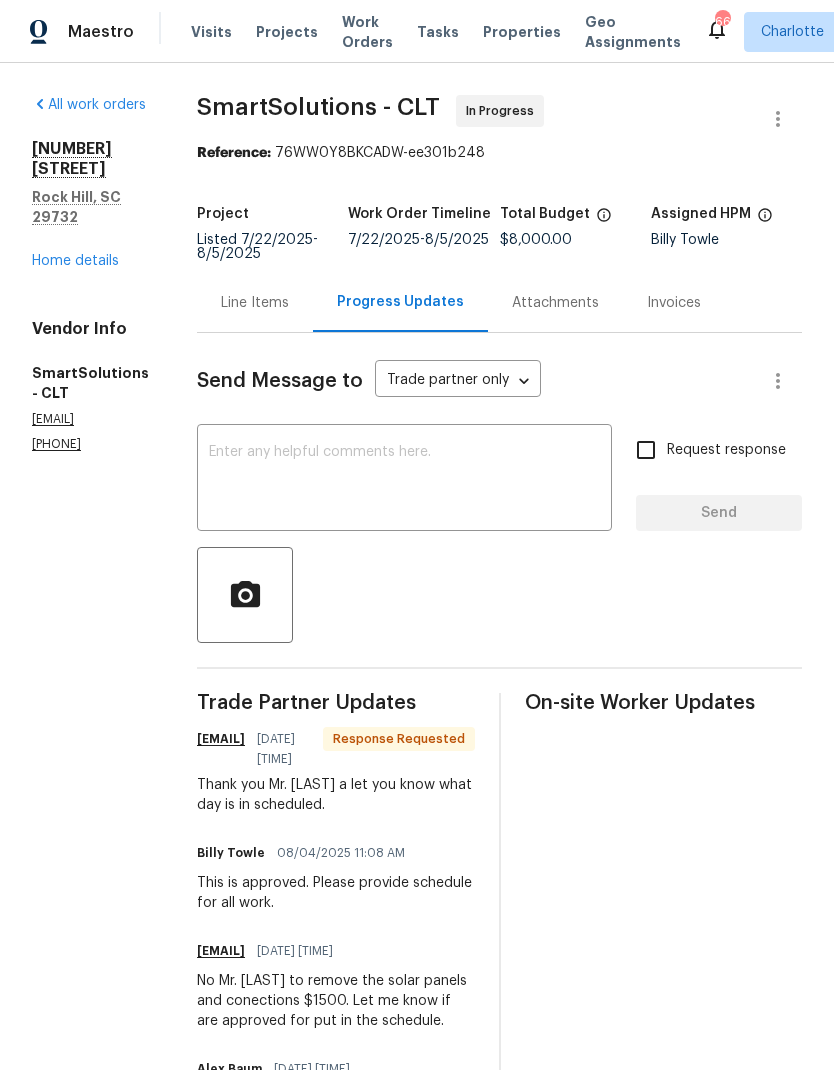 click at bounding box center [404, 480] 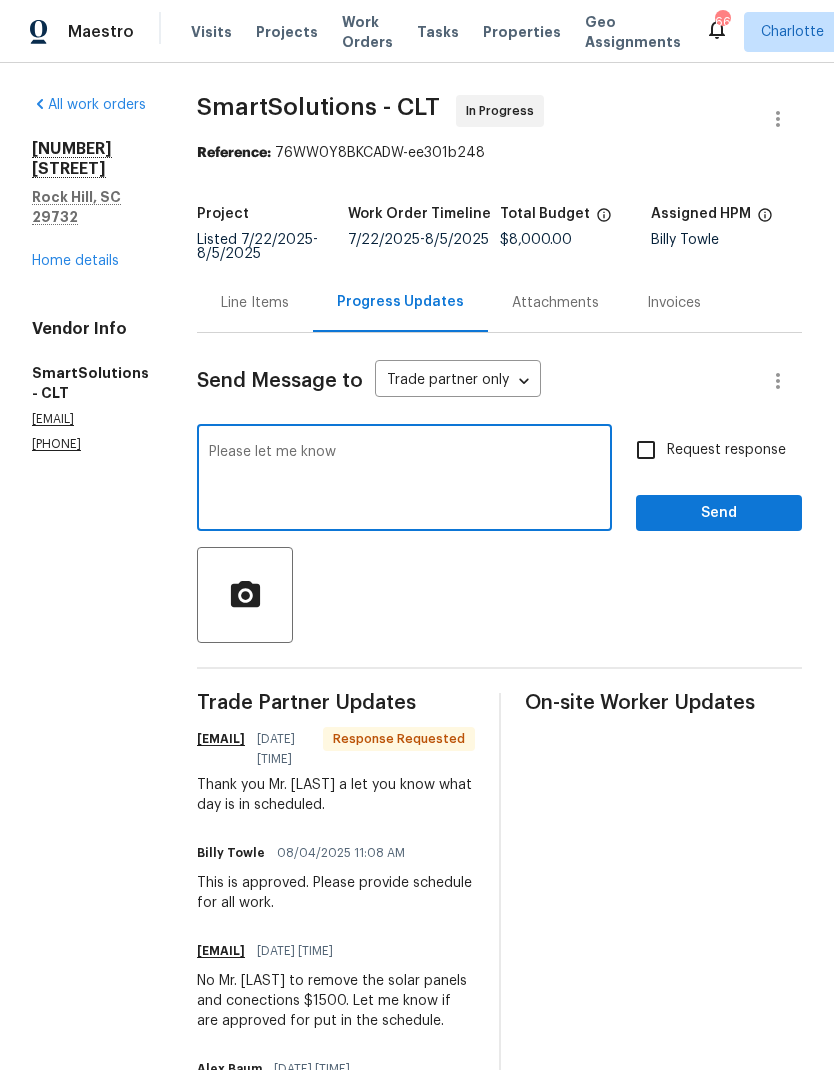 click on "Please let me know" at bounding box center [404, 480] 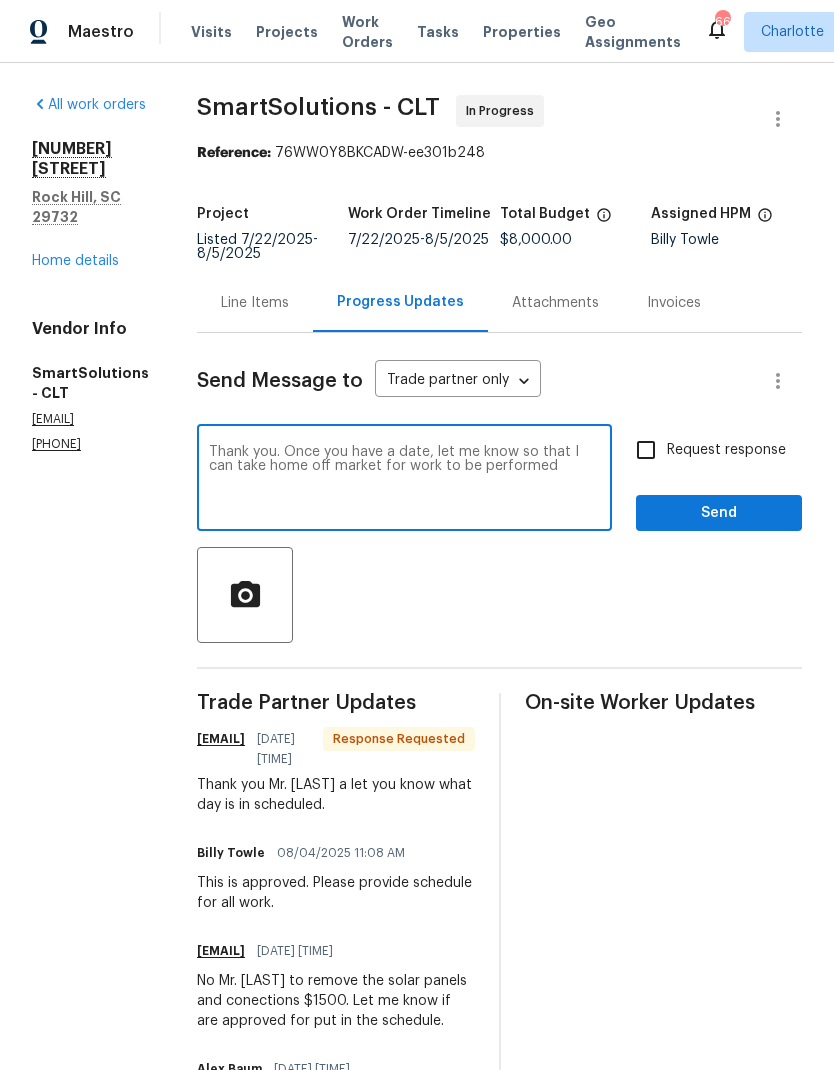 type on "Thank you. Once you have a date, let me know so that I can take home off market for work to be performed" 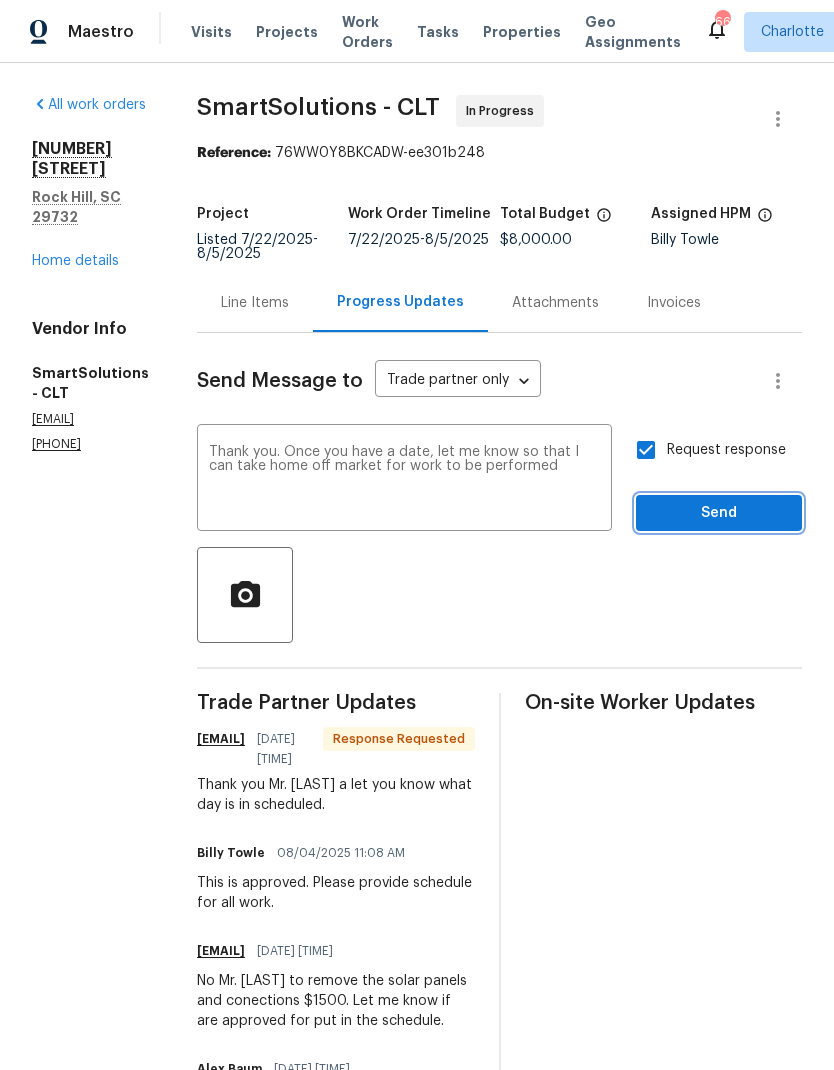 click on "Send" at bounding box center [719, 513] 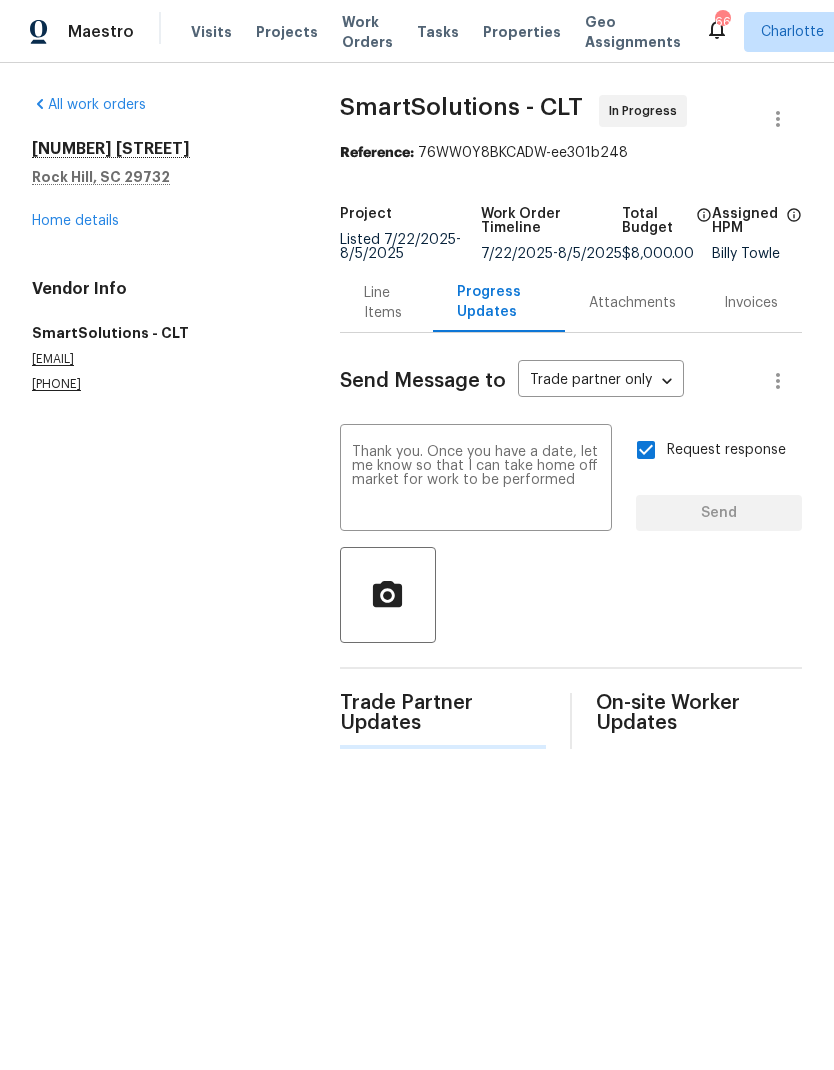 type 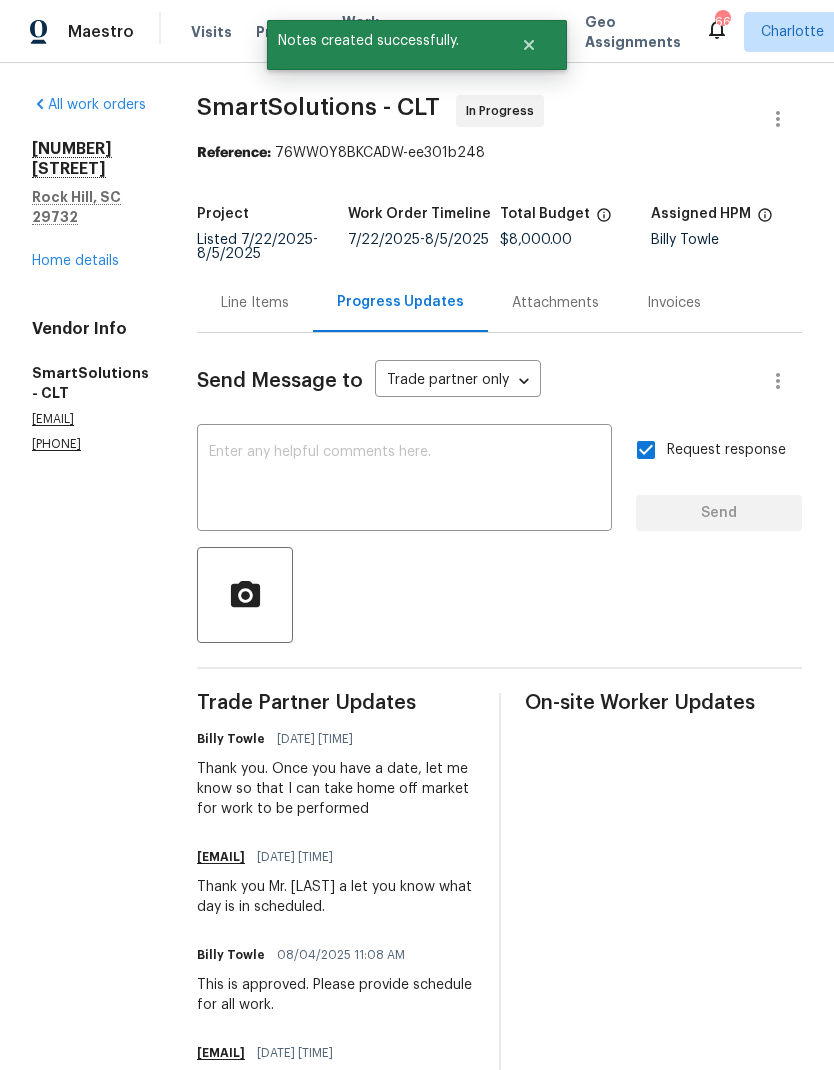 scroll, scrollTop: 0, scrollLeft: 0, axis: both 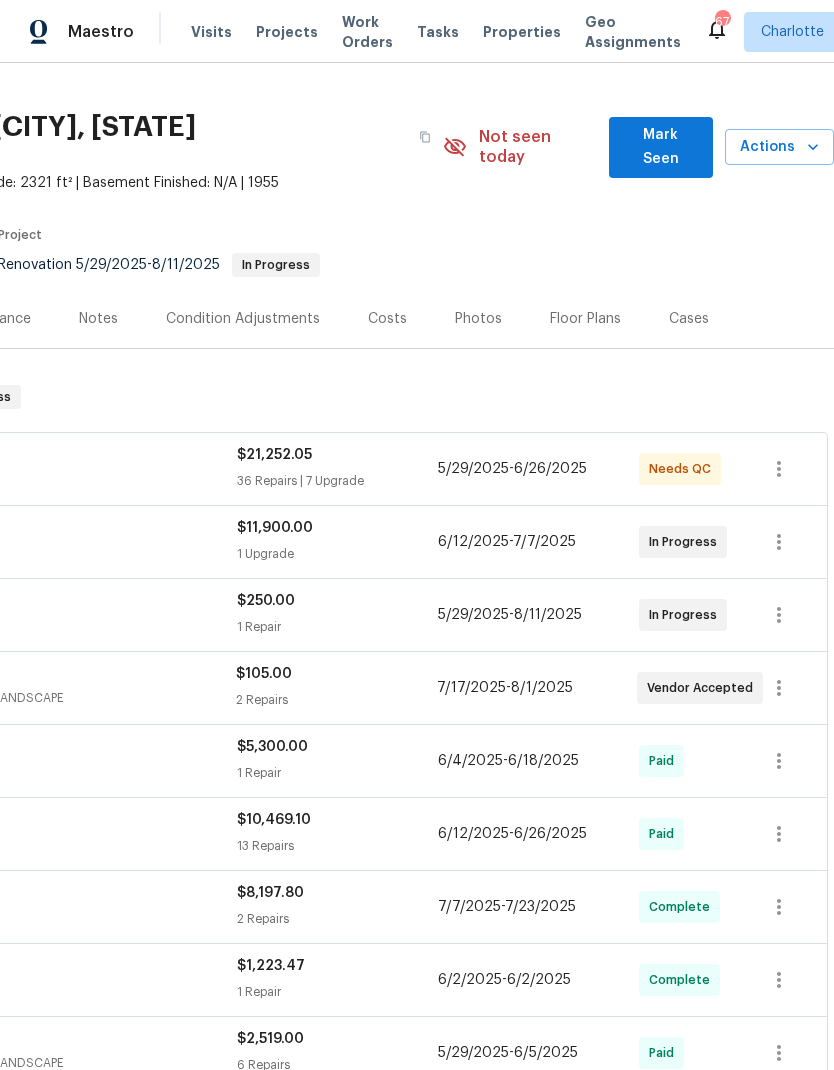click on "Mark Seen" at bounding box center (661, 147) 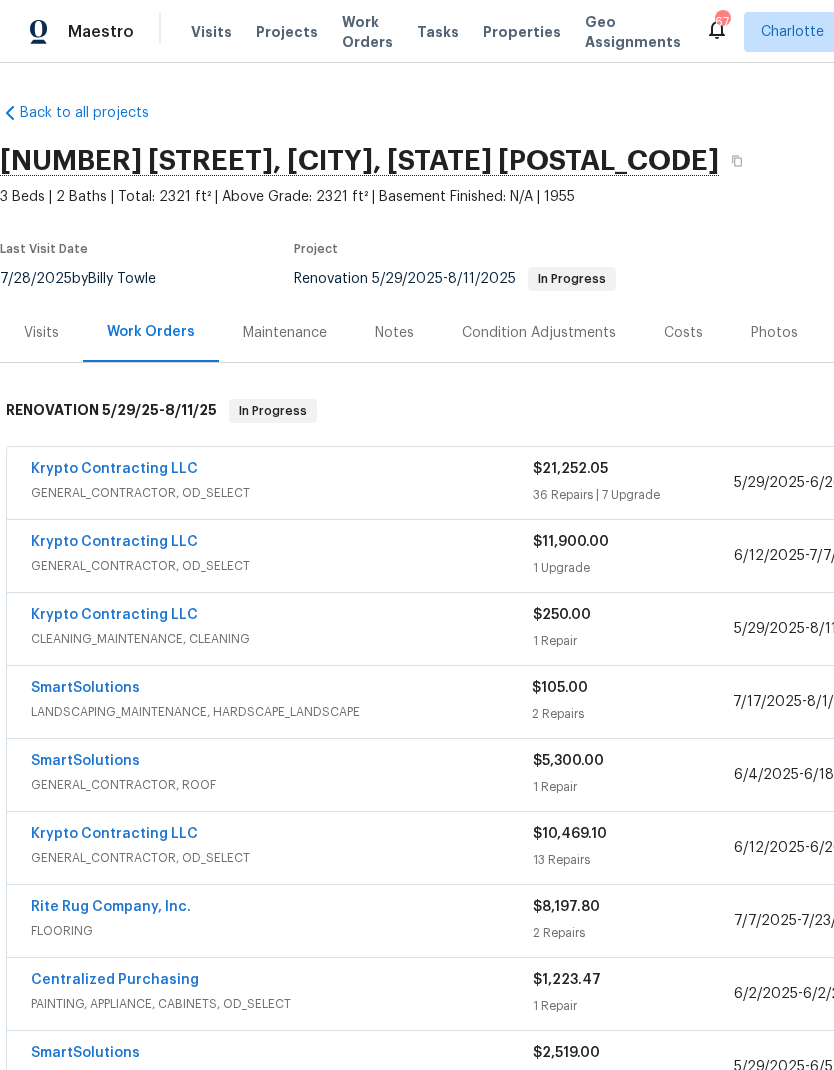 scroll, scrollTop: 0, scrollLeft: 0, axis: both 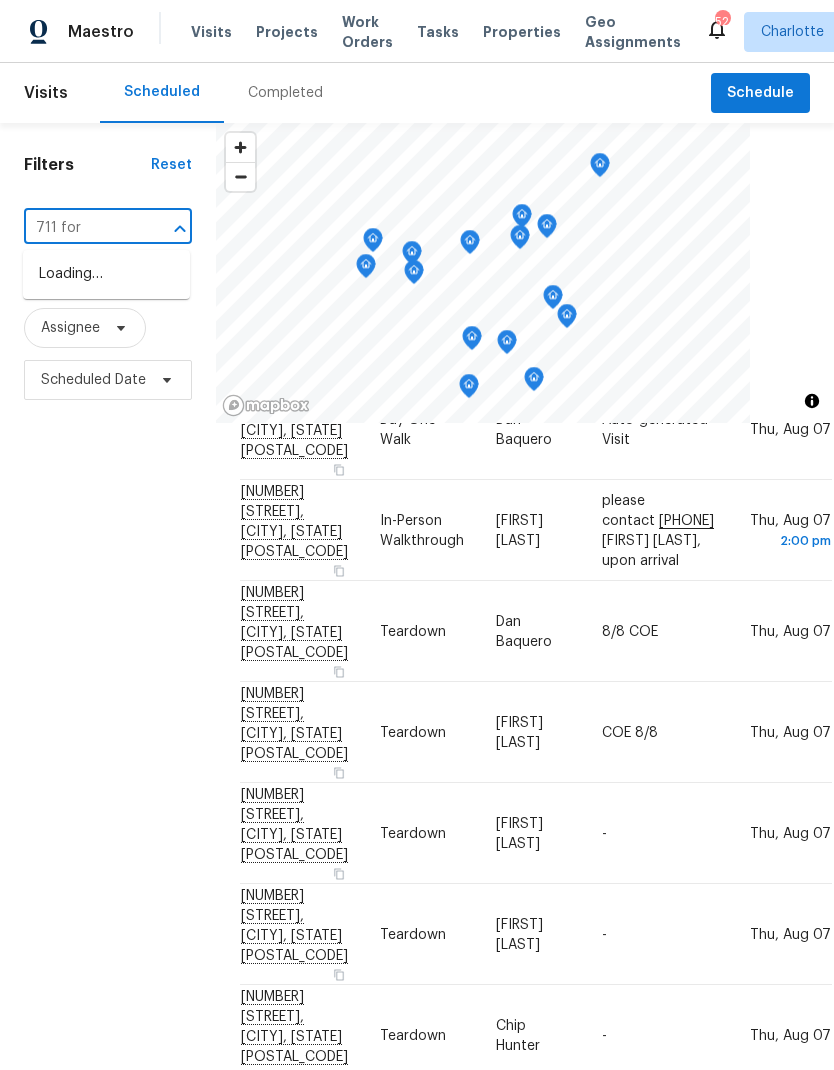 type on "711 fore" 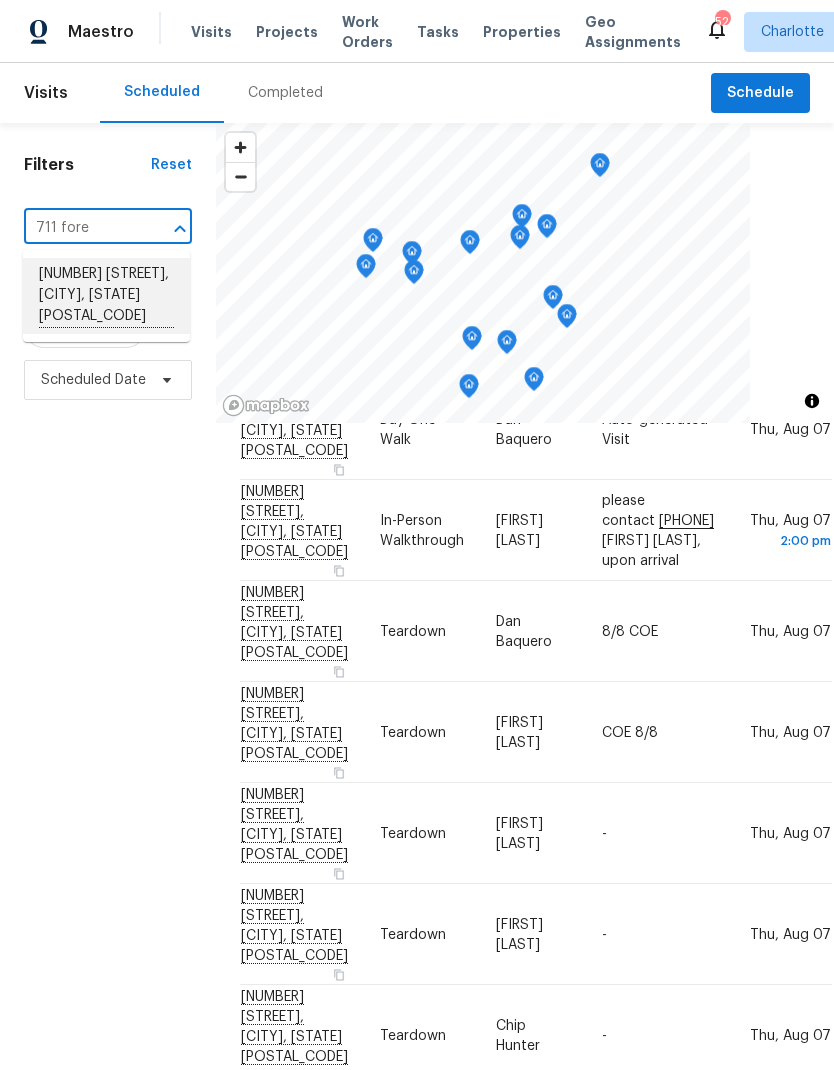 click on "[NUMBER] [STREET], [CITY], [STATE] [POSTAL_CODE]" at bounding box center (106, 296) 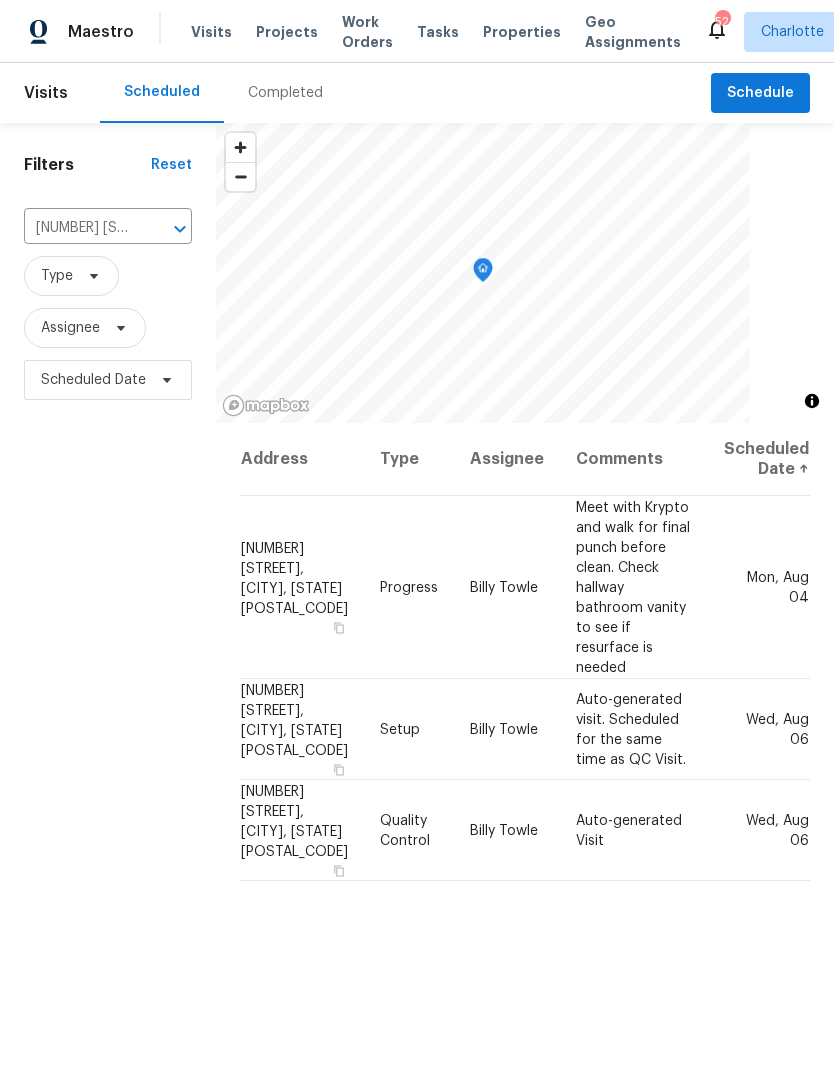 scroll, scrollTop: 0, scrollLeft: 0, axis: both 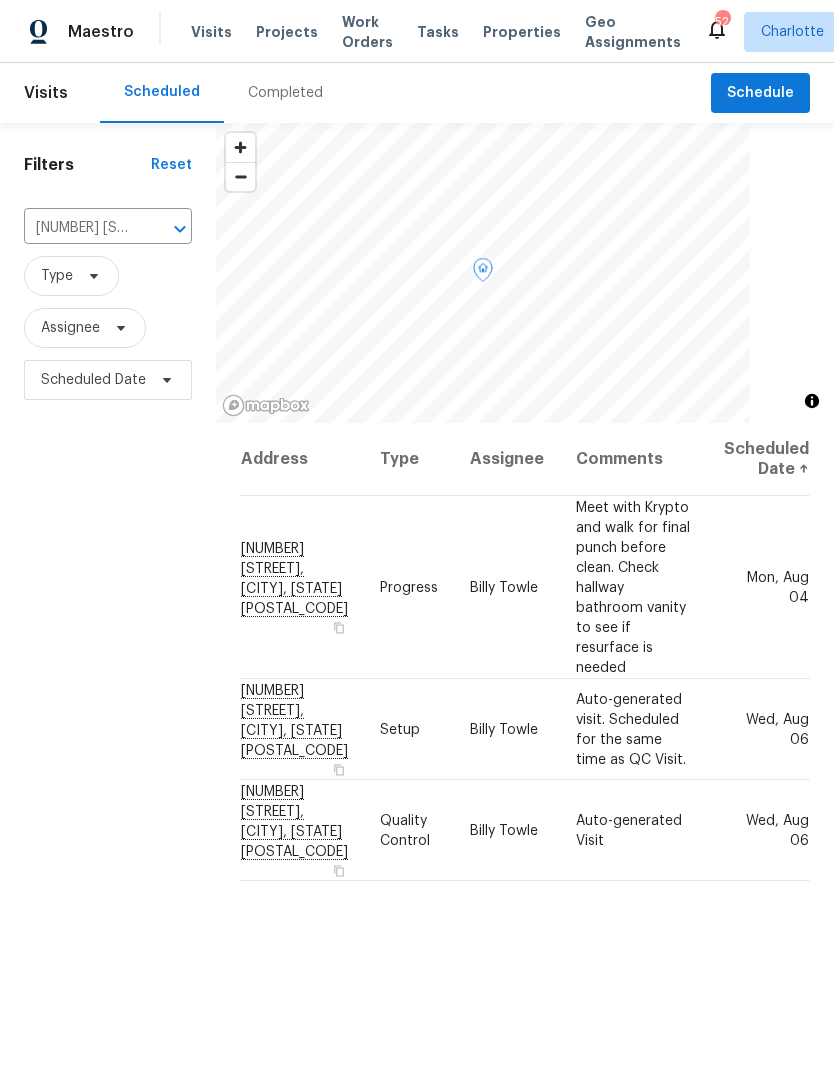 click 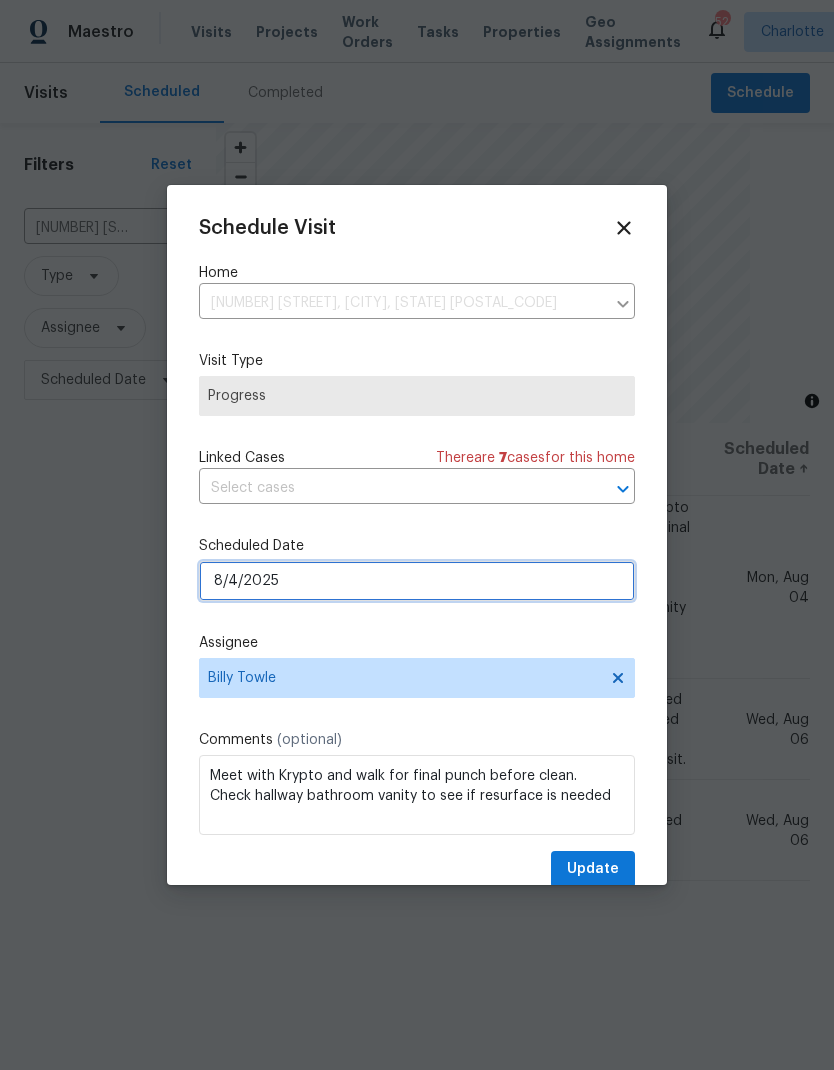 click on "8/4/2025" at bounding box center (417, 581) 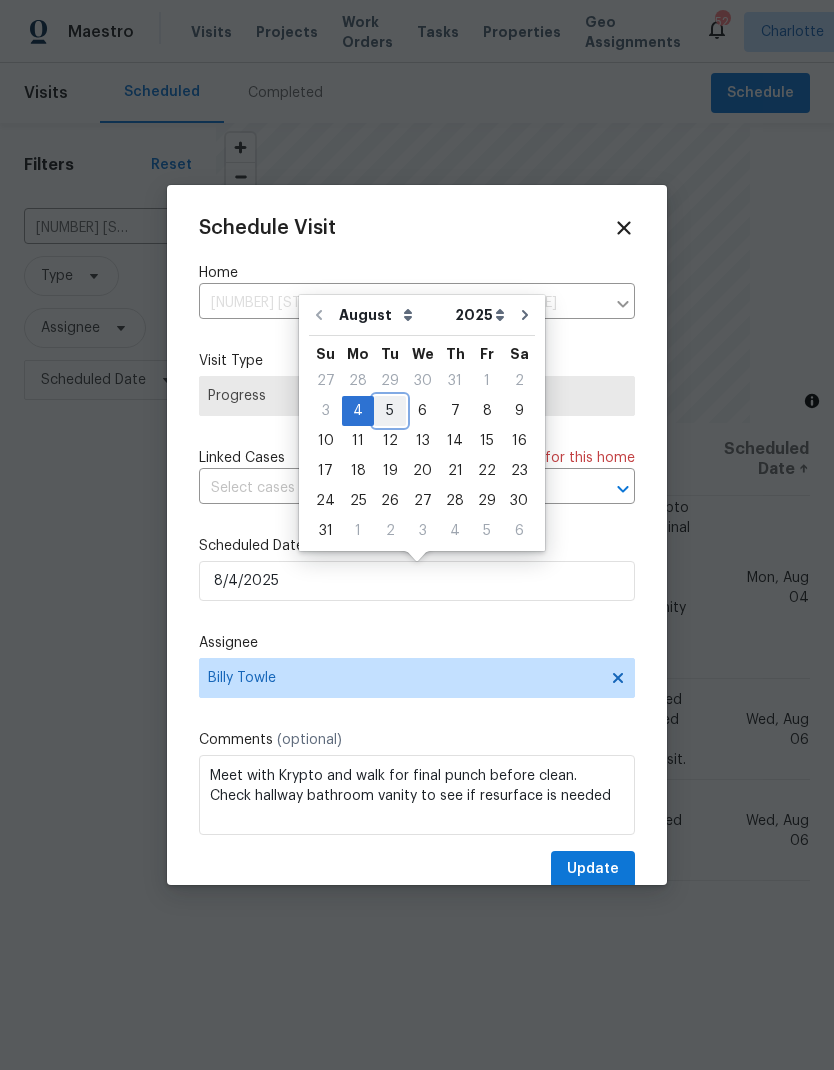 click on "5" at bounding box center [390, 411] 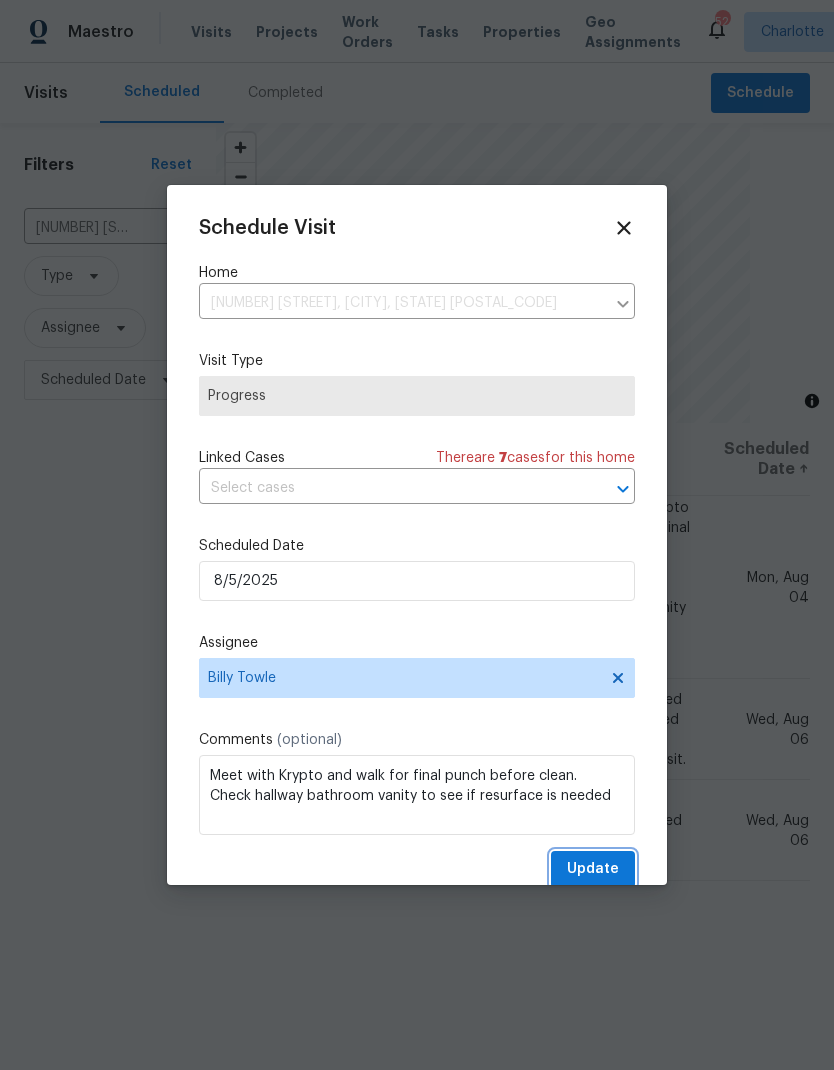 click on "Update" at bounding box center [593, 869] 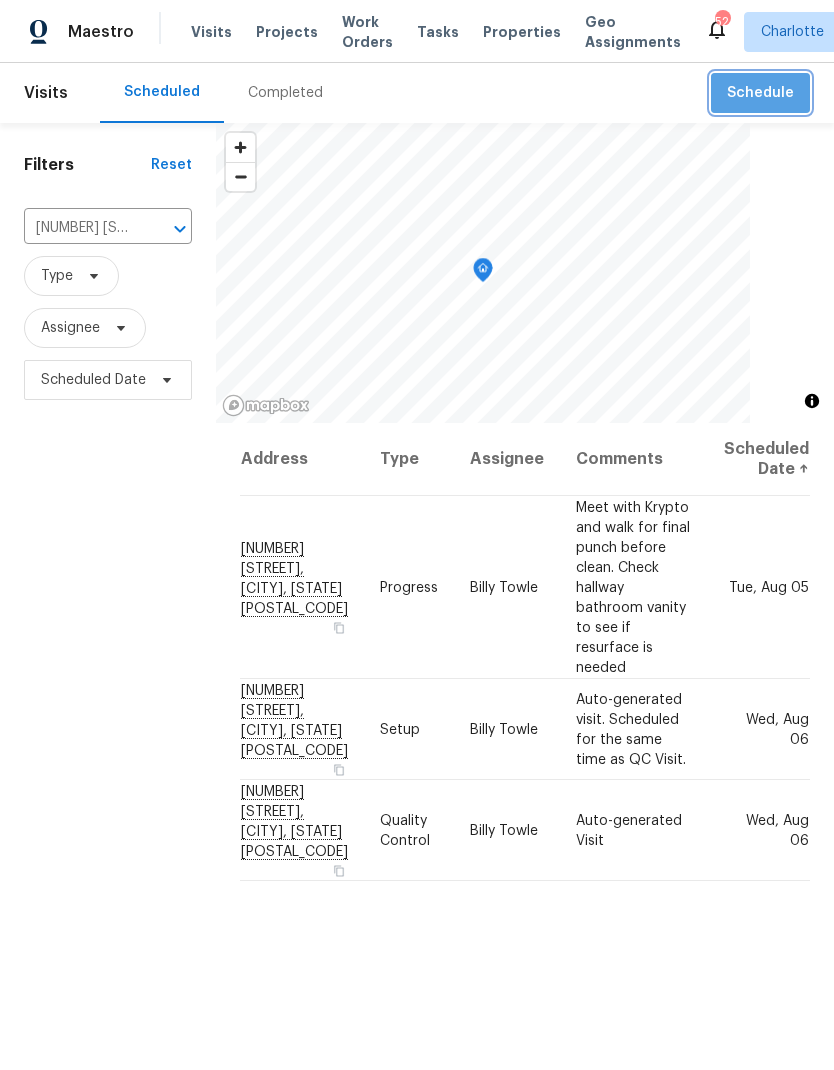 click on "Schedule" at bounding box center (760, 93) 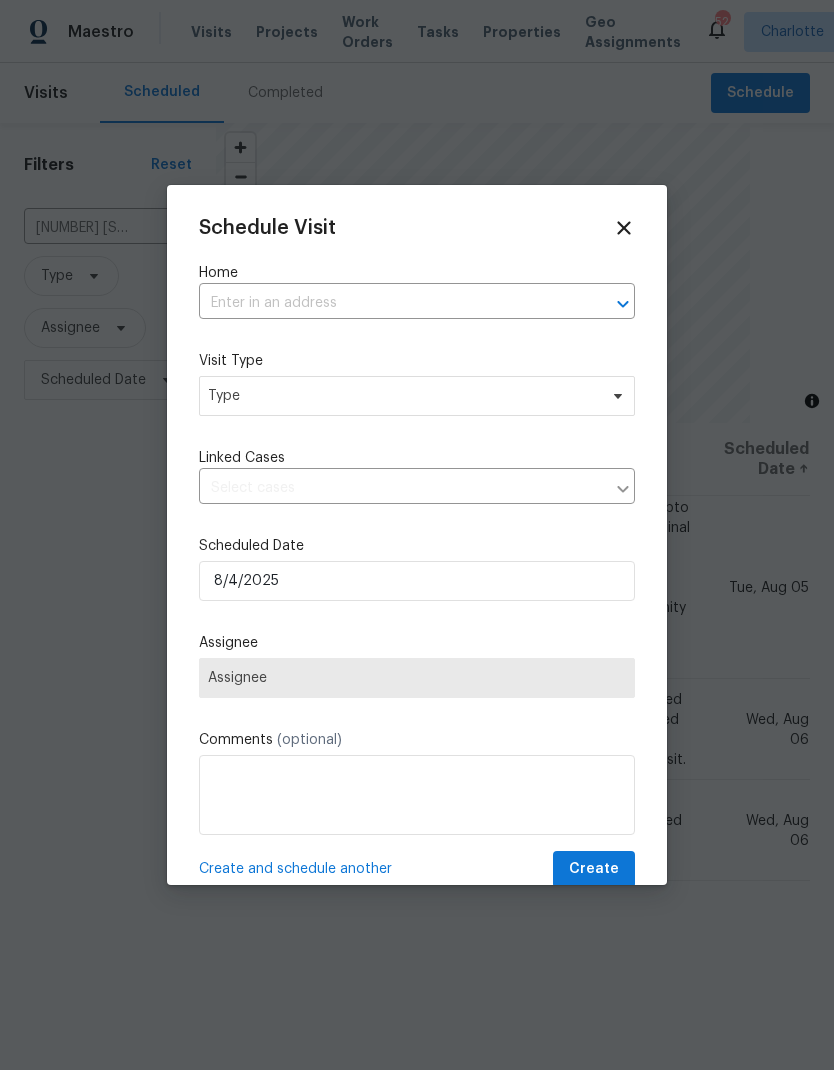 click at bounding box center [389, 303] 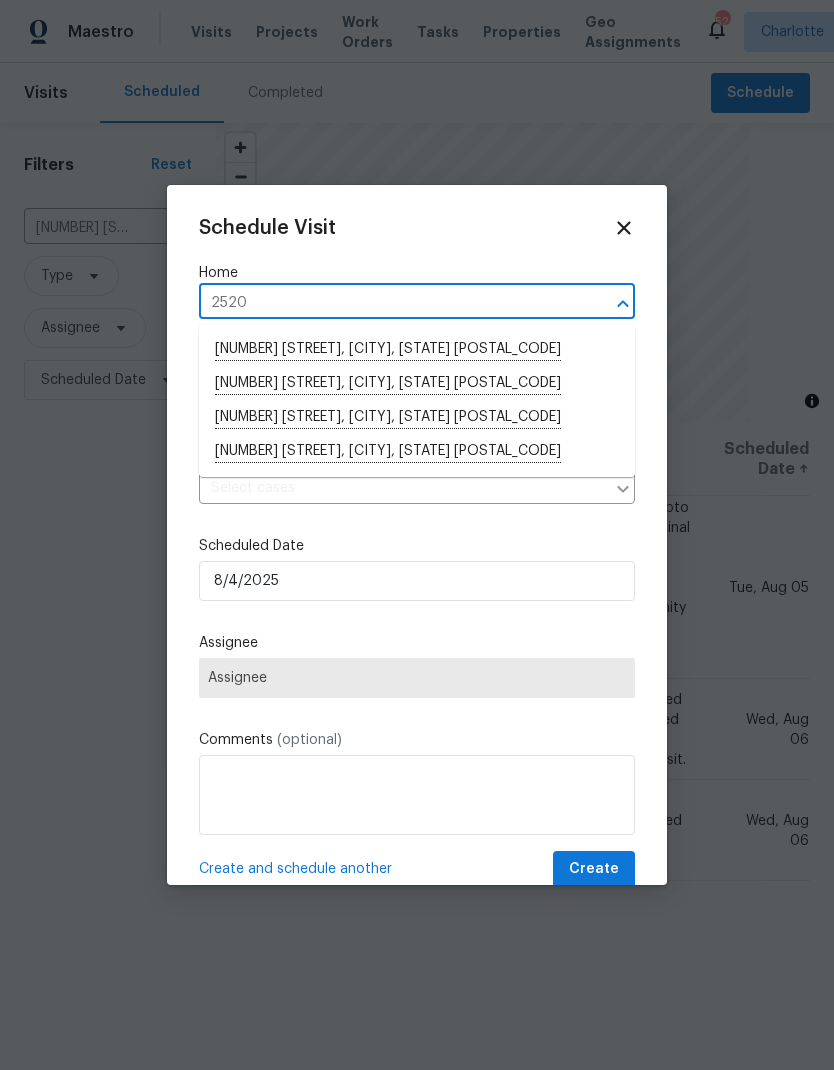 type on "2520" 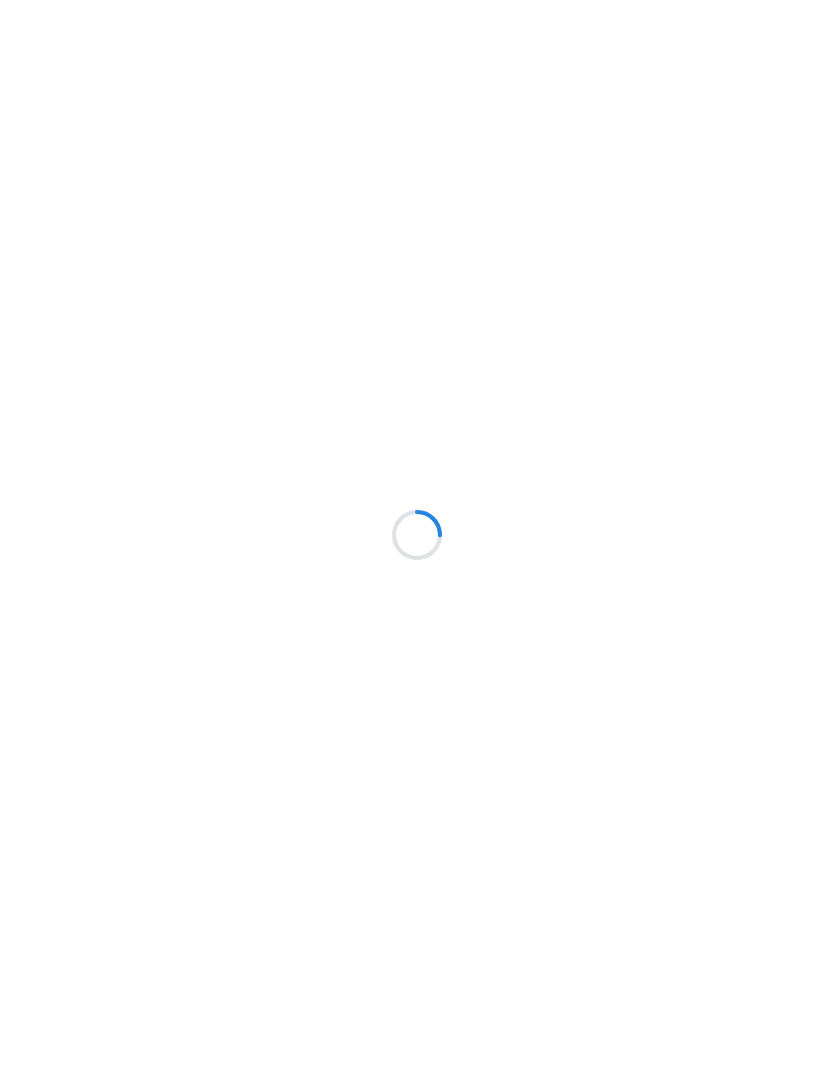 scroll, scrollTop: 0, scrollLeft: 0, axis: both 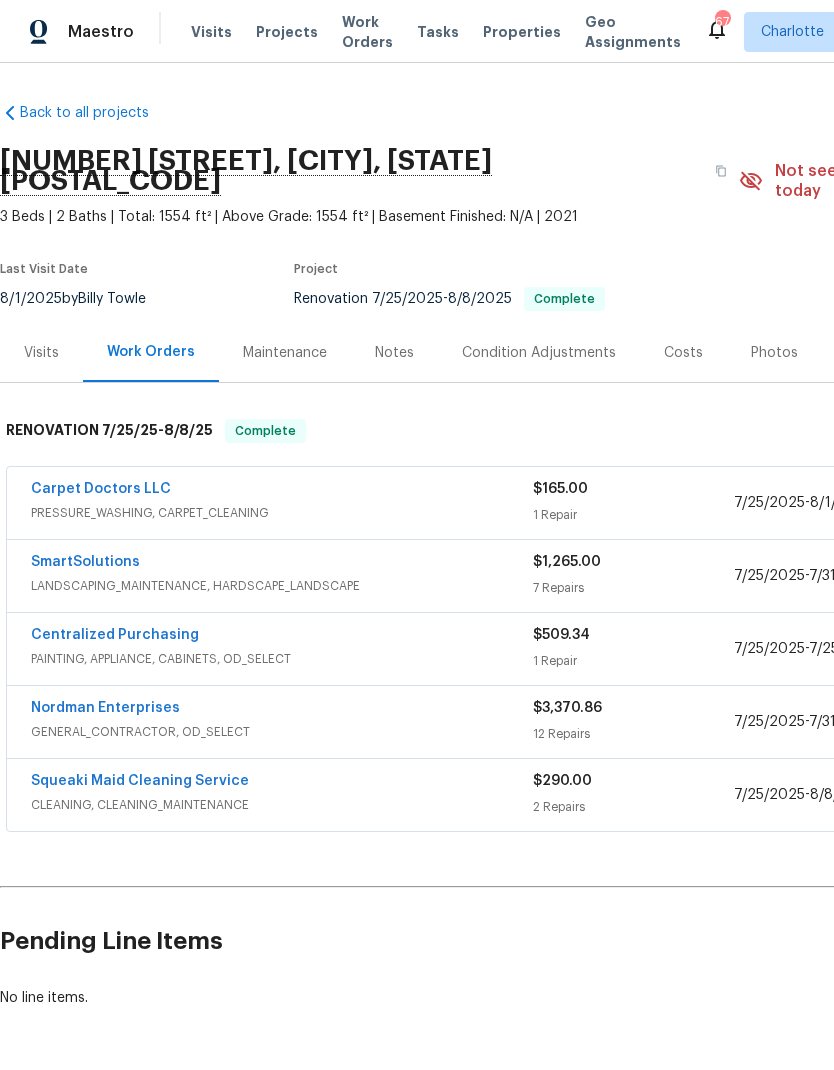 click on "Carpet Doctors LLC" at bounding box center (101, 489) 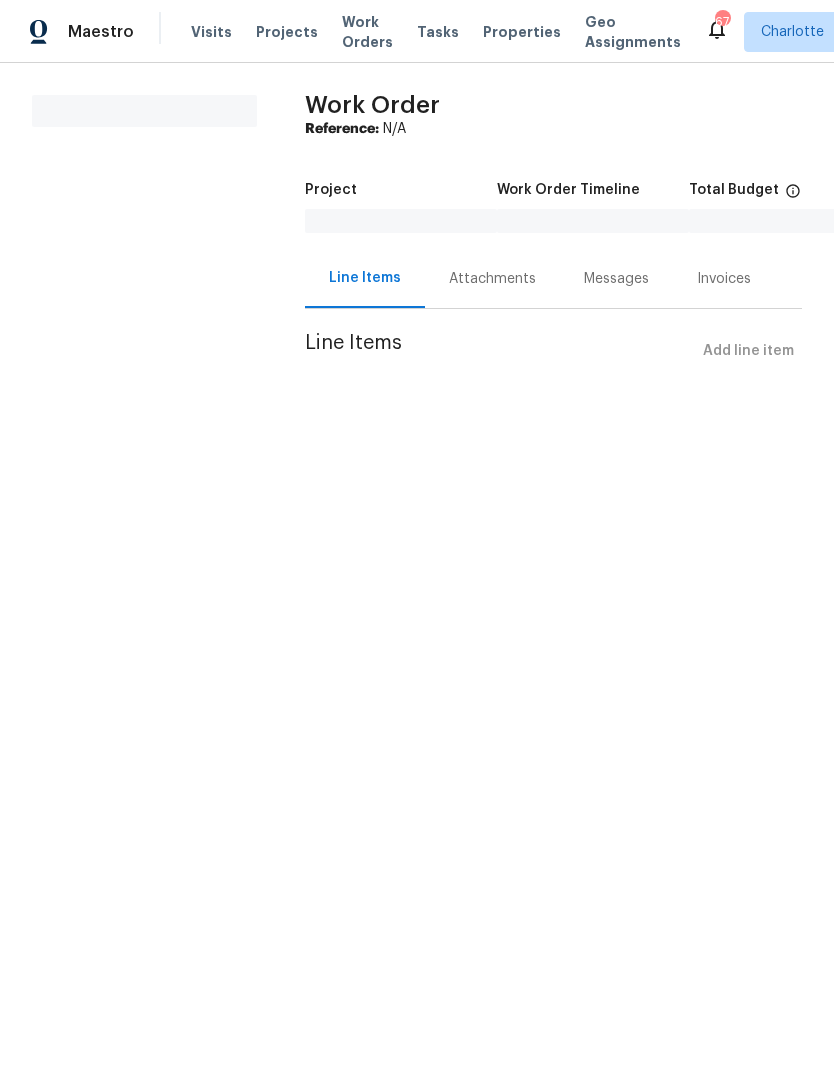 scroll, scrollTop: 0, scrollLeft: 0, axis: both 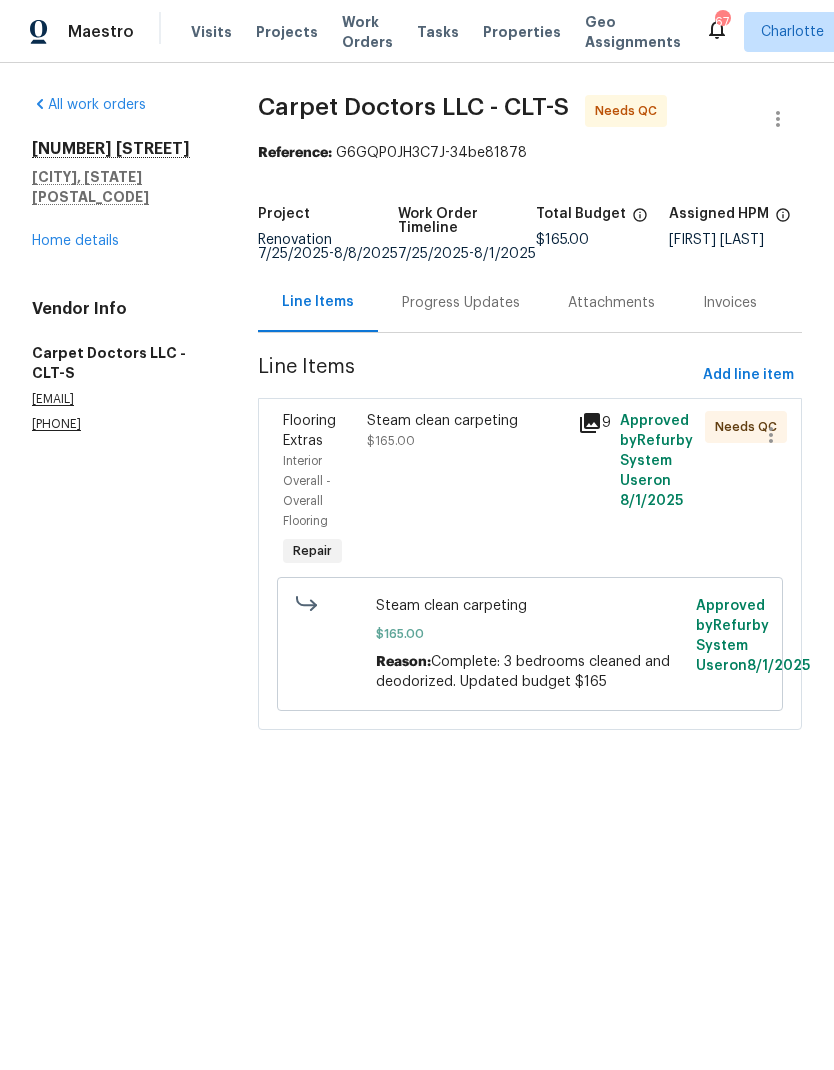 click 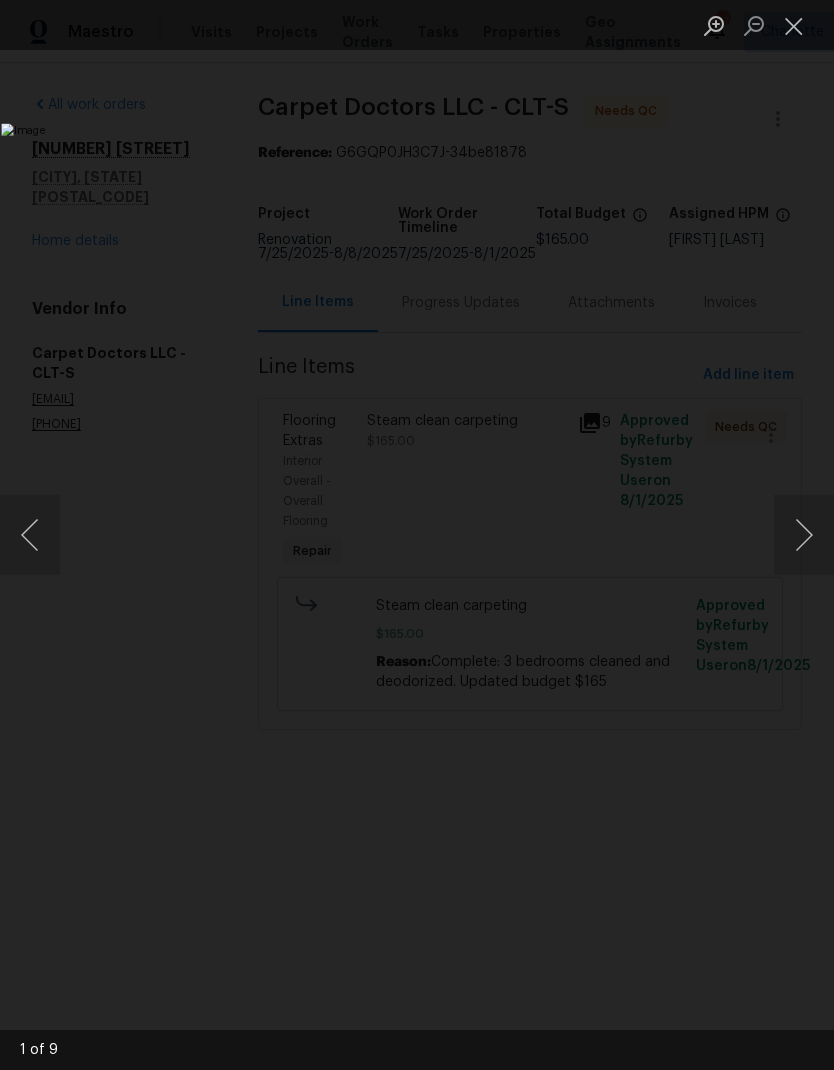click at bounding box center [804, 535] 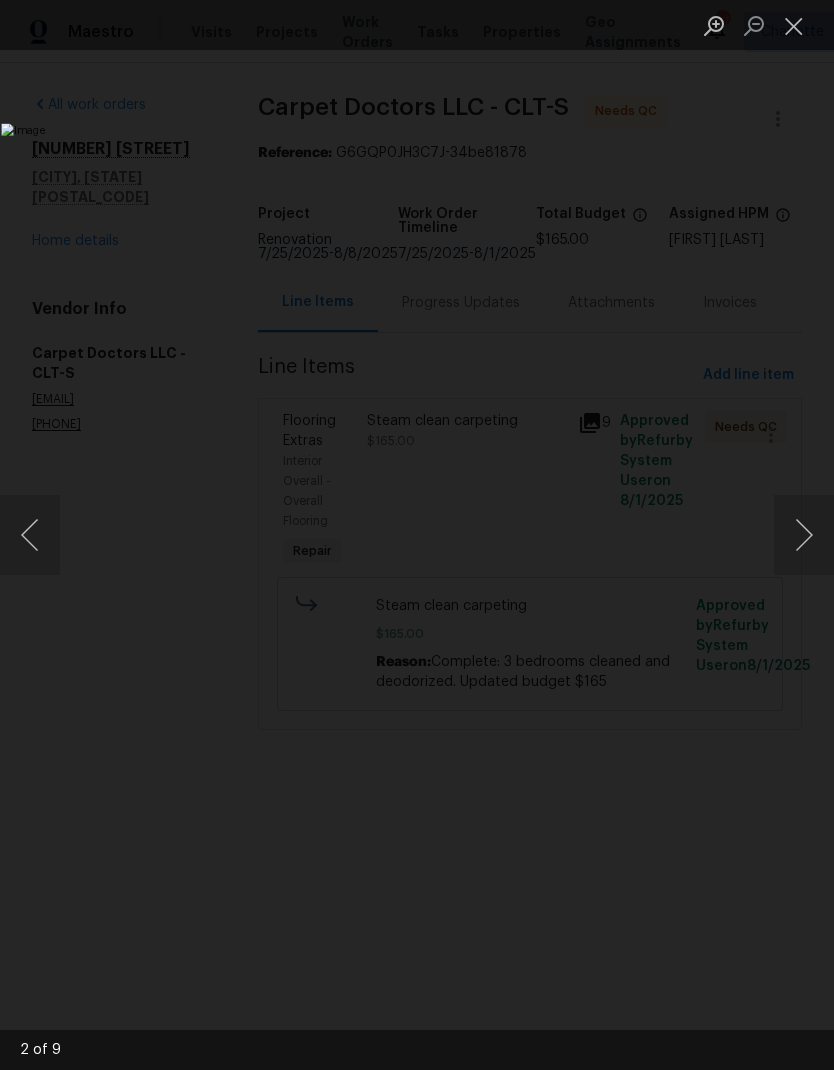 click at bounding box center (804, 535) 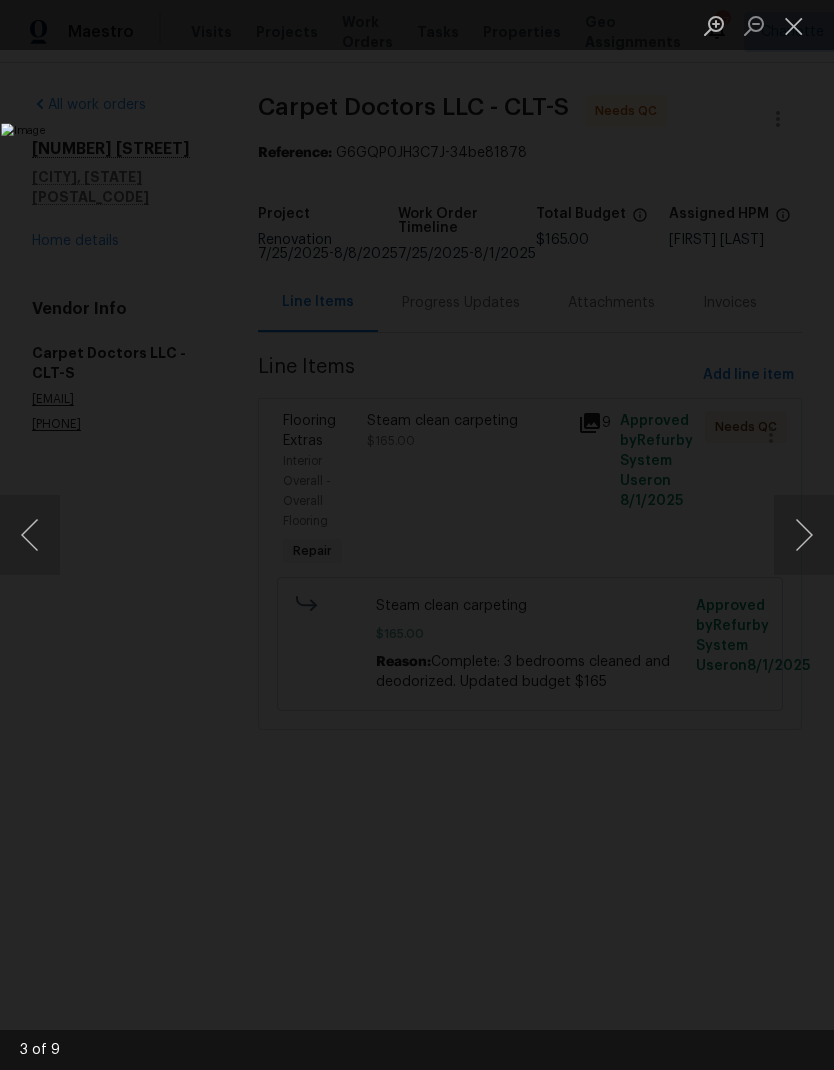 click at bounding box center (804, 535) 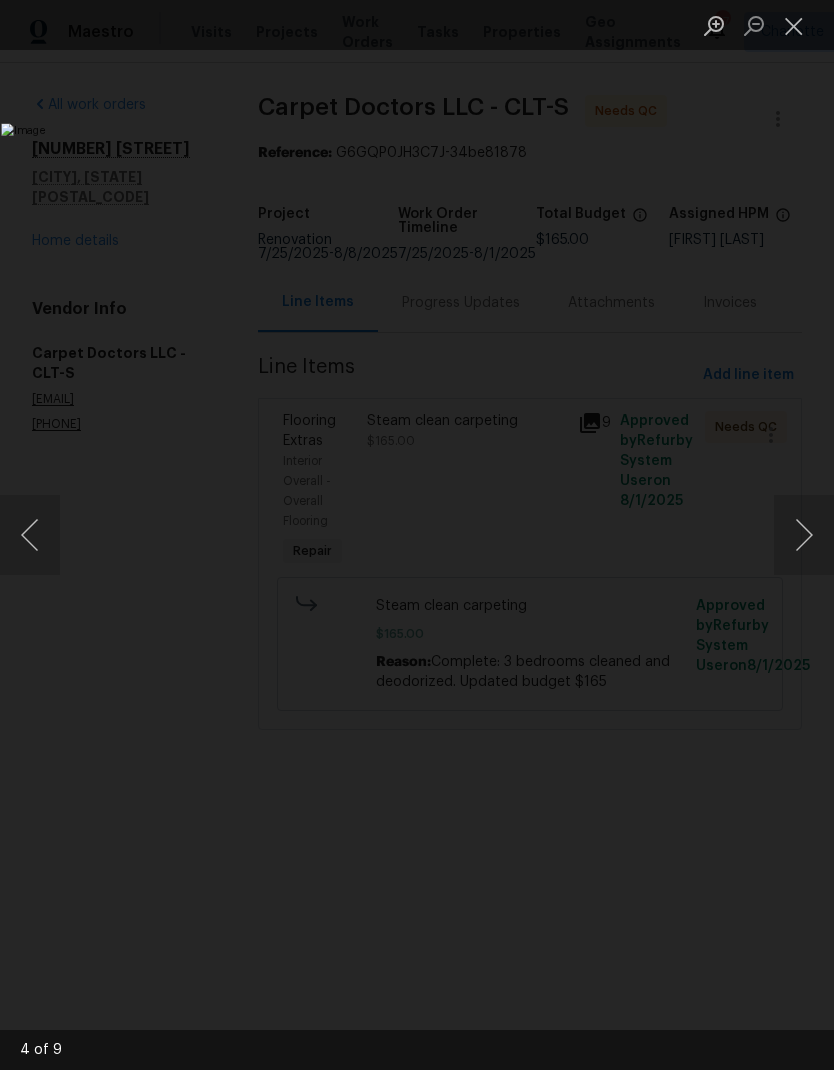 click at bounding box center (804, 535) 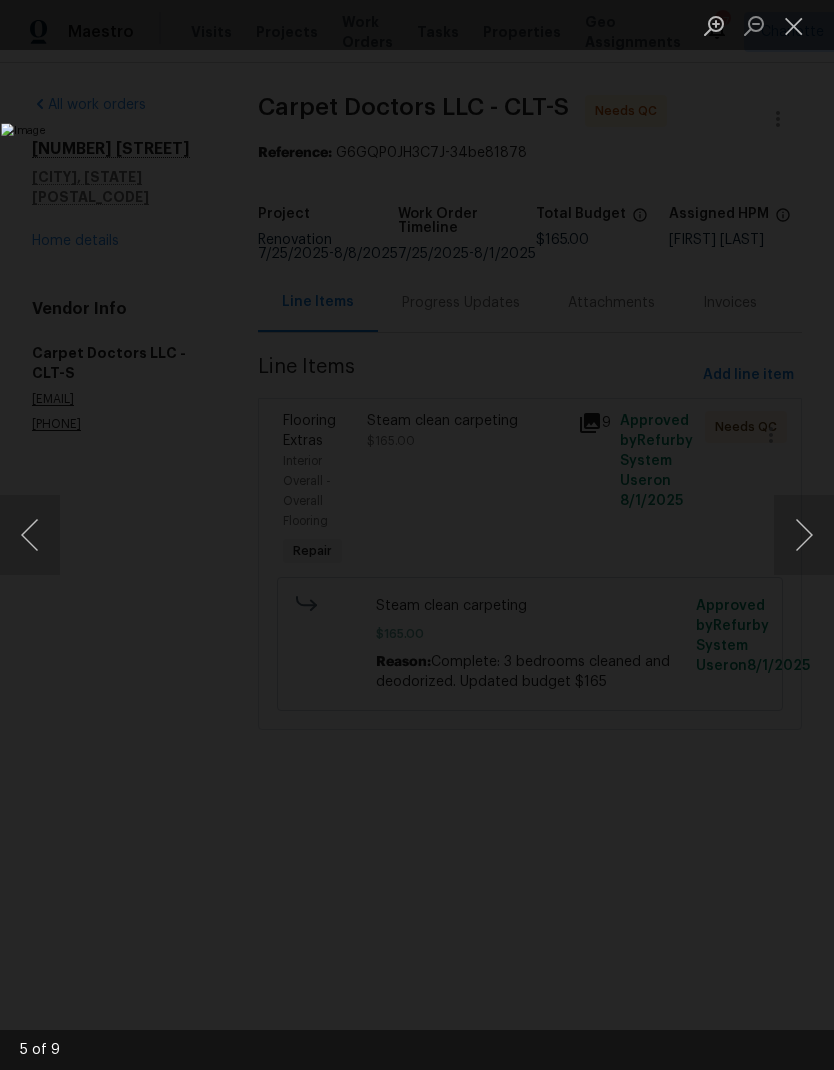 click at bounding box center [804, 535] 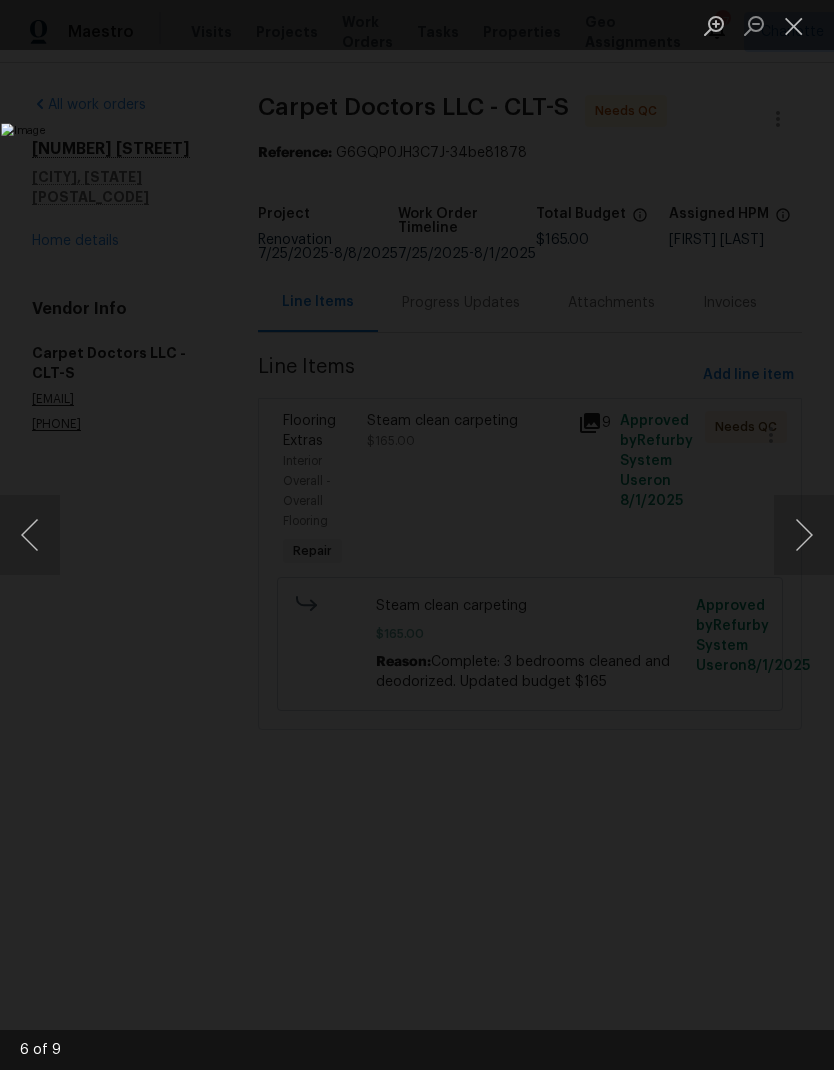 click at bounding box center (804, 535) 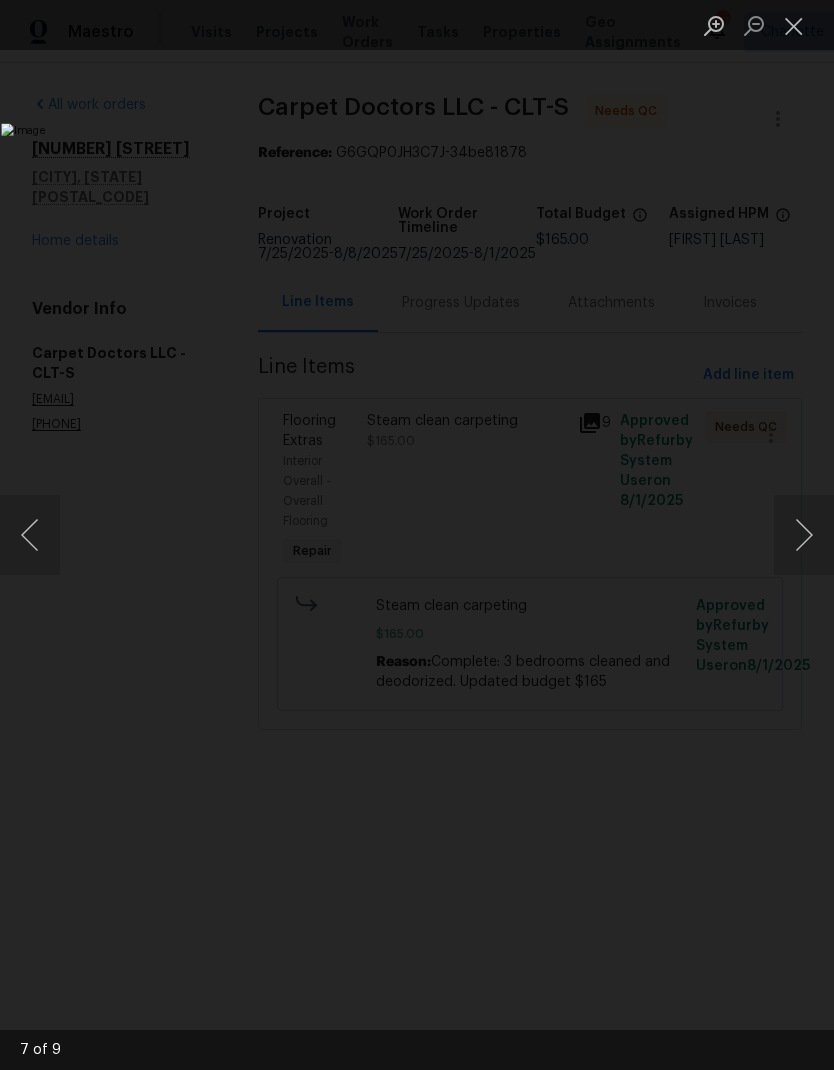 click at bounding box center (804, 535) 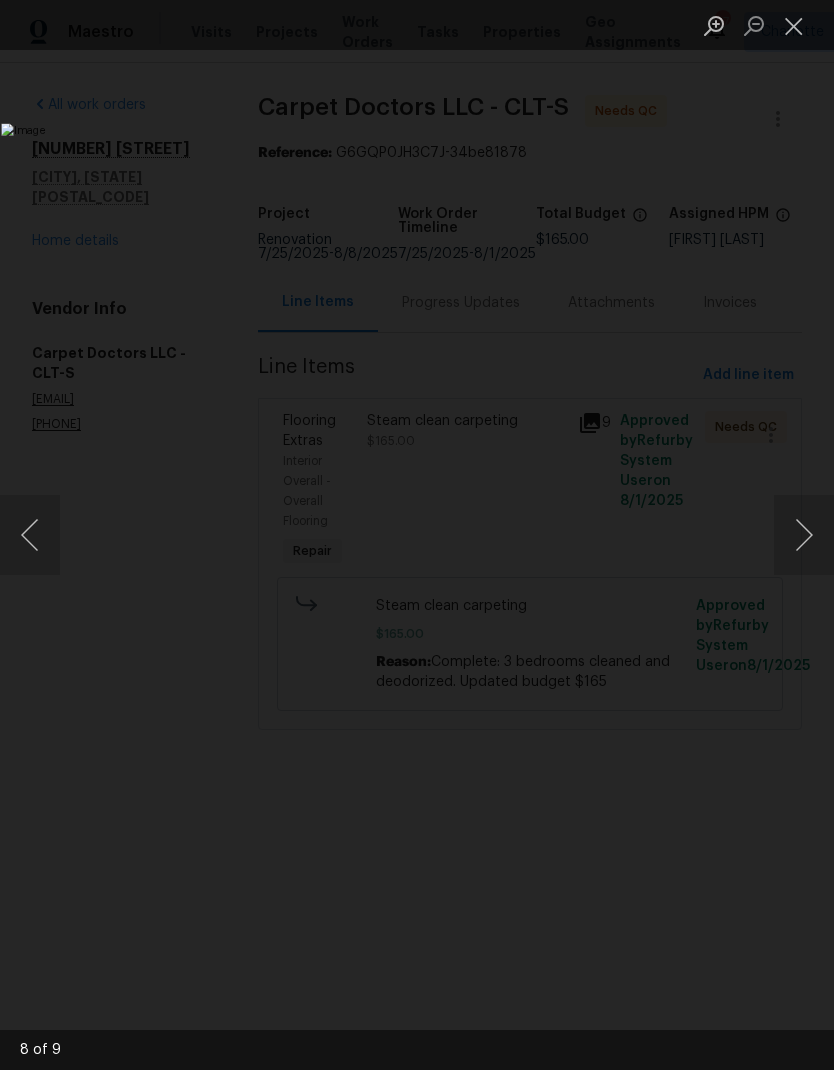 click at bounding box center (804, 535) 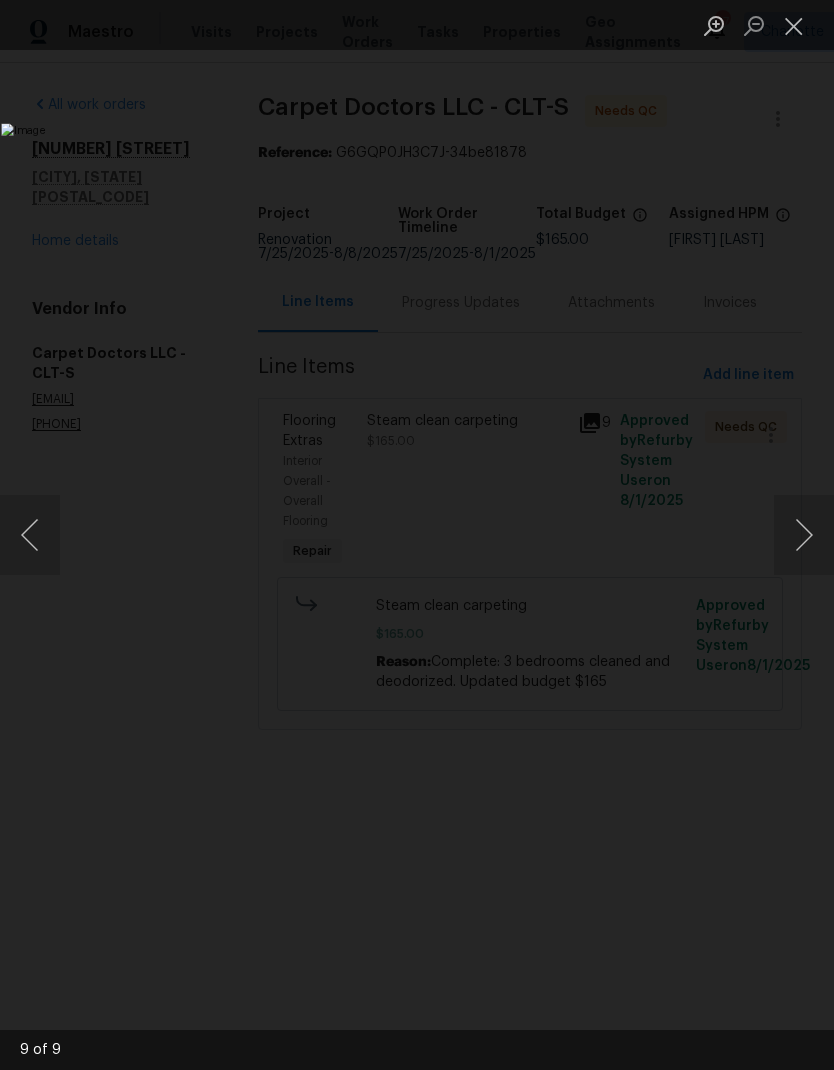 click at bounding box center [804, 535] 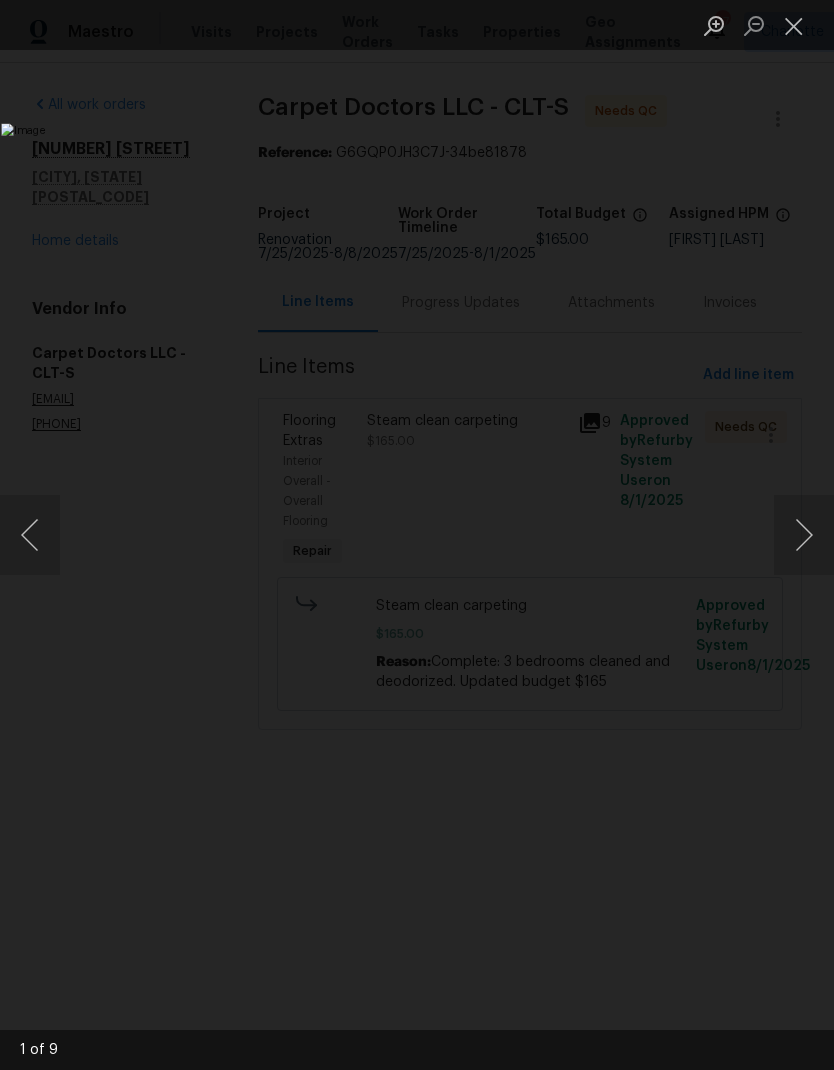 click at bounding box center (794, 25) 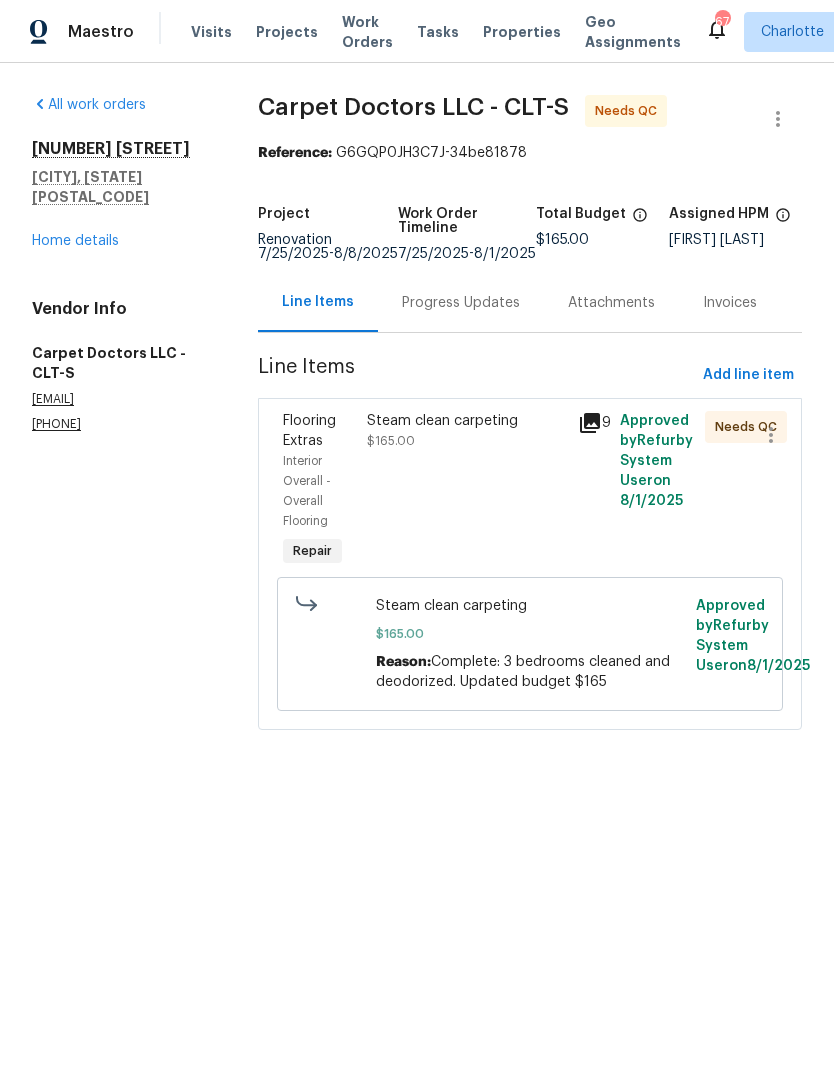 click on "Progress Updates" at bounding box center (461, 303) 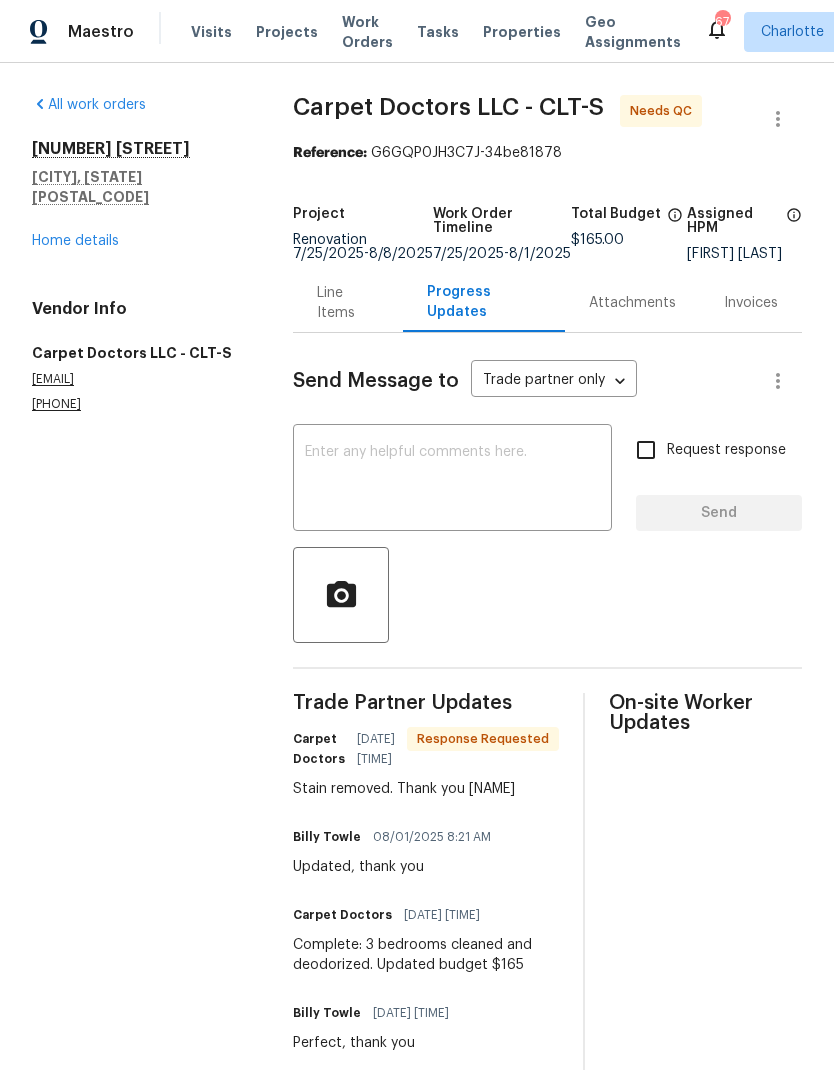 click on "Line Items" at bounding box center [347, 303] 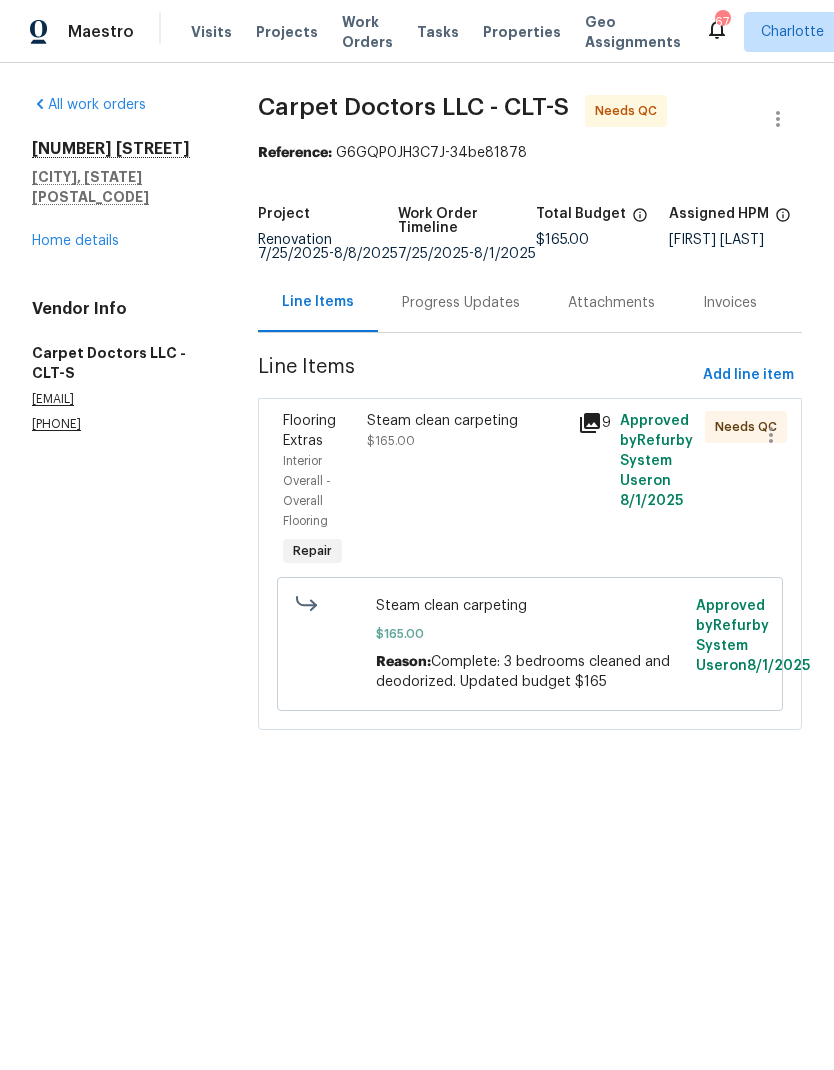 click 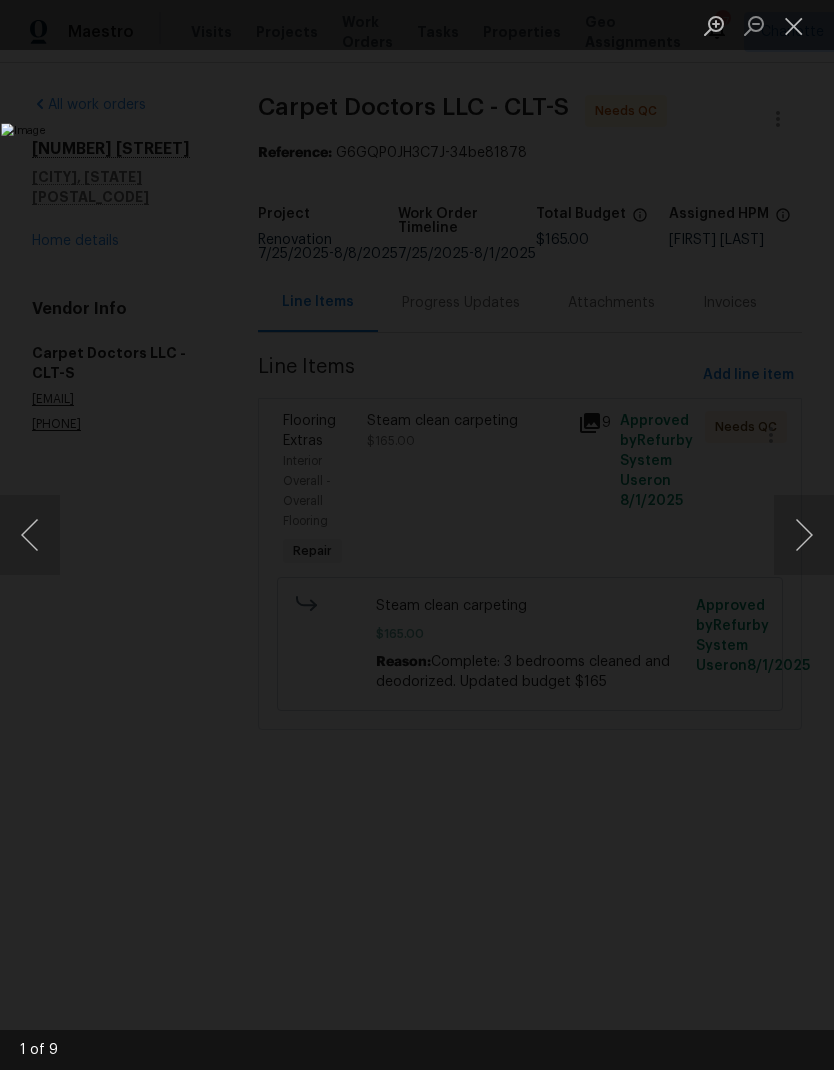 click at bounding box center [804, 535] 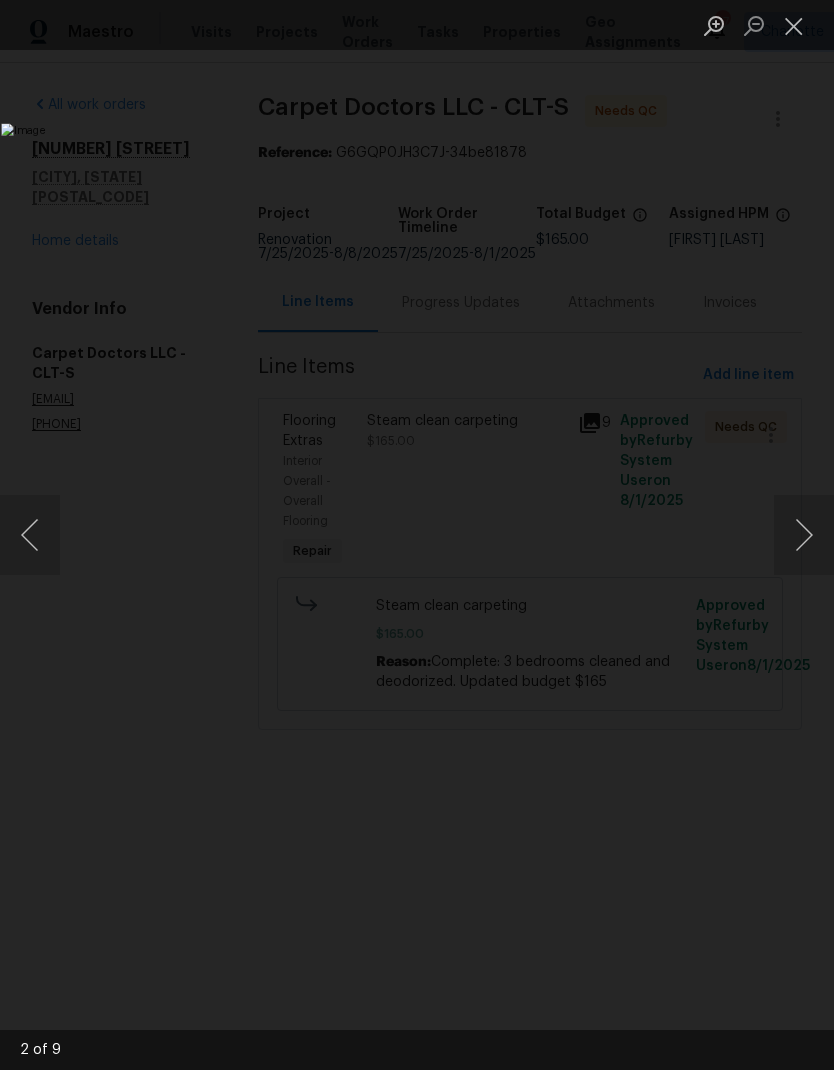 click at bounding box center (804, 535) 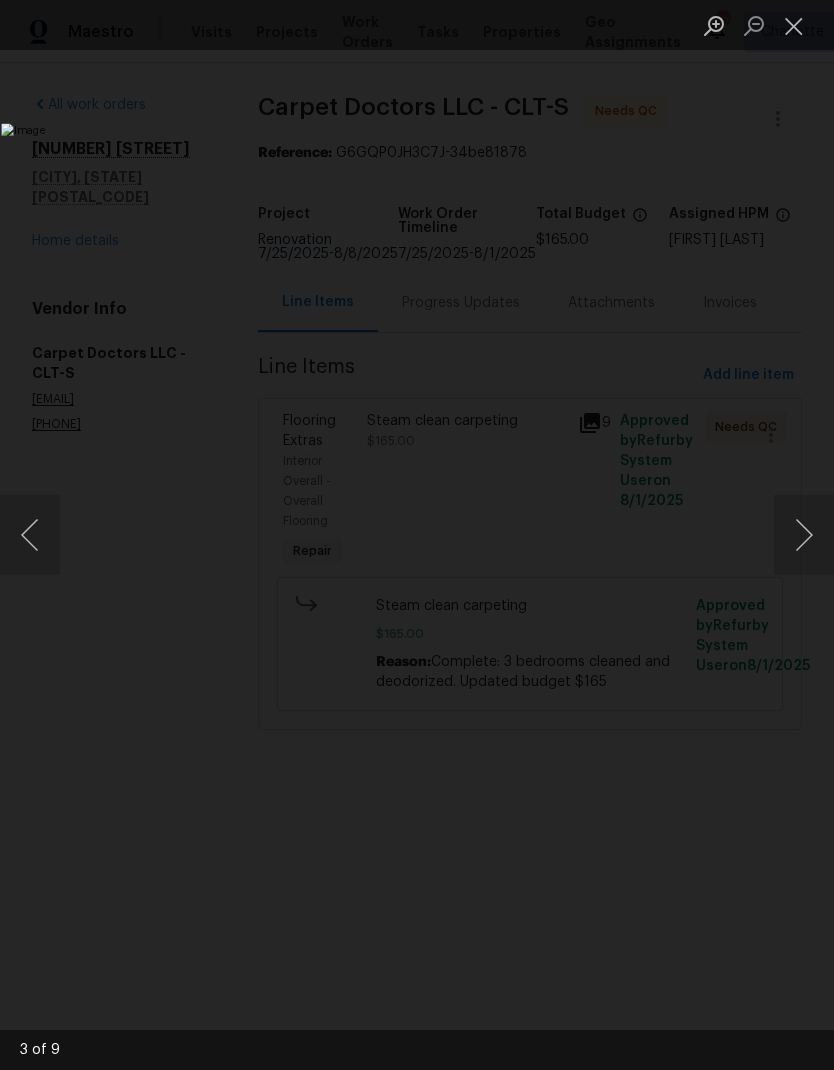 click at bounding box center (804, 535) 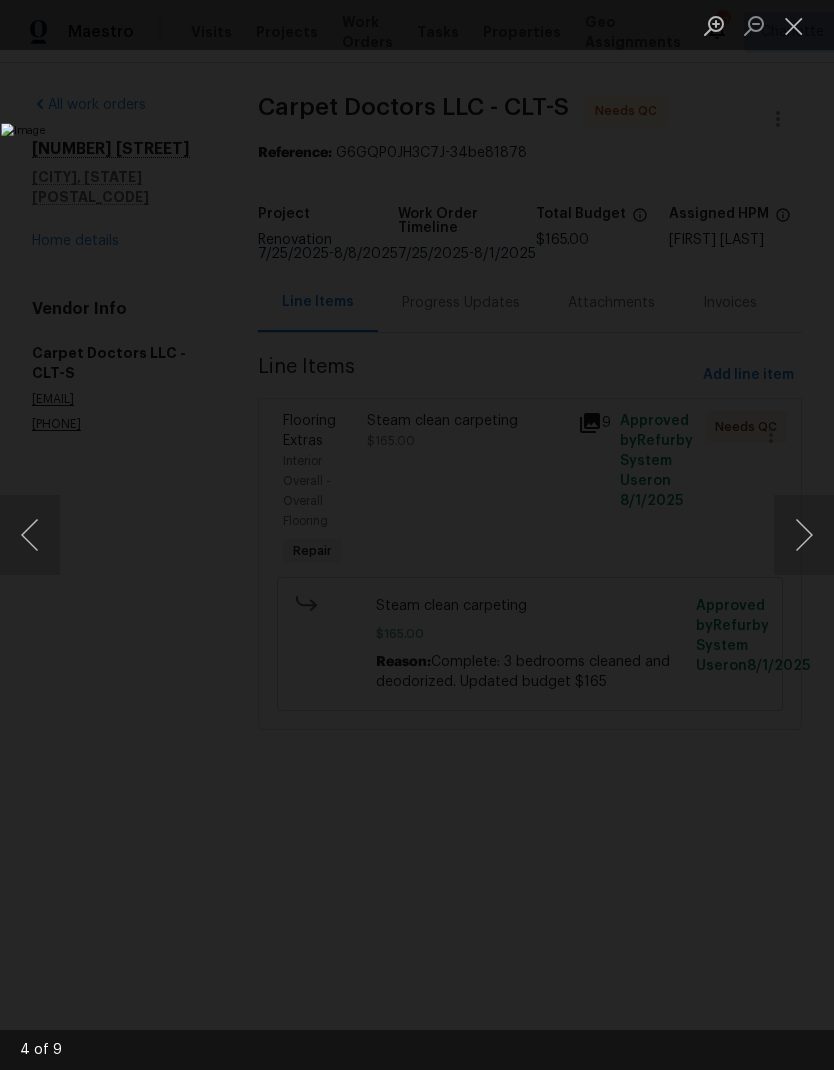 click at bounding box center [804, 535] 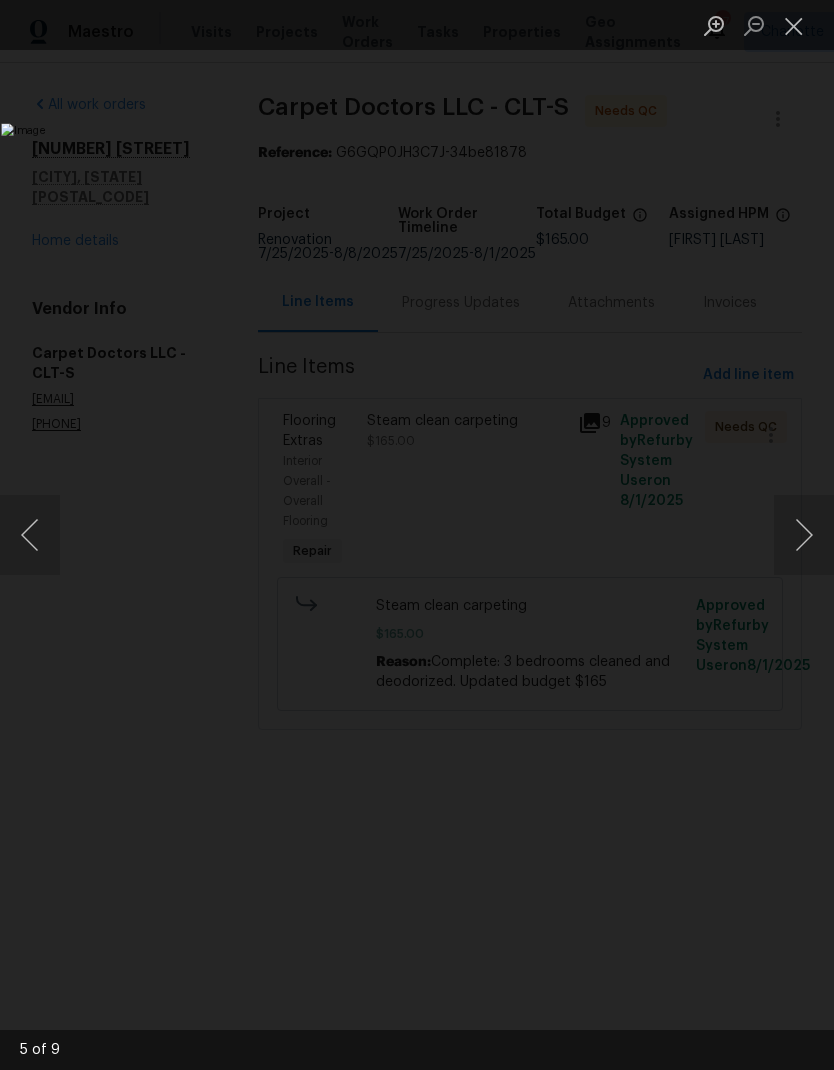click at bounding box center [804, 535] 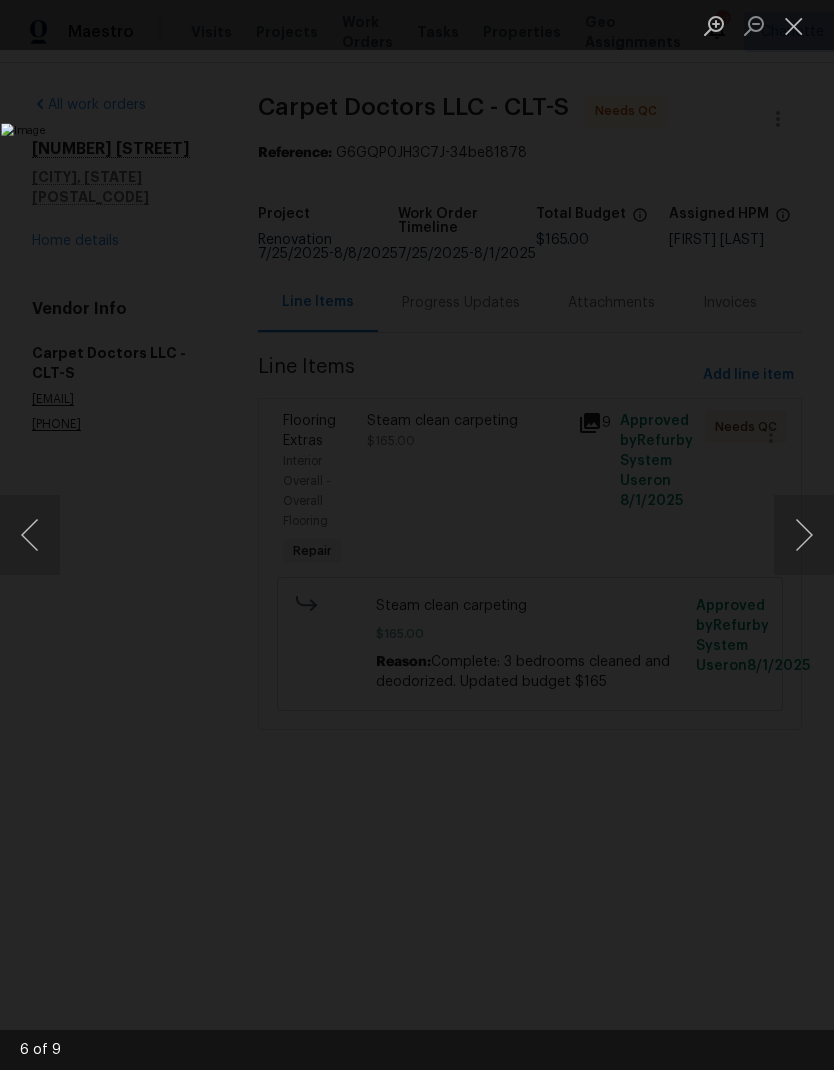 click at bounding box center (804, 535) 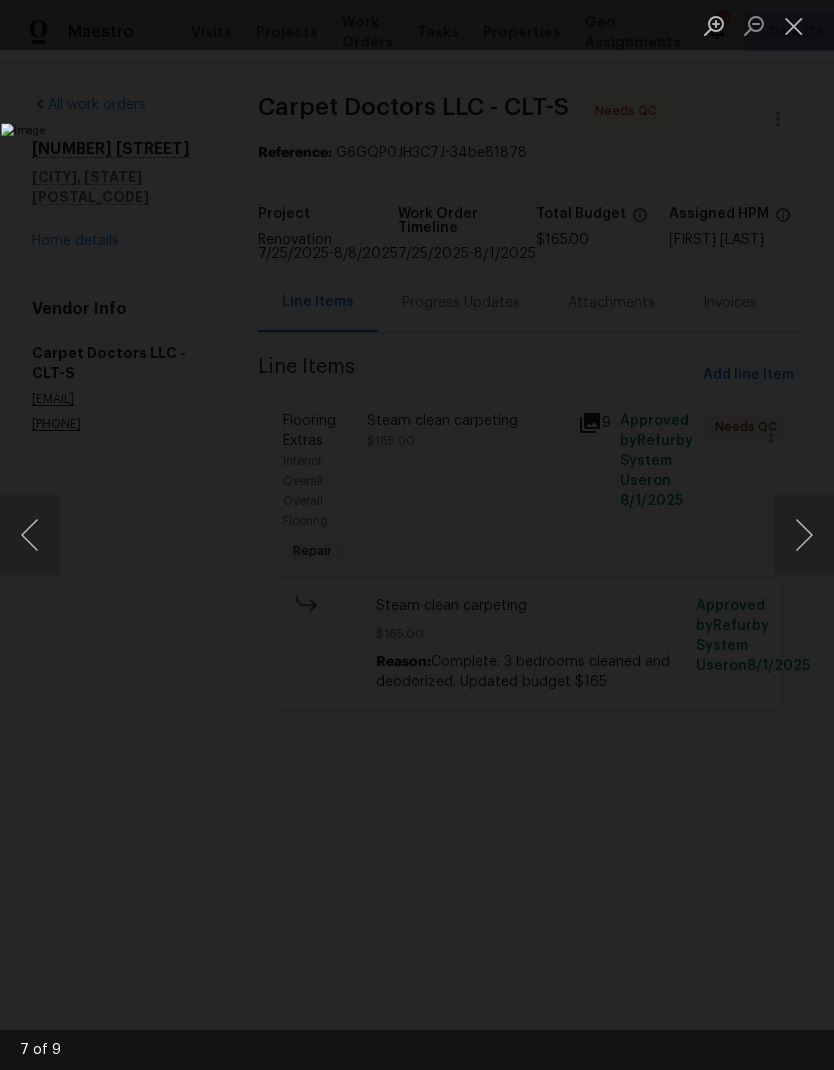 click at bounding box center (804, 535) 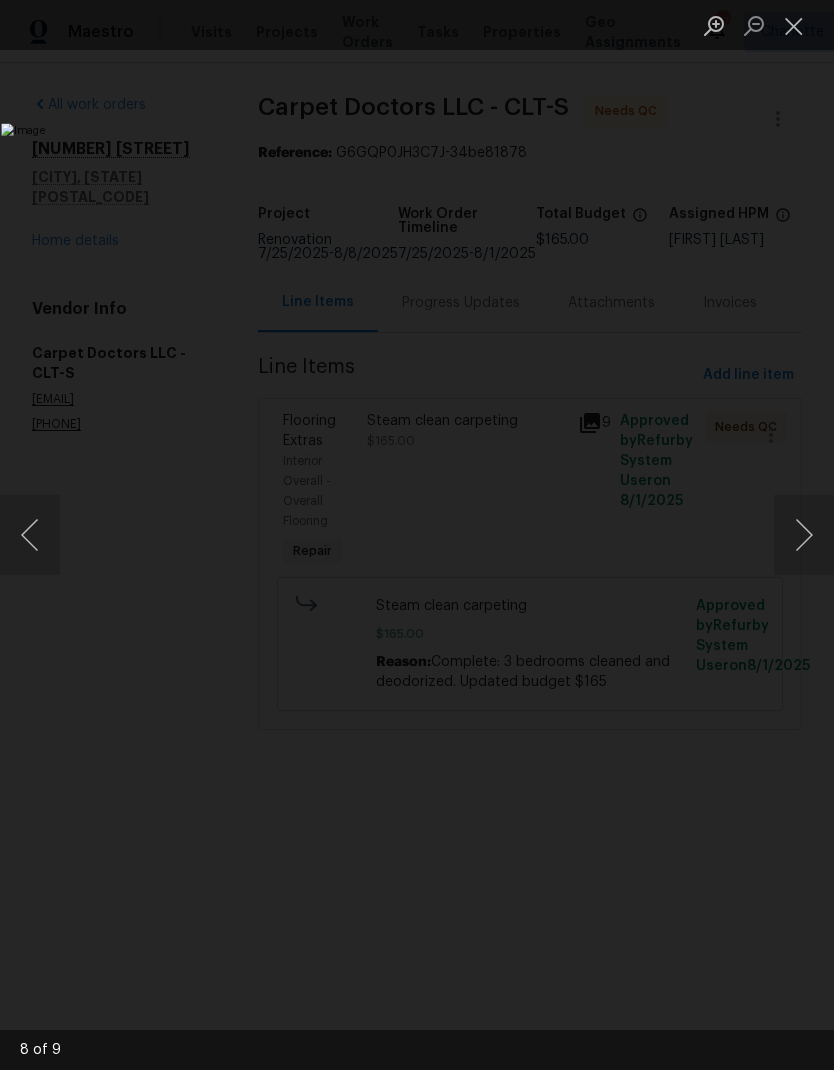 click at bounding box center [794, 25] 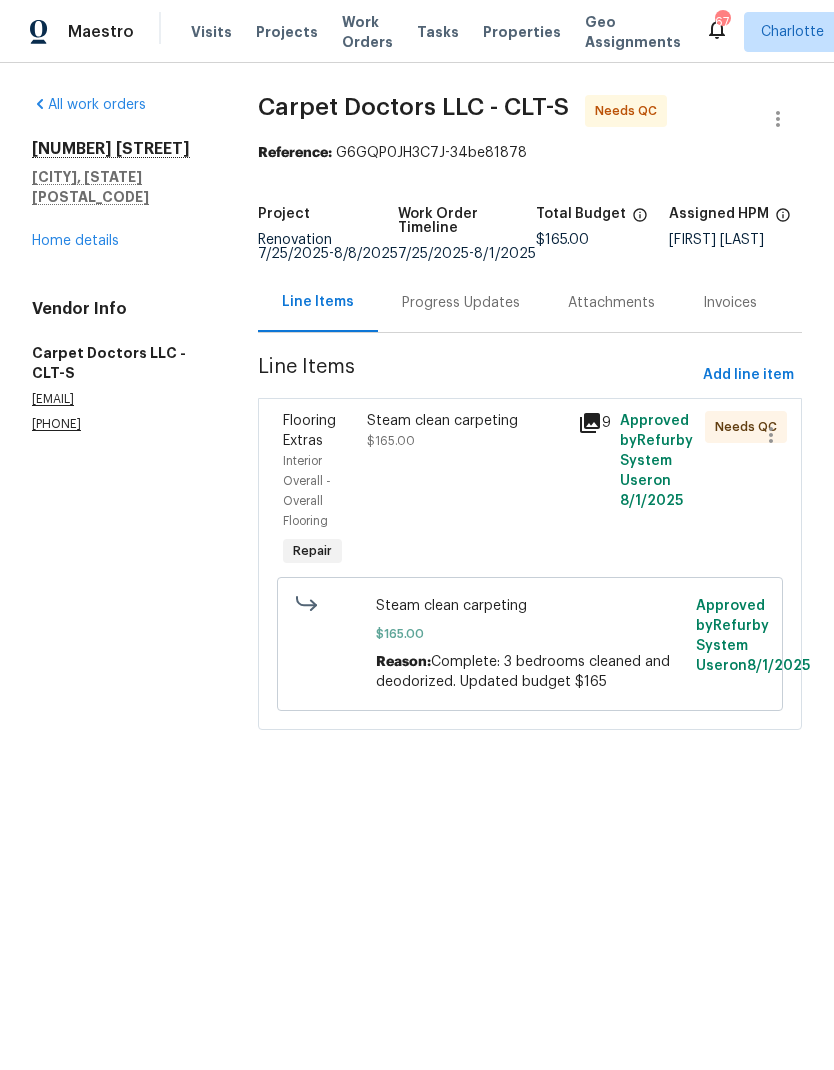 click on "Progress Updates" at bounding box center [461, 302] 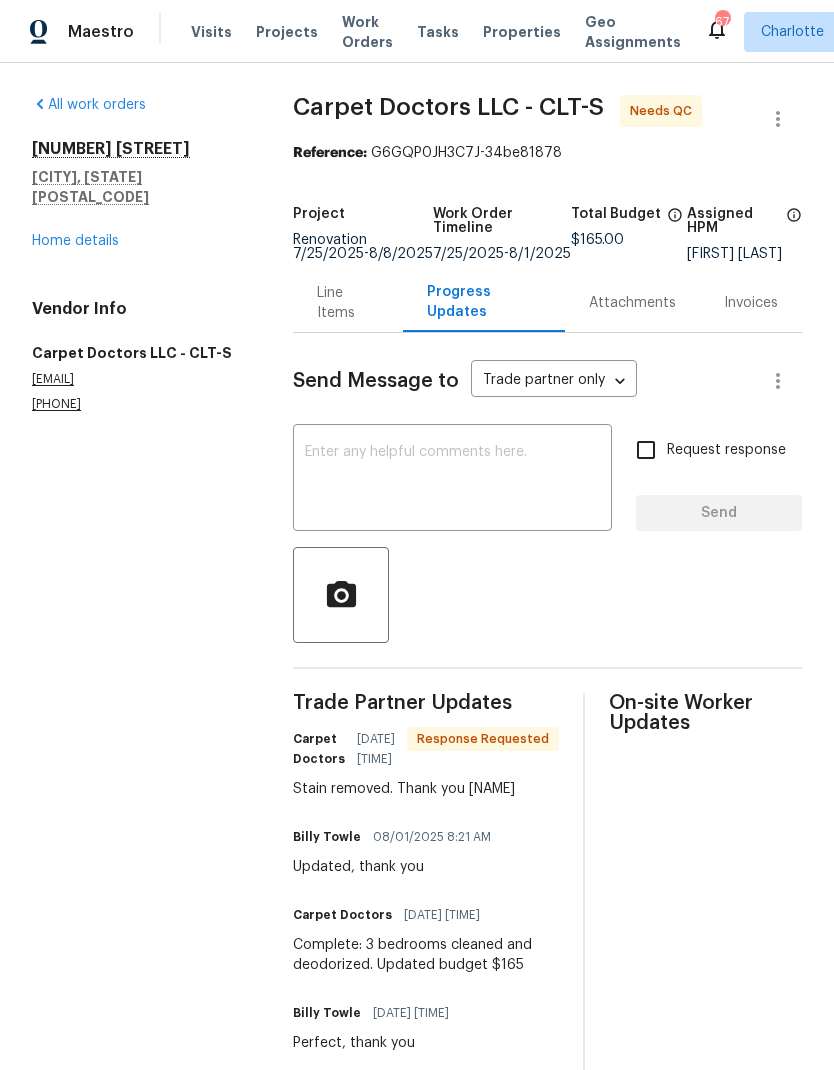 click at bounding box center (452, 480) 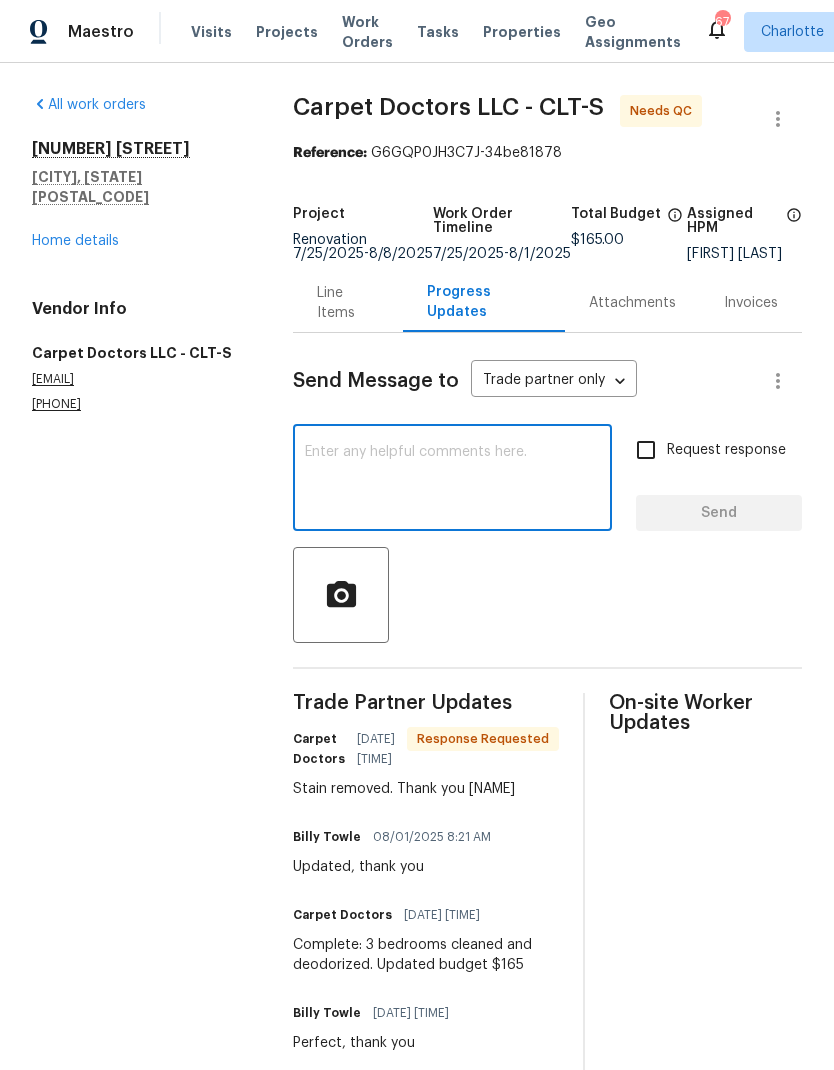 click on "Line Items" at bounding box center (347, 303) 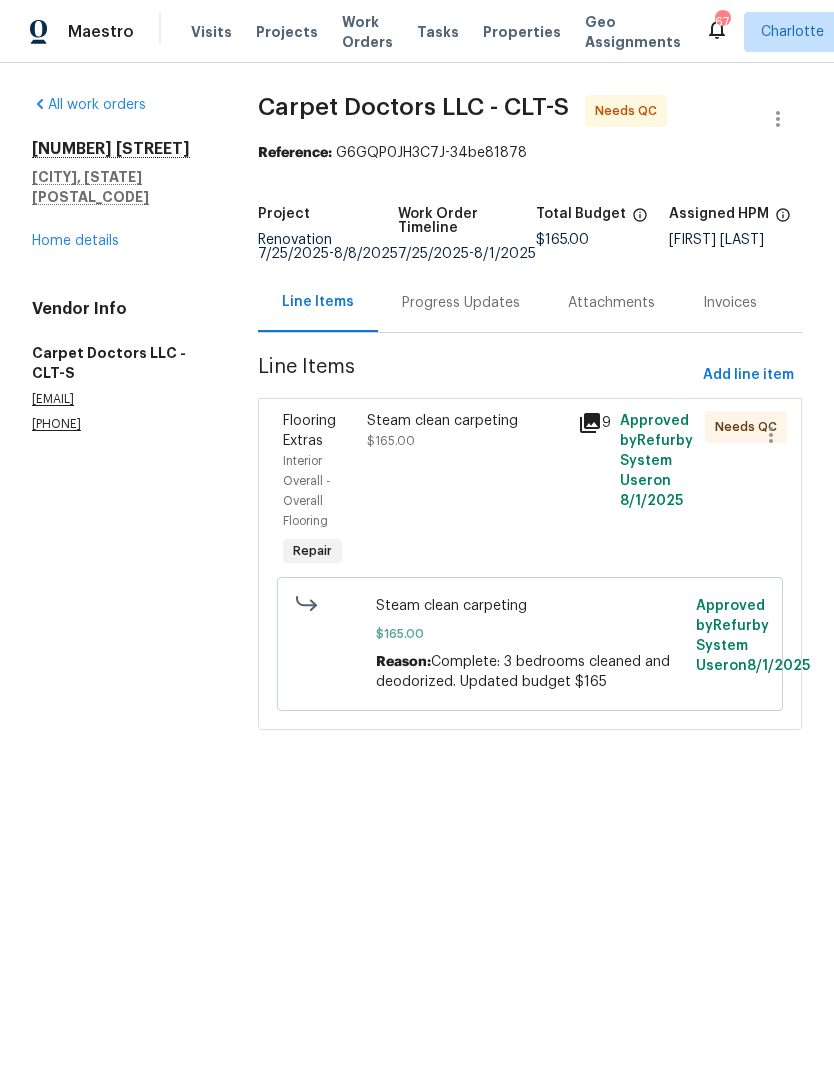 click on "Flooring Extras" at bounding box center [309, 431] 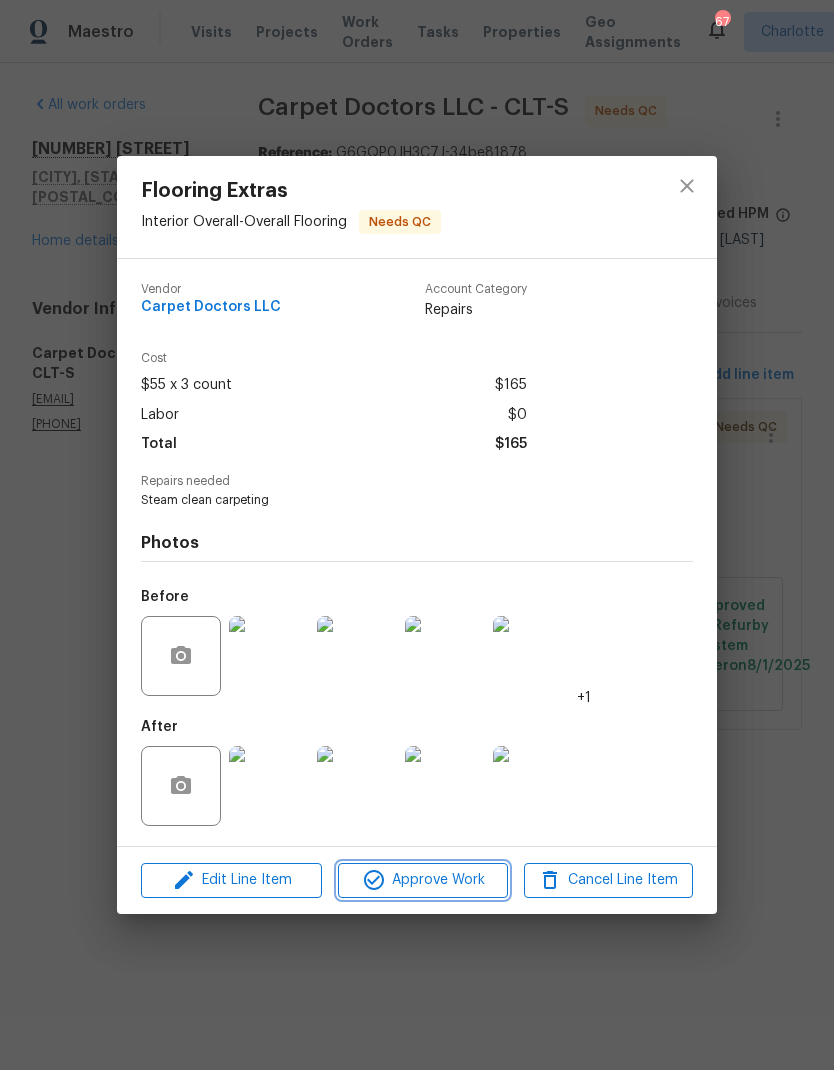 click on "Approve Work" at bounding box center [422, 880] 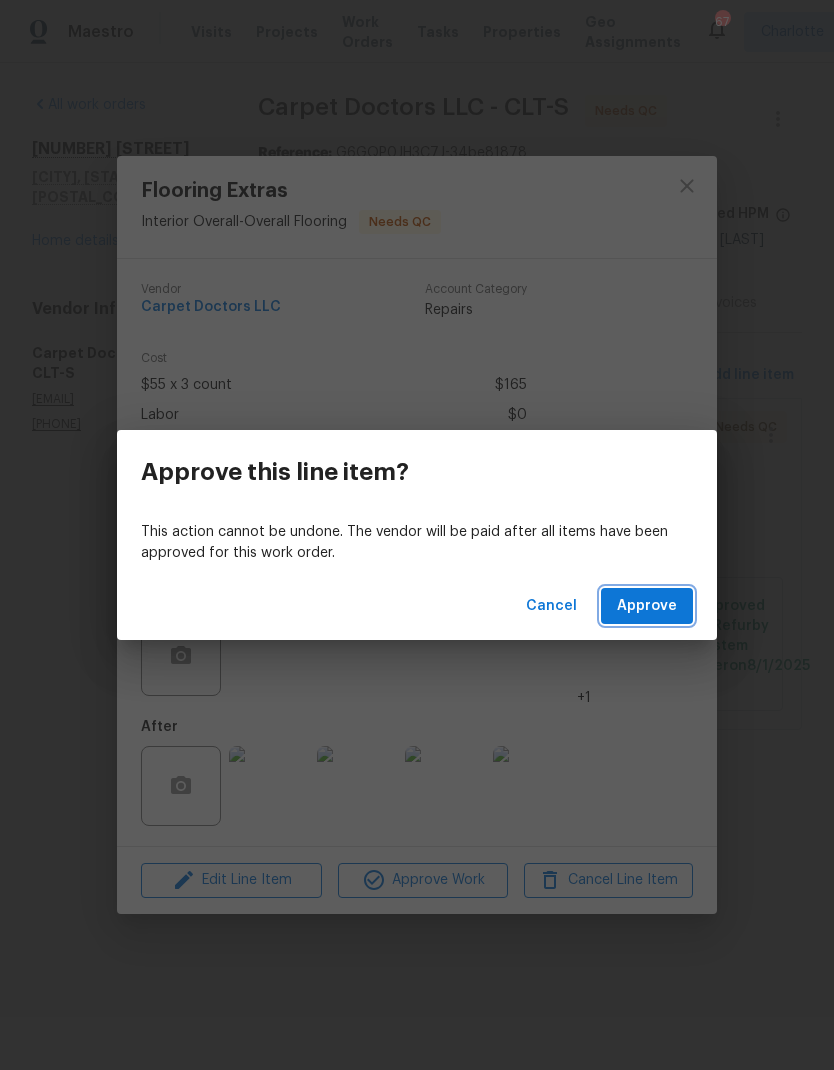 click on "Approve" at bounding box center (647, 606) 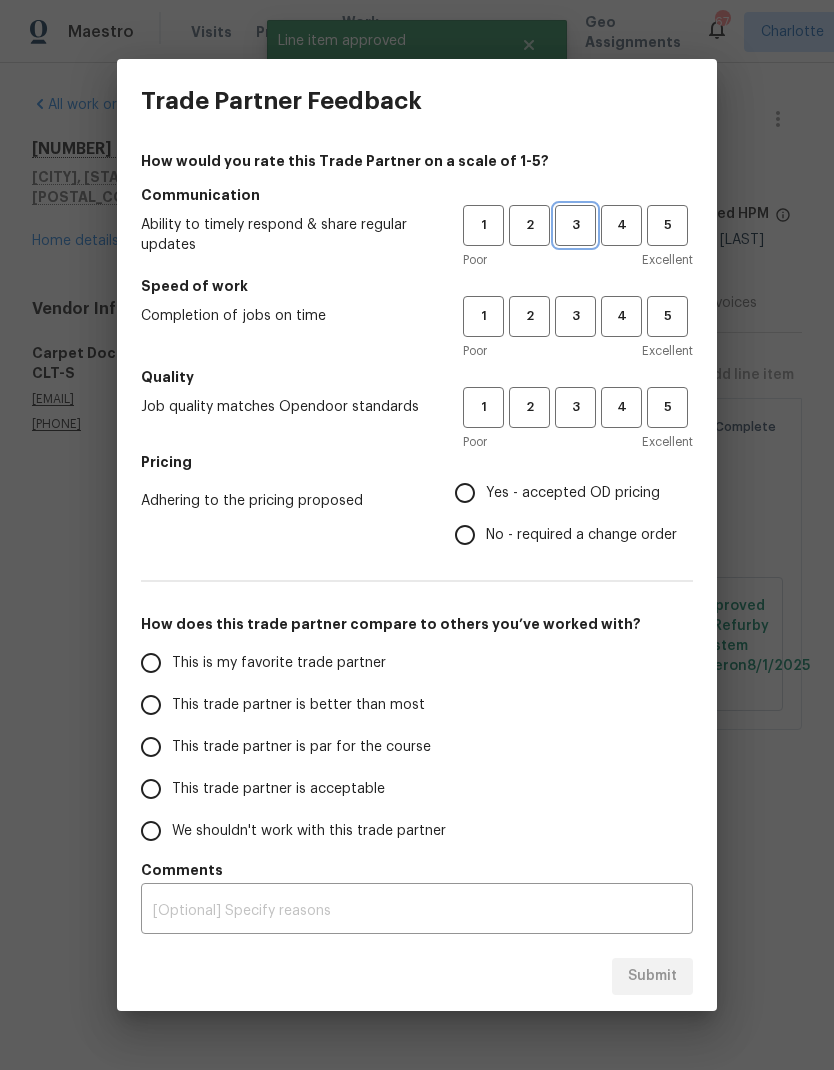 click on "3" at bounding box center (575, 225) 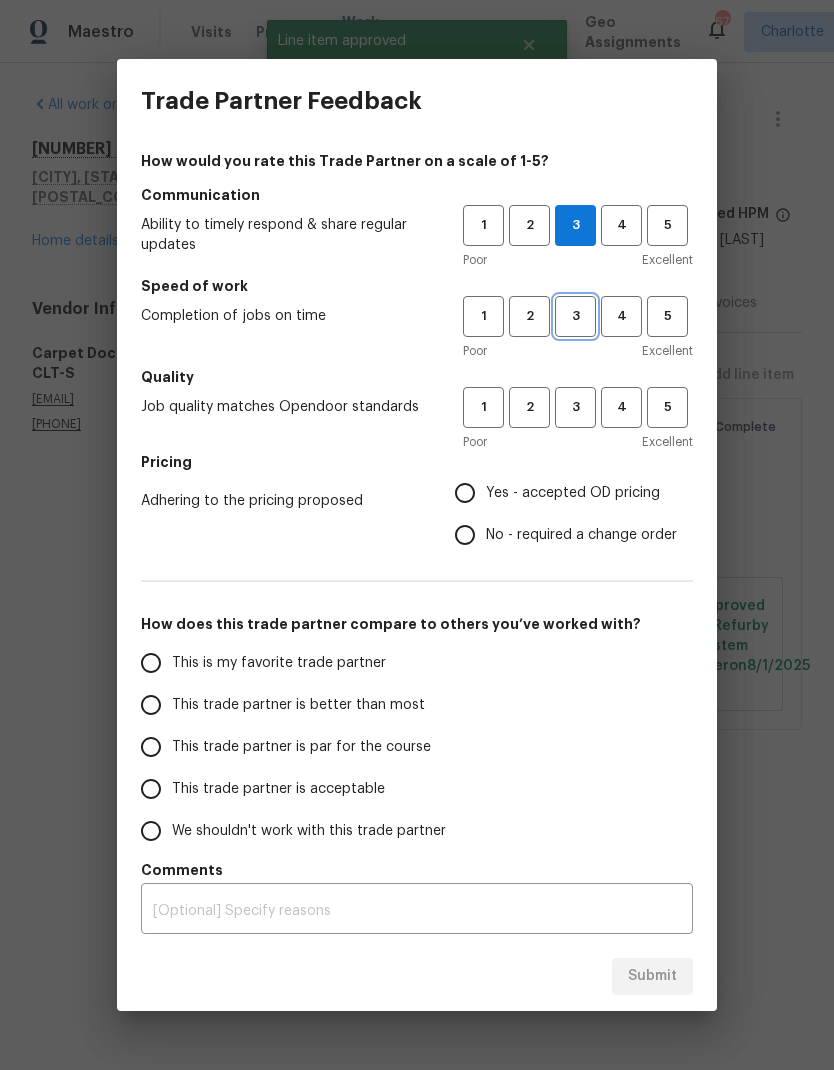 click on "3" at bounding box center (575, 316) 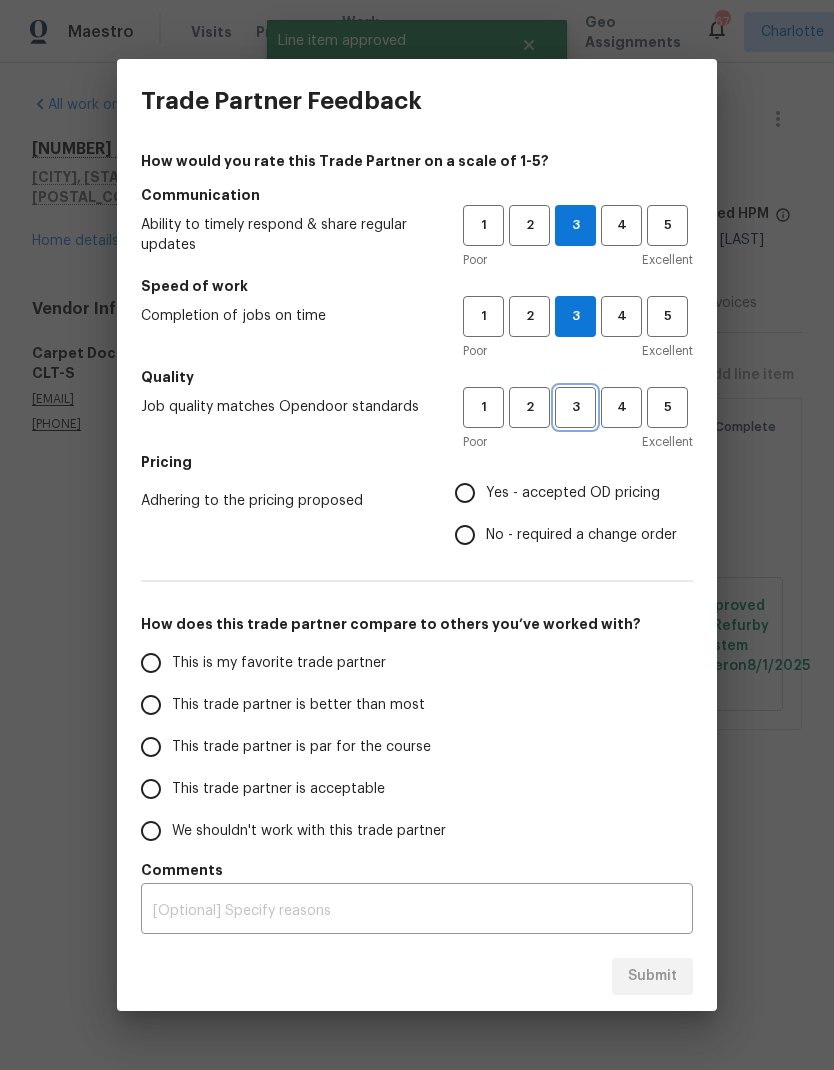click on "3" at bounding box center (575, 407) 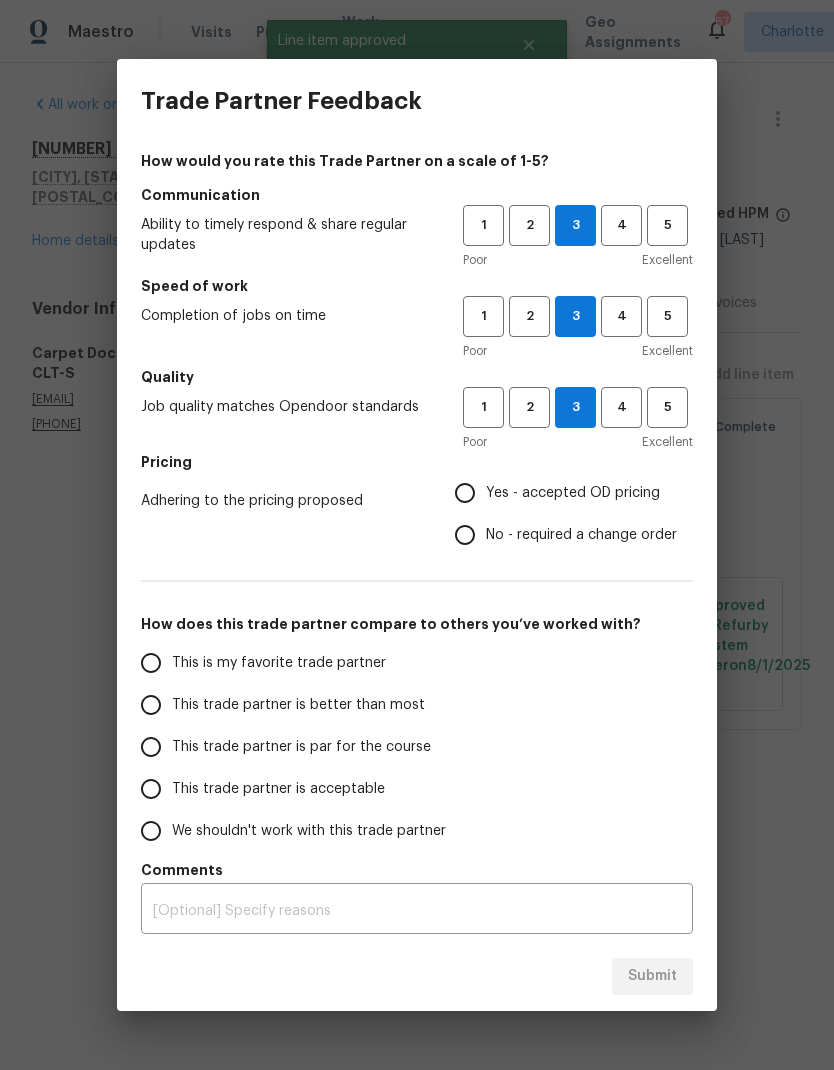 click on "Yes - accepted OD pricing" at bounding box center (465, 493) 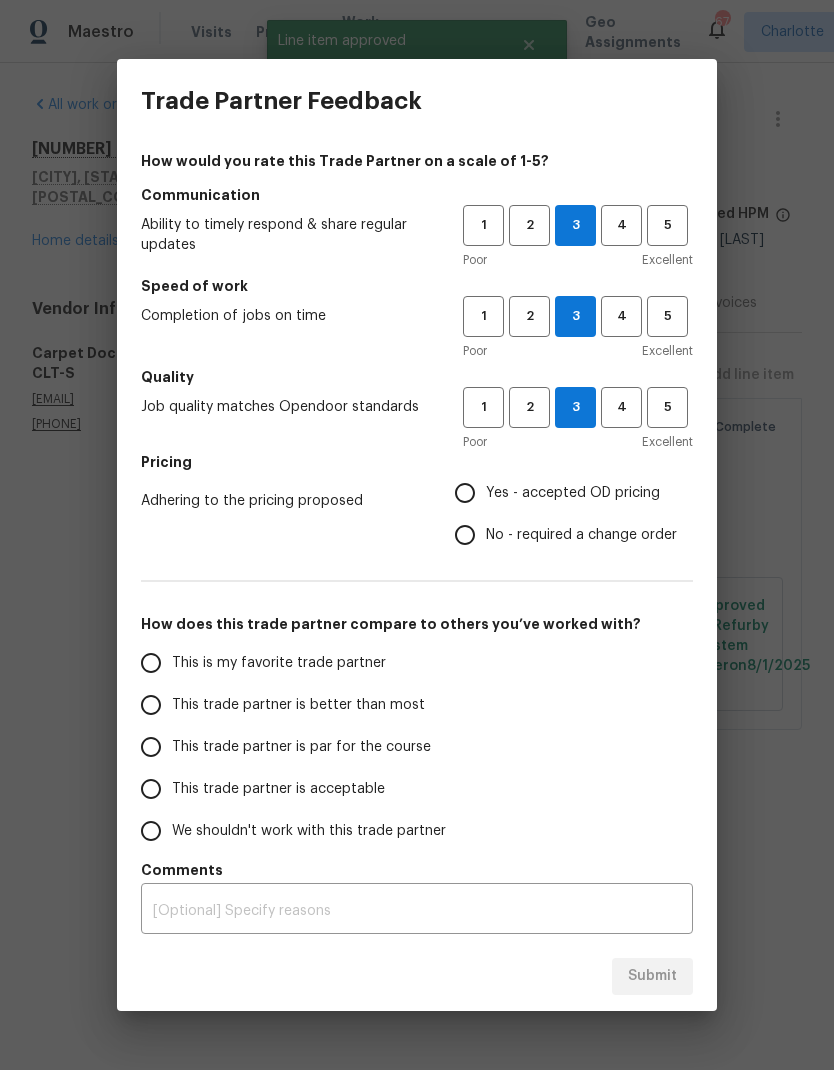 radio on "true" 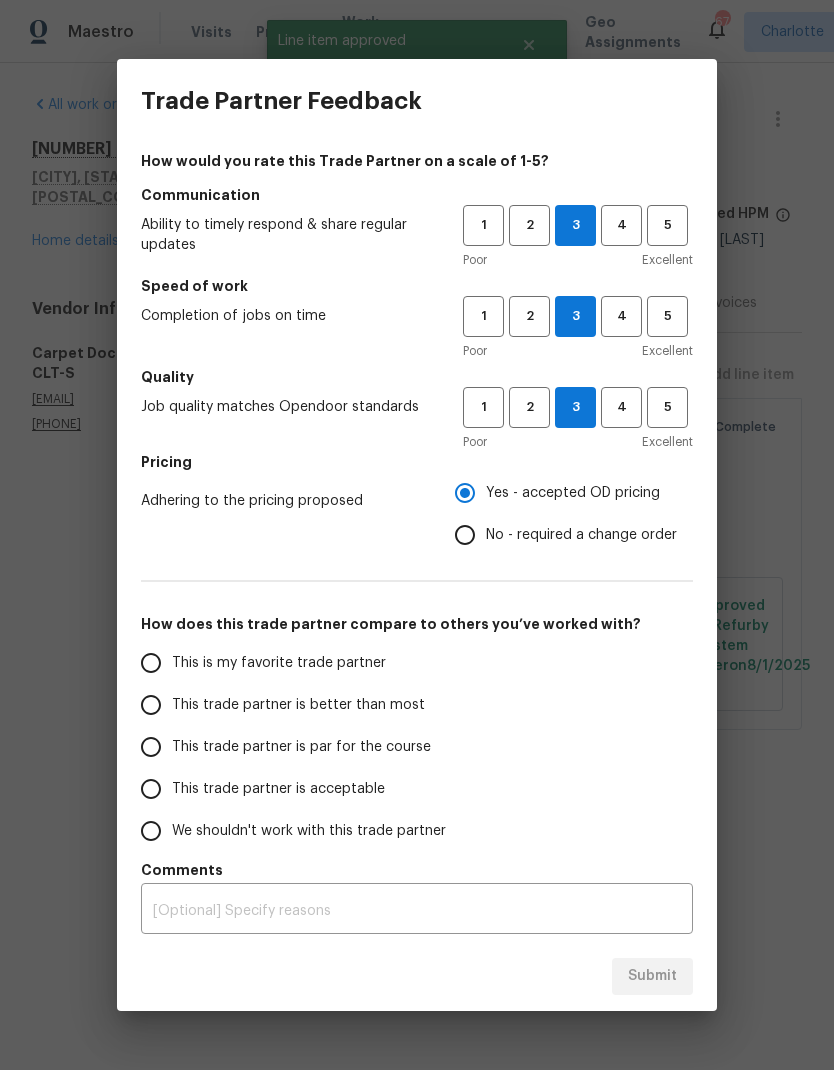 click on "This trade partner is par for the course" at bounding box center (151, 747) 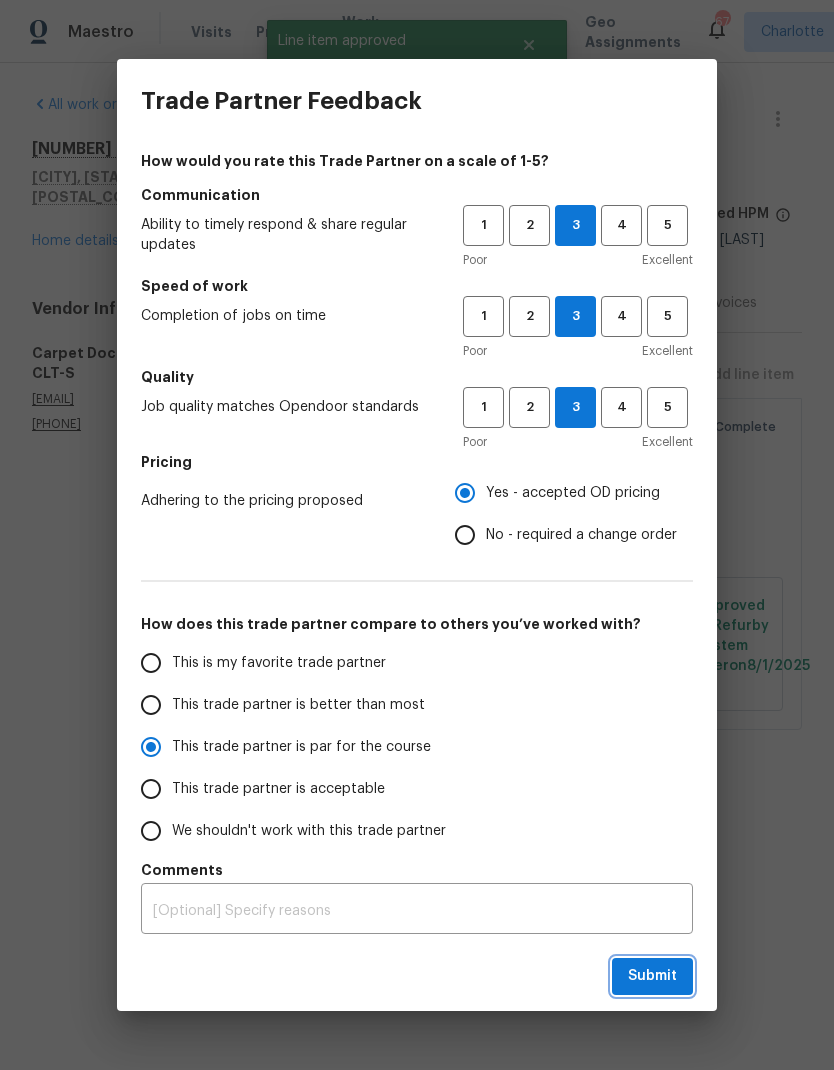 click on "Submit" at bounding box center (652, 976) 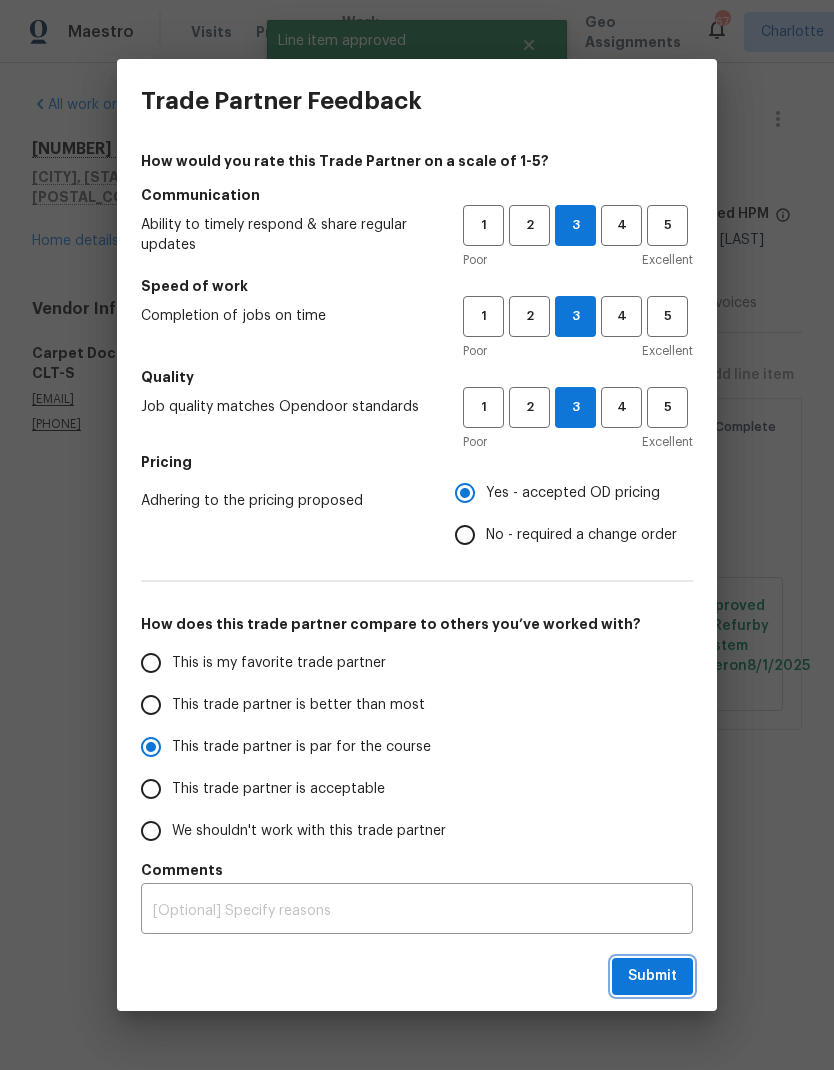 radio on "true" 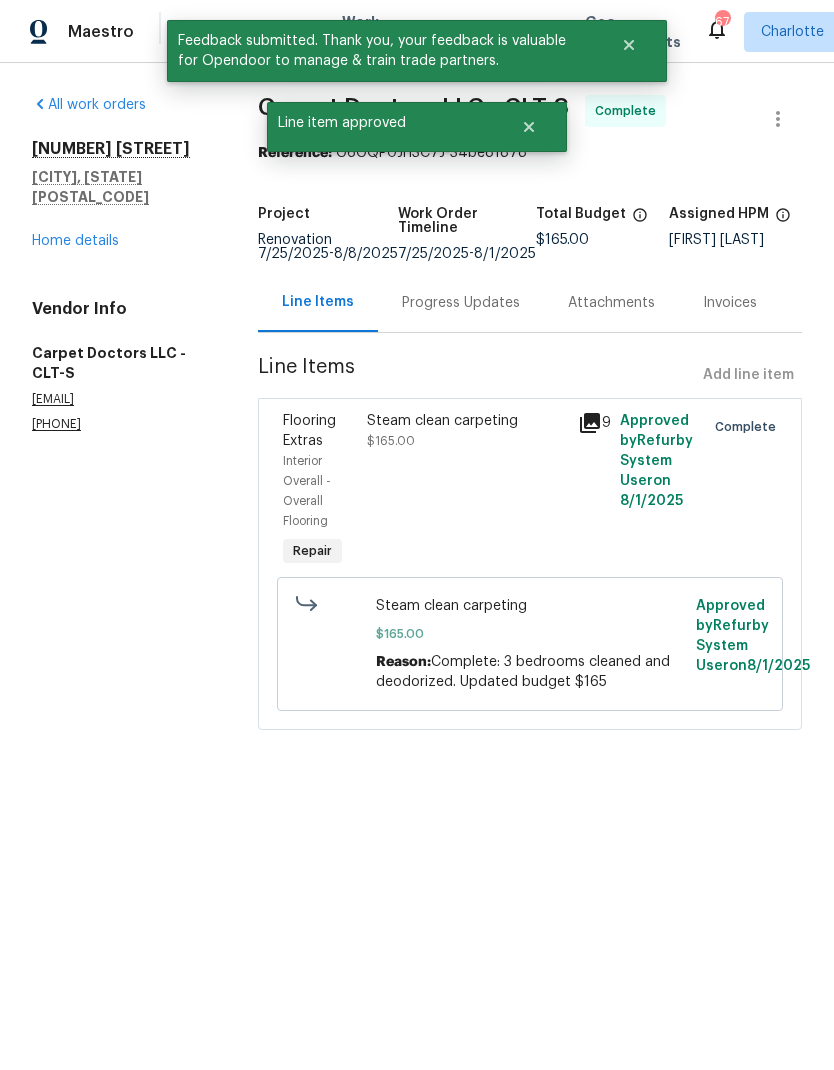 click on "Home details" at bounding box center (75, 241) 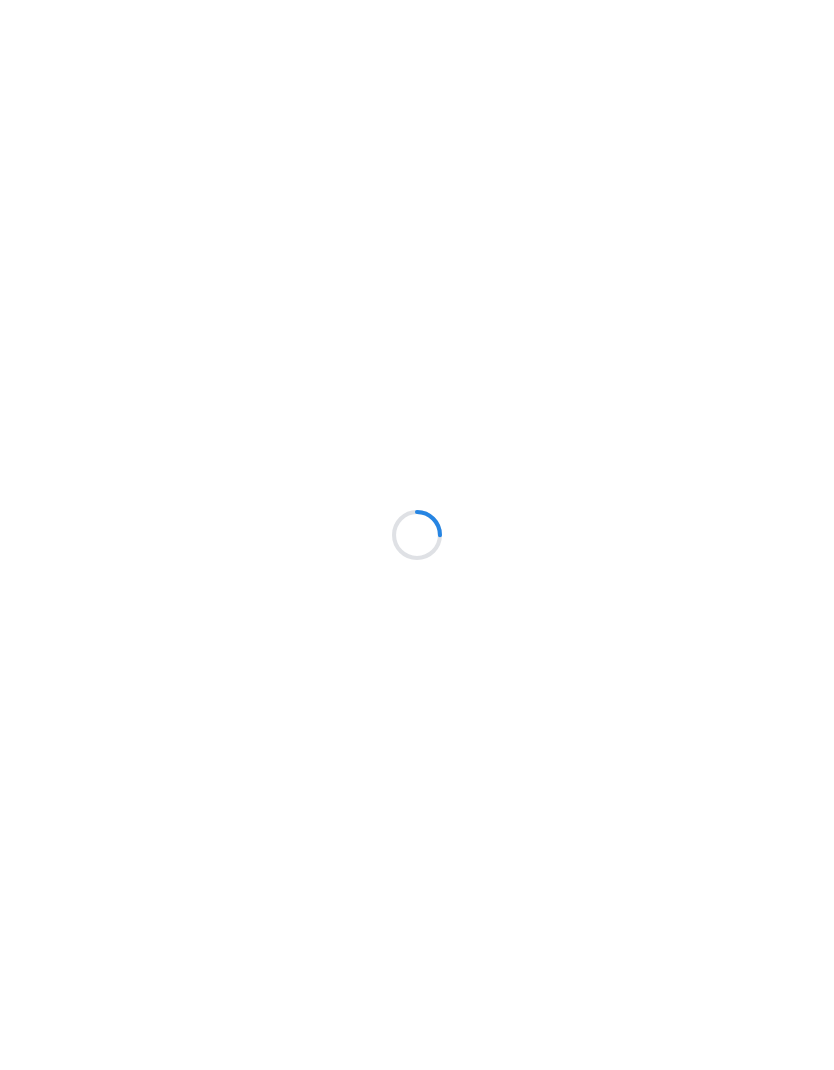 scroll, scrollTop: 0, scrollLeft: 0, axis: both 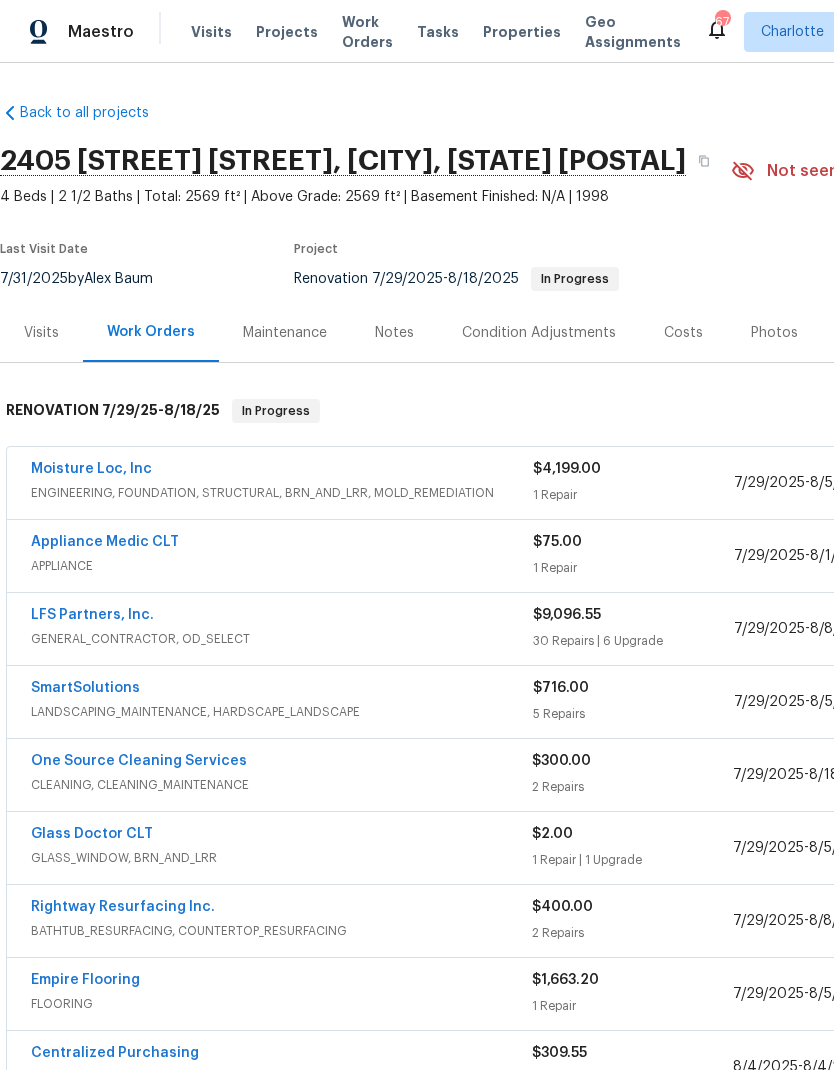 click on "Appliance Medic CLT" at bounding box center (105, 542) 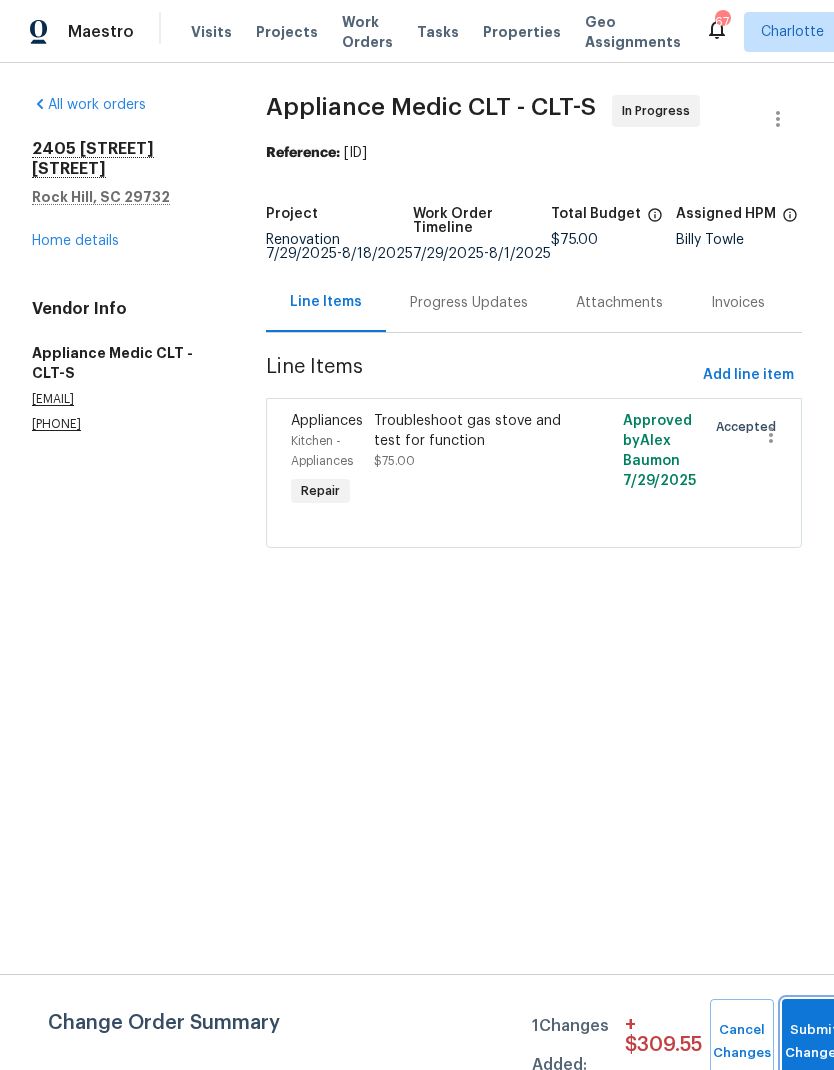 click on "Submit Changes" at bounding box center (814, 1042) 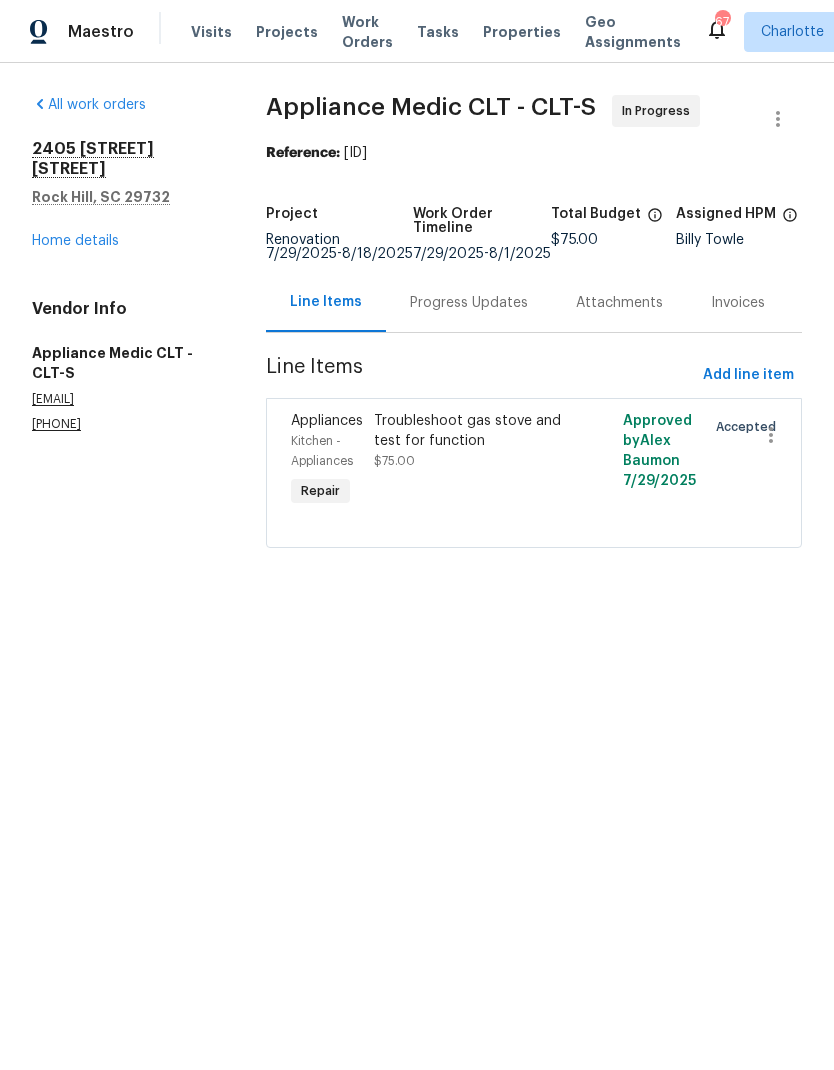 click on "Progress Updates" at bounding box center [469, 303] 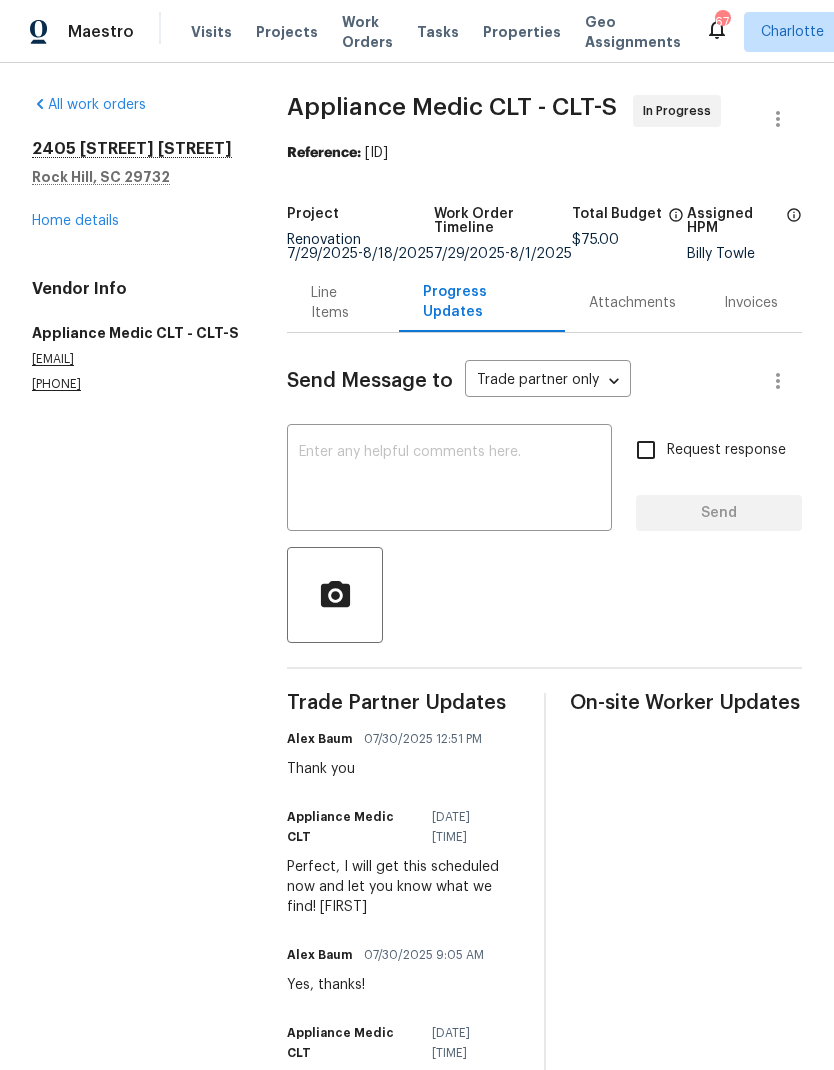 click on "Send Message to Trade partner only Trade partner only ​ x ​ Request response Send Trade Partner Updates [FIRST] [LAST] [DATE] [TIME] Thank you Appliance Medic CLT [DATE] [TIME] Perfect, I will get this scheduled now and let you know what we find!
[FIRST] [FIRST] [LAST] [DATE] [TIME] Yes, thanks! Appliance Medic CLT [DATE] [TIME] Hi [FIRST], I can work on that, is this a vacant property?
Thank you
[FIRST] [FIRST] [LAST] [DATE] [TIME] Hello, can you please schedule this for this week? On-site Worker Updates" at bounding box center (544, 794) 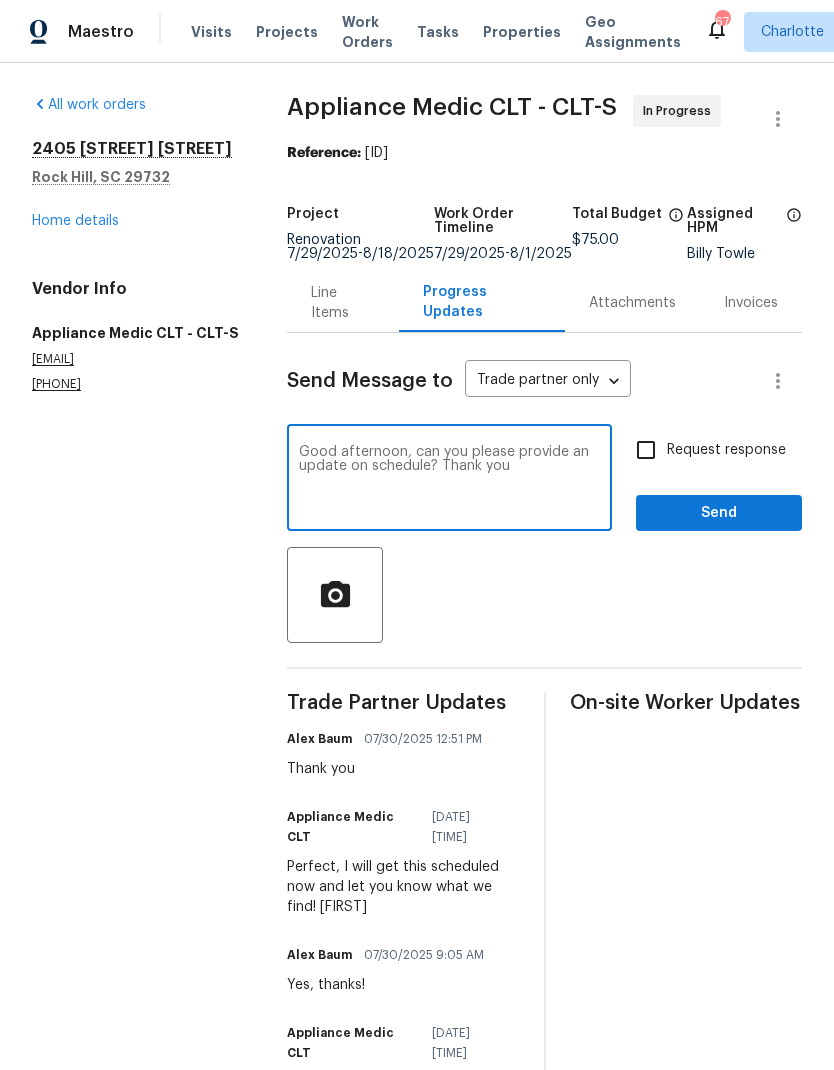 type on "Good afternoon, can you please provide an update on schedule? Thank you" 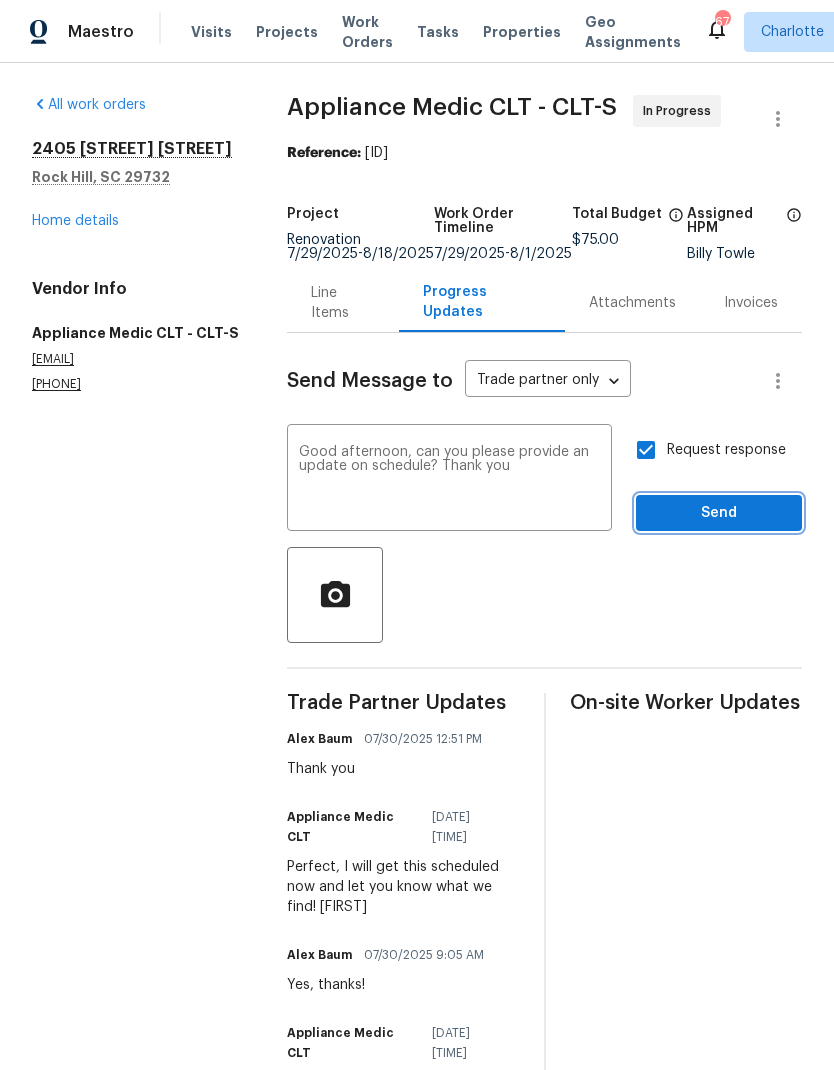 click on "Send" at bounding box center [719, 513] 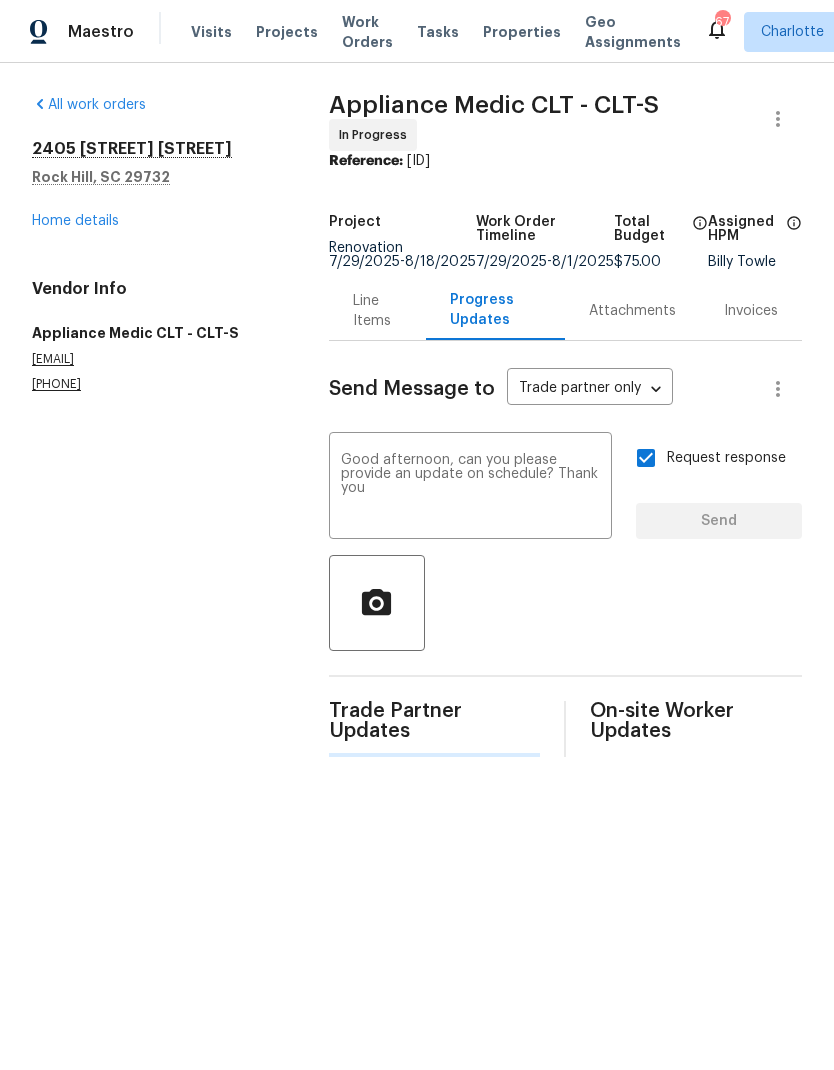 type 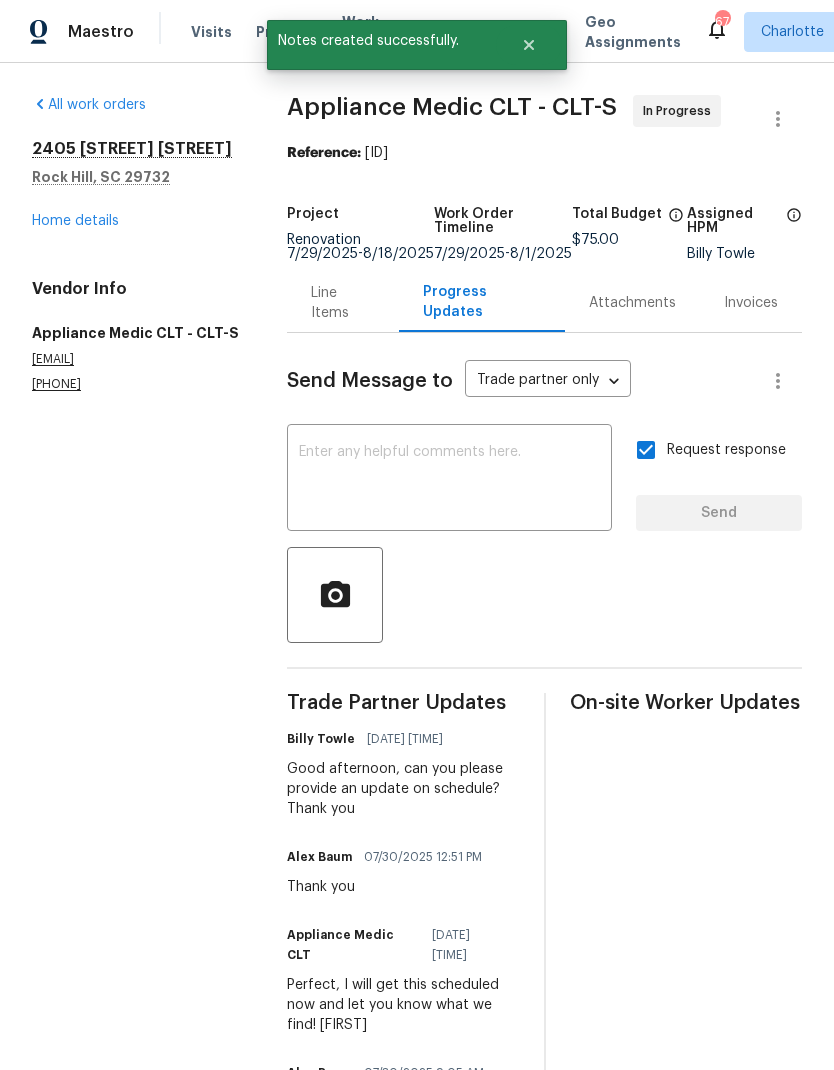 click on "Home details" at bounding box center [75, 221] 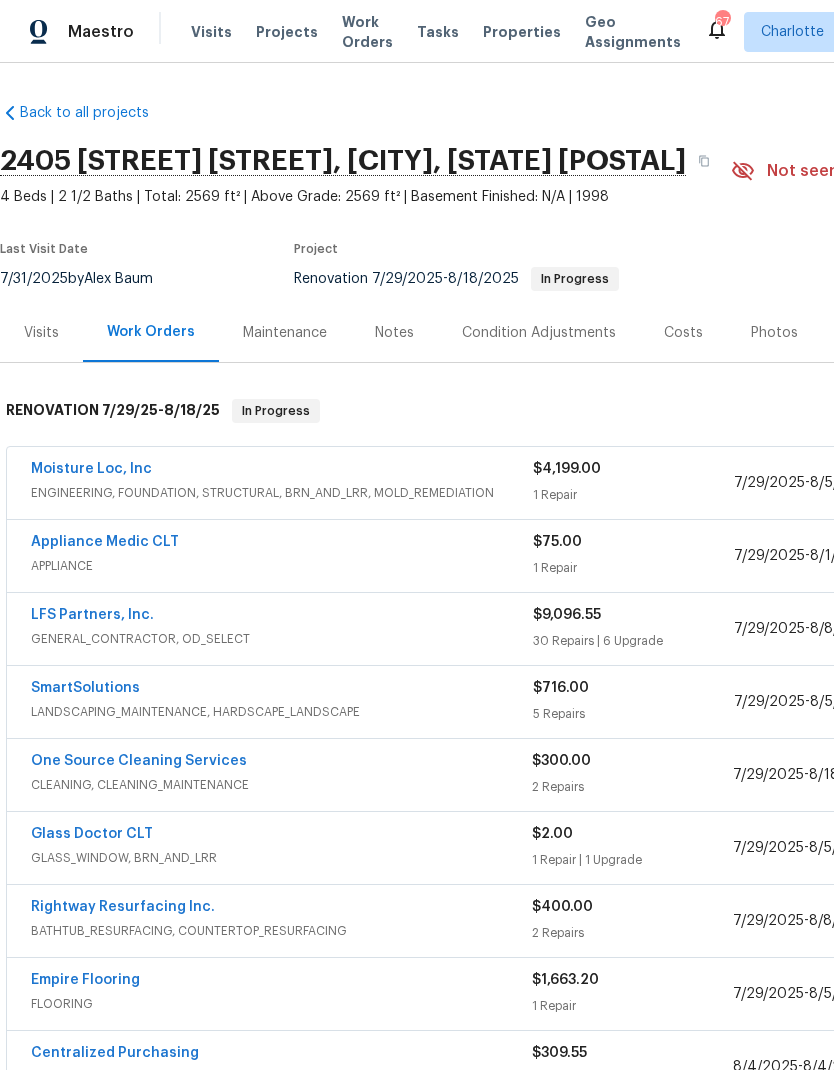 scroll, scrollTop: 0, scrollLeft: 0, axis: both 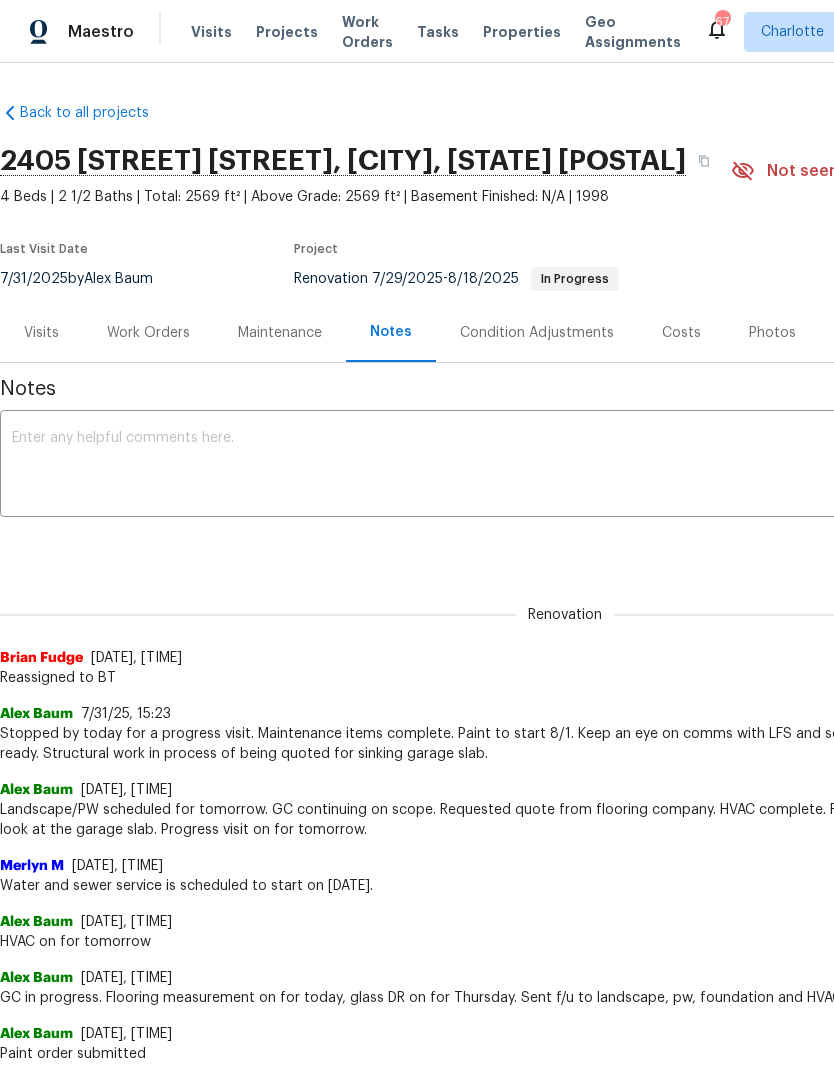 click on "Work Orders" at bounding box center (148, 332) 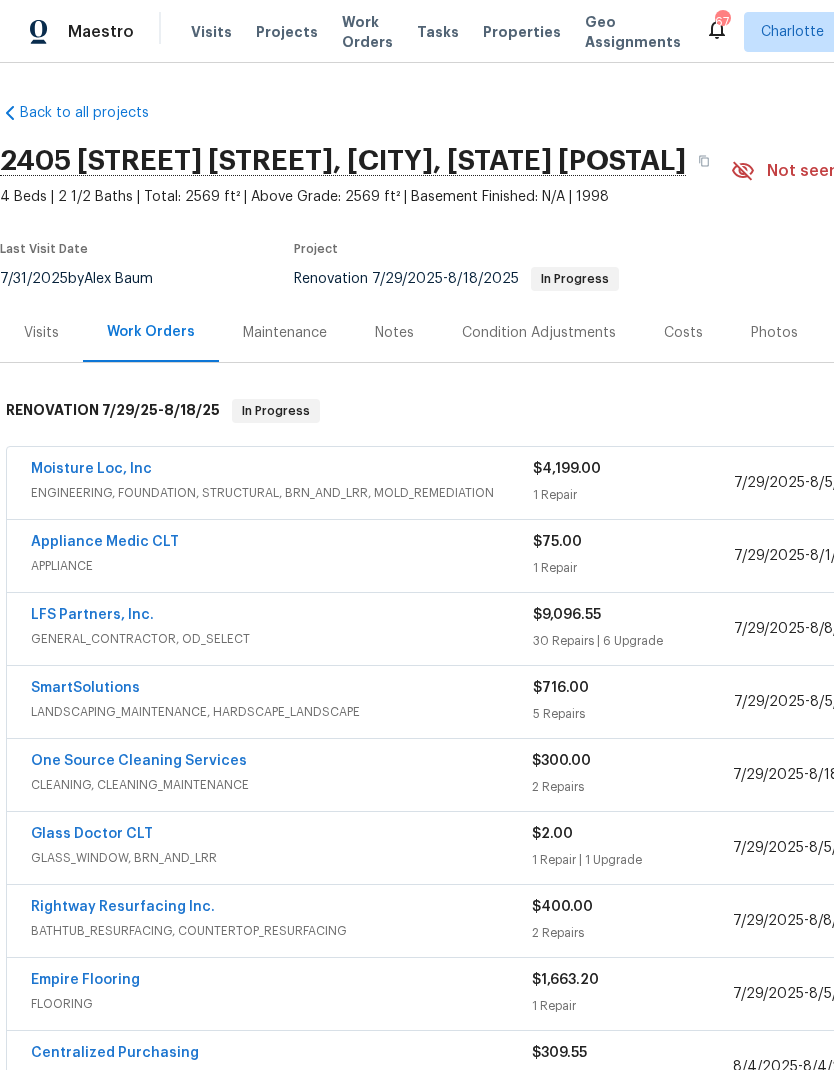 click on "Notes" at bounding box center [394, 332] 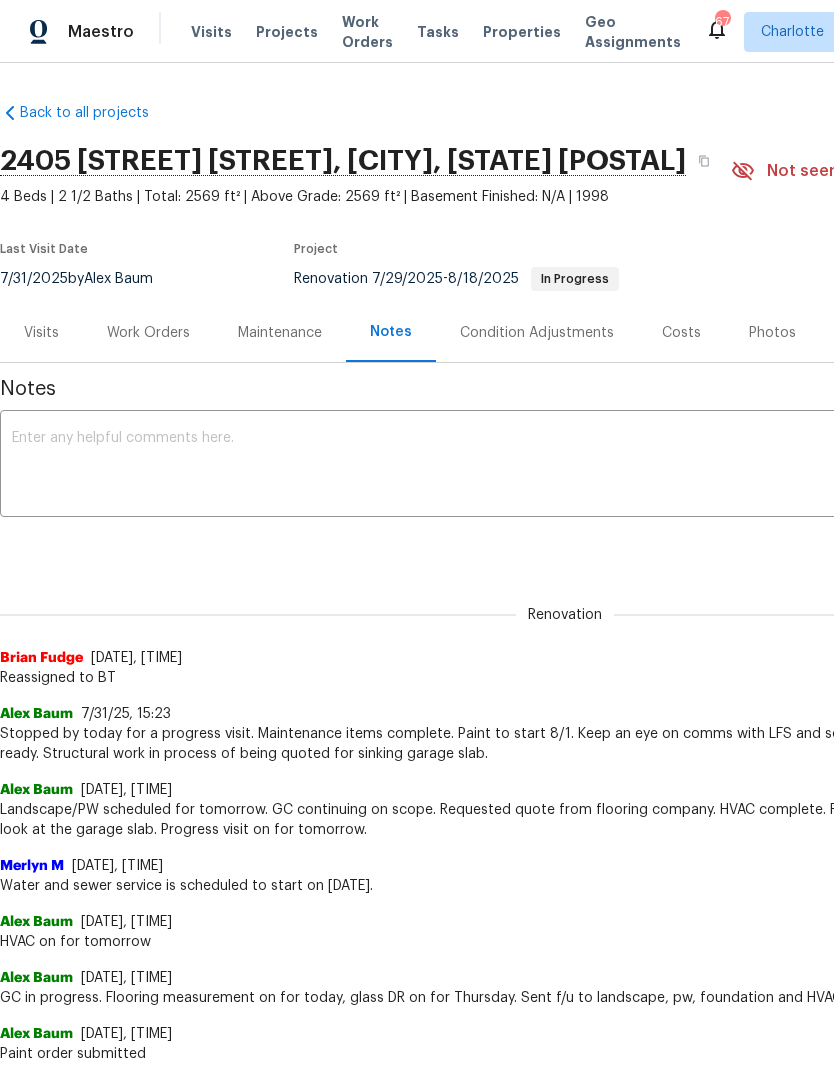 click on "Work Orders" at bounding box center (148, 333) 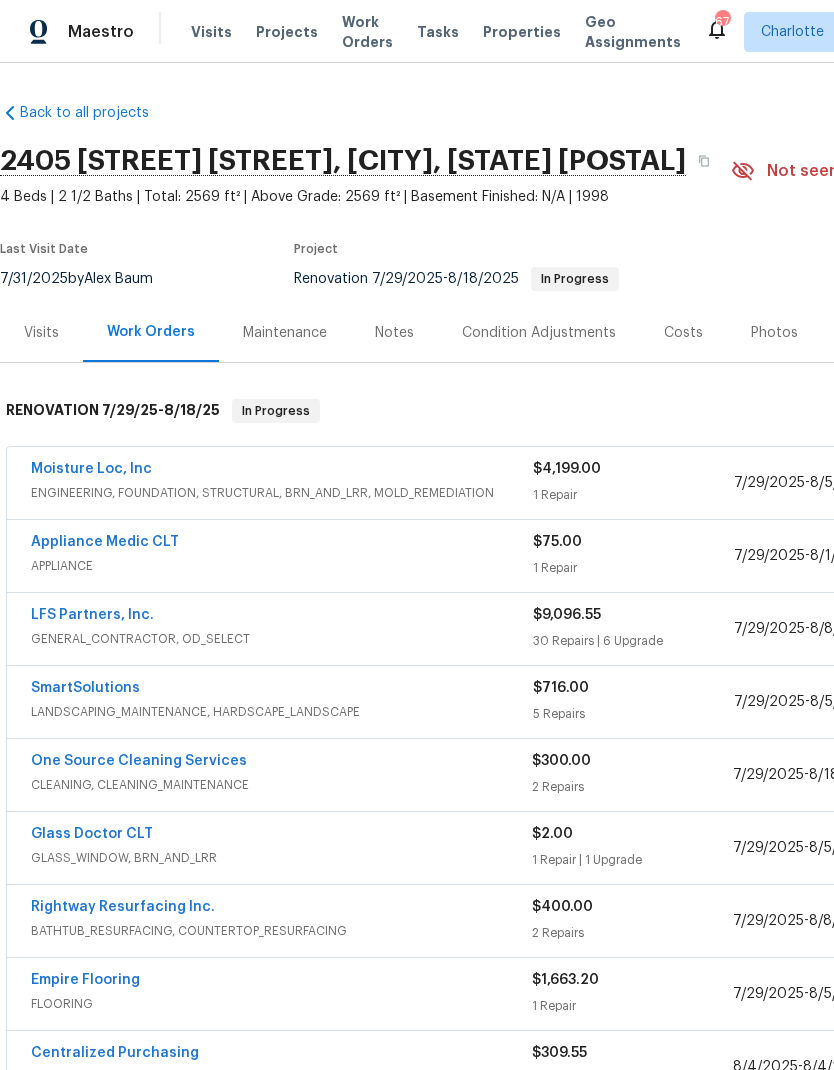 scroll, scrollTop: 0, scrollLeft: 0, axis: both 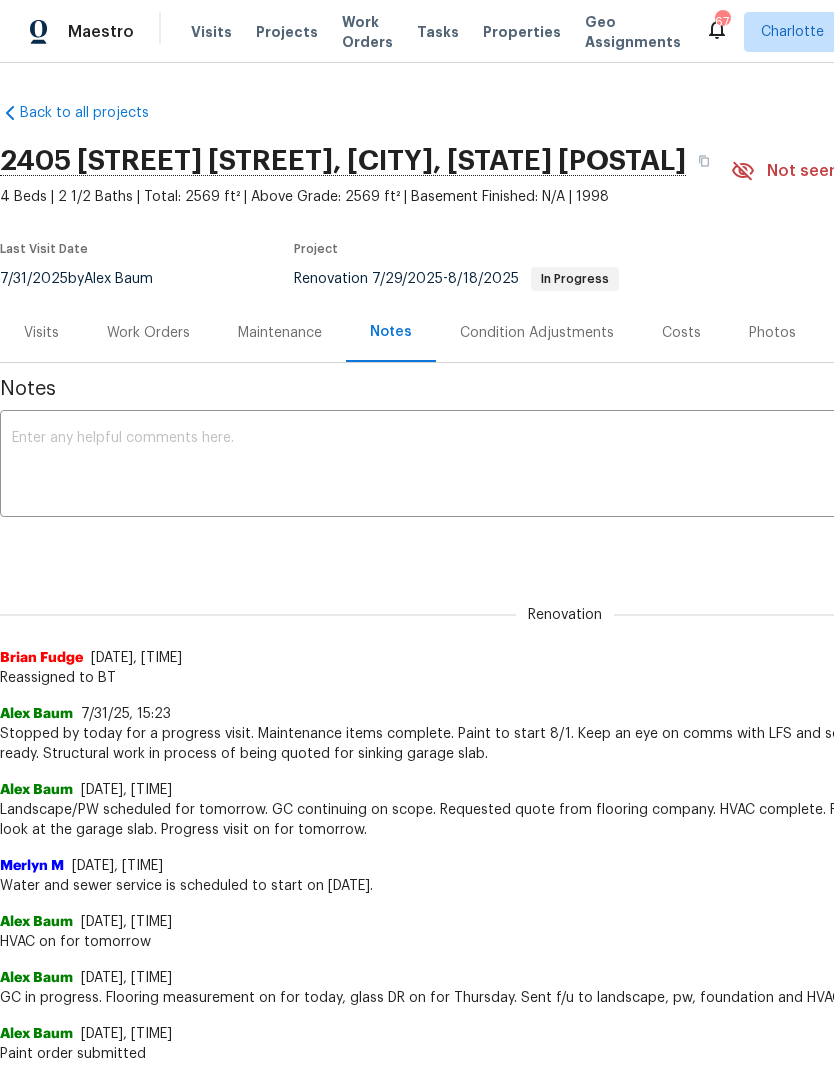 click on "Renovation   (current) e9e827a4-8c67-4d1b-8089-7fe9bd460d48 ​ Add" at bounding box center (565, 547) 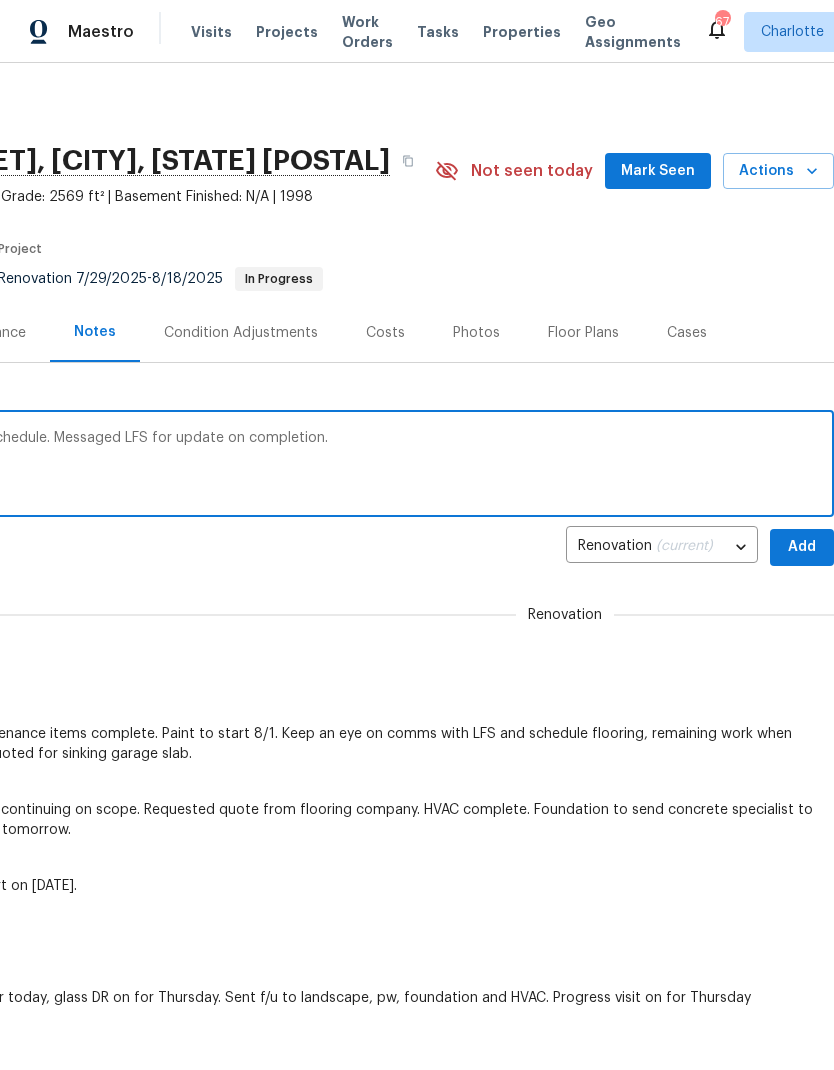 scroll, scrollTop: 0, scrollLeft: 296, axis: horizontal 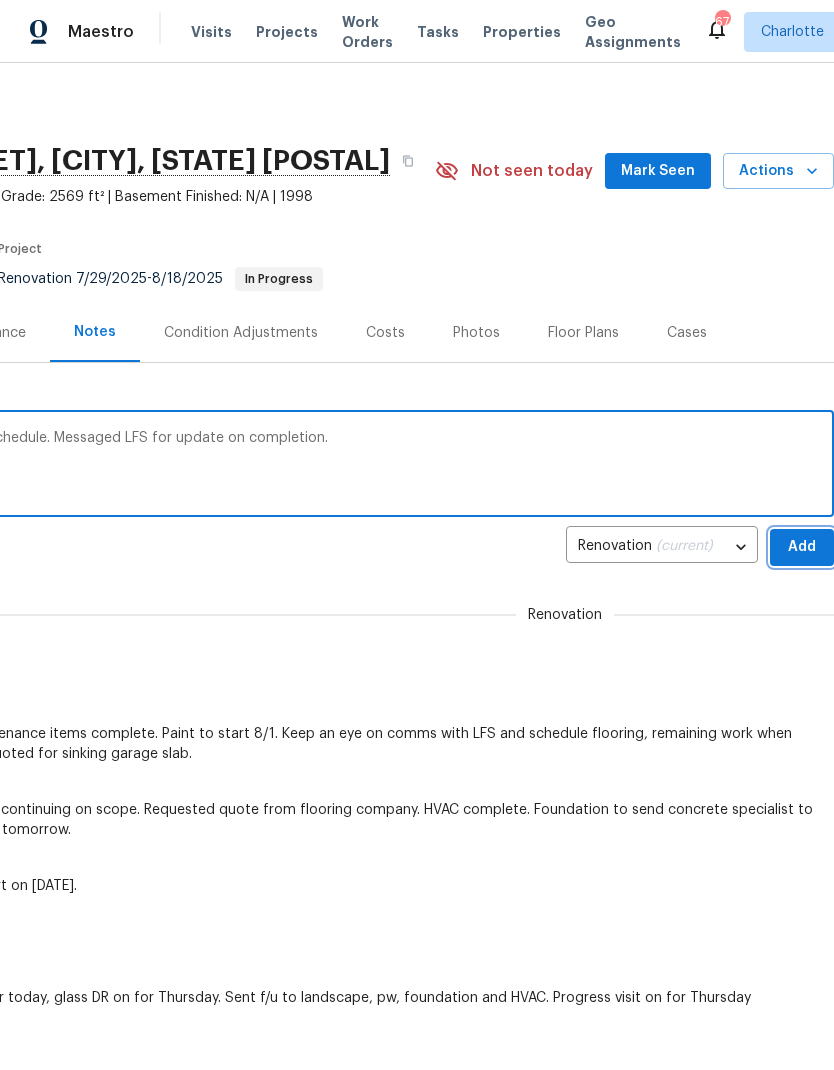 click on "Add" at bounding box center [802, 547] 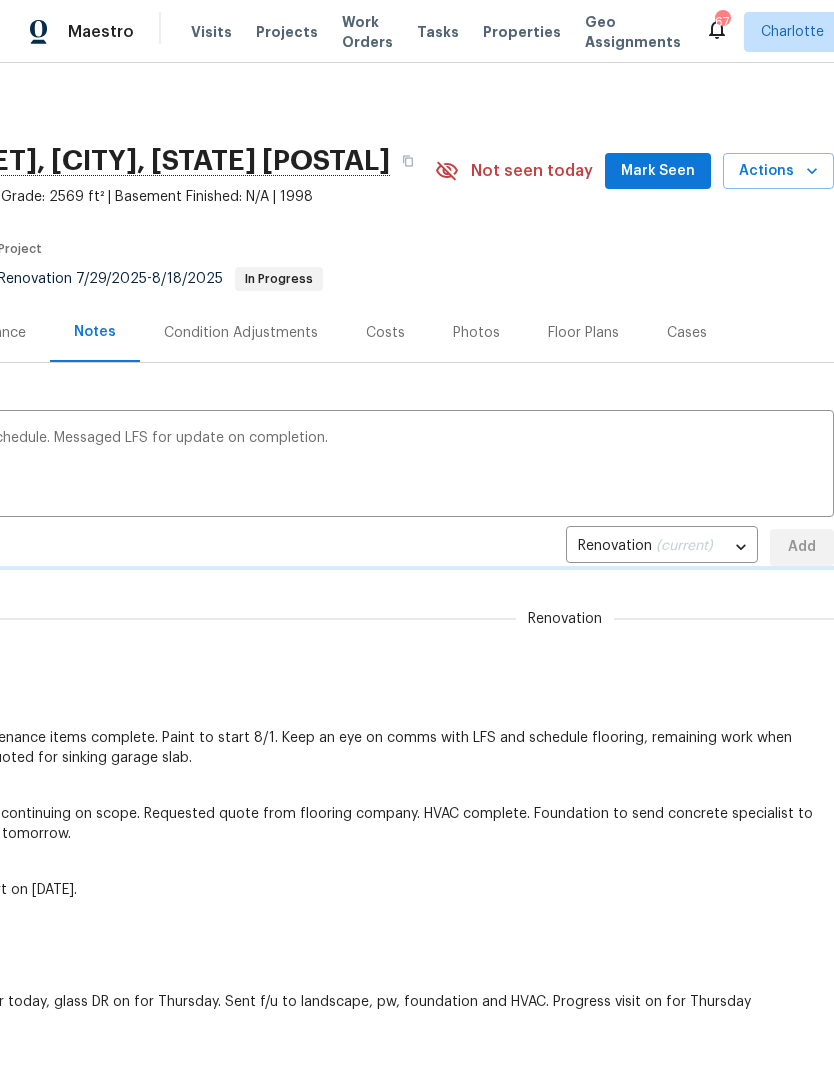 type 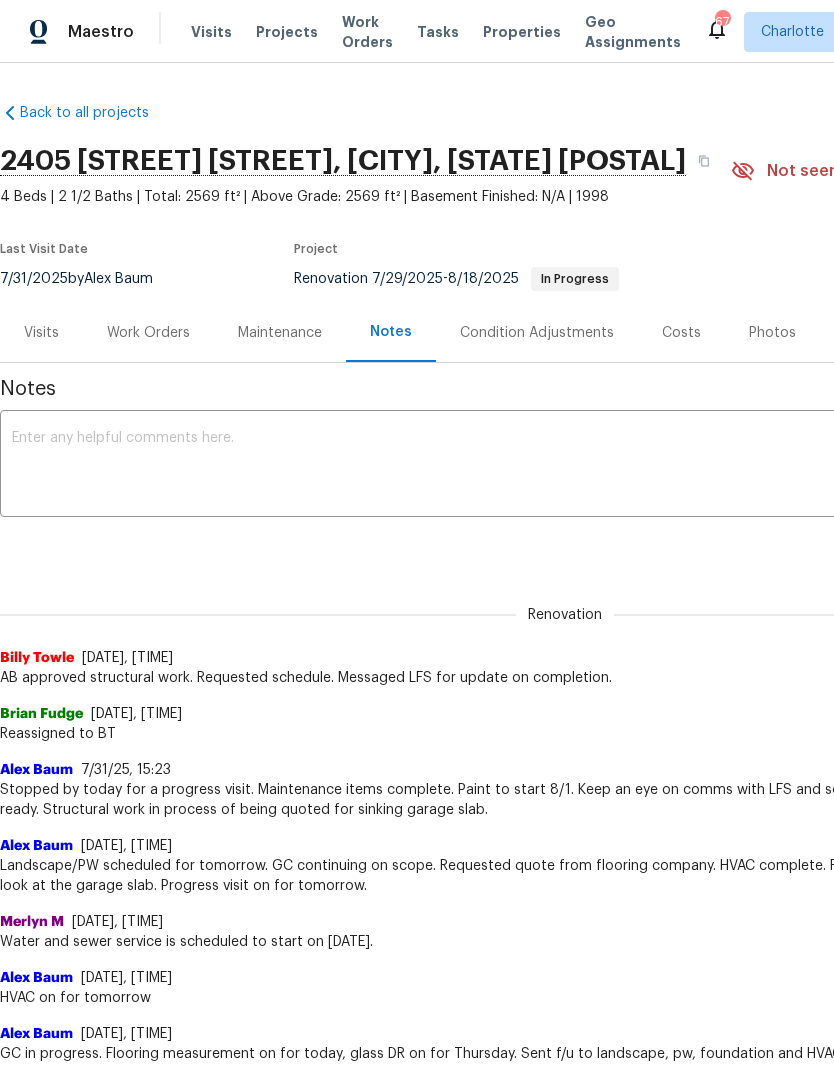 scroll, scrollTop: 0, scrollLeft: 0, axis: both 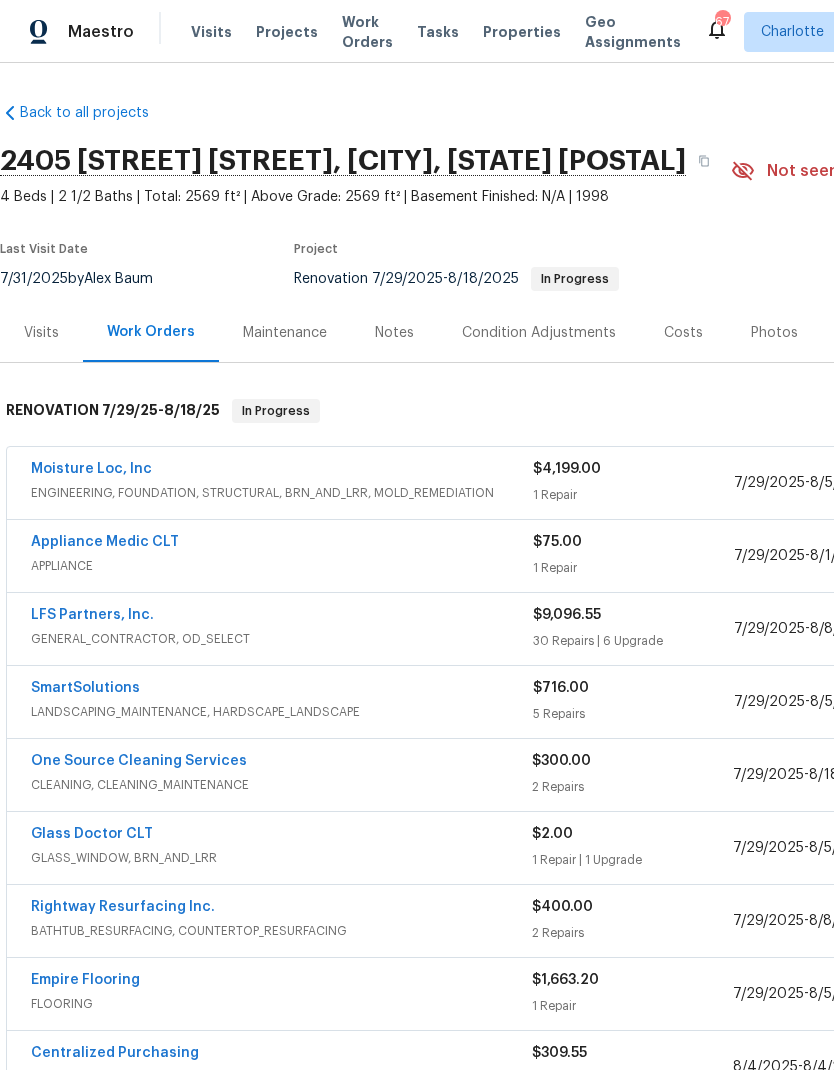 click on "GENERAL_CONTRACTOR, OD_SELECT" at bounding box center [282, 639] 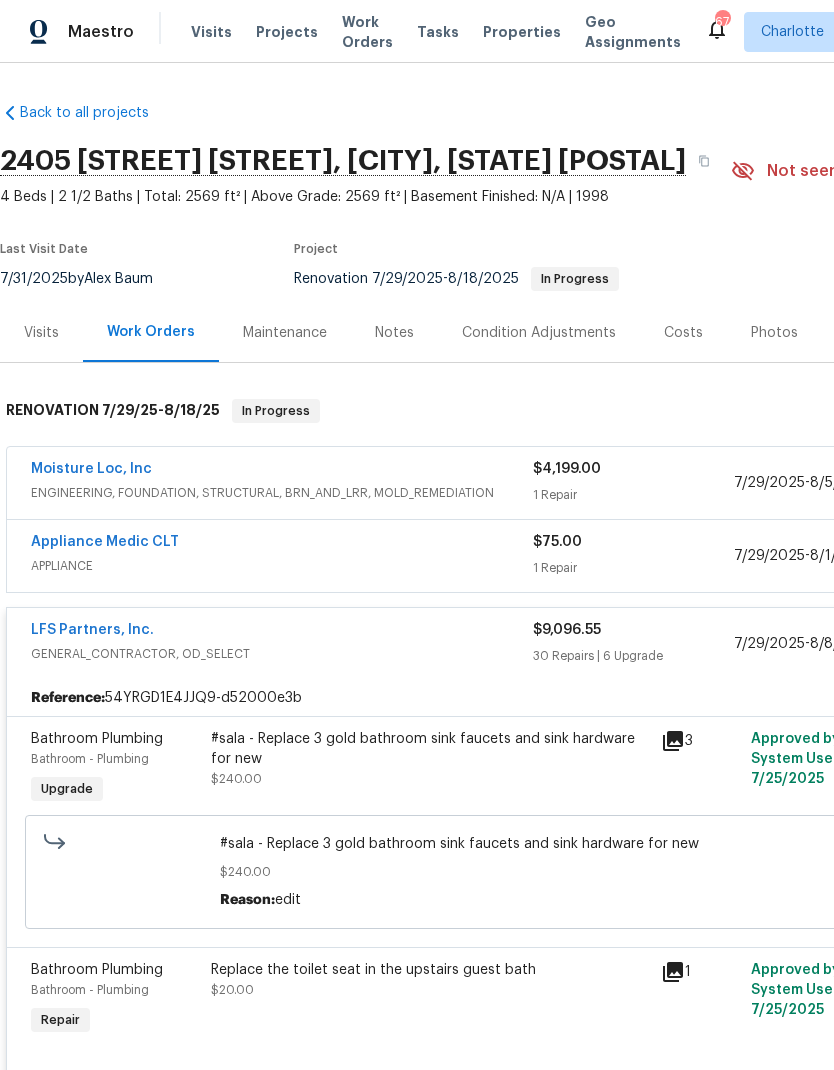 scroll, scrollTop: 1, scrollLeft: 0, axis: vertical 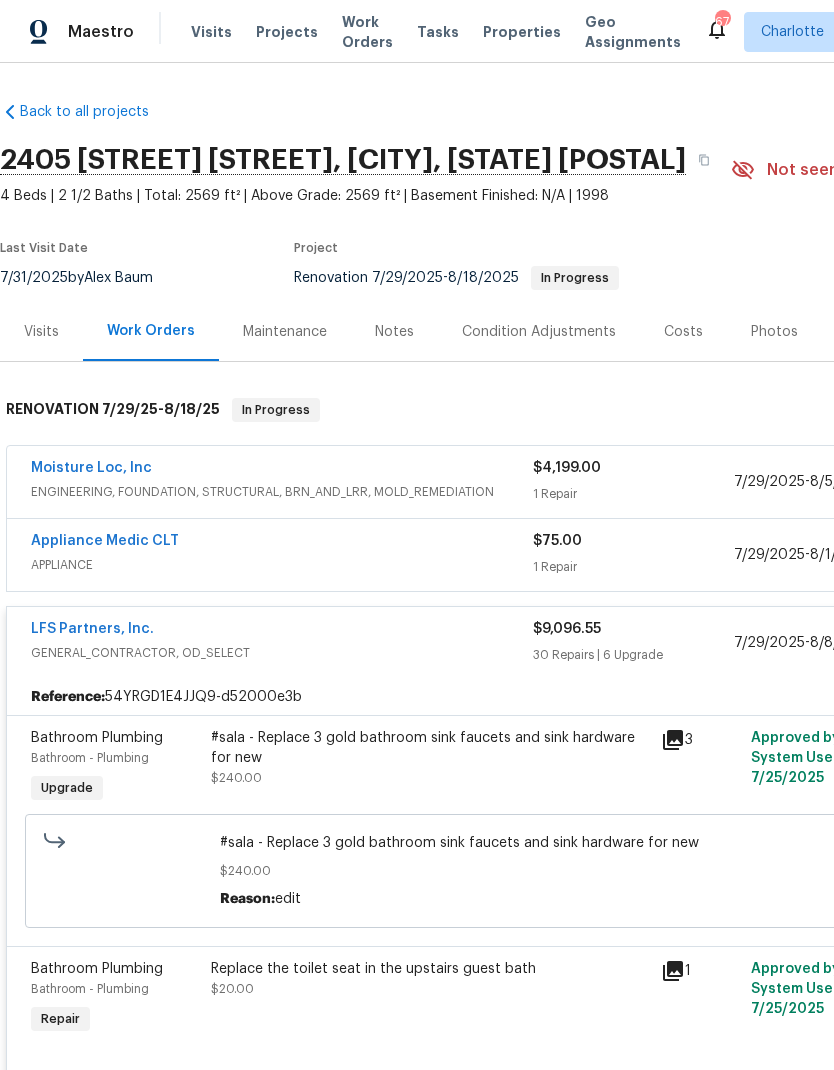click on "Moisture Loc, Inc" at bounding box center [282, 470] 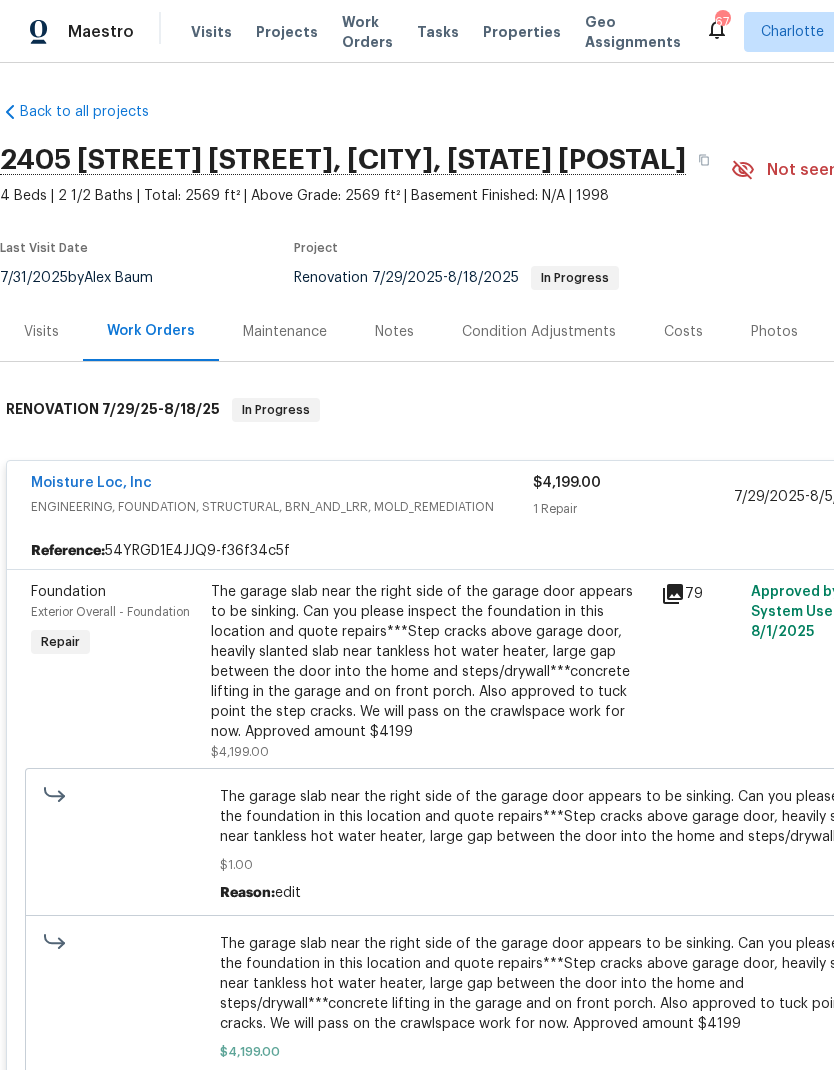 click on "Moisture Loc, Inc" at bounding box center [91, 483] 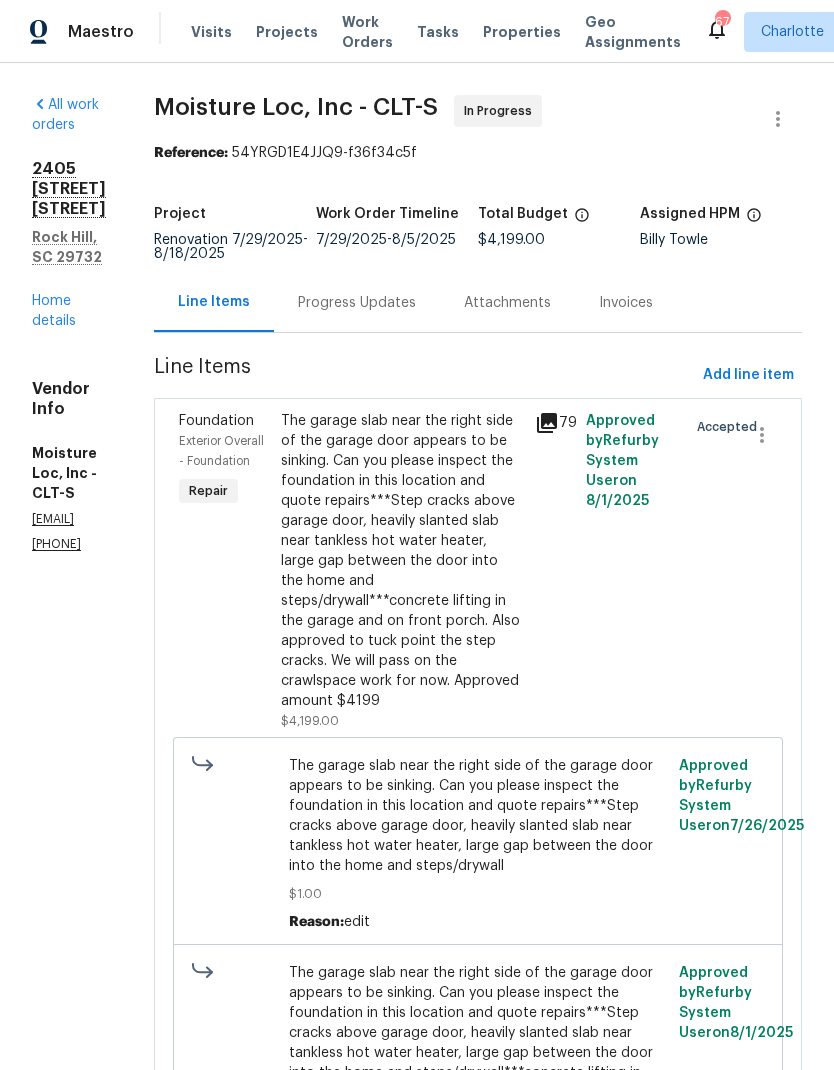 scroll, scrollTop: 0, scrollLeft: 0, axis: both 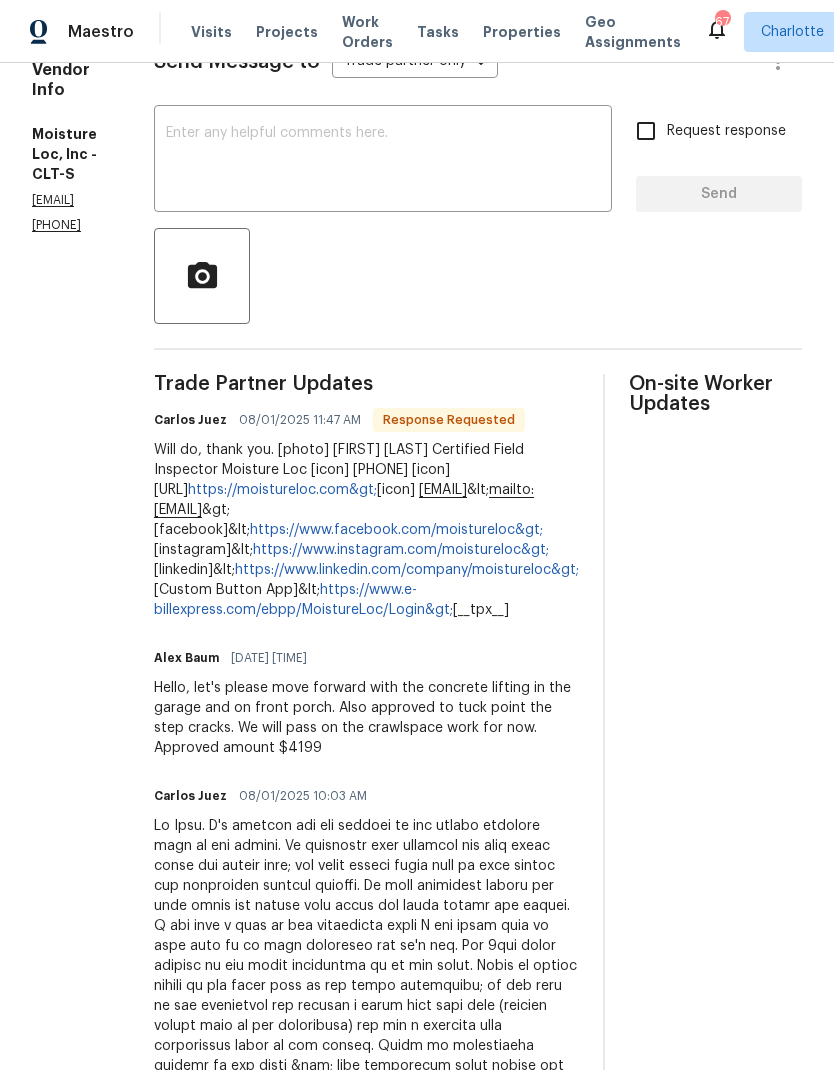 click at bounding box center [383, 161] 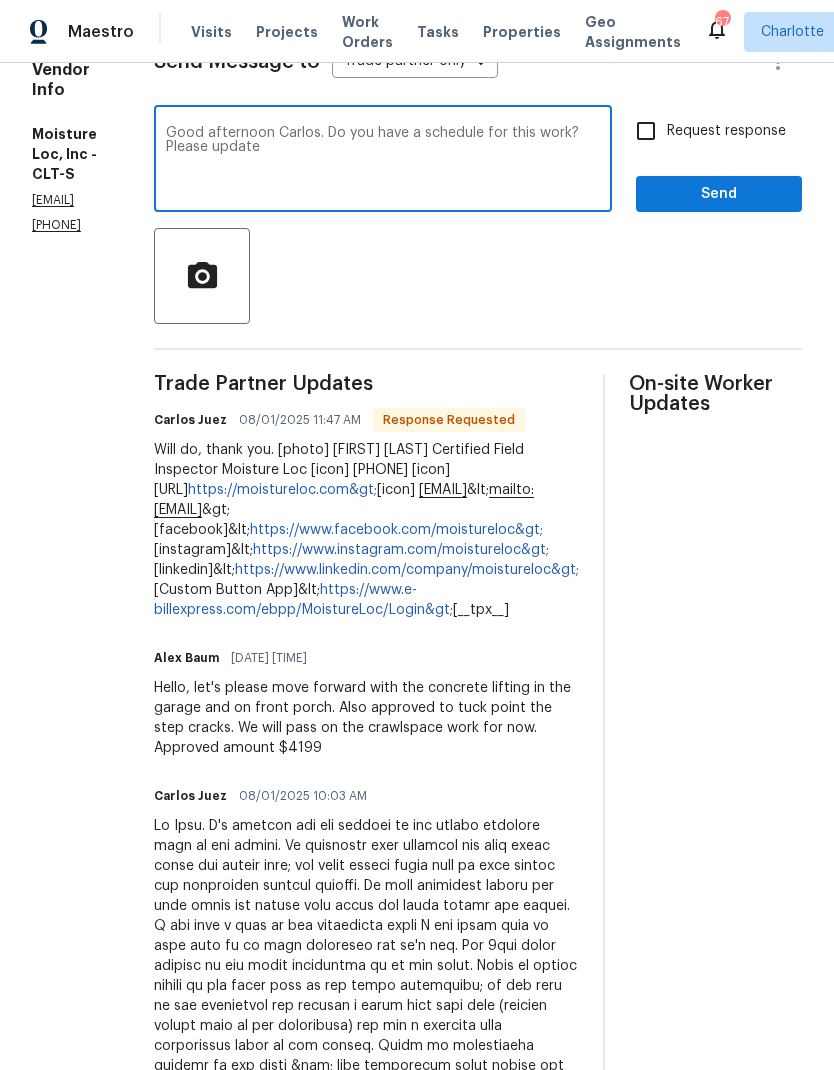 type on "Good afternoon Carlos. Do you have a schedule for this work? Please update" 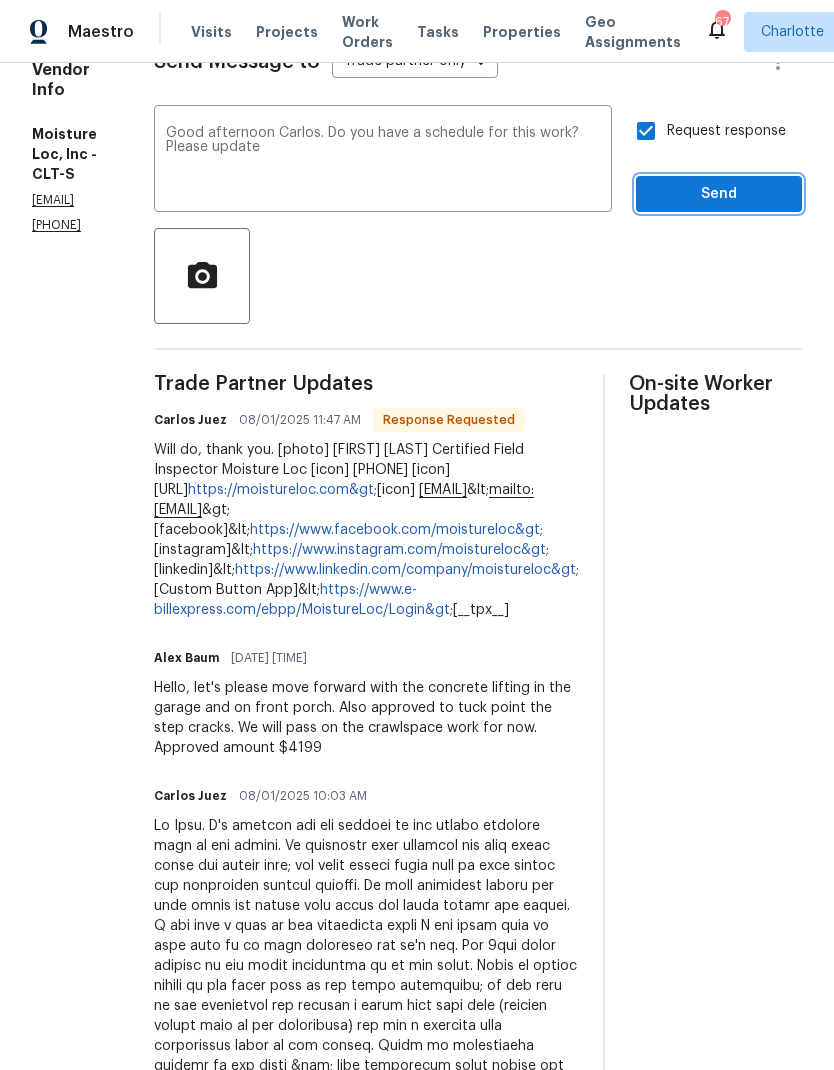 click on "Send" at bounding box center (719, 194) 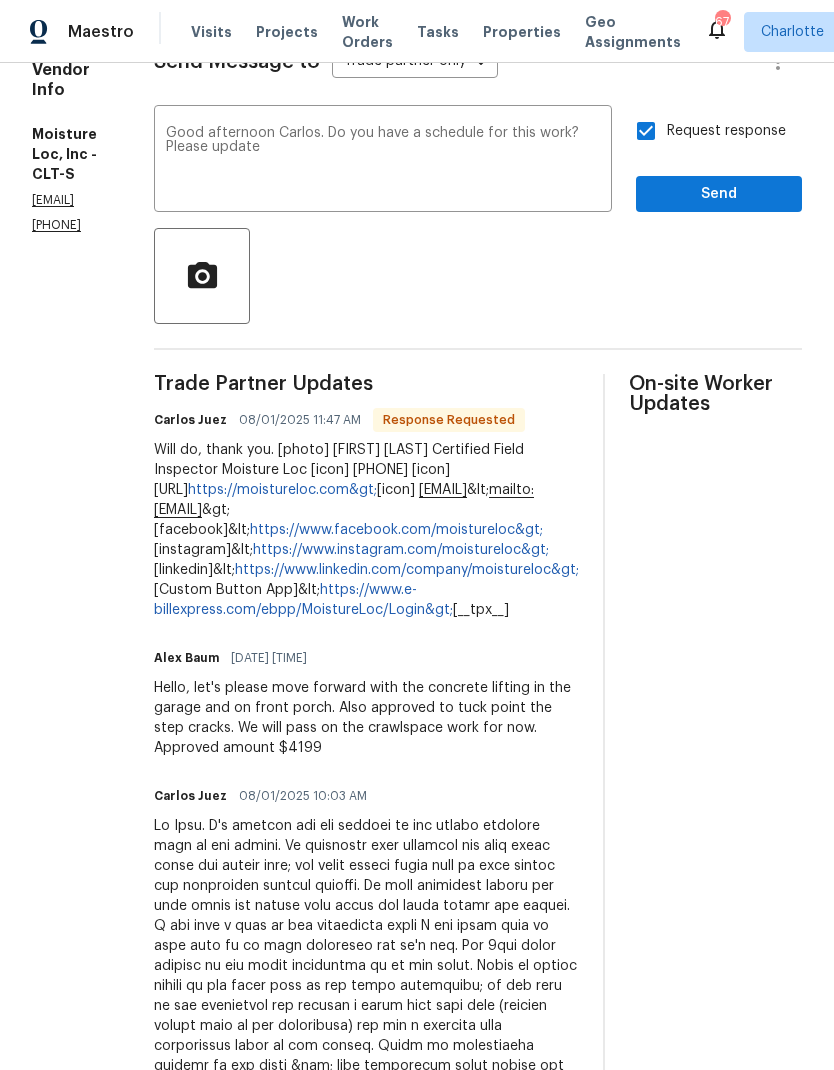 scroll, scrollTop: 0, scrollLeft: 0, axis: both 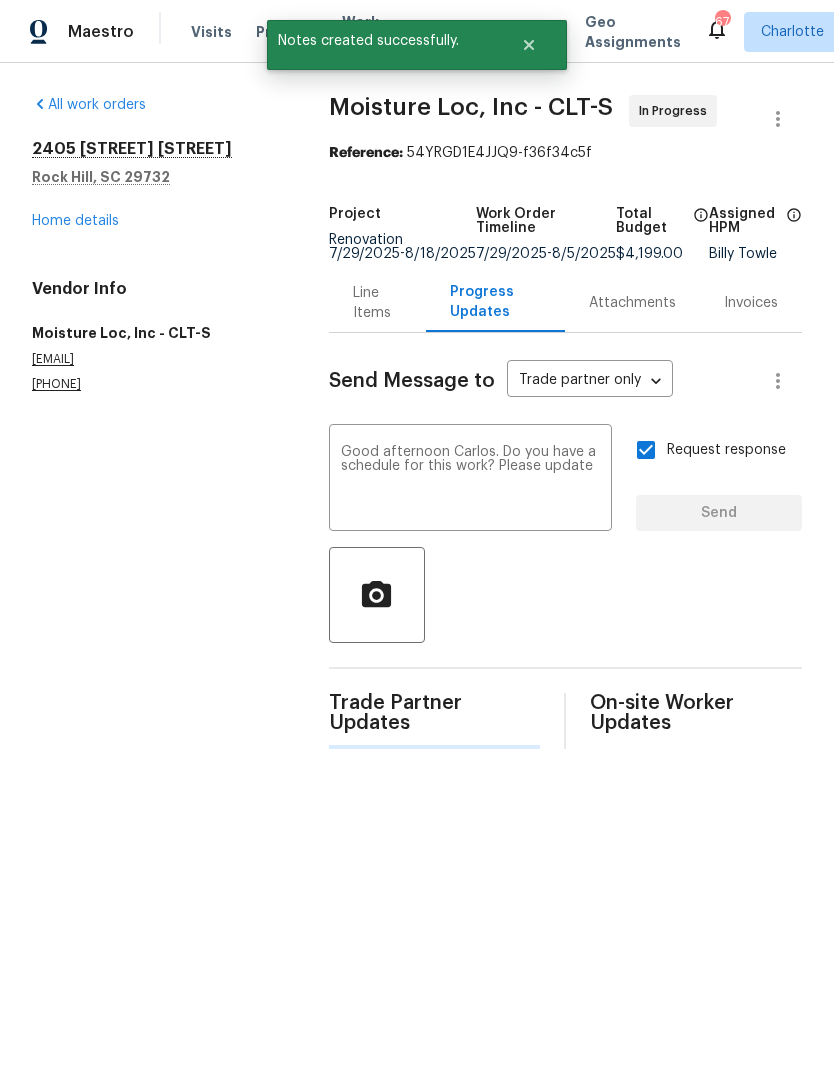 type 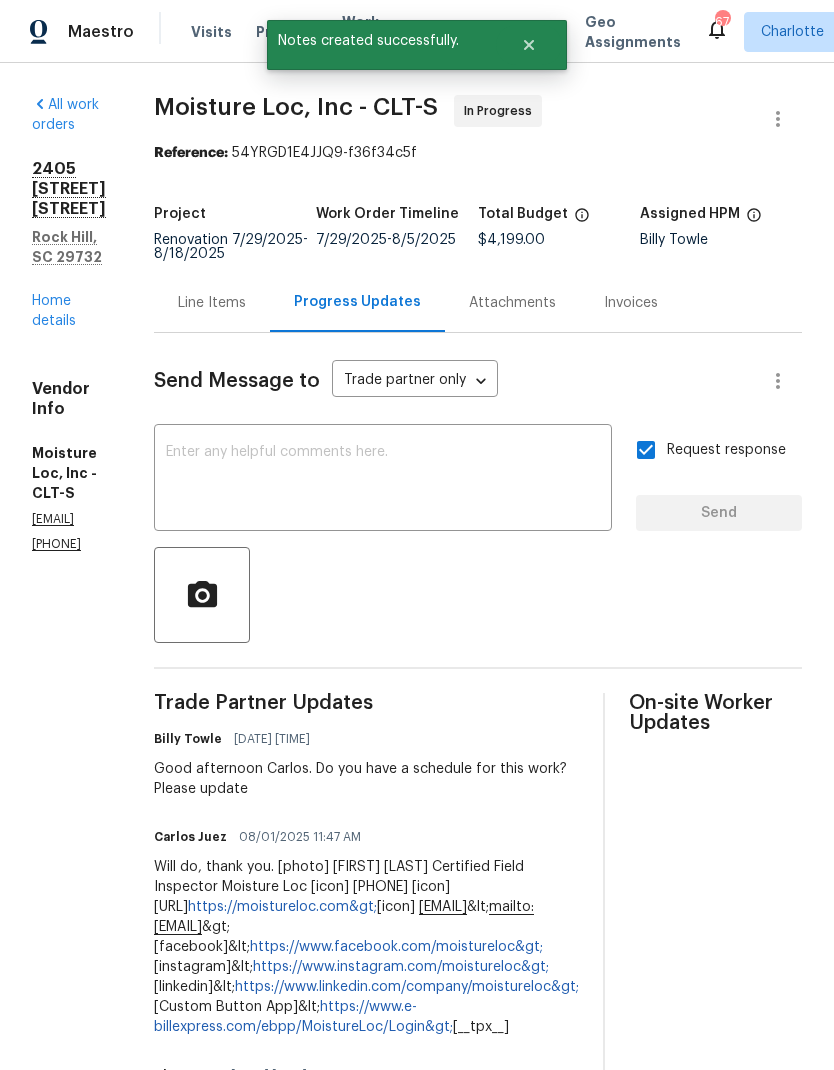 click on "Line Items" at bounding box center [212, 302] 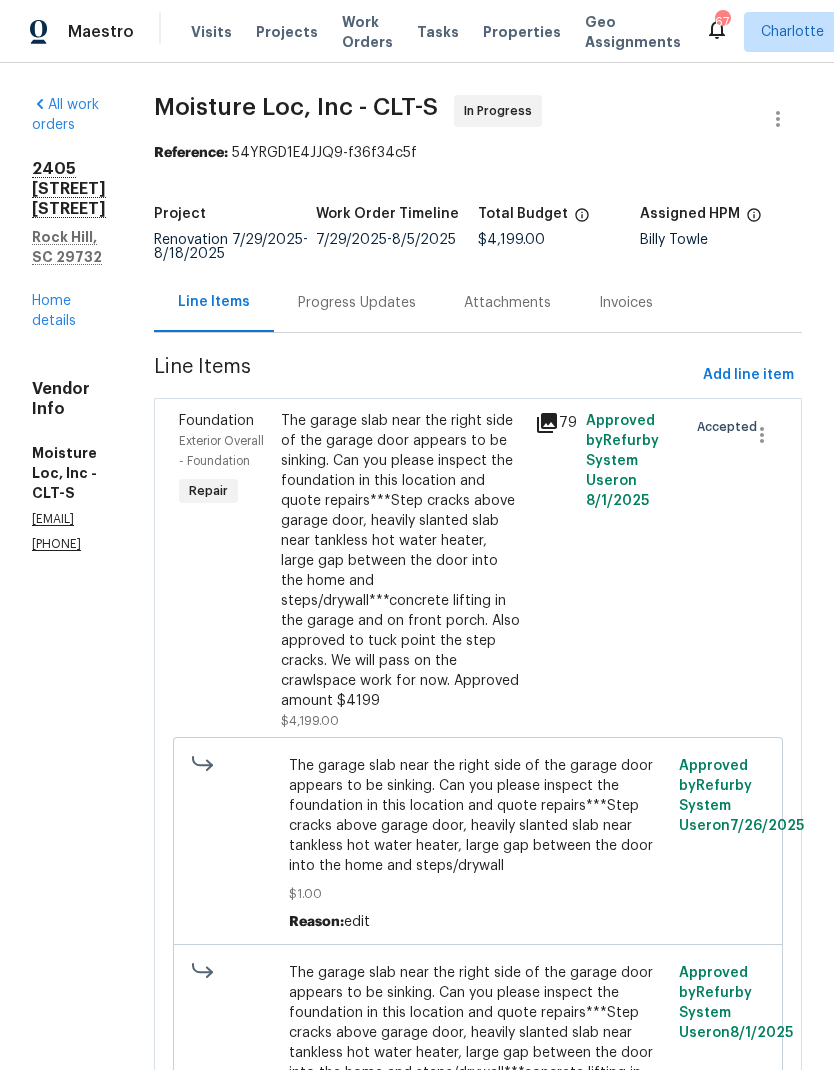 click on "Home details" at bounding box center [54, 311] 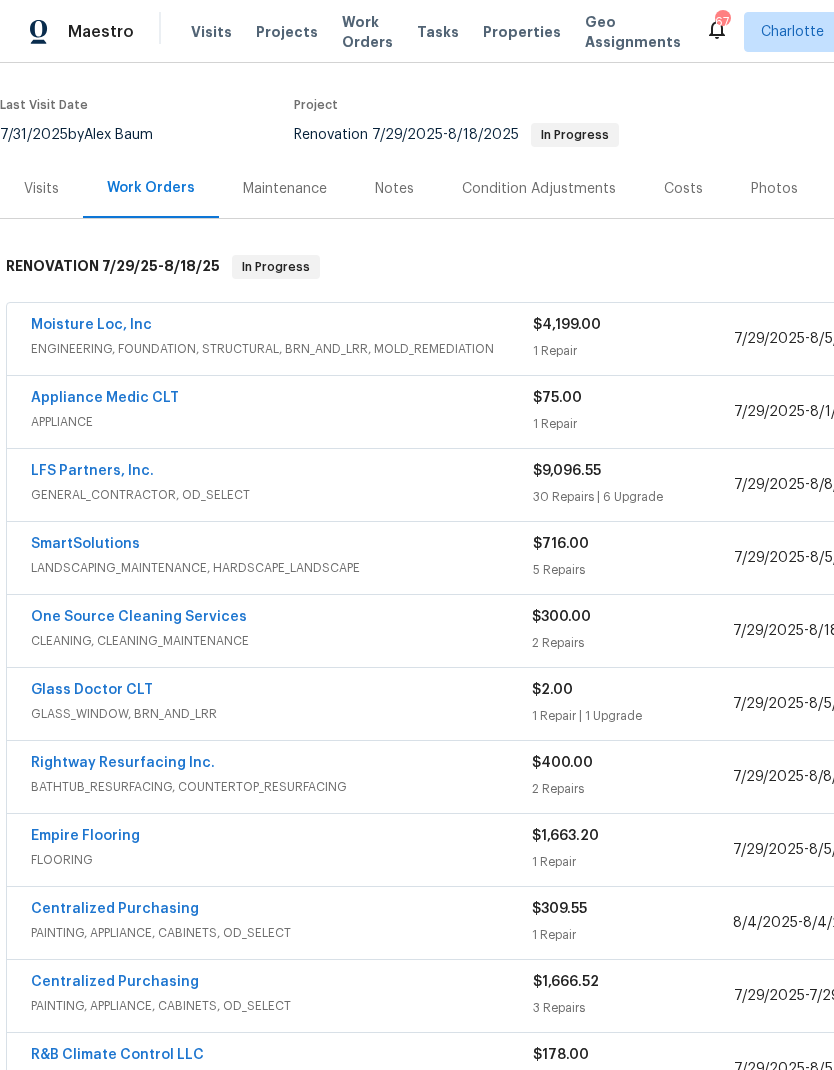 scroll, scrollTop: 145, scrollLeft: 0, axis: vertical 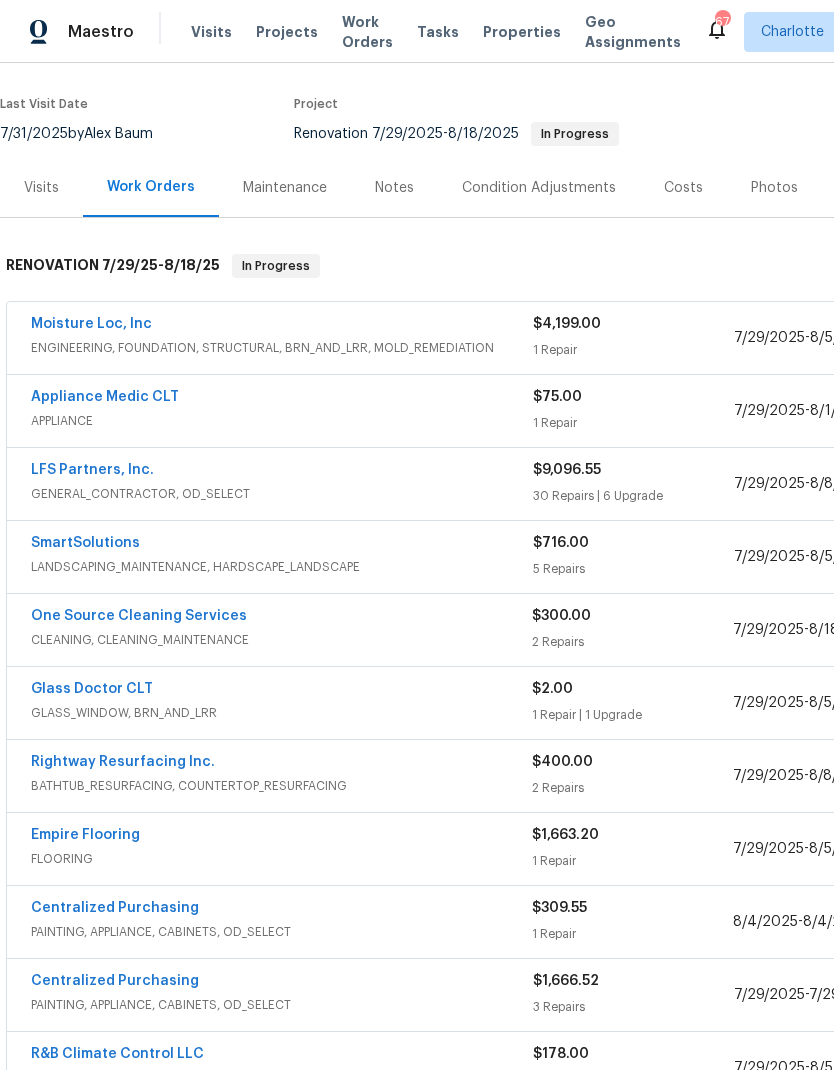 click on "Glass Doctor CLT" at bounding box center (92, 689) 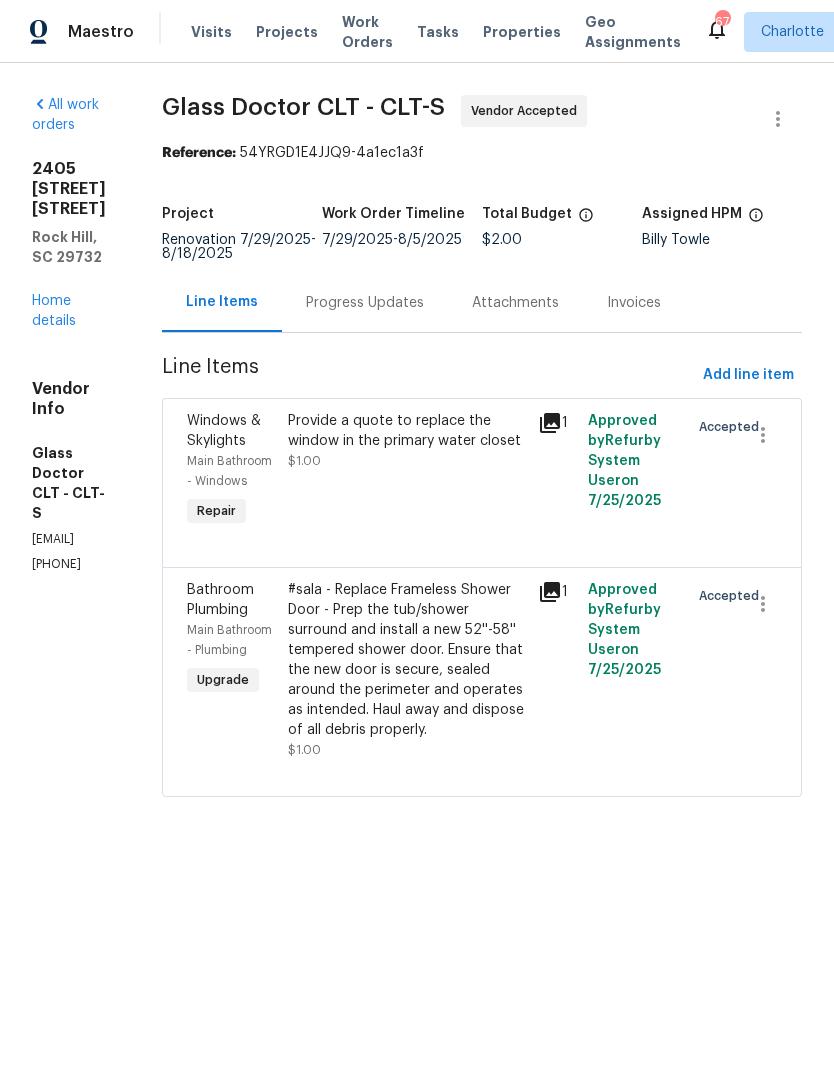 click on "Progress Updates" at bounding box center (365, 302) 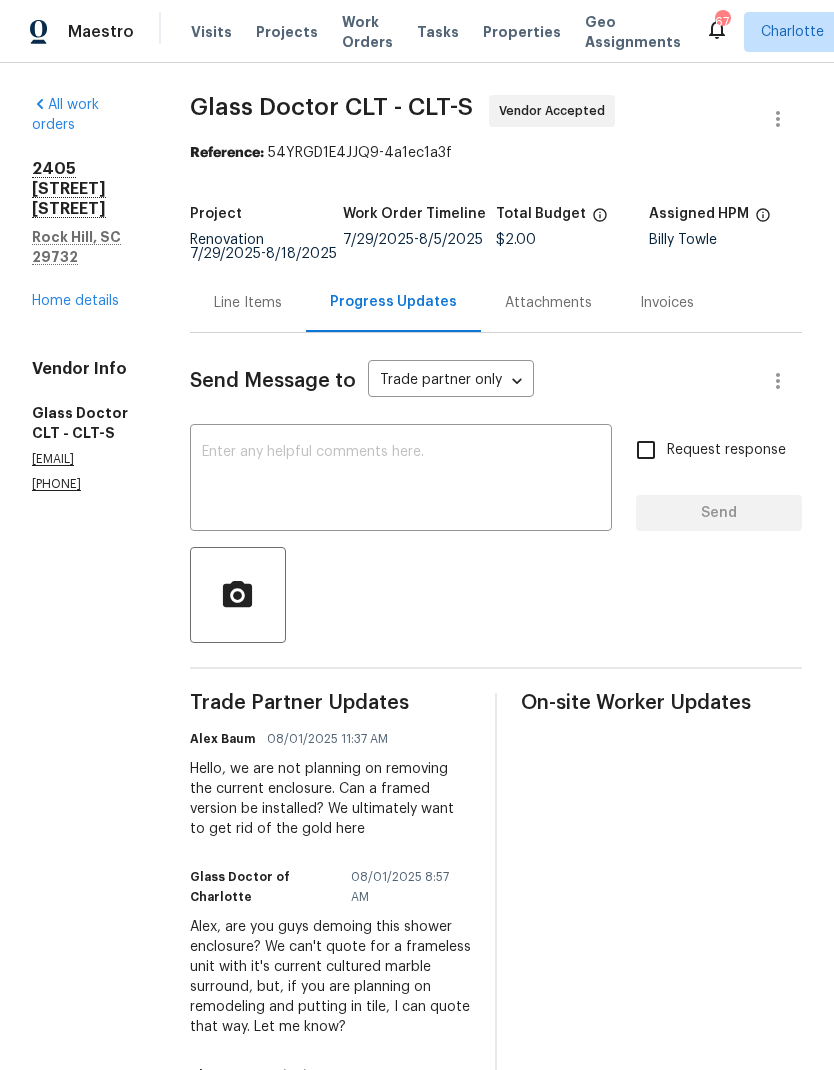 click at bounding box center [401, 480] 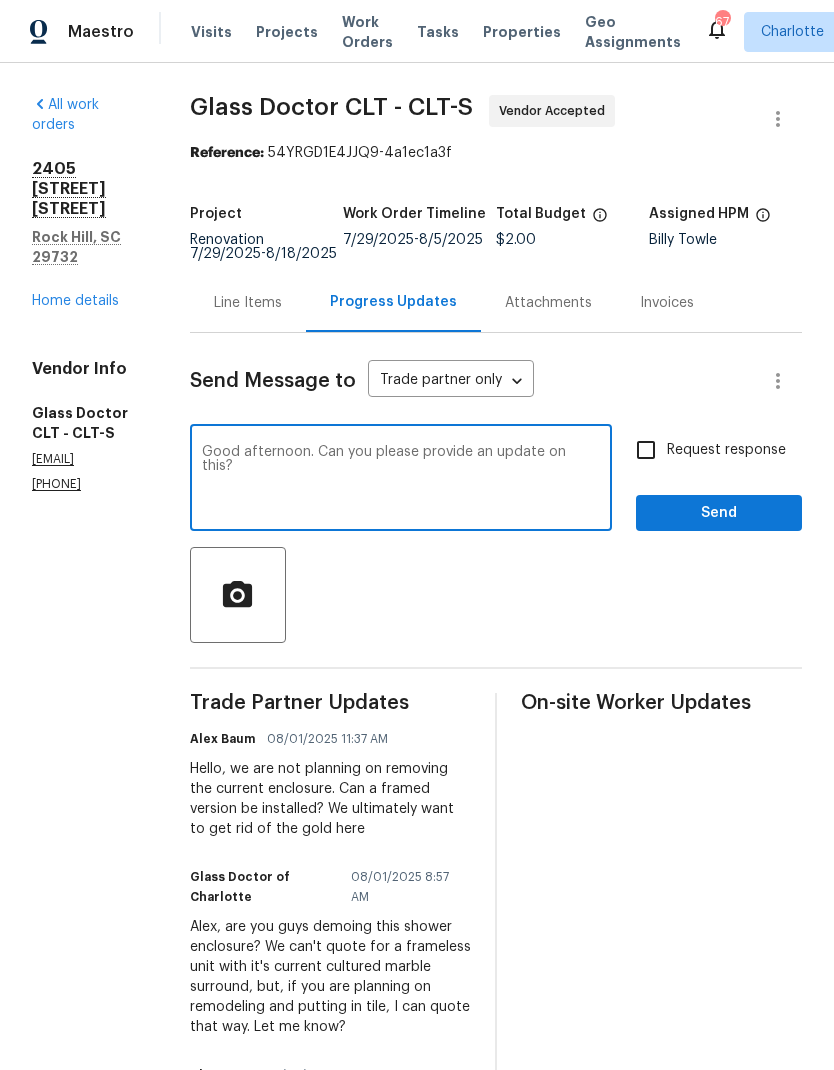 type on "Good afternoon. Can you please provide an update on this?" 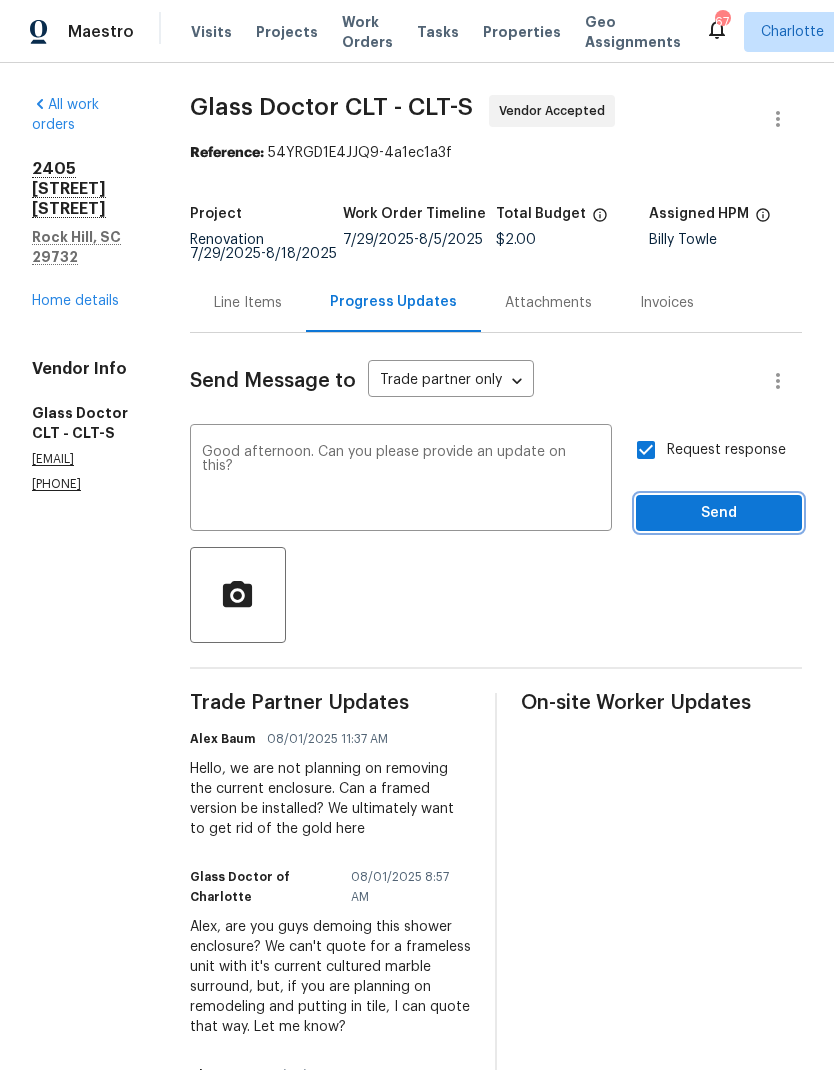 click on "Send" at bounding box center [719, 513] 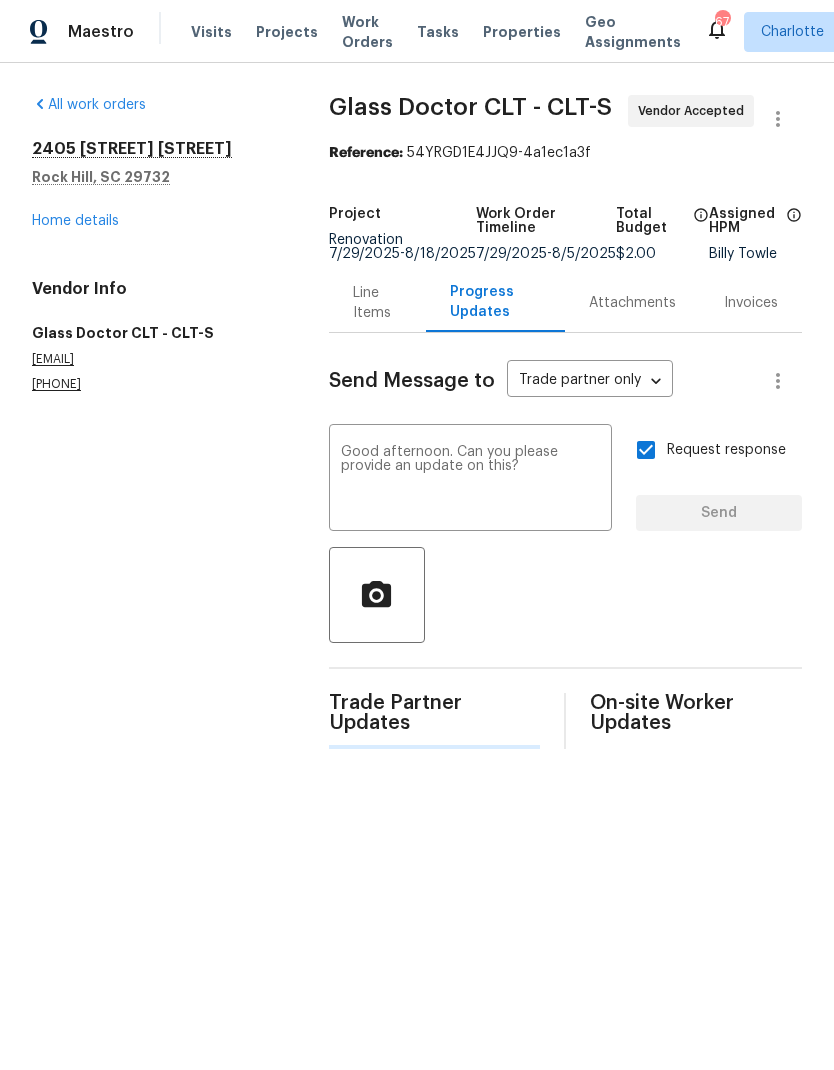 type 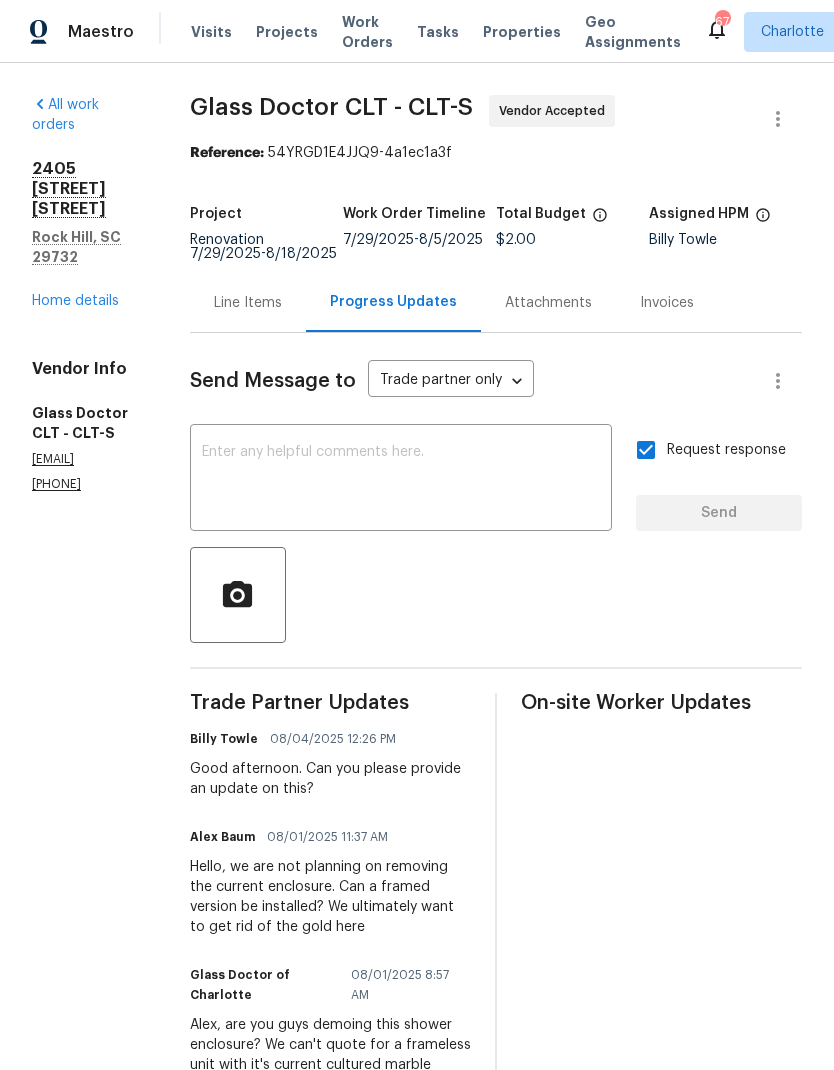 scroll, scrollTop: 0, scrollLeft: 0, axis: both 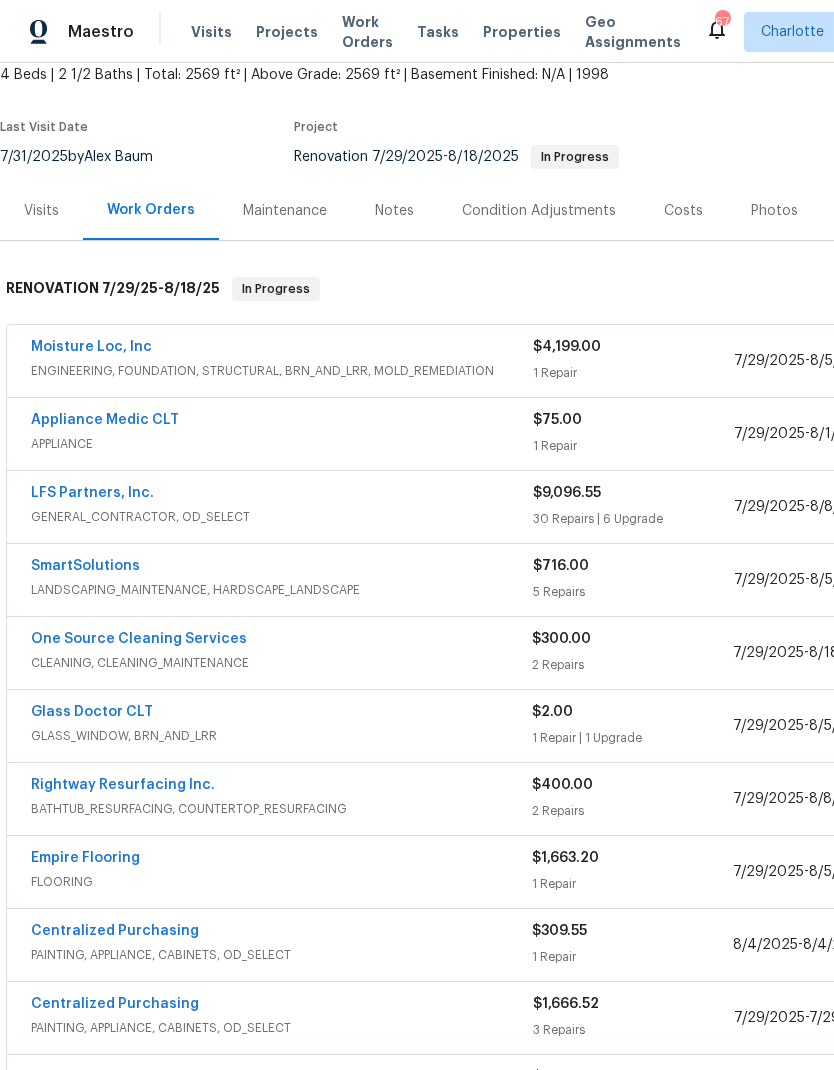 click on "SmartSolutions" at bounding box center [85, 566] 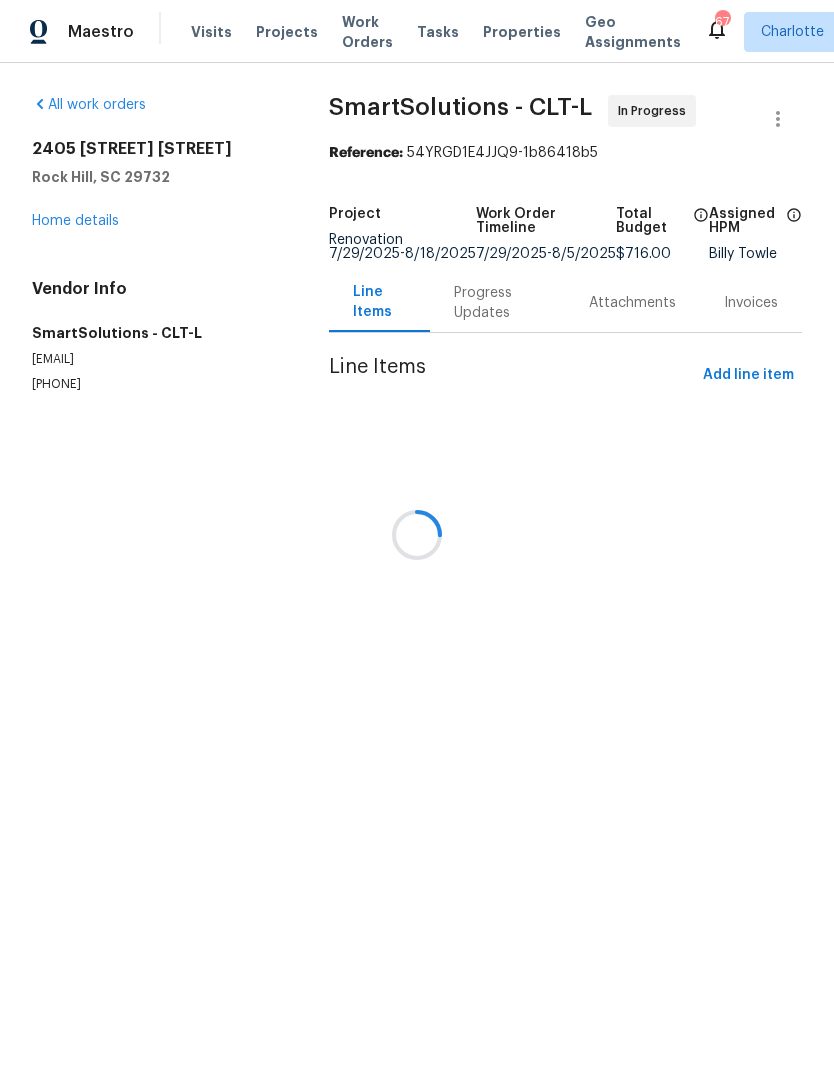 click on "All work orders 2405 Falling Leaf Ct Rock Hill, SC 29732 Home details Vendor Info SmartSolutions - CLT-L smartsolutionsnc@gmail.com (980) 269-6003" at bounding box center [156, 268] 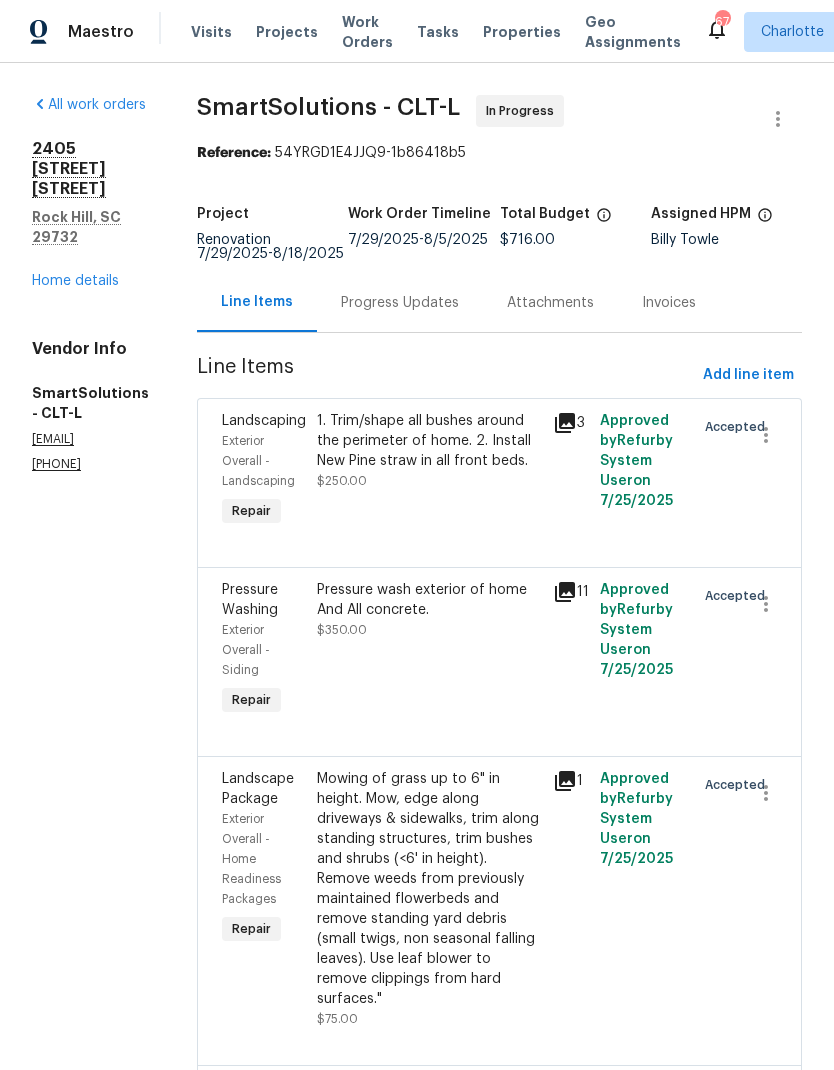 click on "Progress Updates" at bounding box center [400, 302] 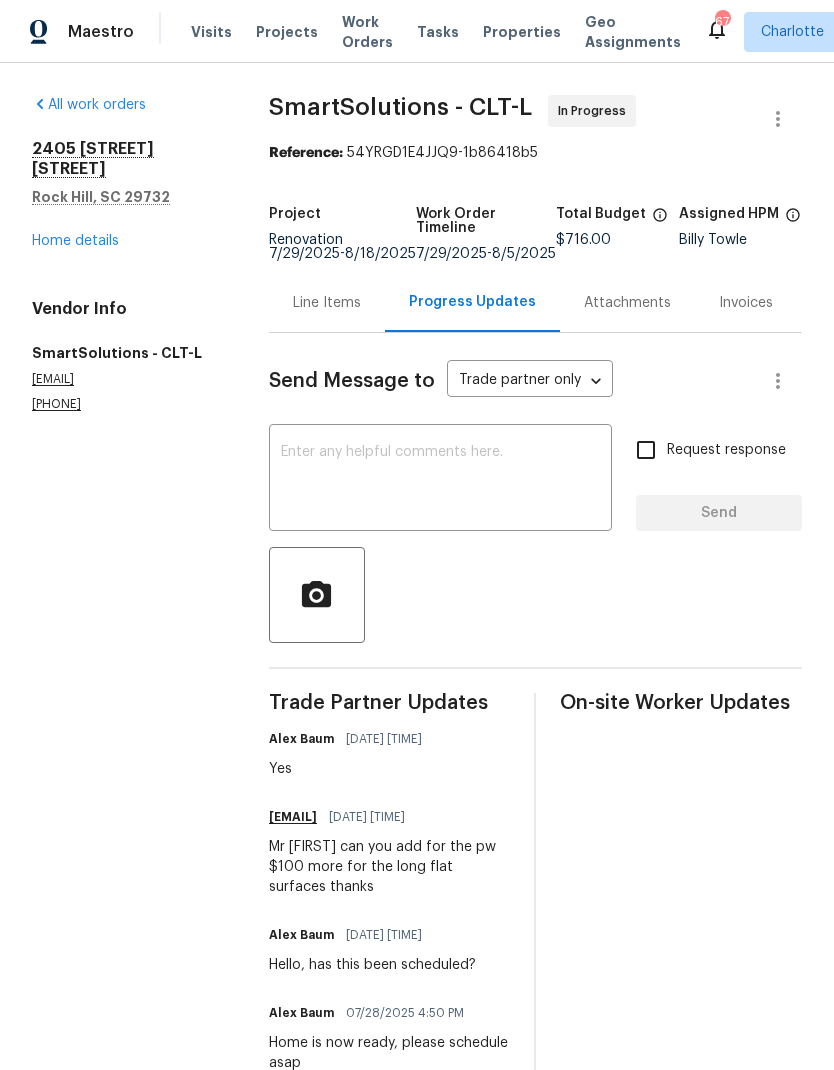 click on "Line Items" at bounding box center (327, 302) 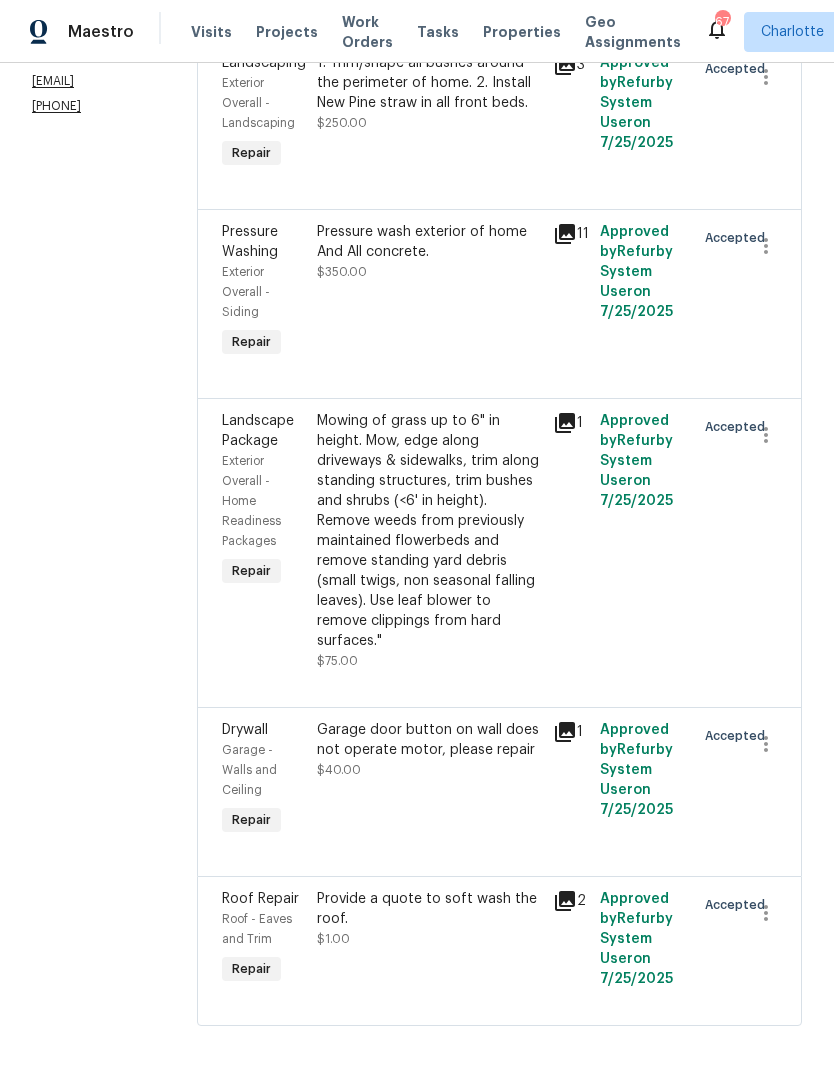 scroll, scrollTop: 356, scrollLeft: 0, axis: vertical 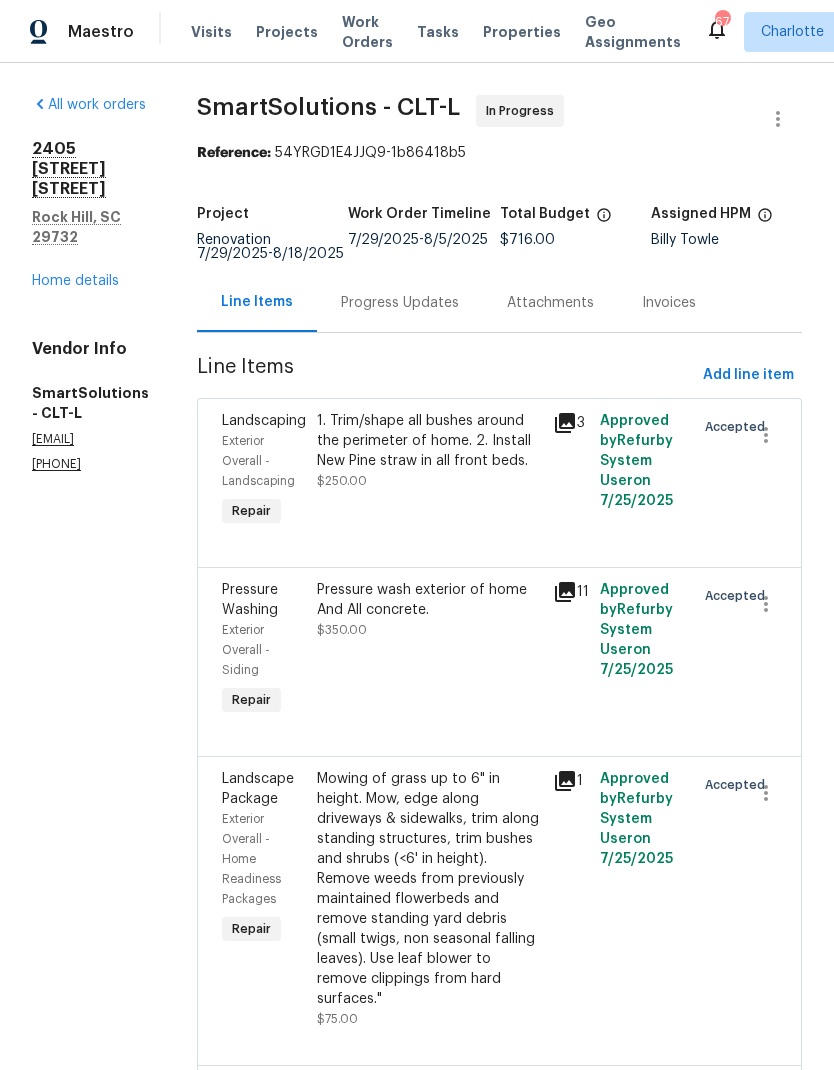 click on "Progress Updates" at bounding box center (400, 302) 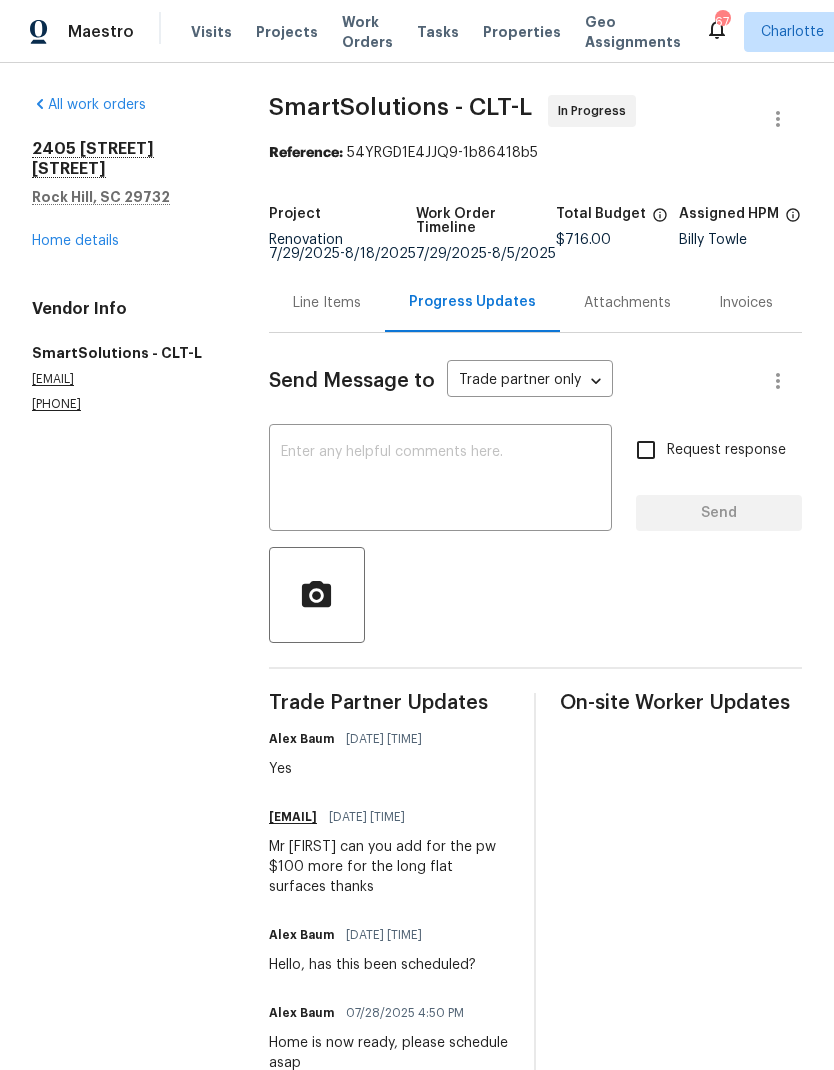 scroll, scrollTop: 0, scrollLeft: 0, axis: both 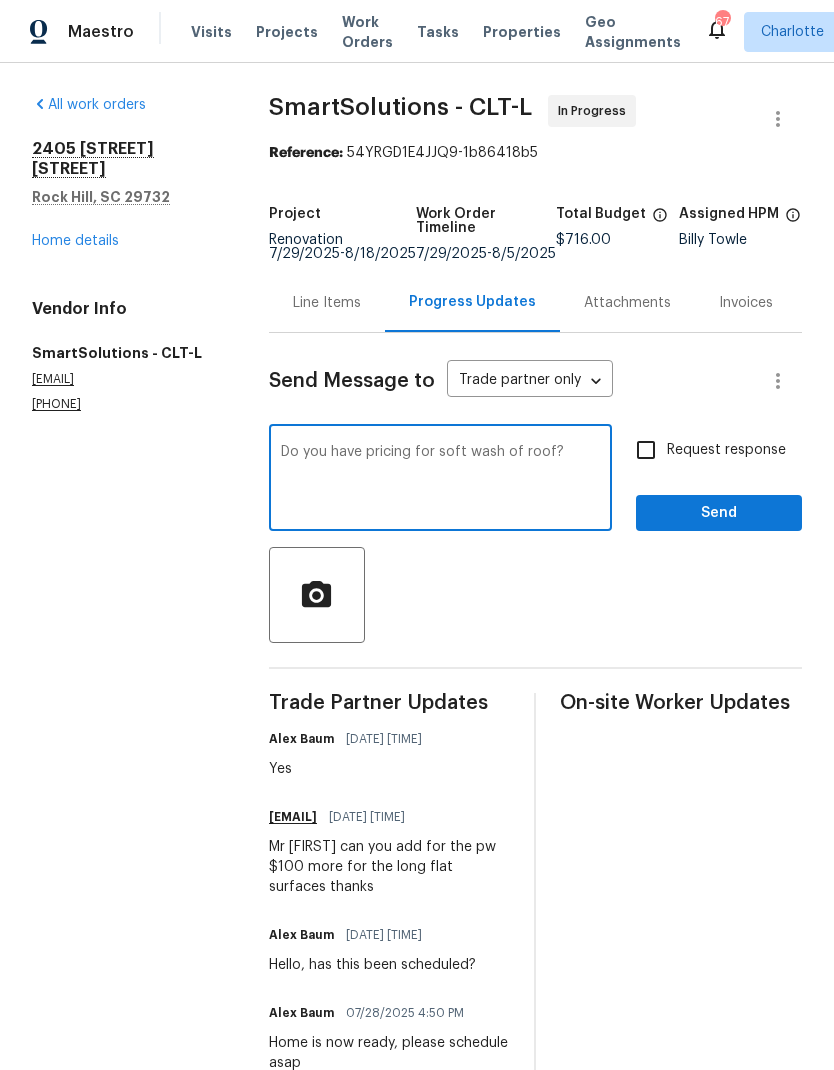 type on "Do you have pricing for soft wash of roof?" 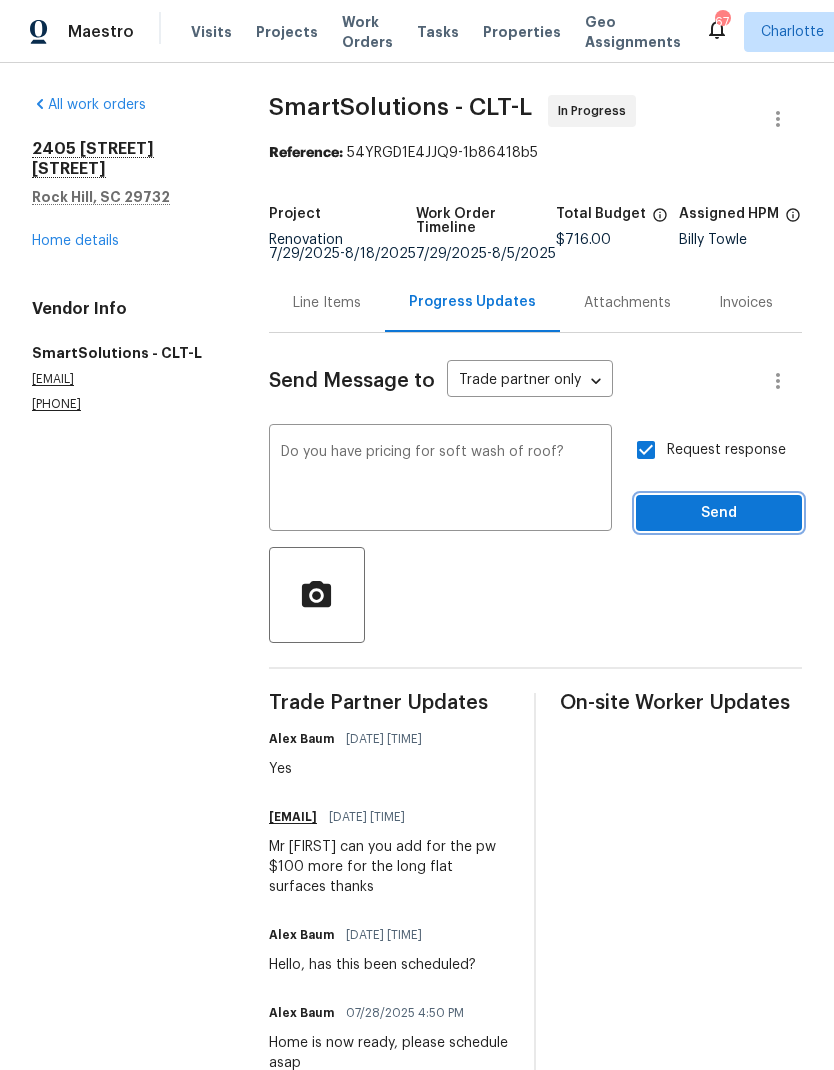 click on "Send" at bounding box center (719, 513) 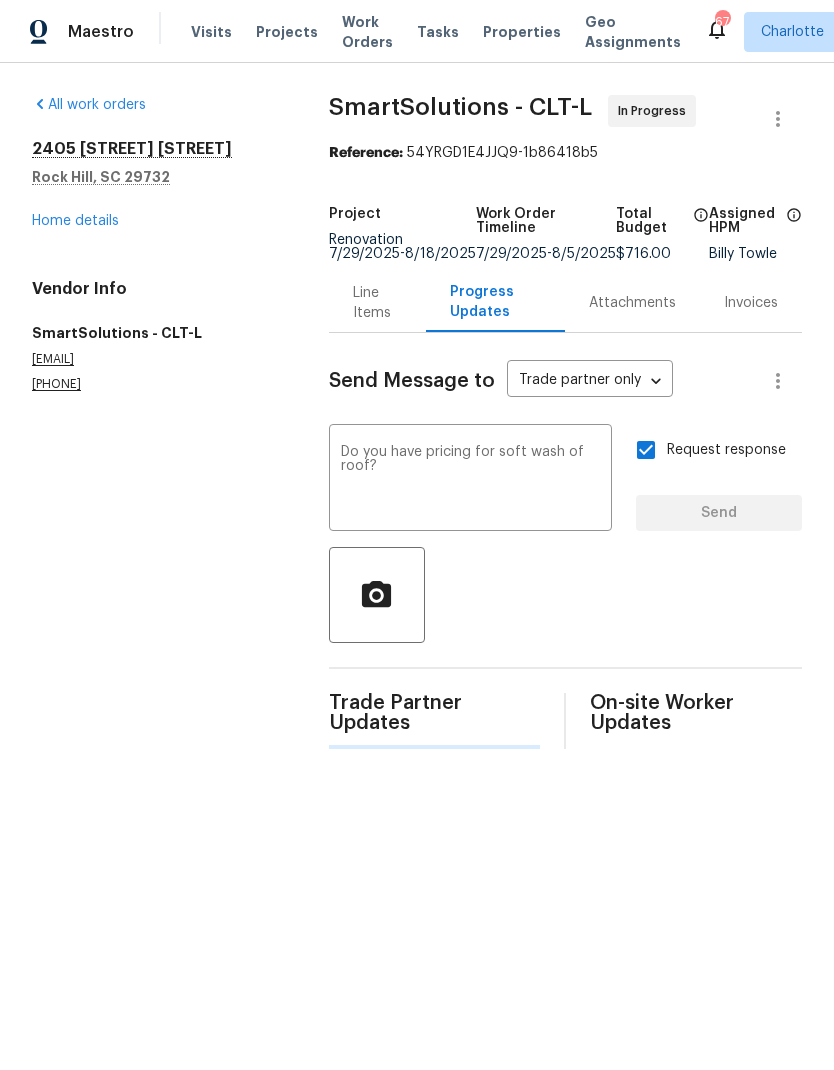 type 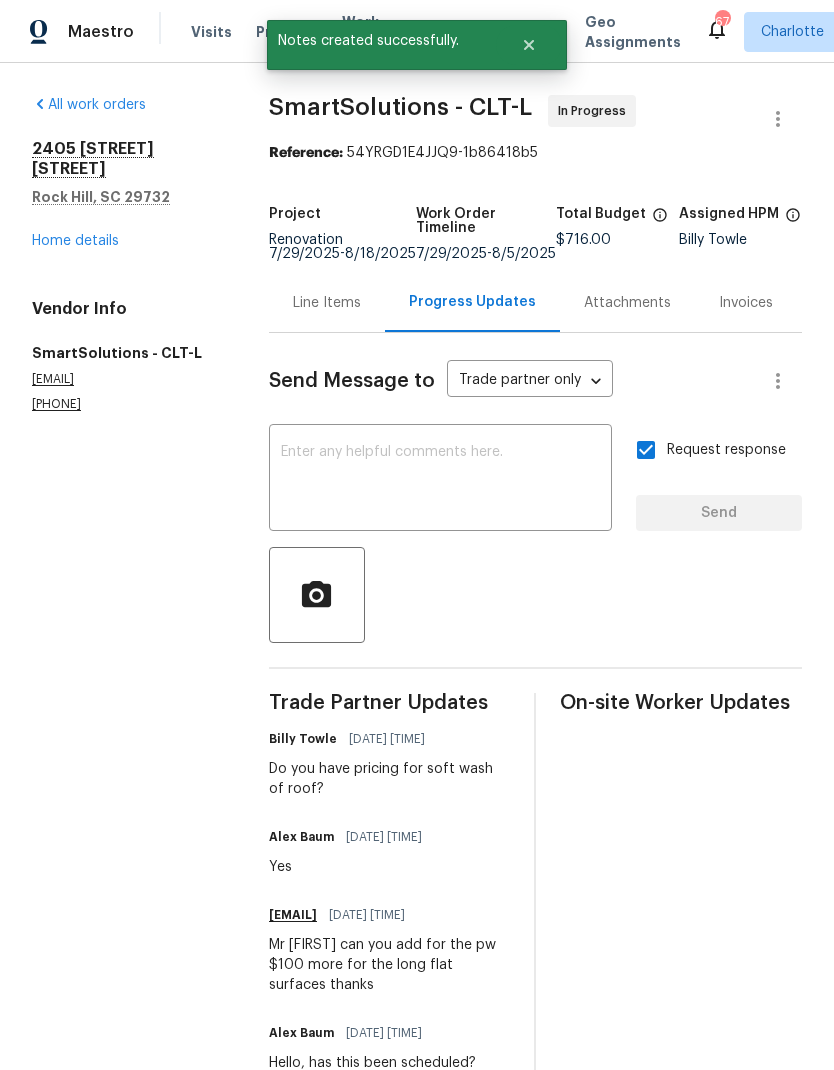 click on "Home details" at bounding box center (75, 241) 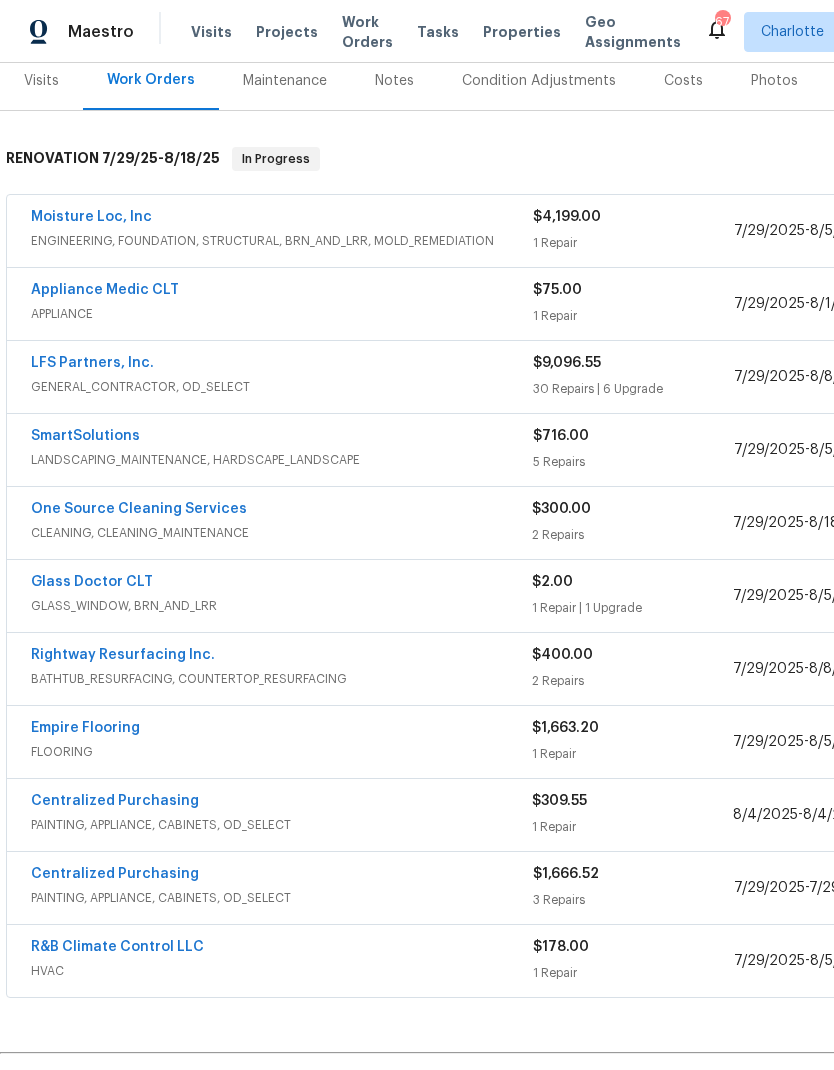 scroll, scrollTop: 253, scrollLeft: 0, axis: vertical 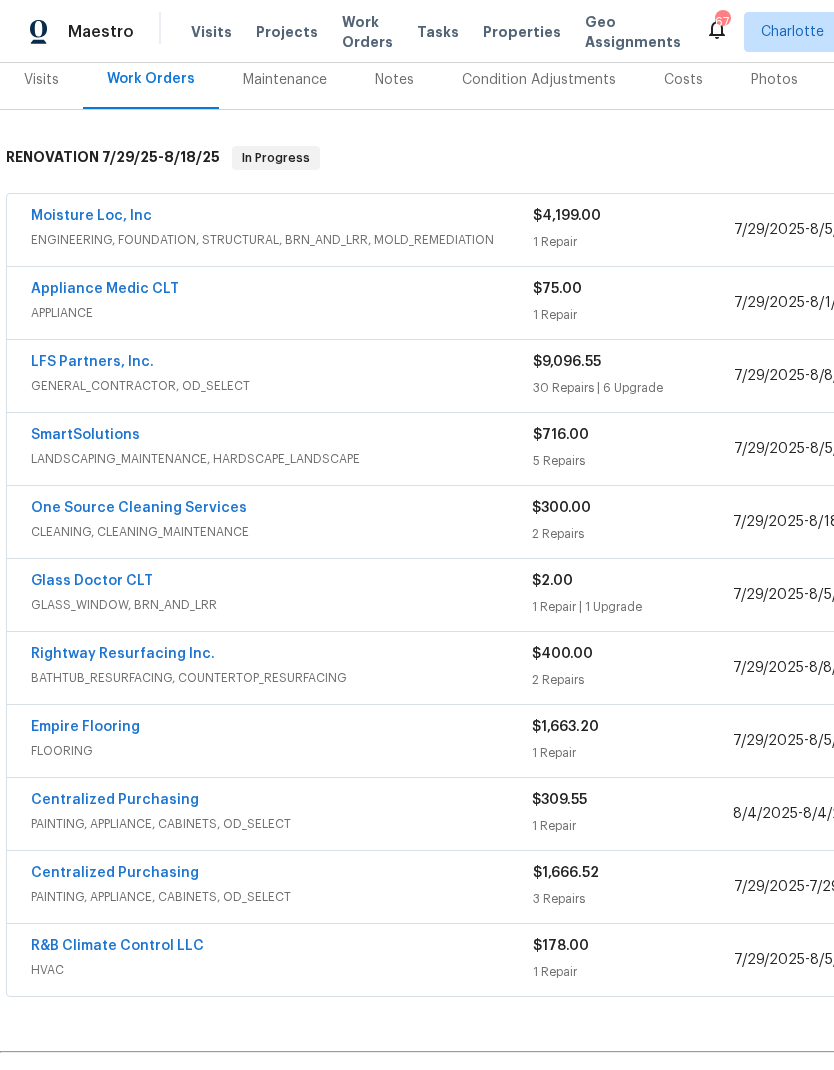 click on "Empire Flooring" at bounding box center (85, 727) 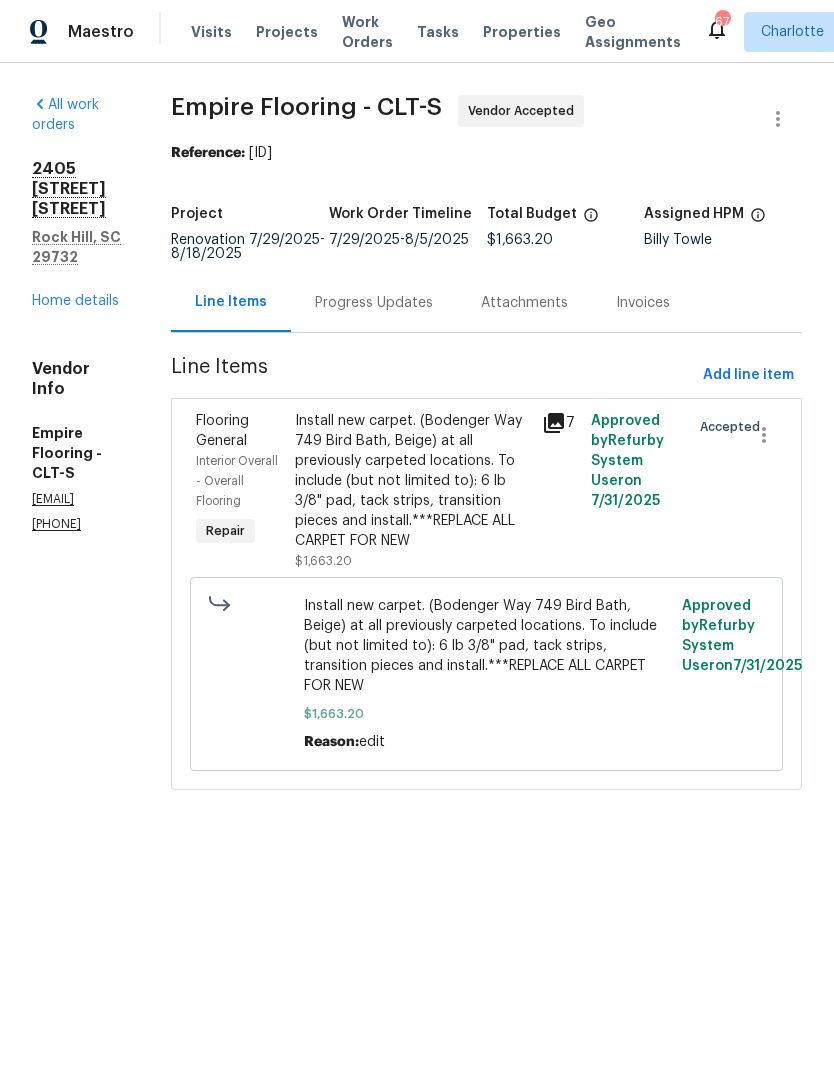 click on "Progress Updates" at bounding box center [374, 302] 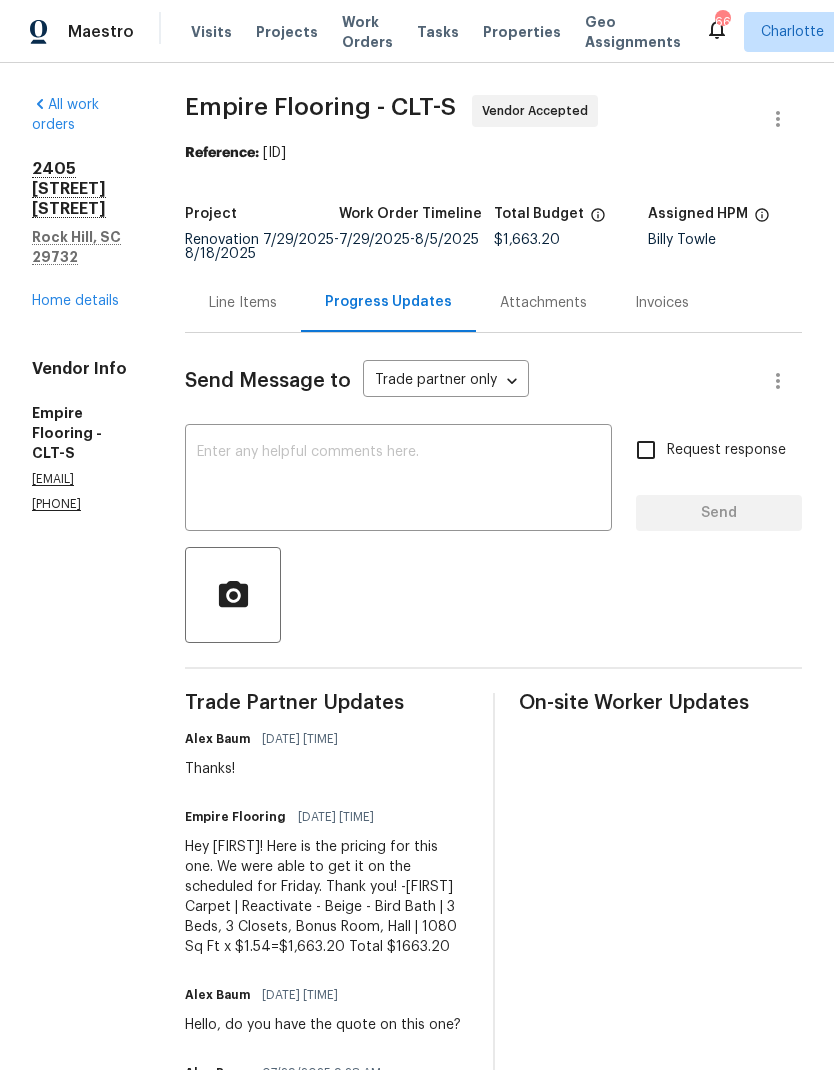 scroll, scrollTop: 0, scrollLeft: 0, axis: both 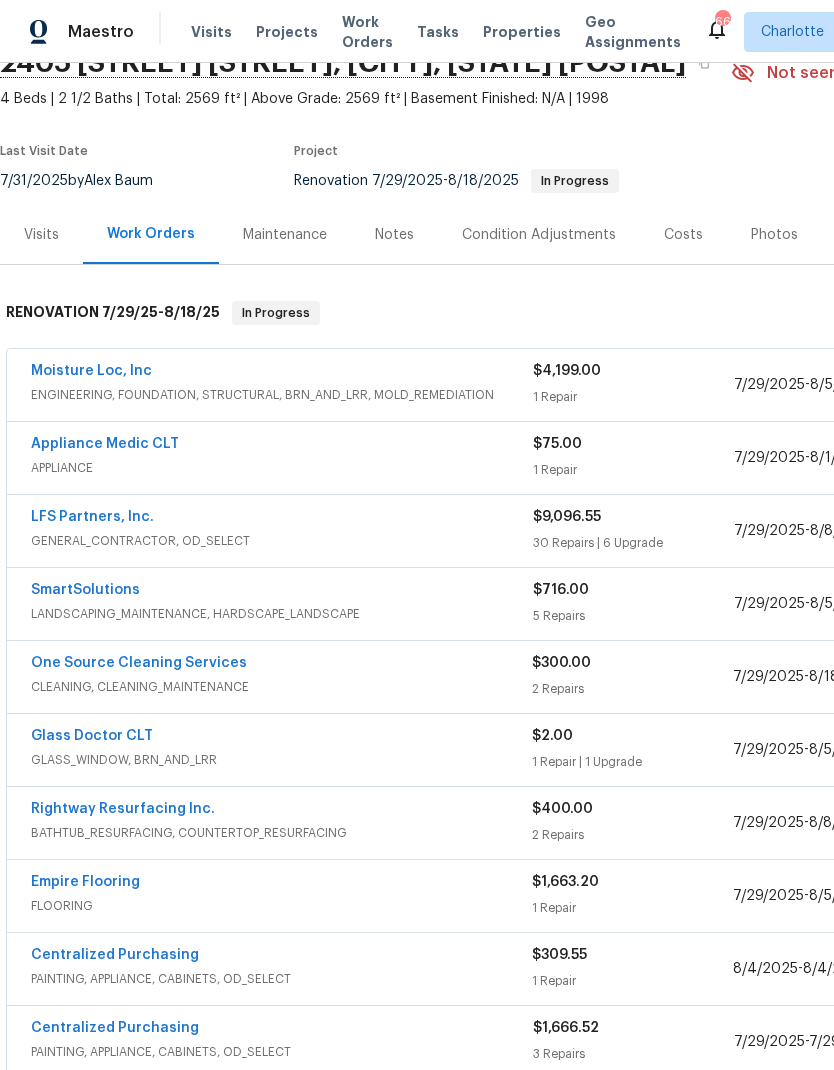 click on "Glass Doctor CLT" at bounding box center [92, 736] 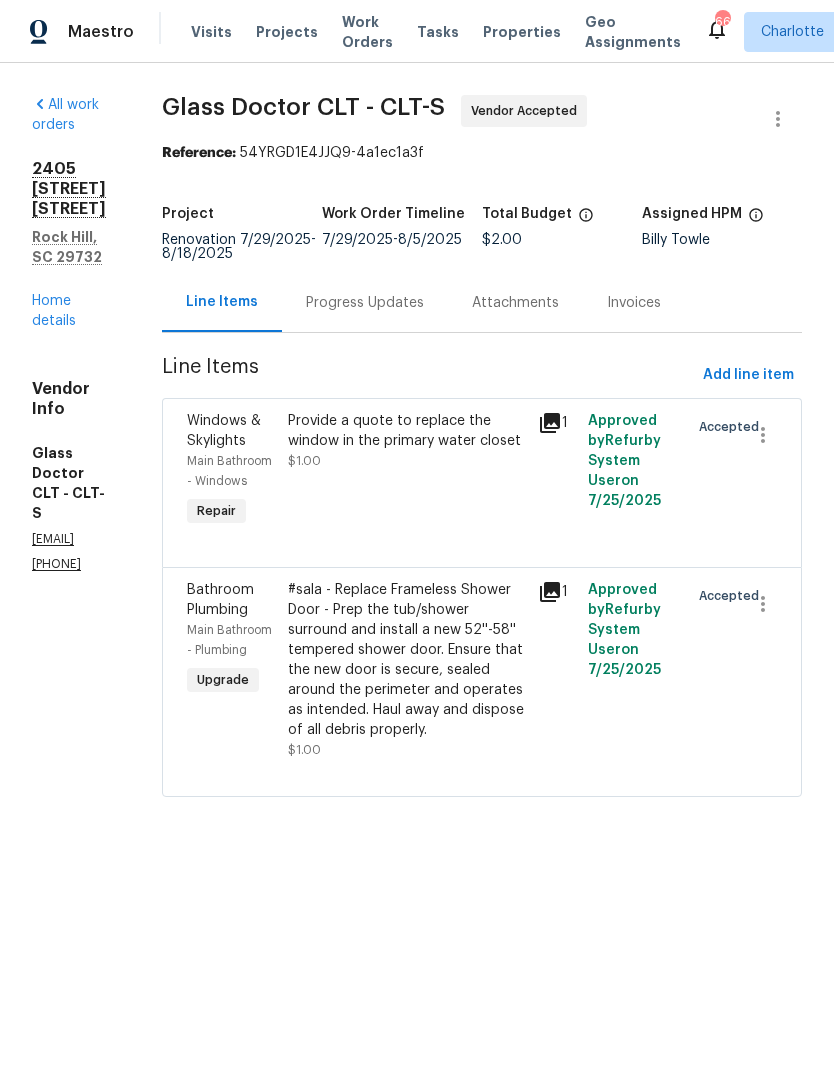 click on "Progress Updates" at bounding box center (365, 302) 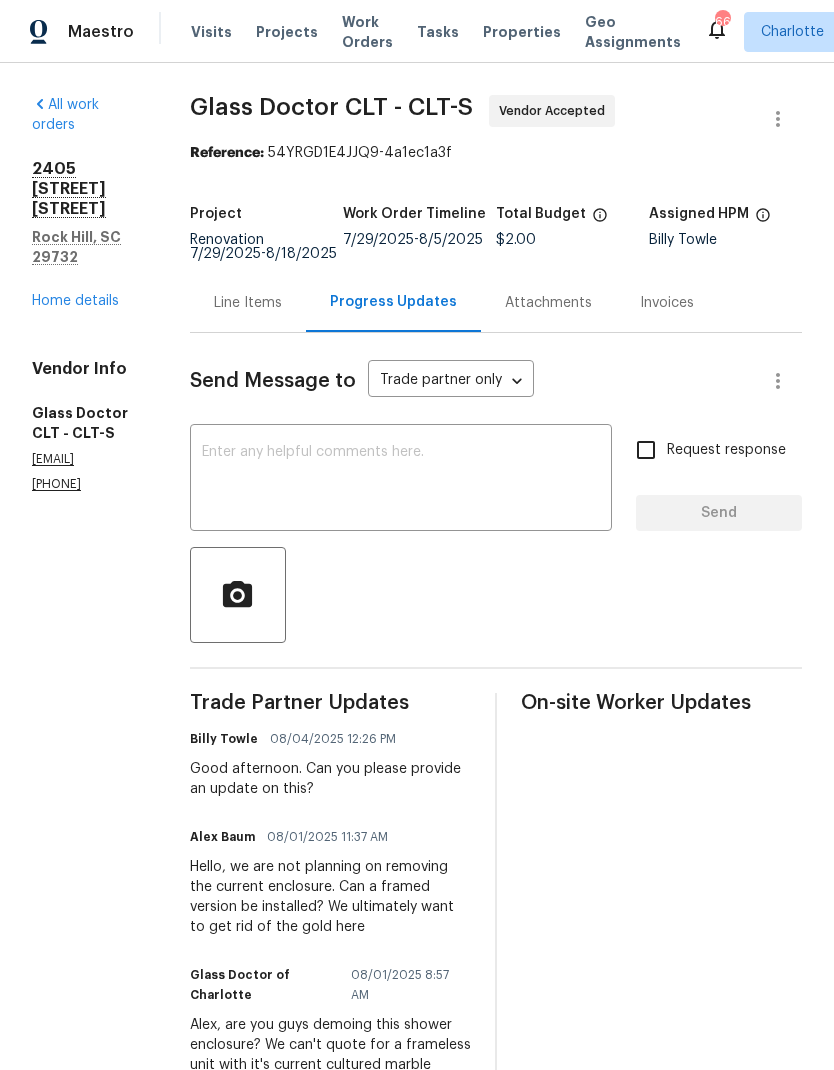 scroll, scrollTop: 0, scrollLeft: 0, axis: both 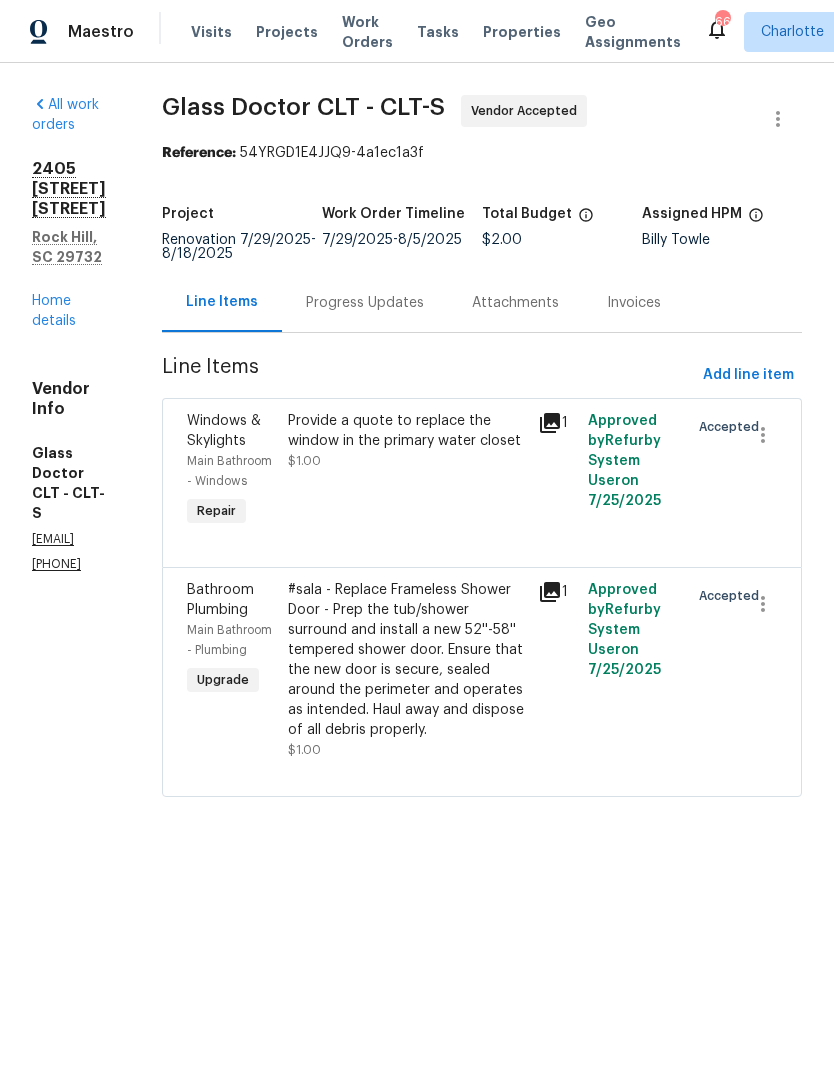 click on "Progress Updates" at bounding box center [365, 303] 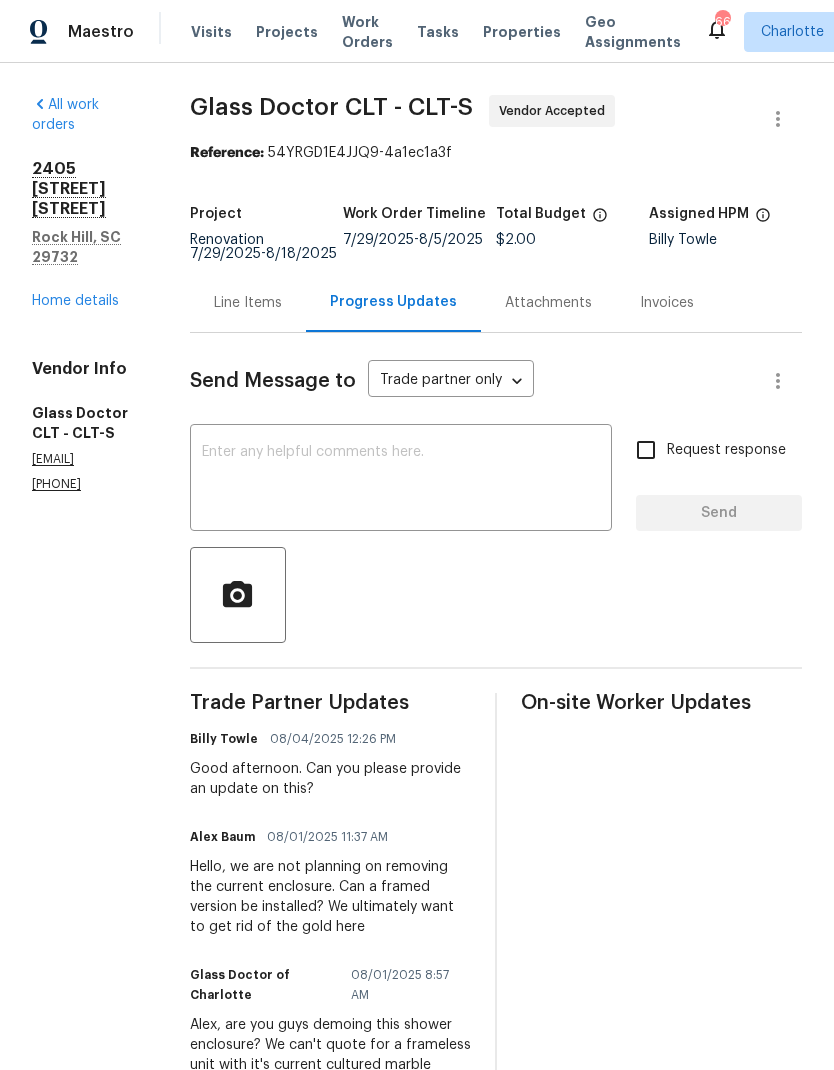 scroll, scrollTop: 0, scrollLeft: 0, axis: both 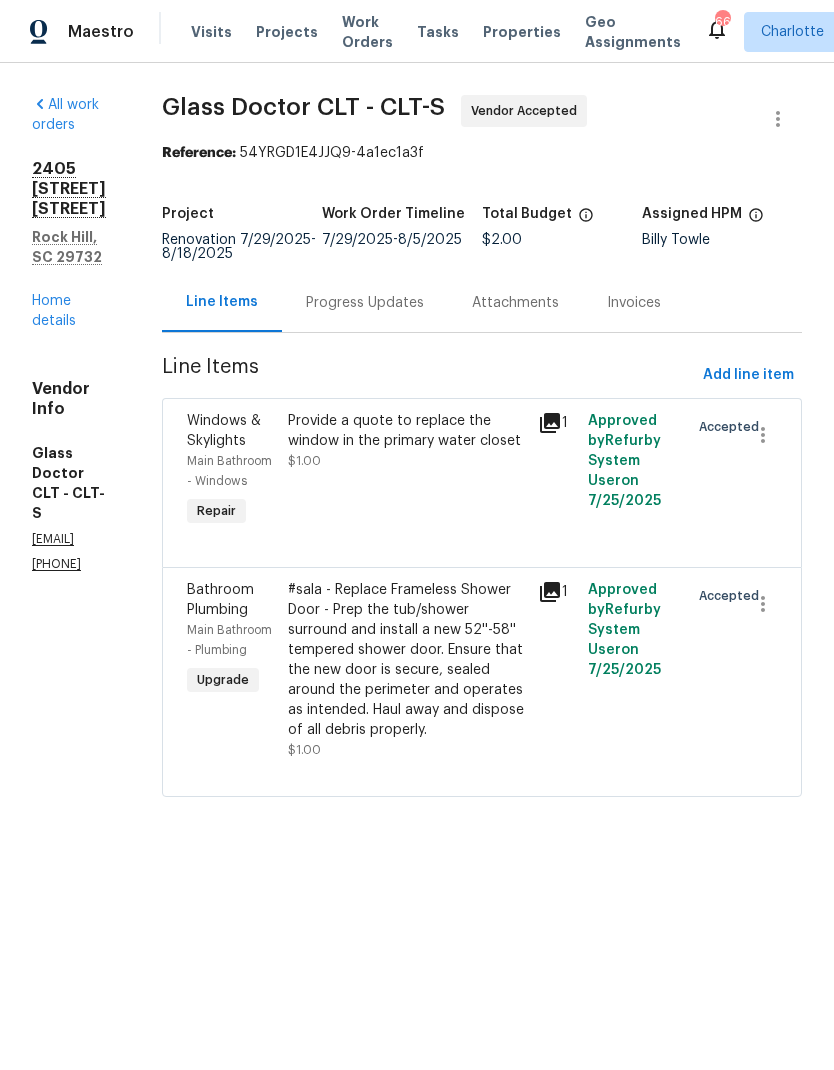 click 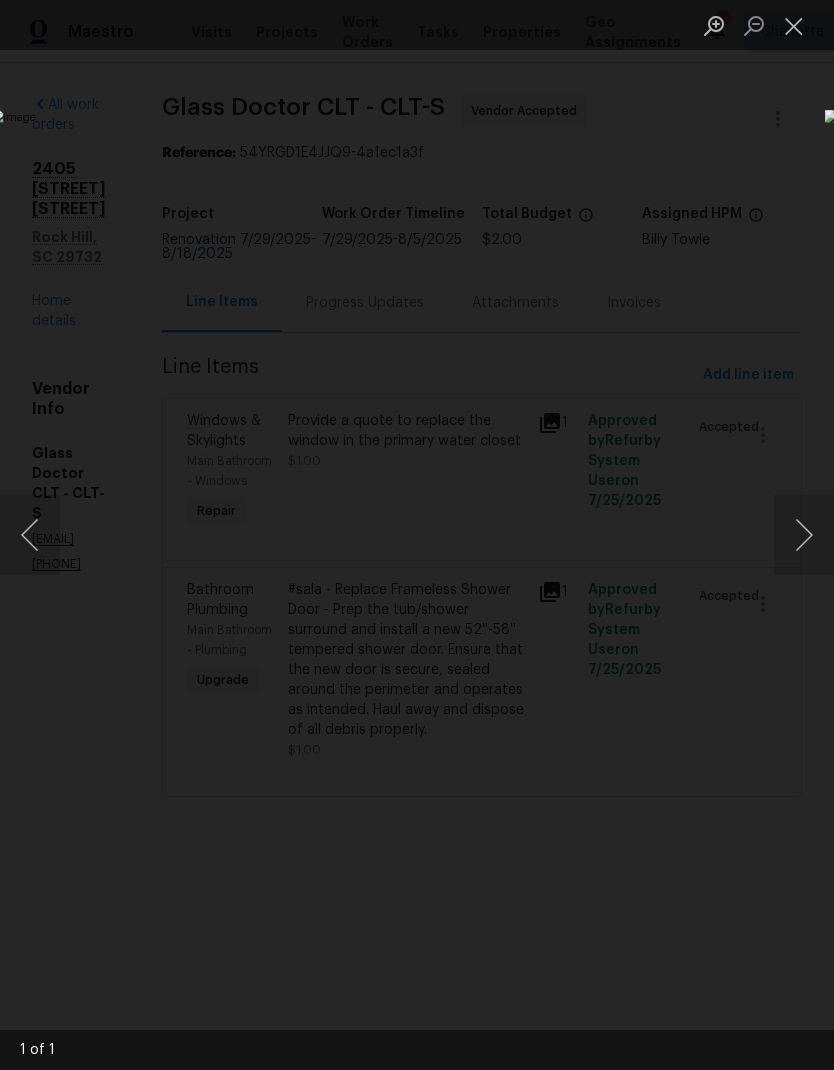 click at bounding box center (794, 25) 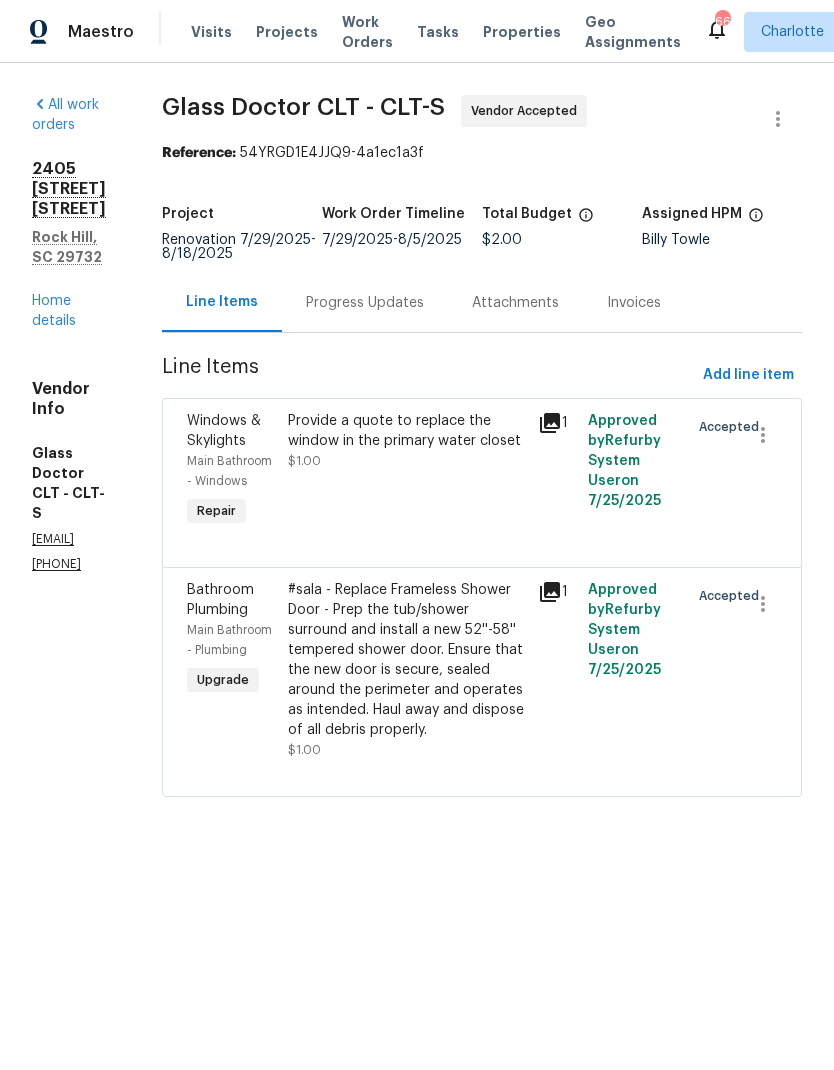 click on "Progress Updates" at bounding box center (365, 302) 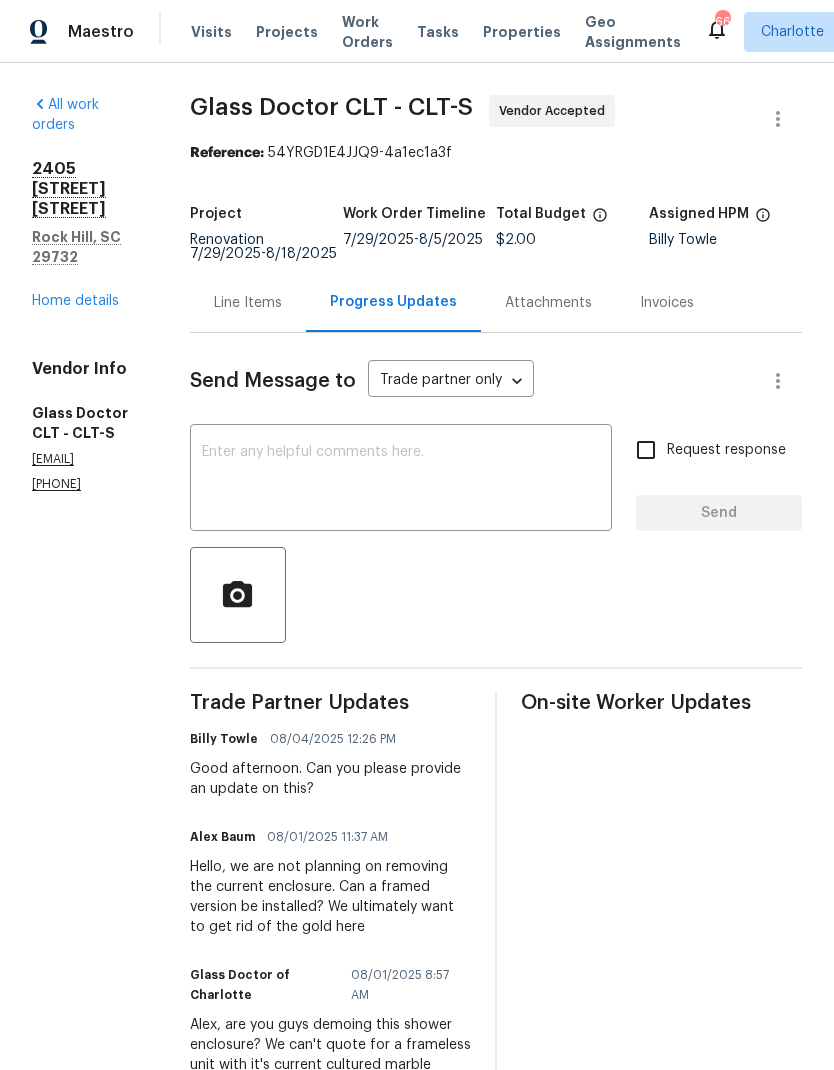 click on "Home details" at bounding box center [75, 301] 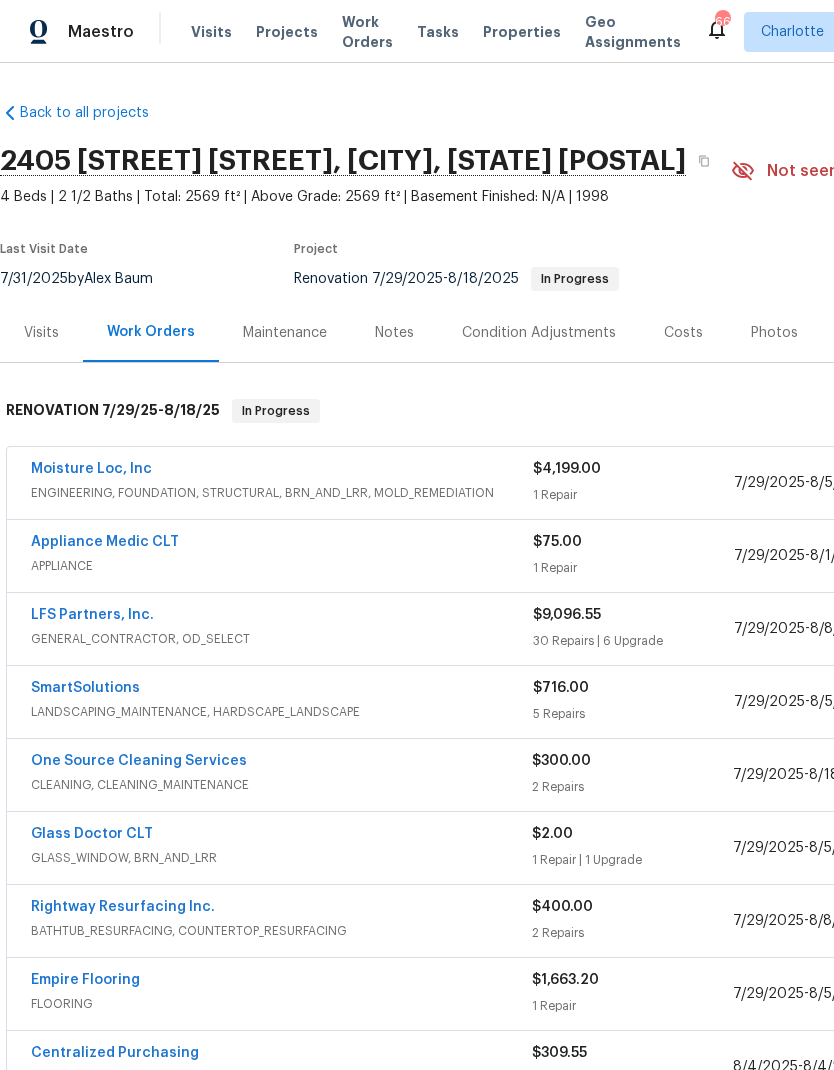 scroll, scrollTop: 0, scrollLeft: 0, axis: both 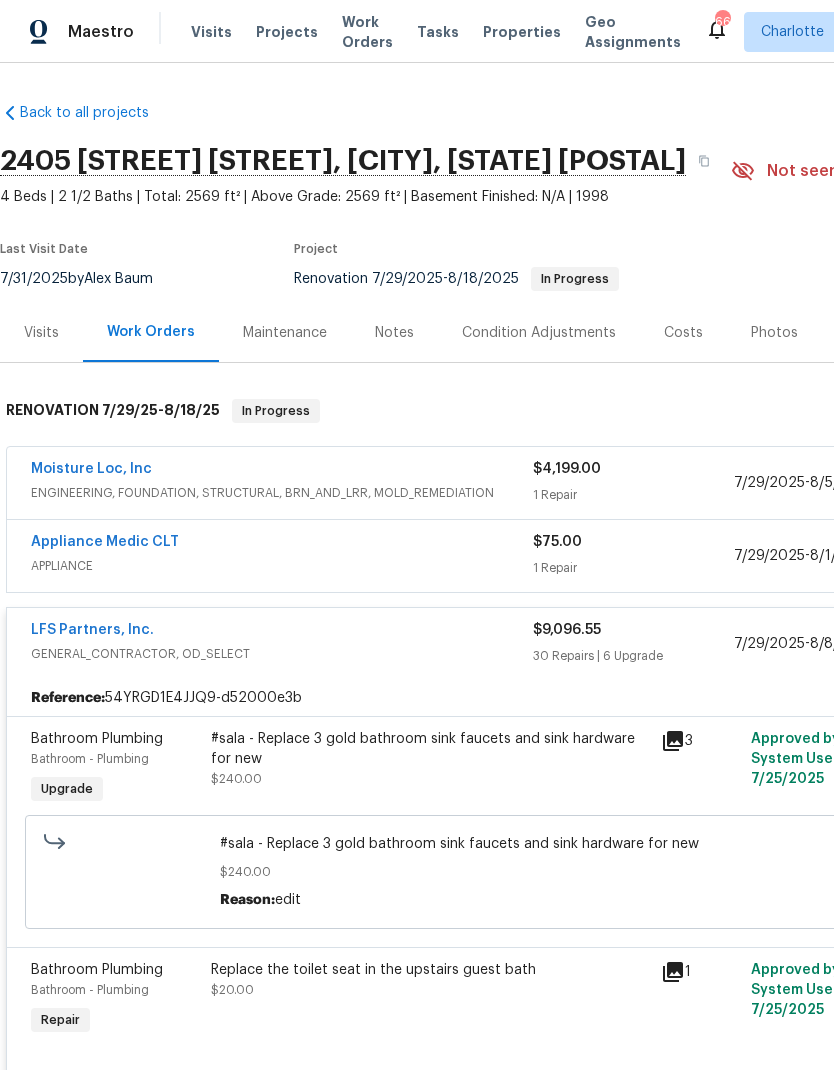 click on "LFS Partners, Inc." at bounding box center [282, 632] 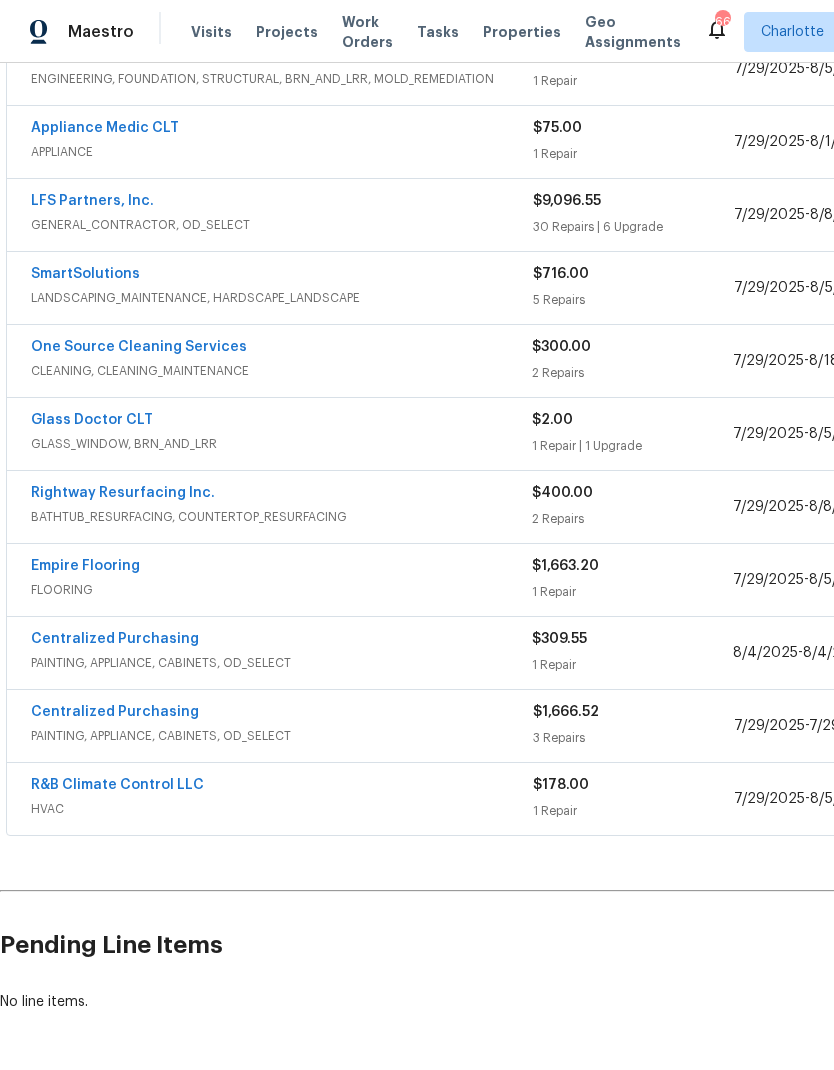 scroll, scrollTop: 411, scrollLeft: 0, axis: vertical 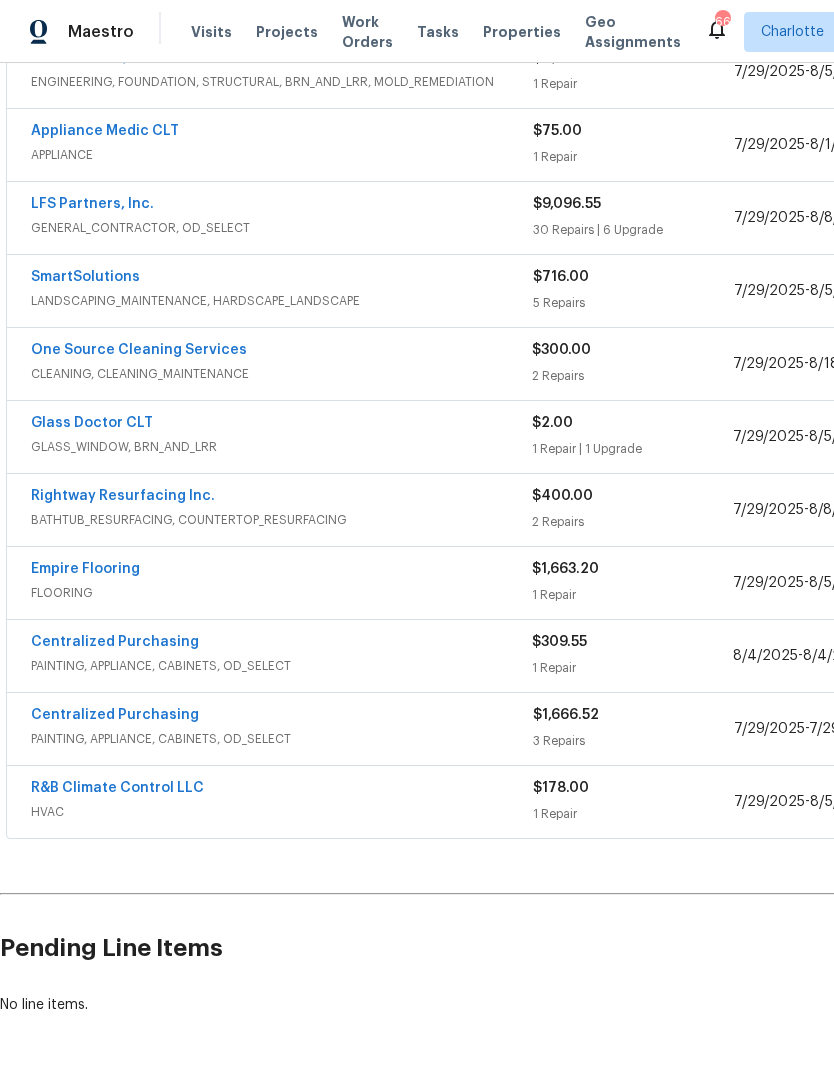 click on "Empire Flooring" at bounding box center [85, 569] 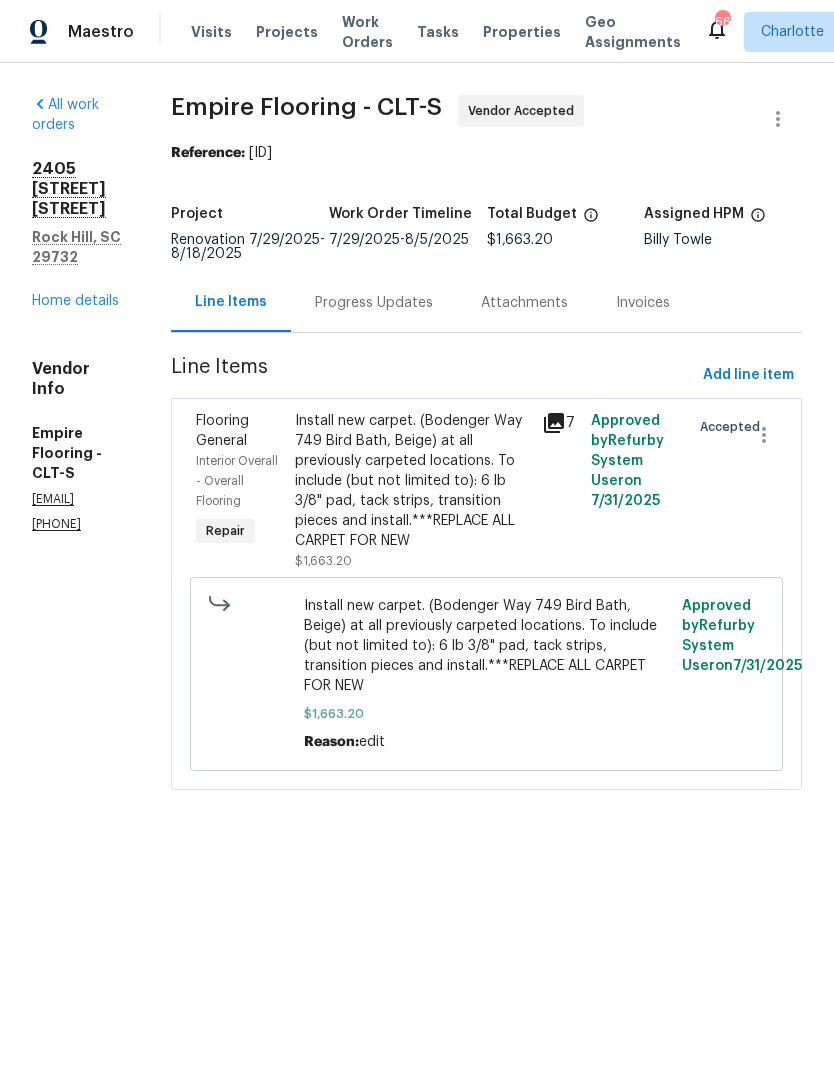 click on "Progress Updates" at bounding box center [374, 302] 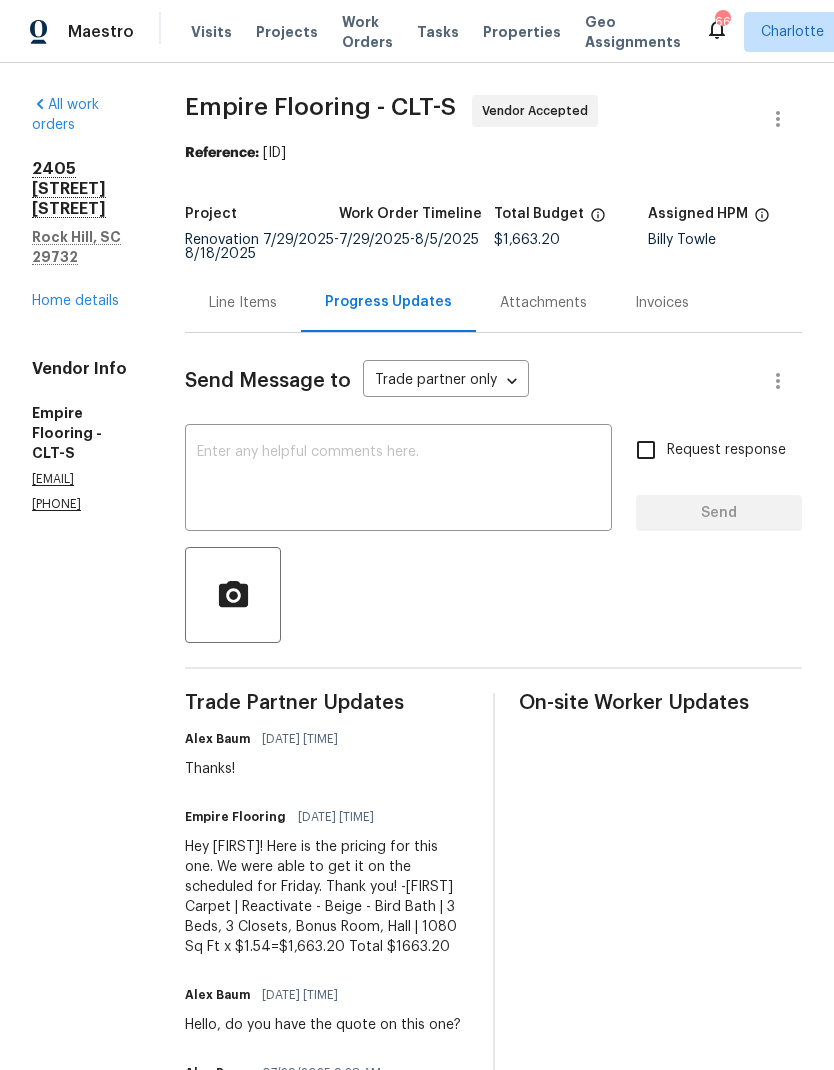click at bounding box center (398, 480) 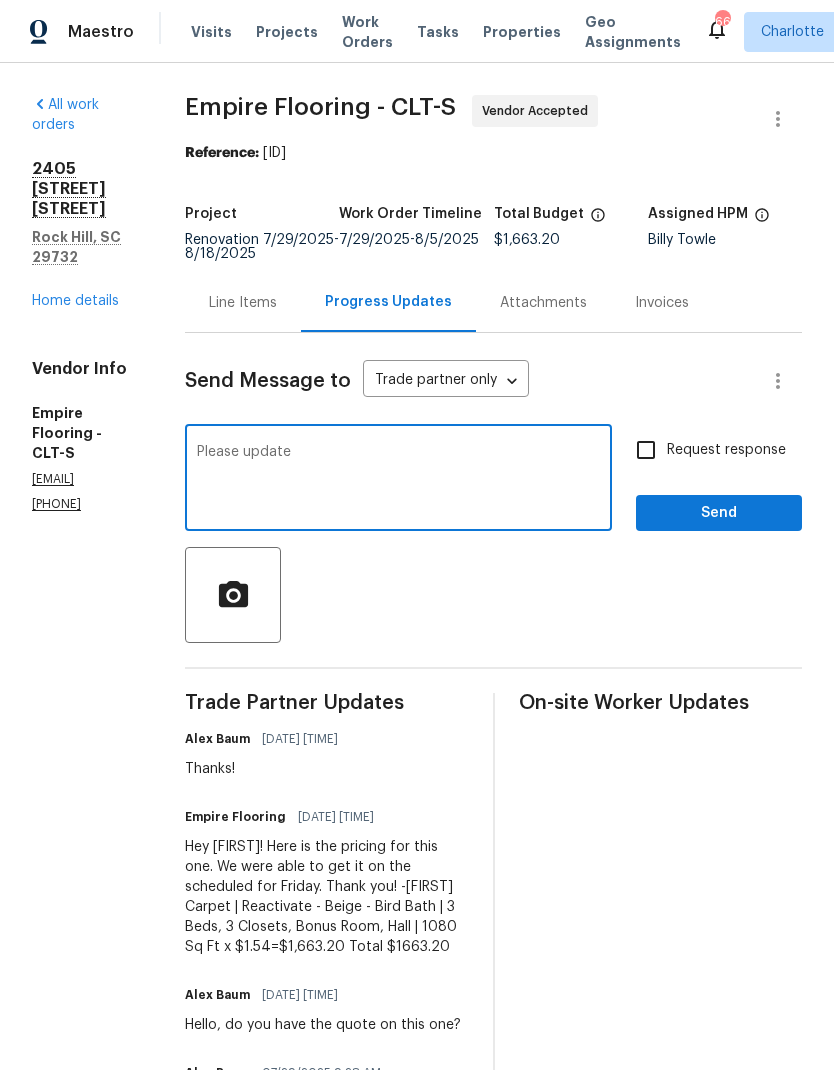 type on "Please update" 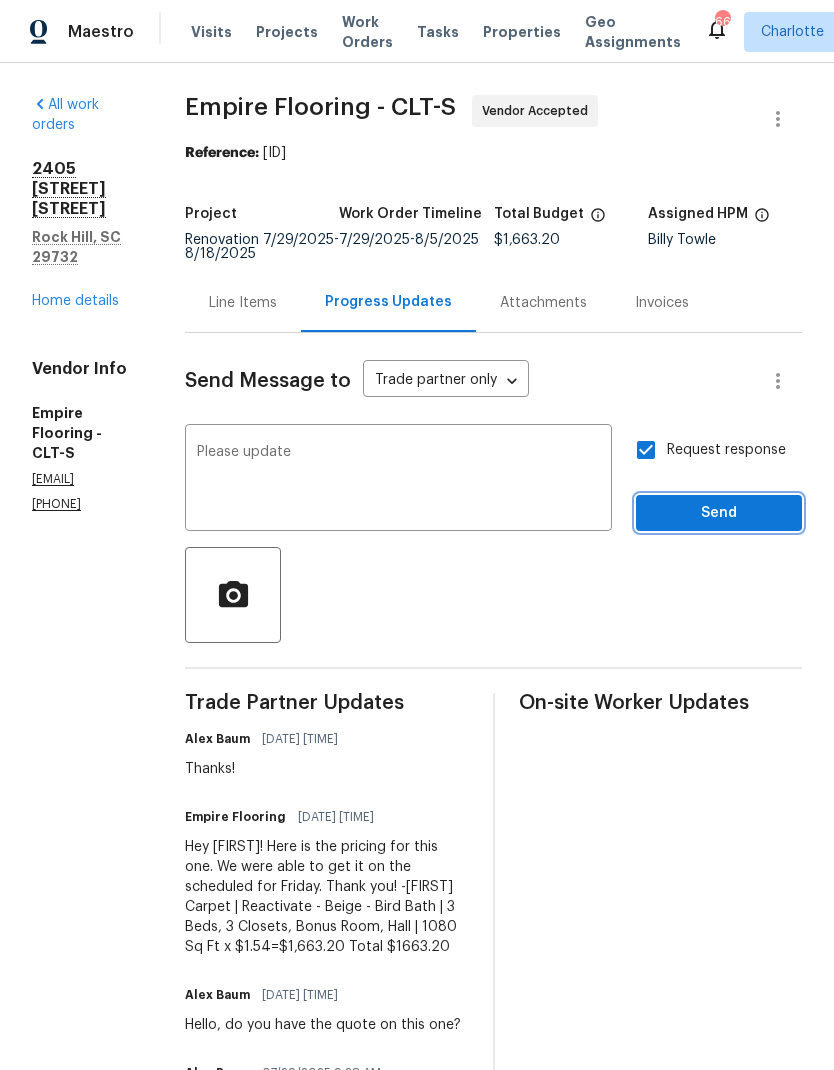 click on "Send" at bounding box center [719, 513] 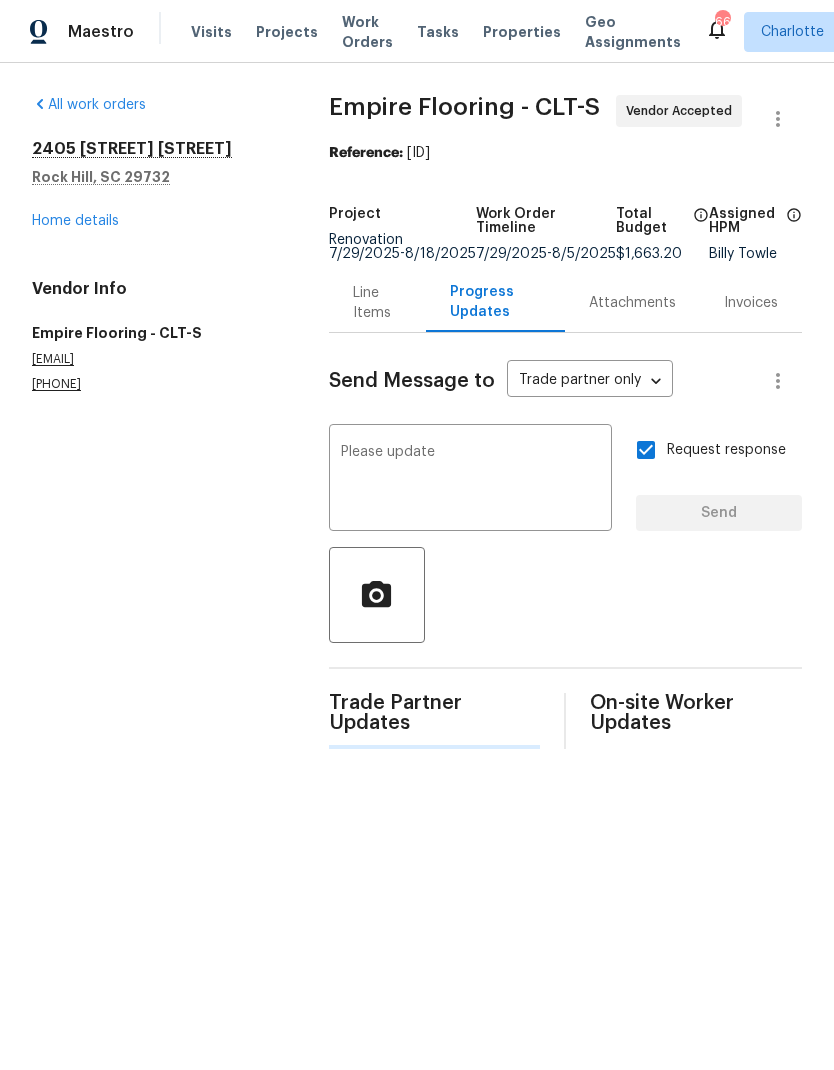 type 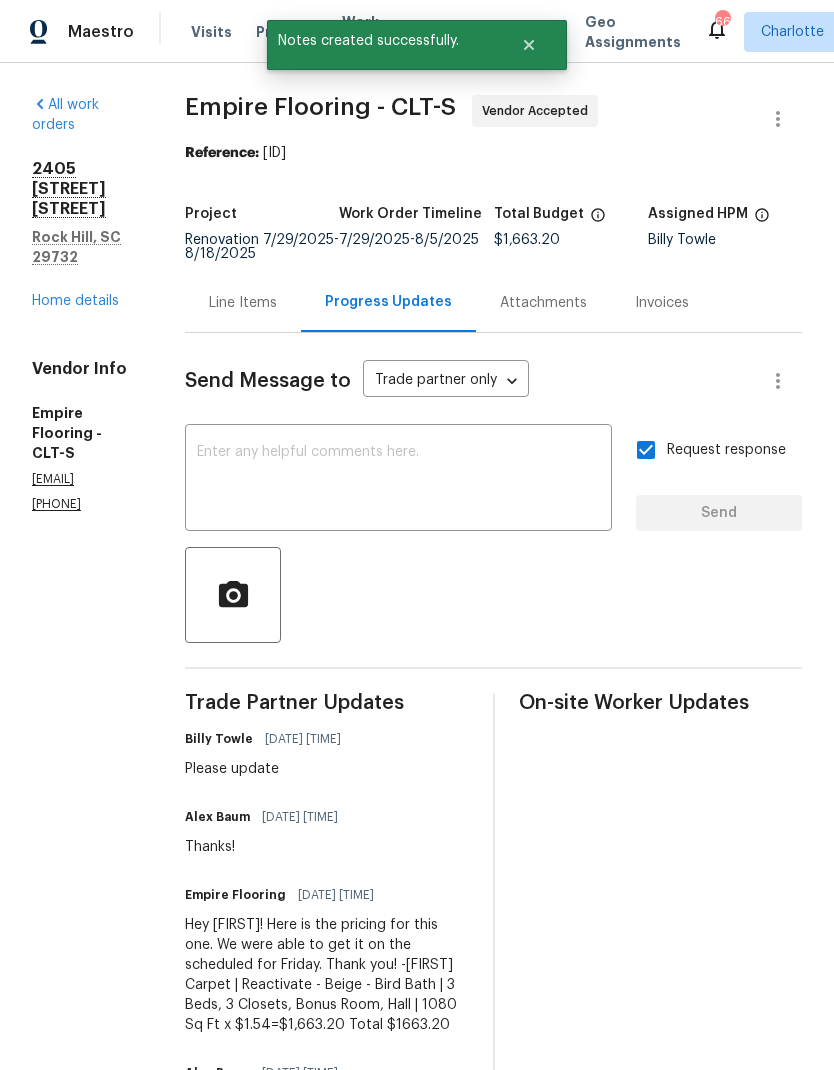 click on "Home details" at bounding box center [75, 301] 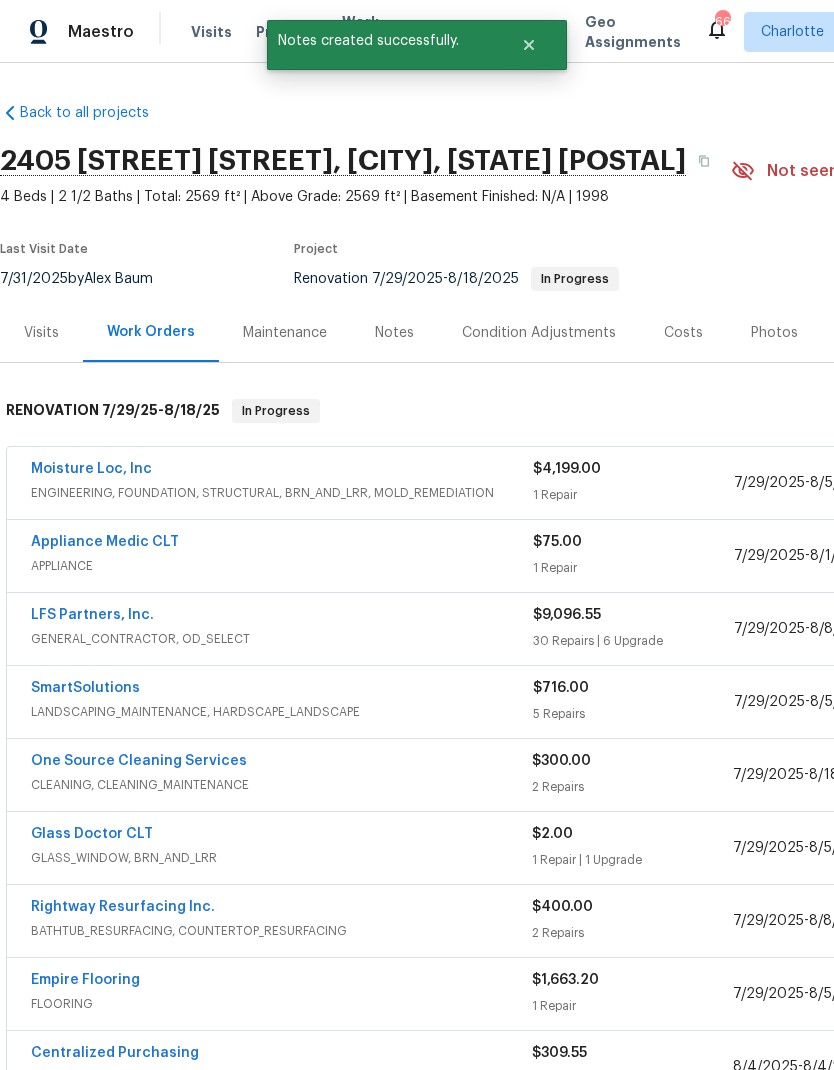 click on "GENERAL_CONTRACTOR, OD_SELECT" at bounding box center (282, 639) 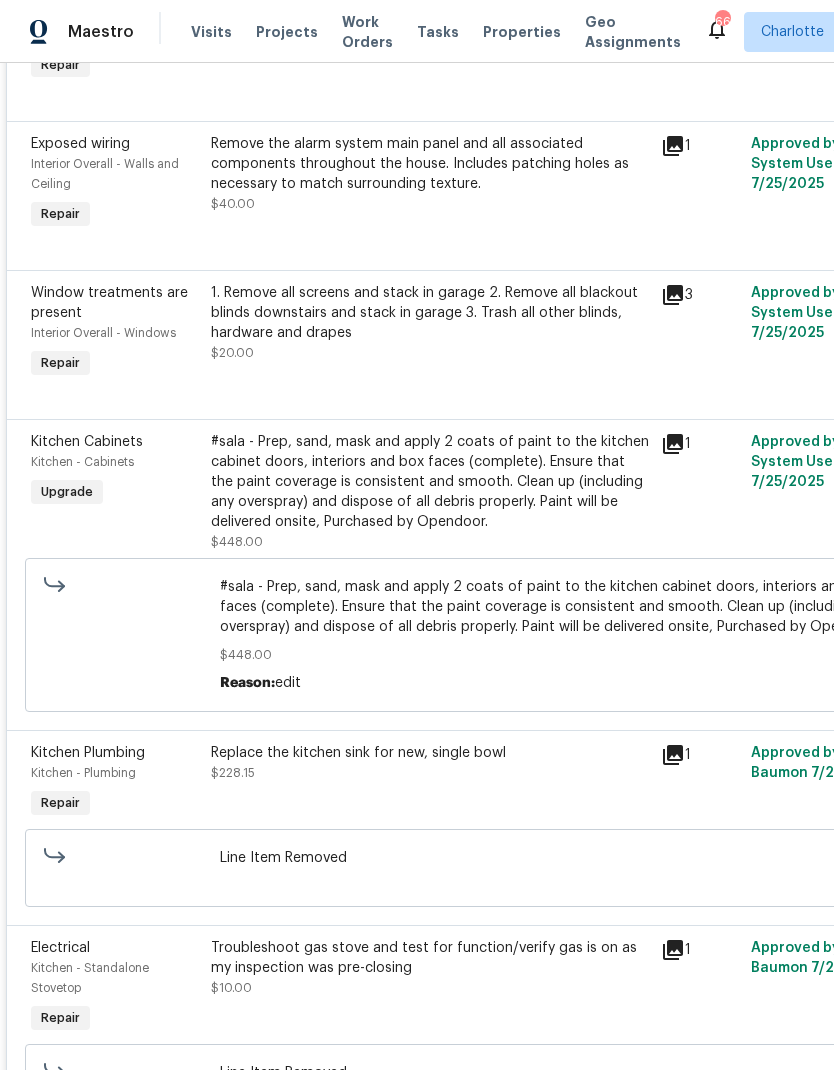 scroll, scrollTop: 4970, scrollLeft: 0, axis: vertical 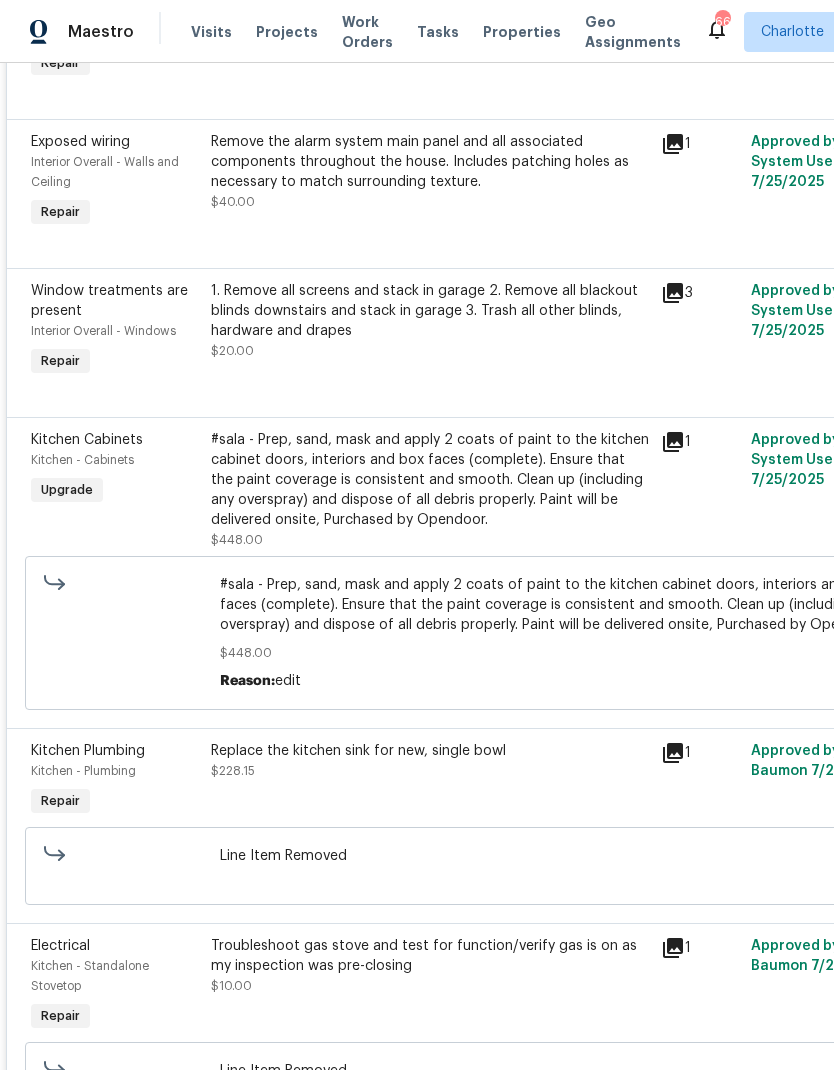 click on "Kitchen Cabinets" at bounding box center (115, 440) 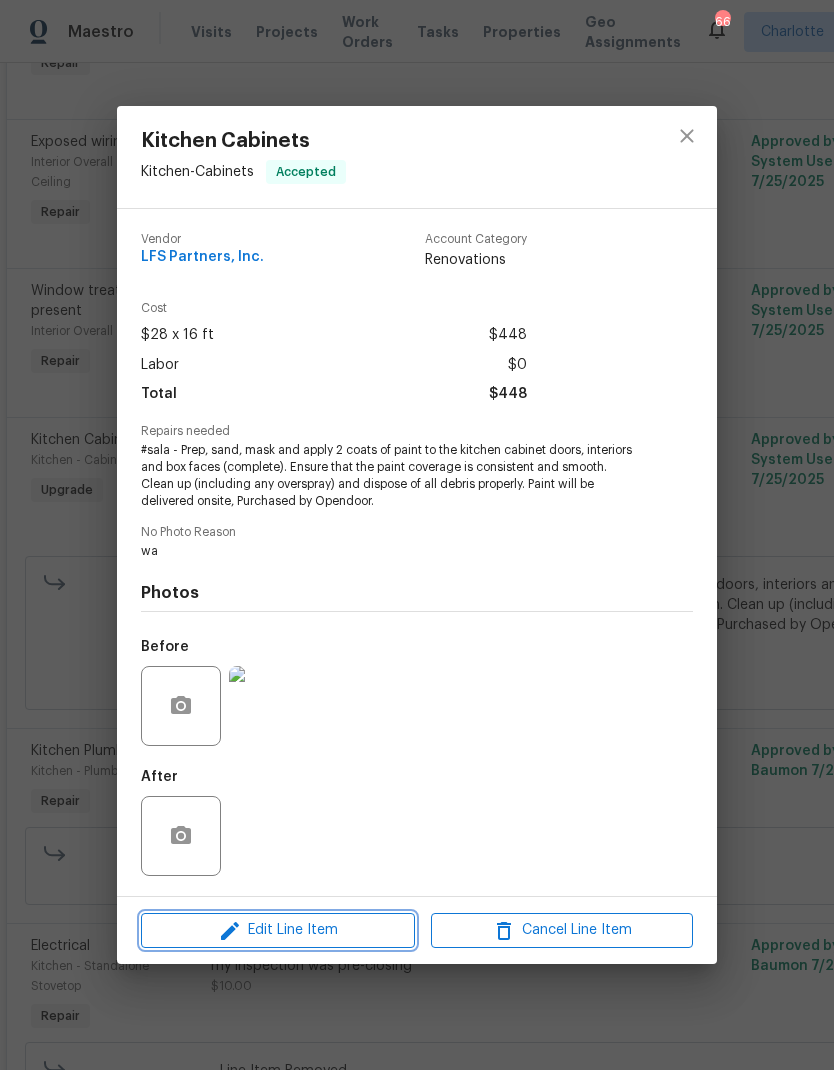 click on "Edit Line Item" at bounding box center [278, 930] 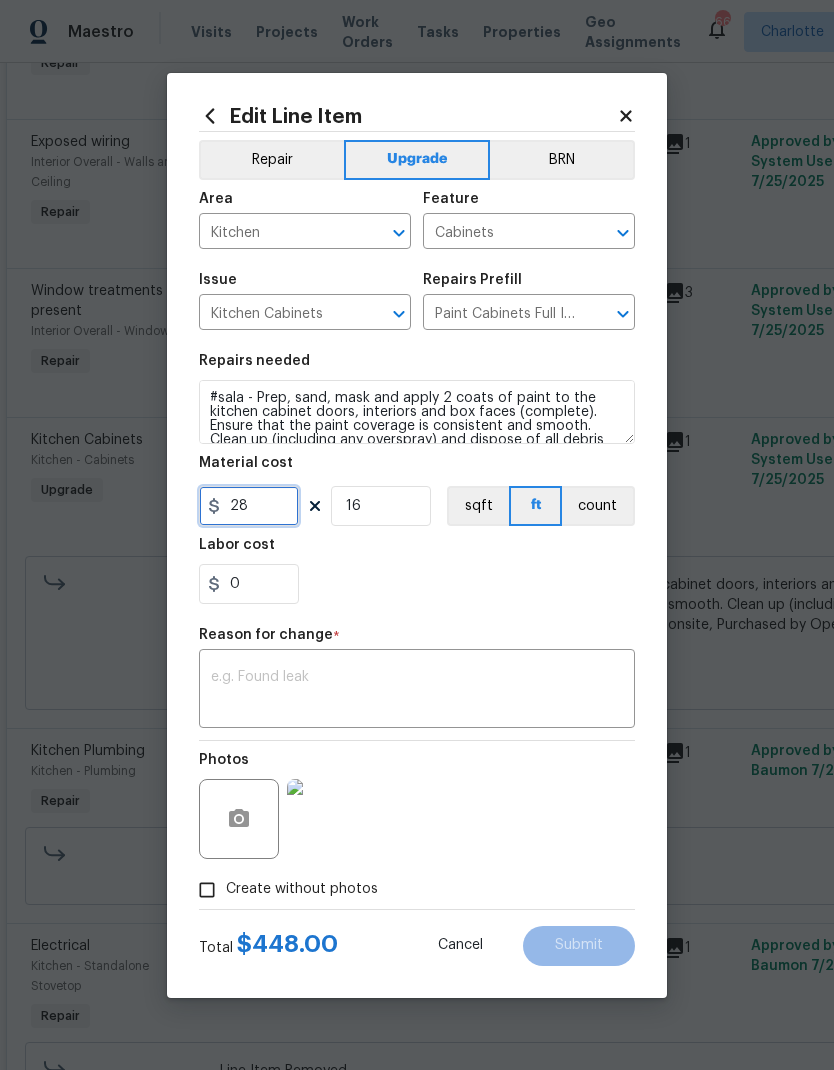 click on "28" at bounding box center (249, 506) 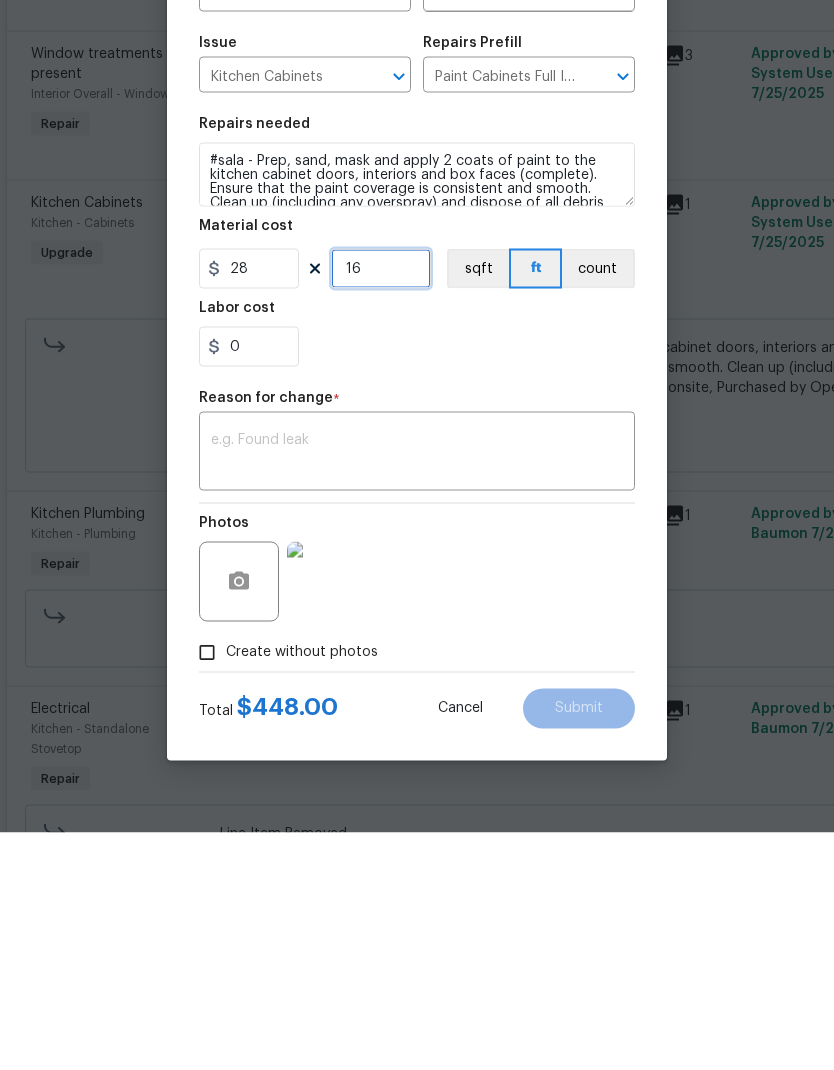 click on "16" at bounding box center (381, 506) 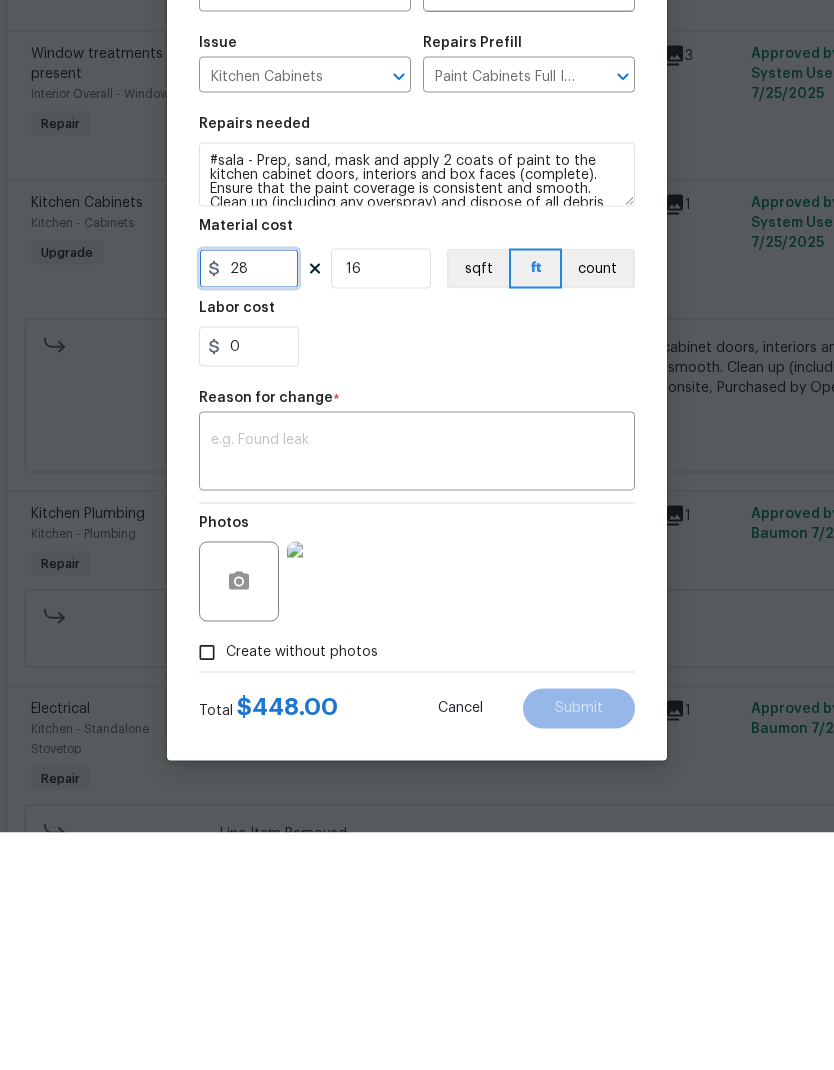 click on "28" at bounding box center [249, 506] 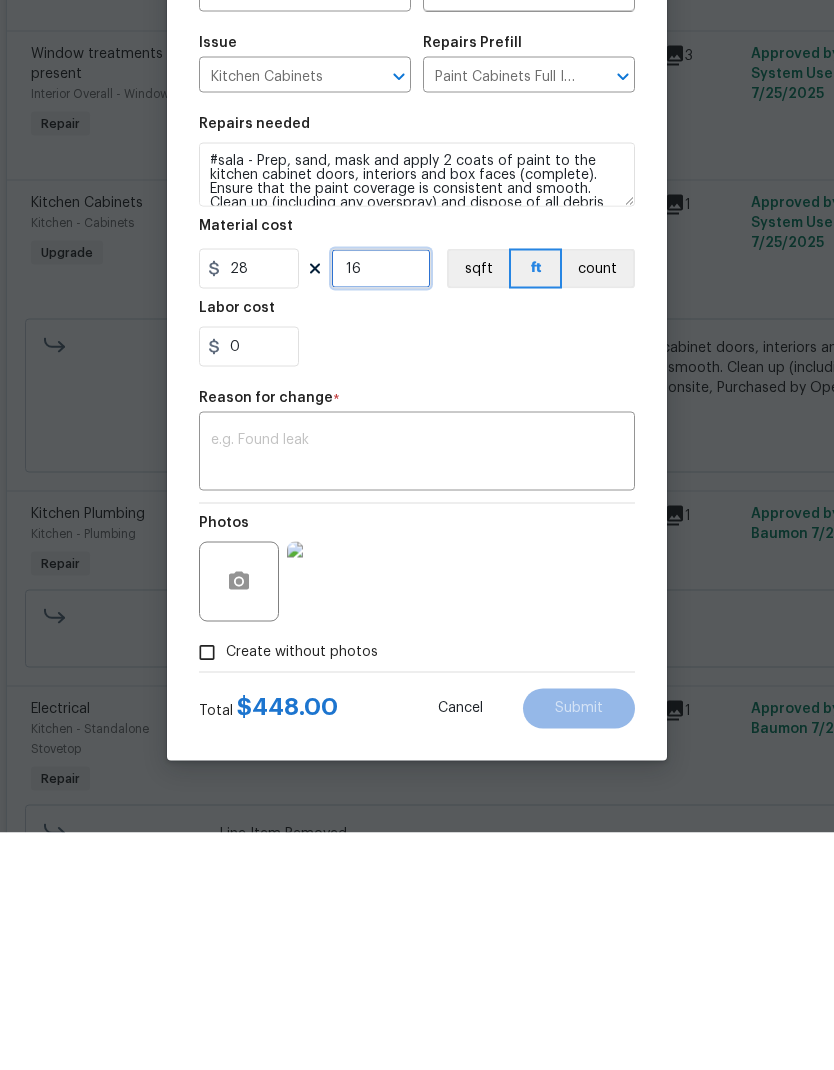 click on "16" at bounding box center (381, 506) 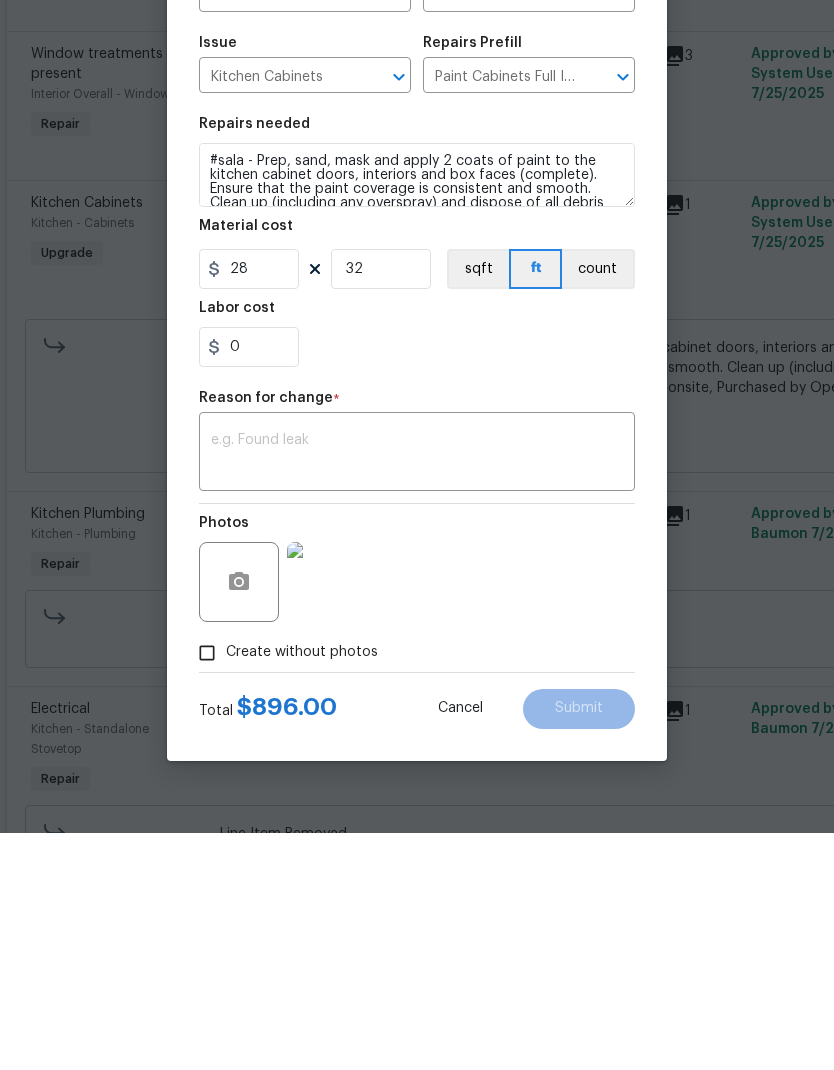 click at bounding box center [417, 691] 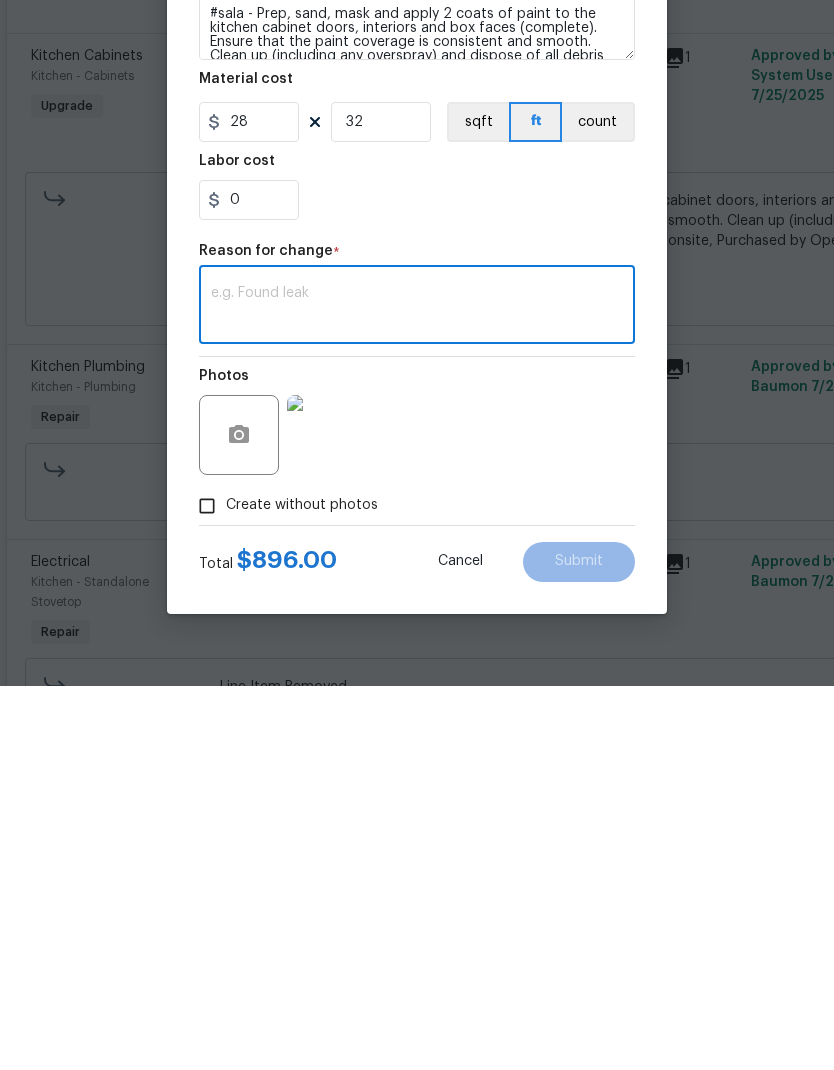 scroll, scrollTop: 76, scrollLeft: 0, axis: vertical 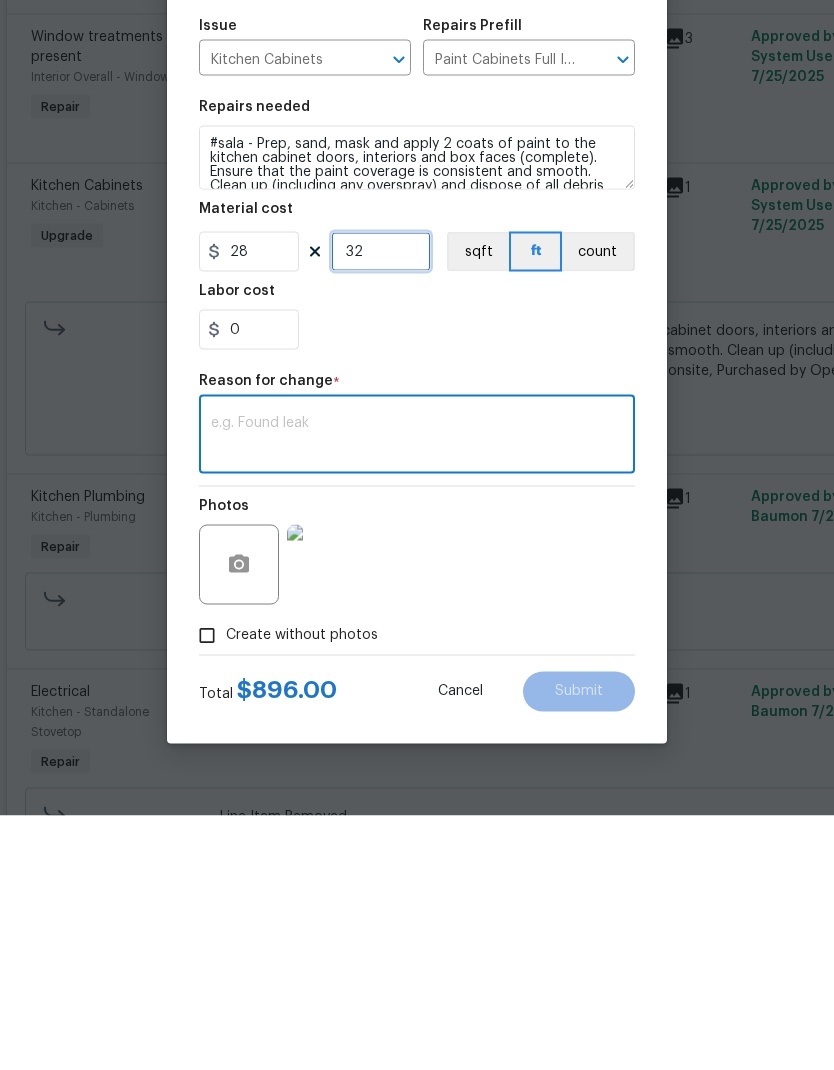 click on "32" at bounding box center [381, 506] 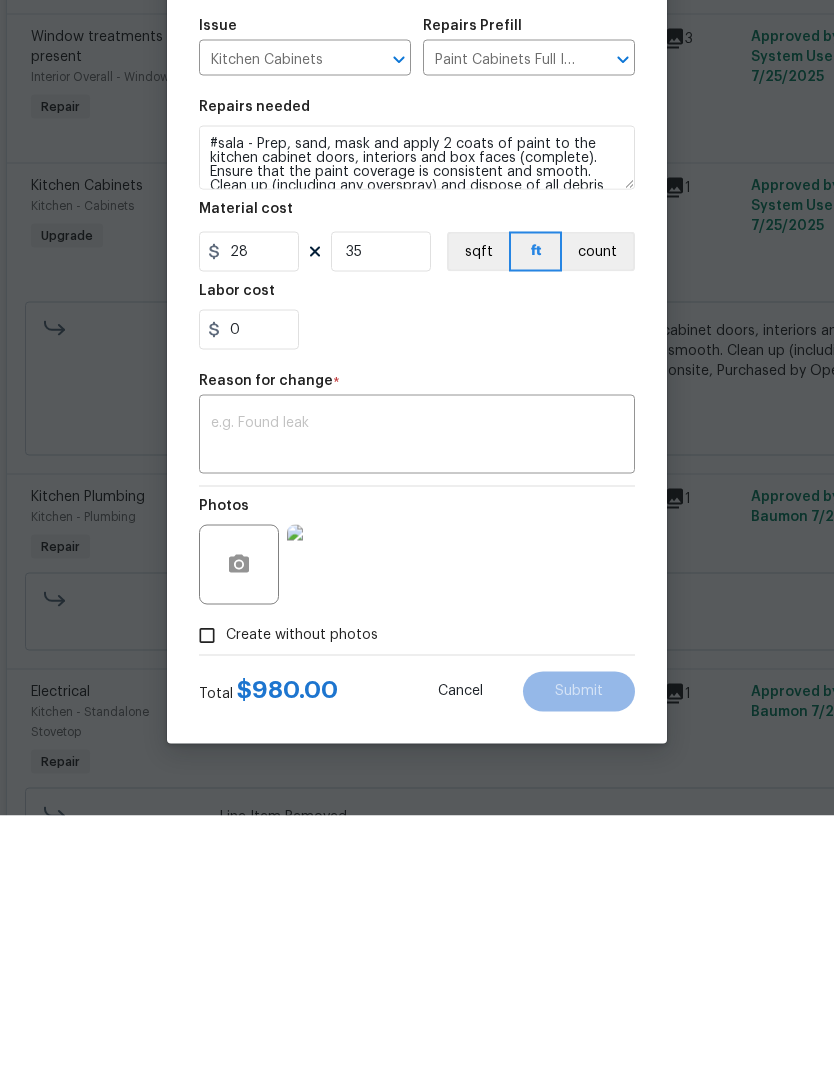 click on "Photos" at bounding box center (417, 806) 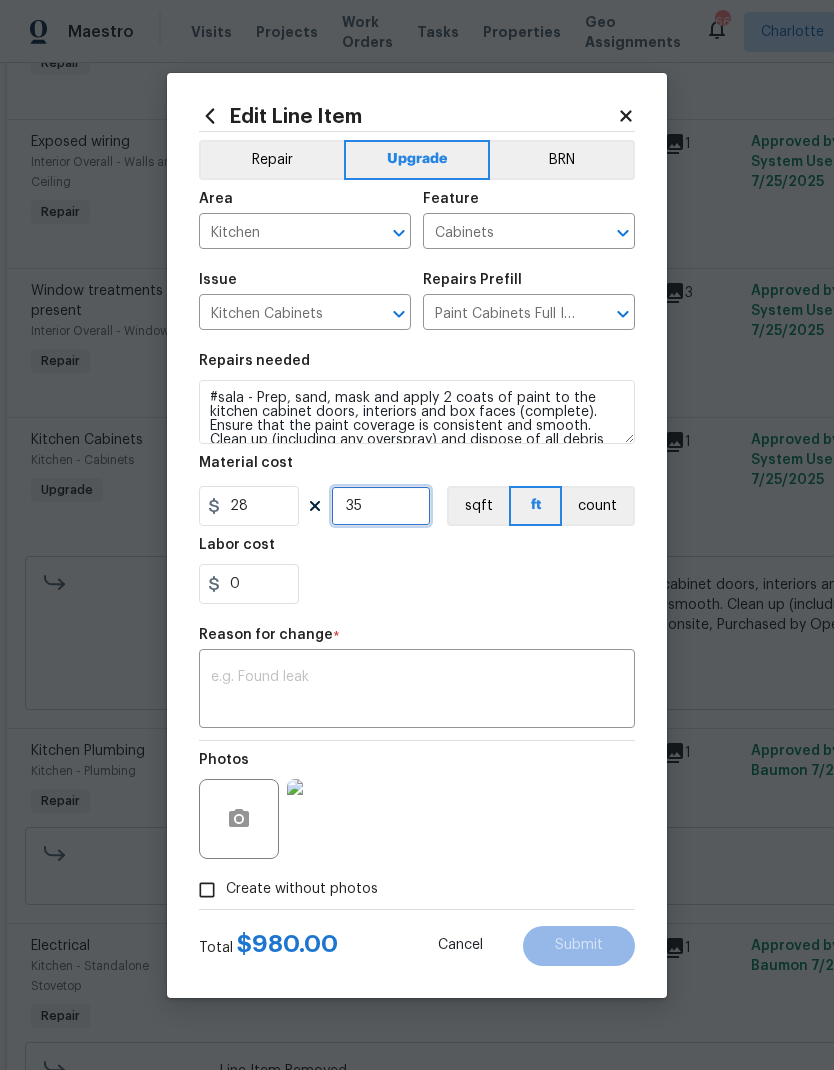 click on "35" at bounding box center (381, 506) 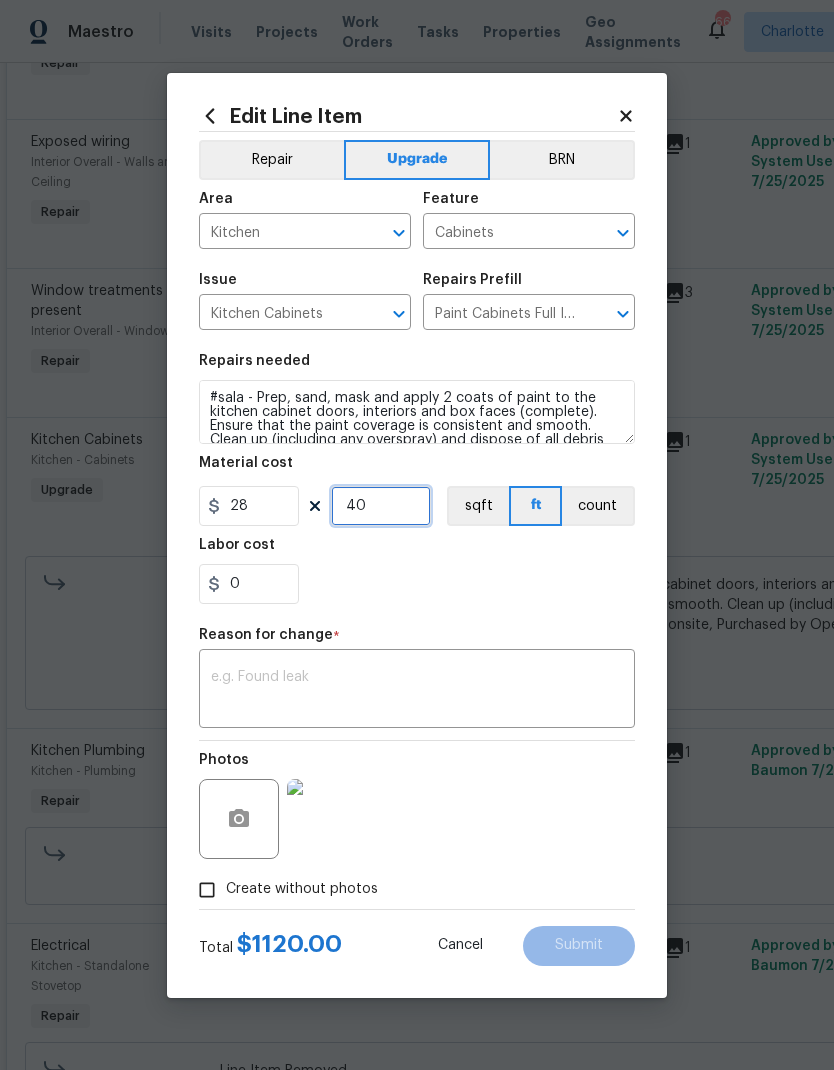 type on "40" 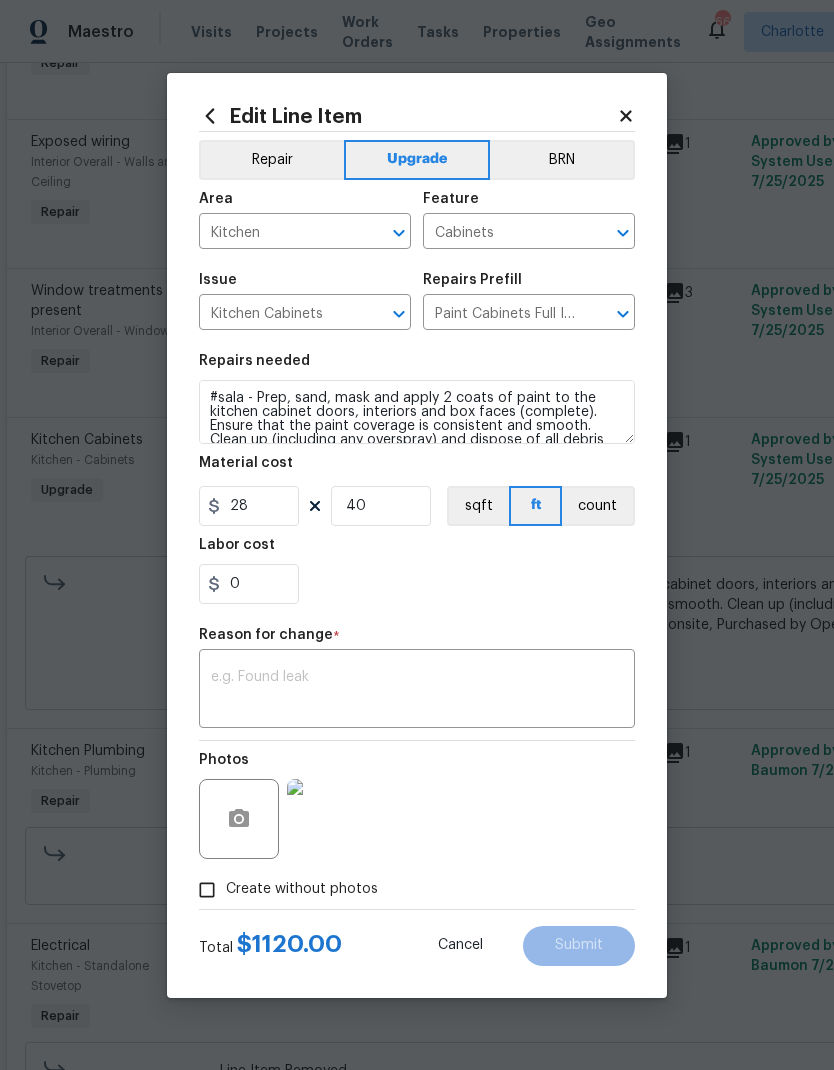 click on "Repairs needed #sala - Prep, sand, mask and apply 2 coats of paint to the kitchen cabinet doors, interiors and box faces (complete). Ensure that the paint coverage is consistent and smooth. Clean up (including any overspray) and dispose of all debris properly. Paint will be delivered onsite, Purchased by Opendoor. Material cost 28 40 sqft ft count Labor cost 0" at bounding box center (417, 479) 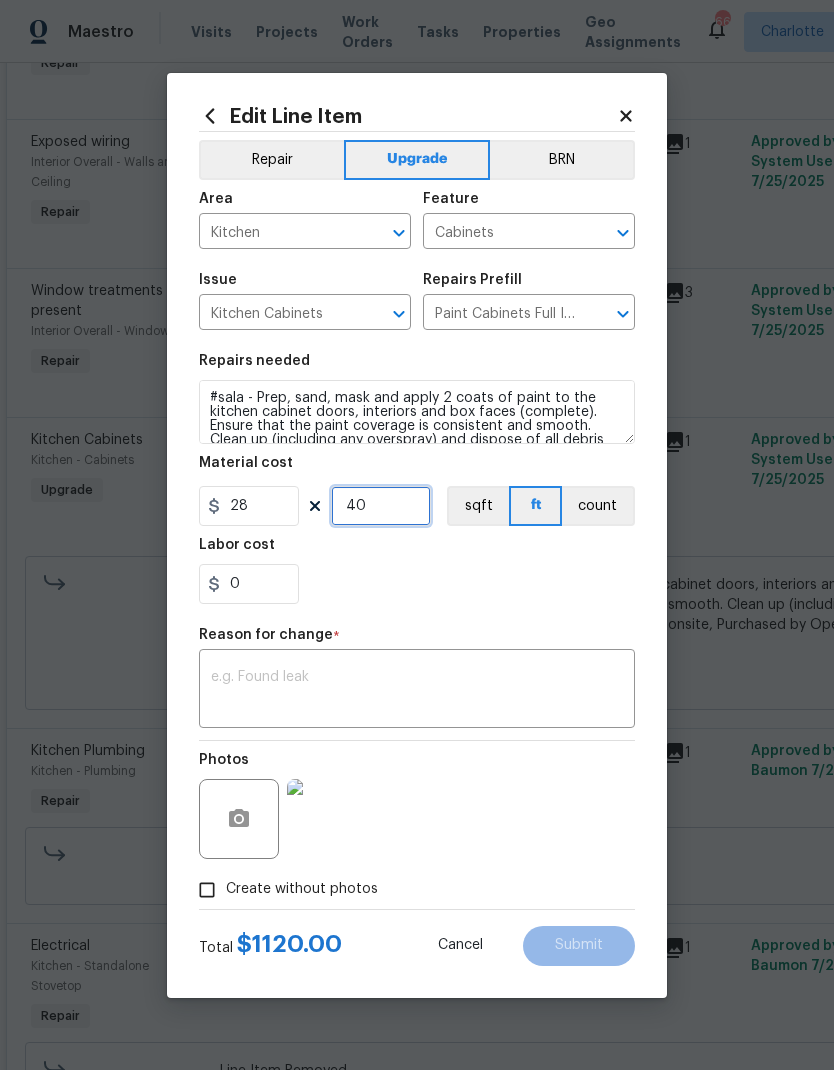 click on "40" at bounding box center (381, 506) 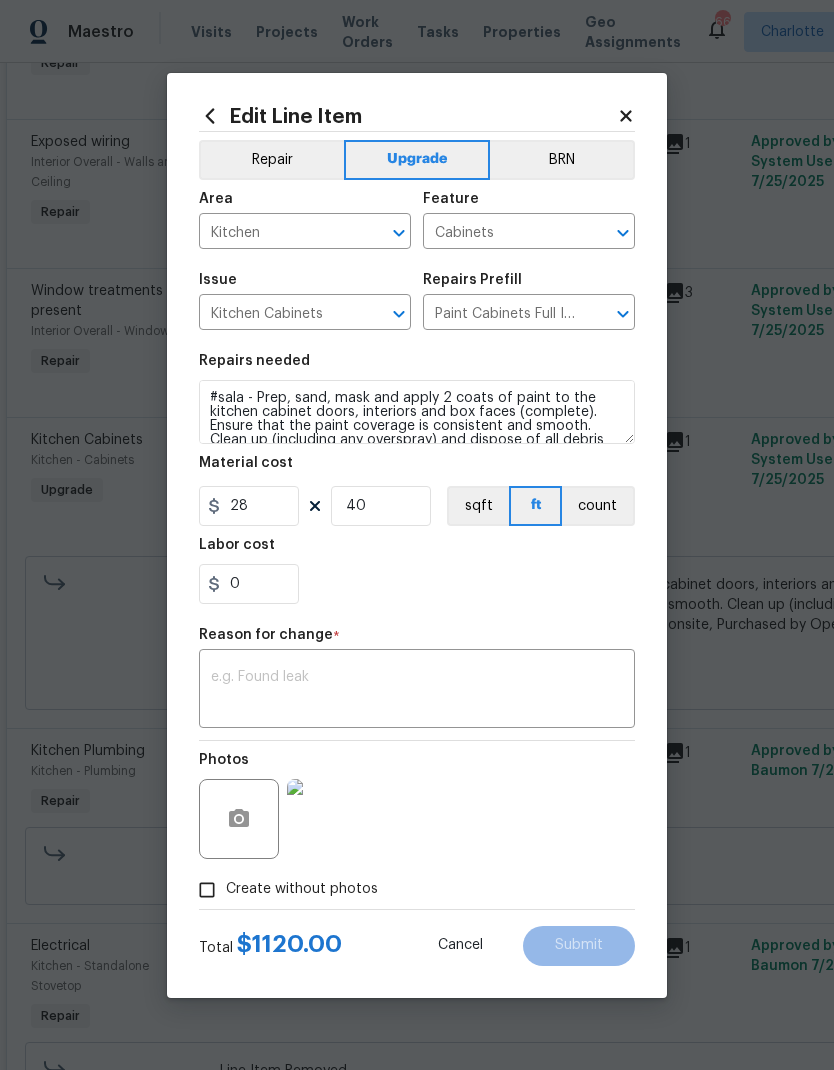 click on "0" at bounding box center (417, 584) 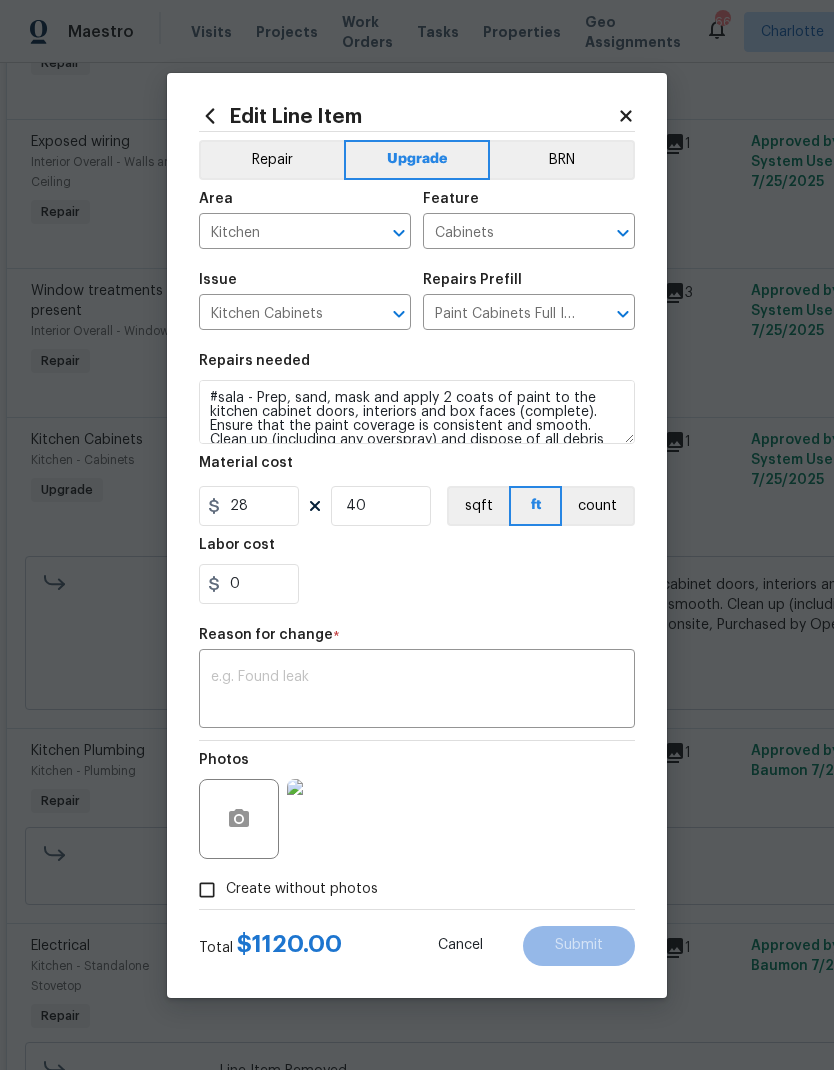 click at bounding box center [417, 691] 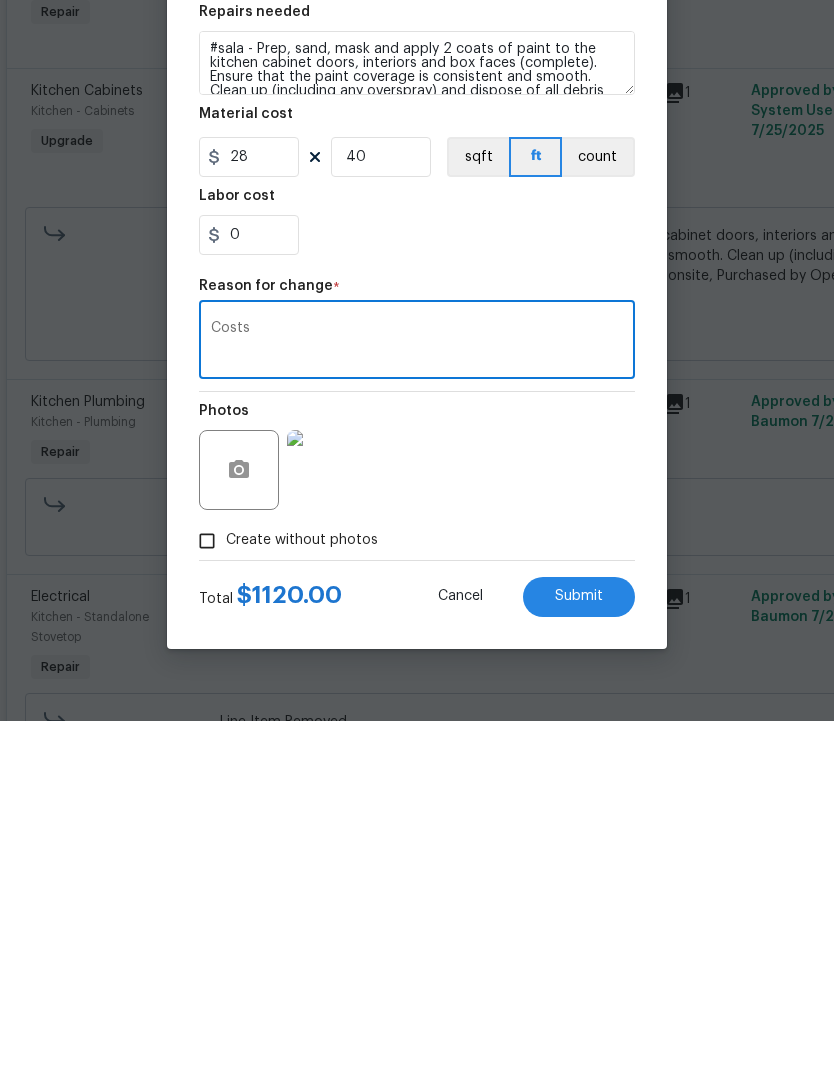 type on "Costs" 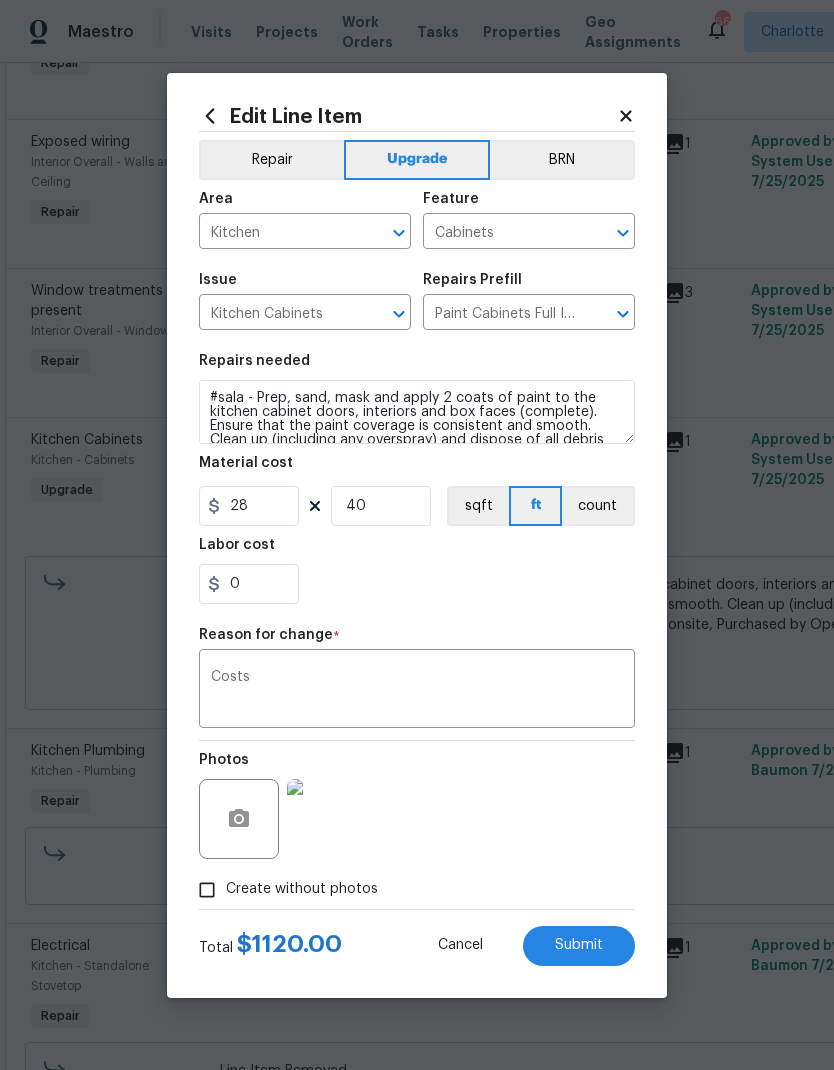 click on "Submit" at bounding box center [579, 945] 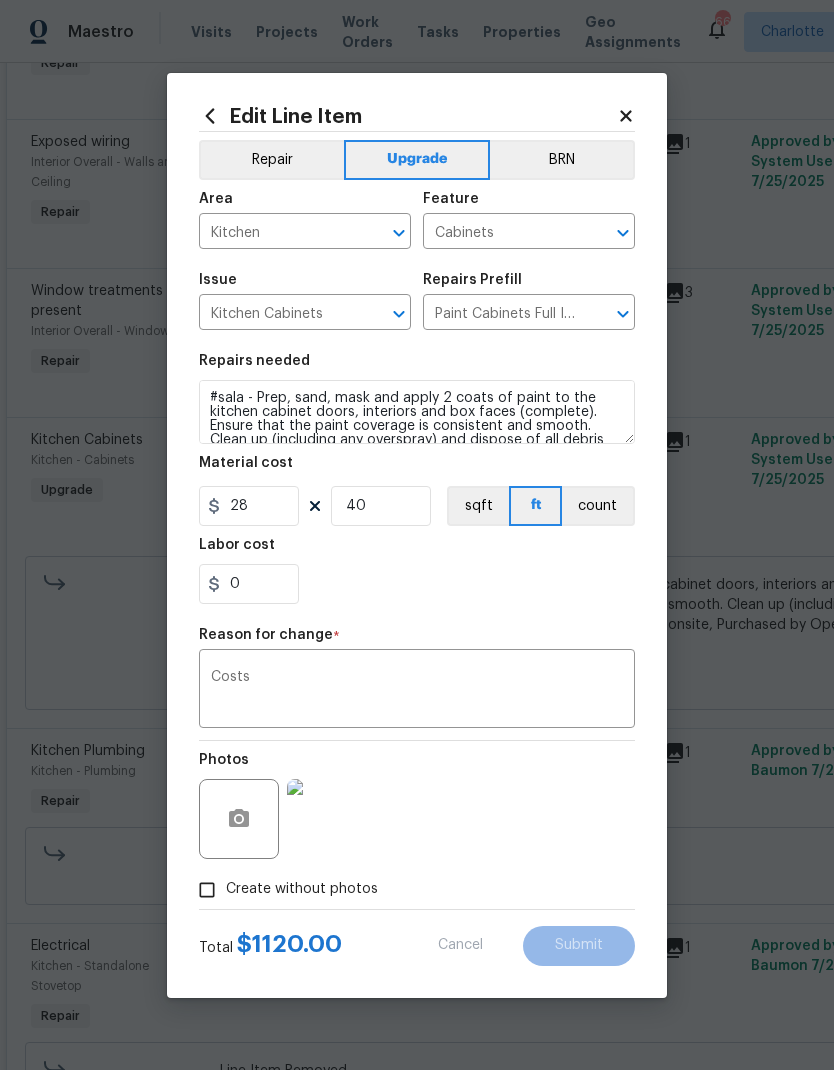 type on "16" 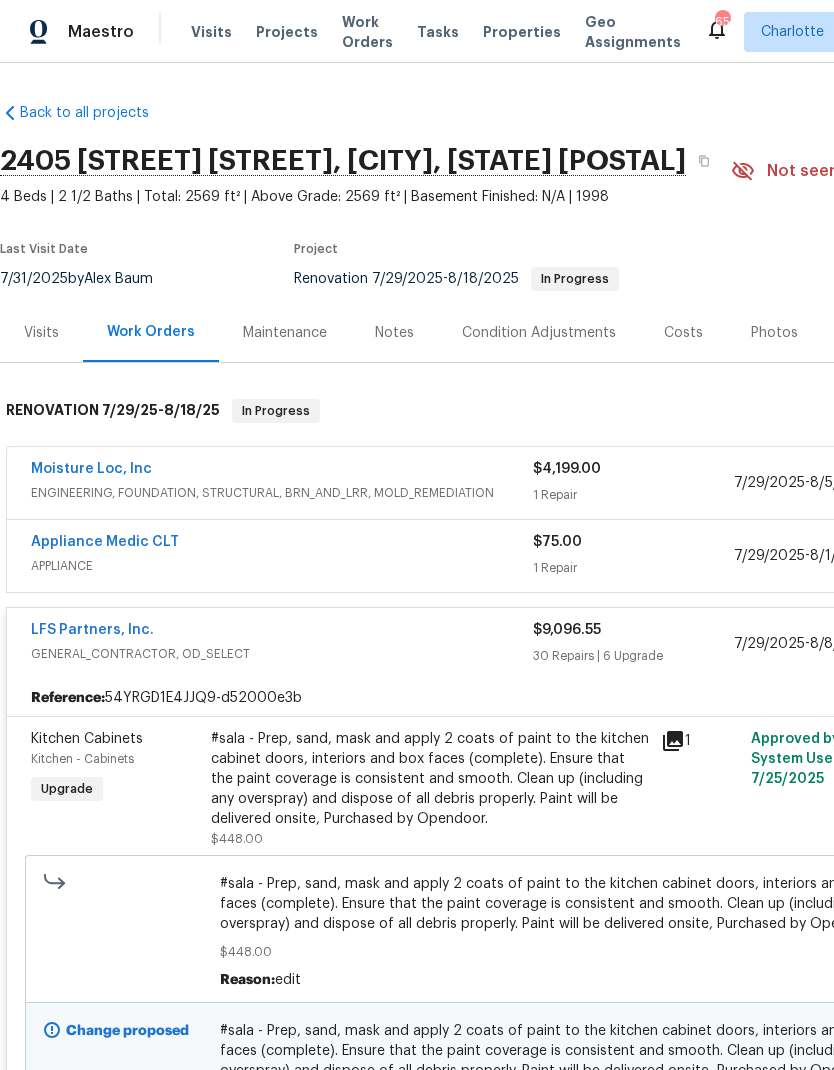 scroll, scrollTop: -1, scrollLeft: 0, axis: vertical 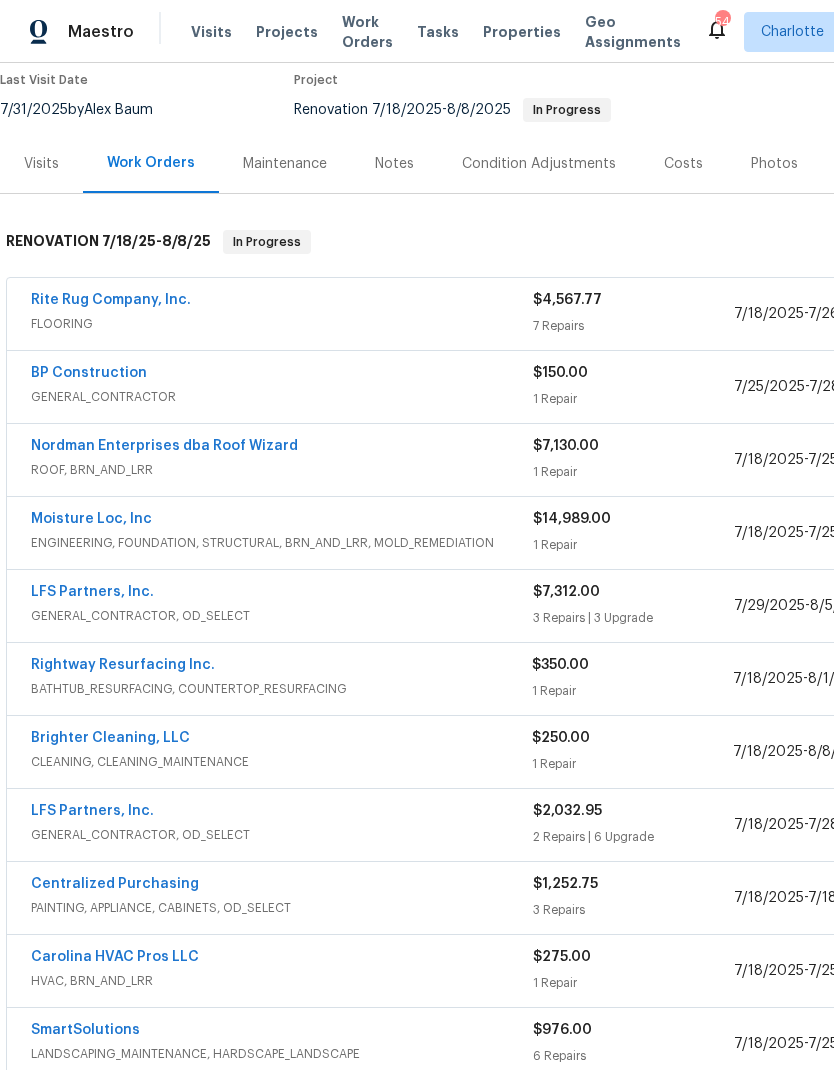 click on "Moisture Loc, Inc" at bounding box center (91, 519) 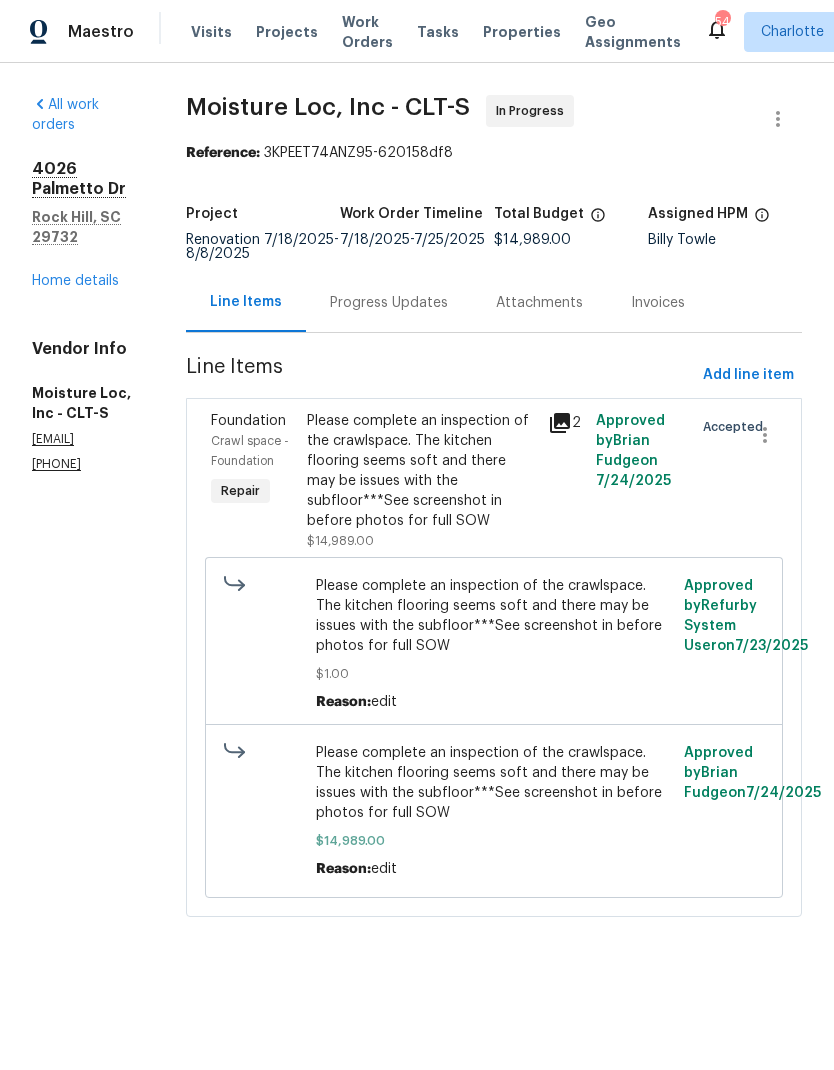click on "Progress Updates" at bounding box center [389, 302] 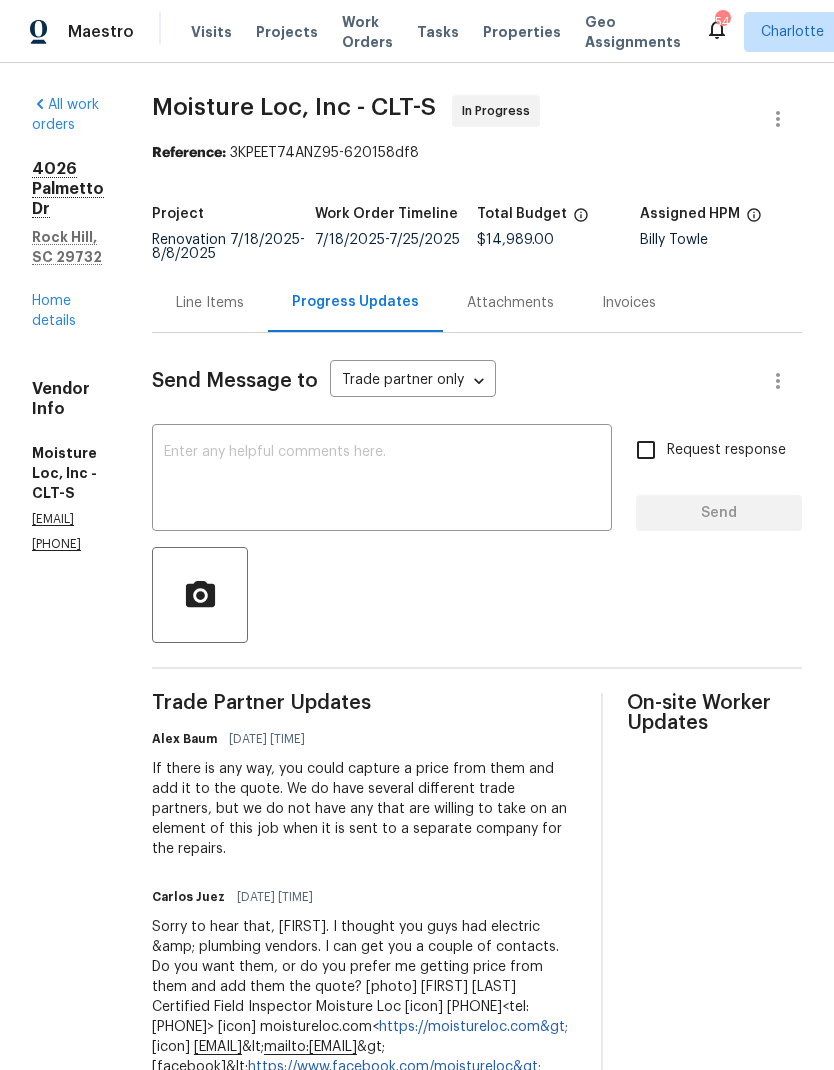 click on "Line Items" at bounding box center (210, 303) 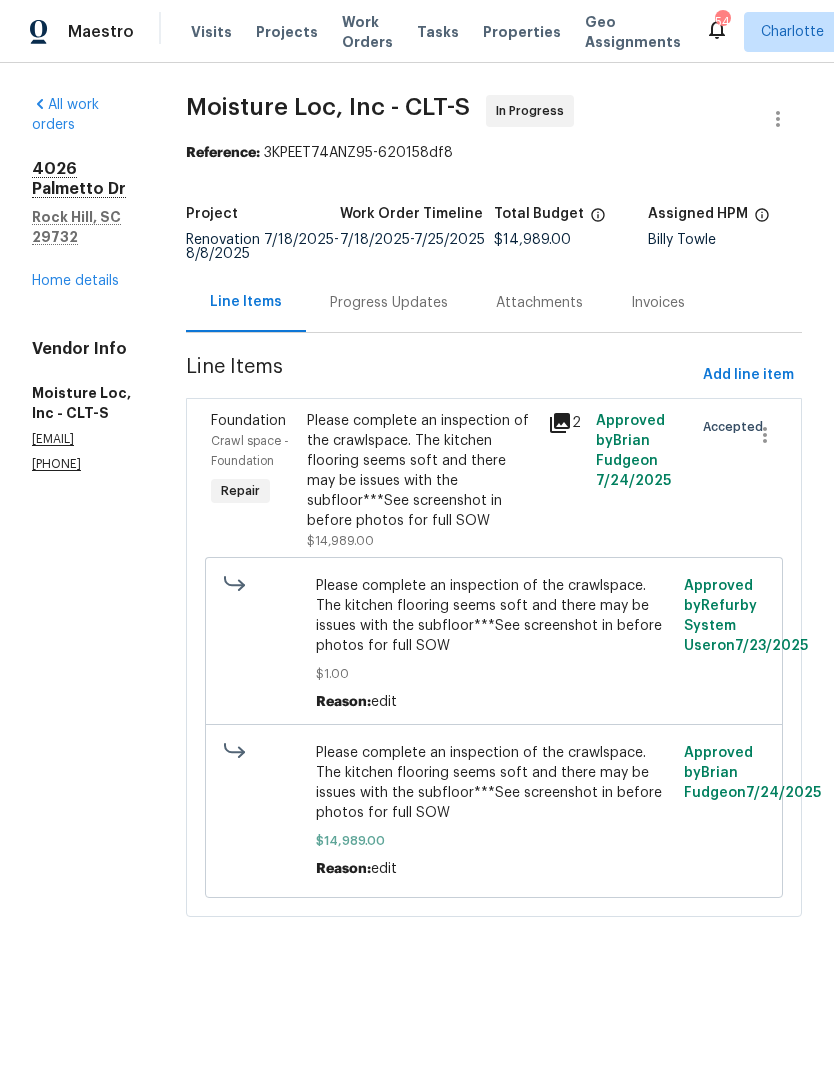 click on "Progress Updates" at bounding box center (389, 302) 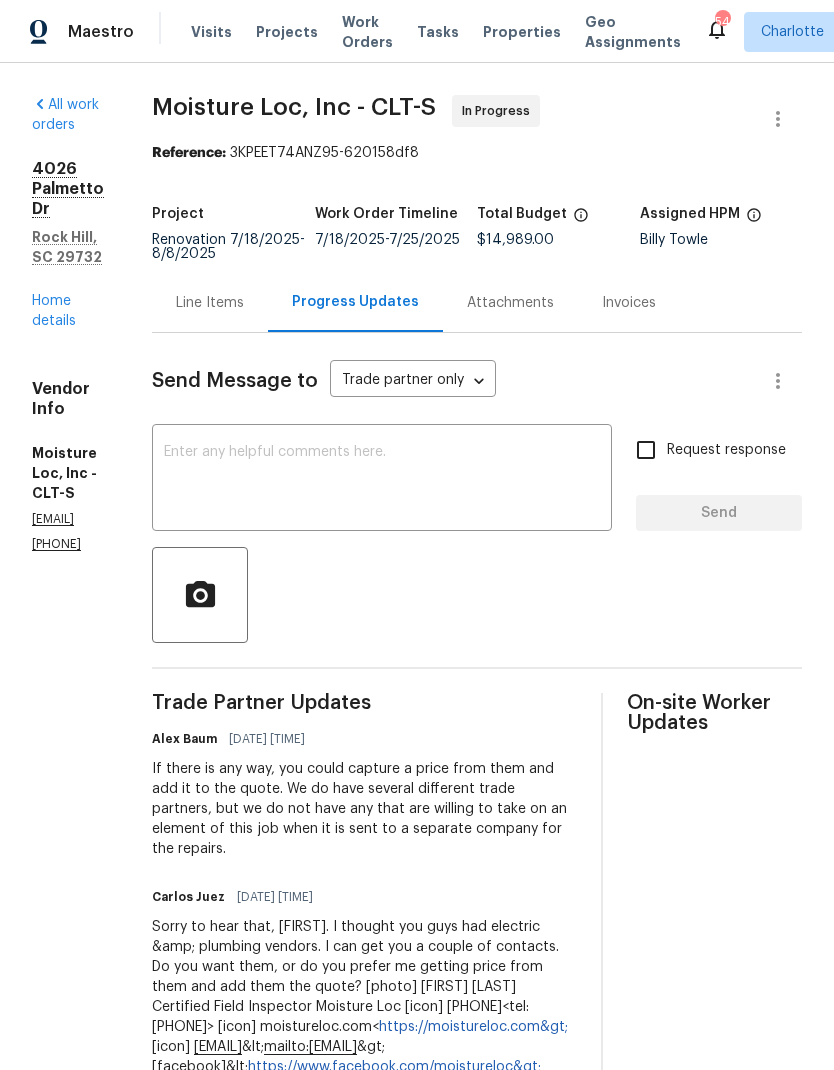 scroll, scrollTop: 0, scrollLeft: 0, axis: both 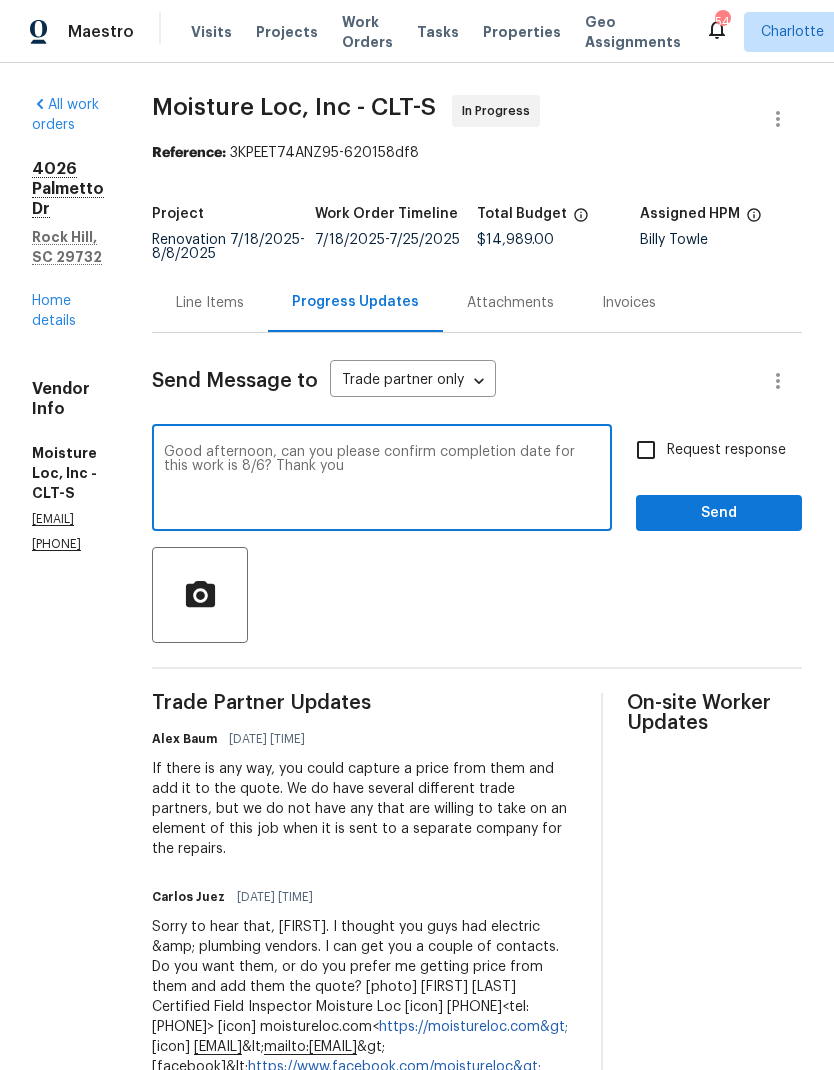 type on "Good afternoon, can you please confirm completion date for this work is 8/6? Thank you" 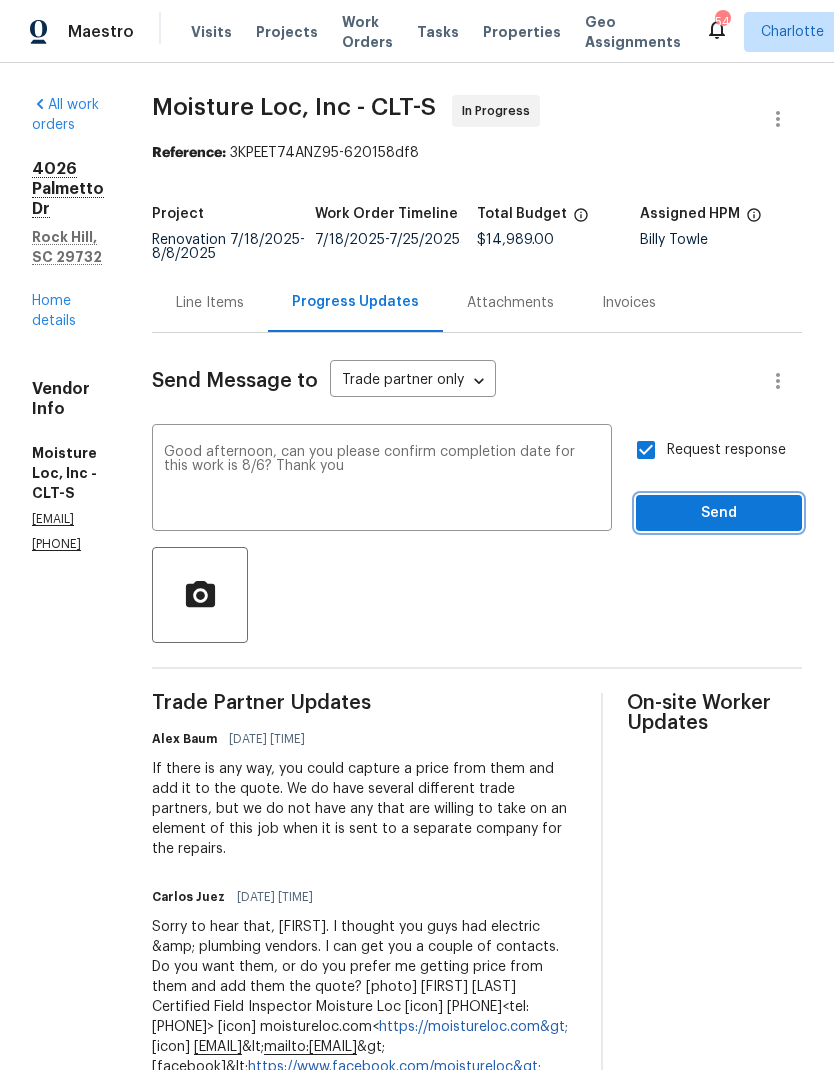 click on "Send" at bounding box center [719, 513] 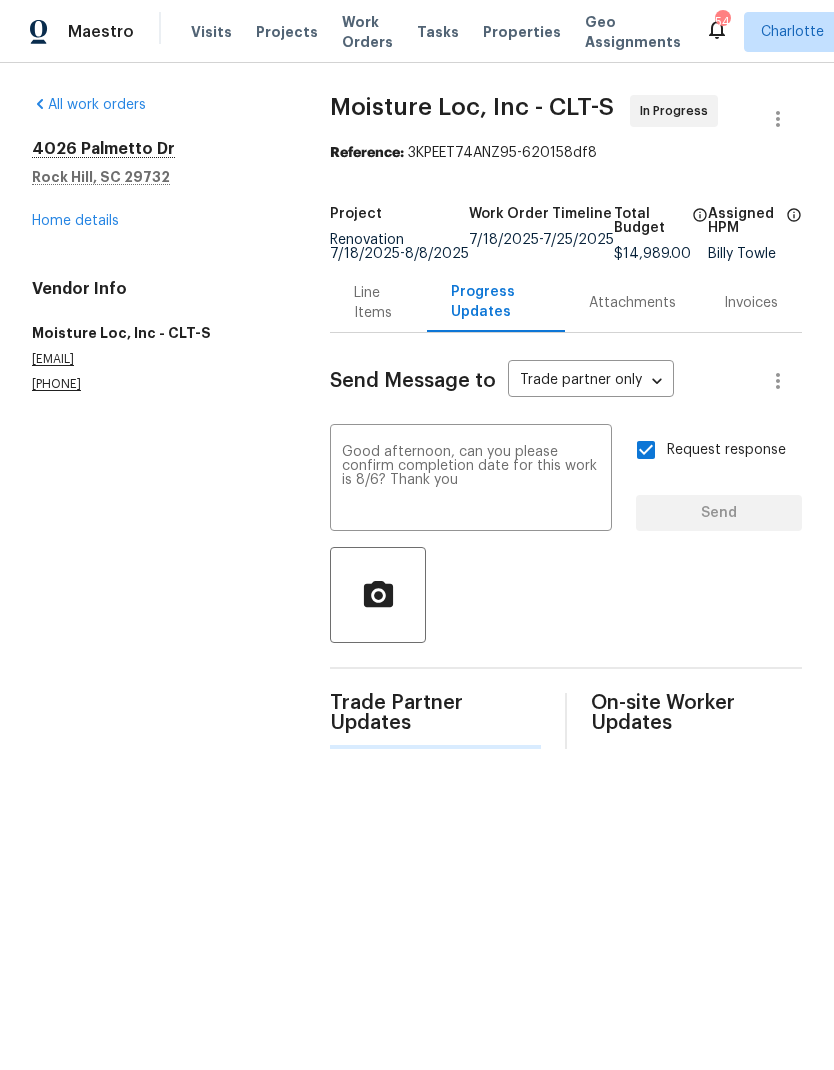 type 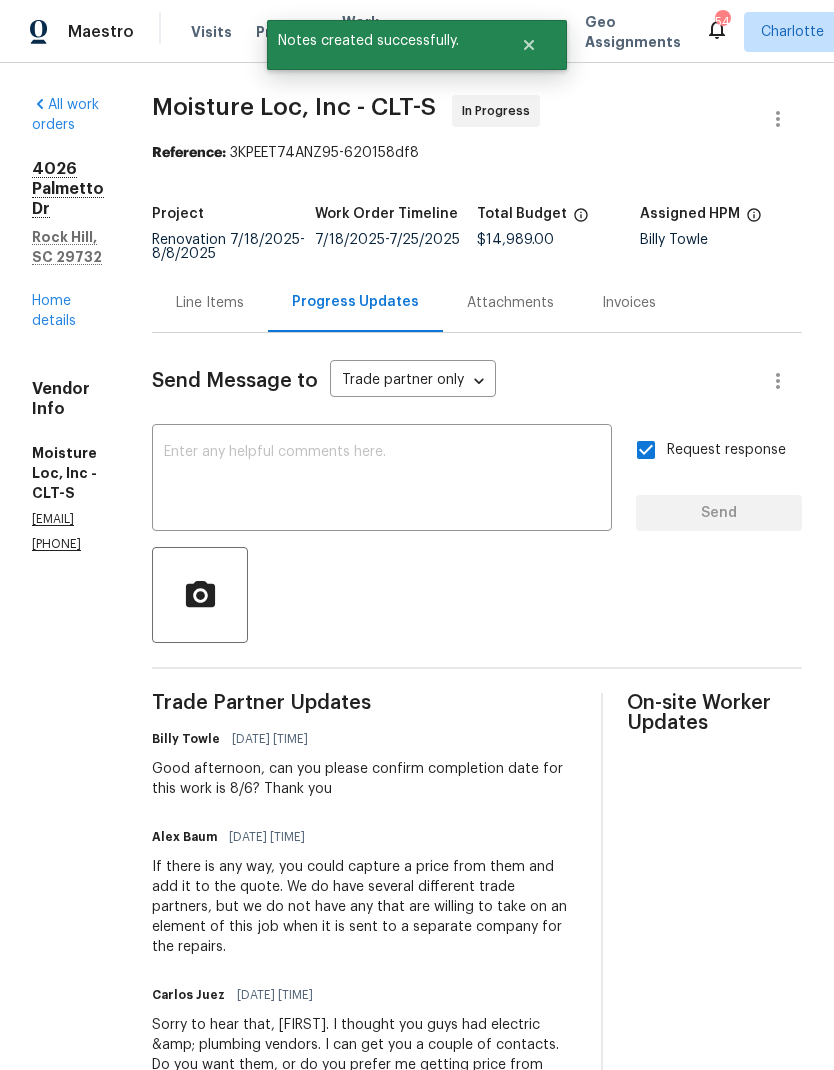 click on "Home details" at bounding box center (54, 311) 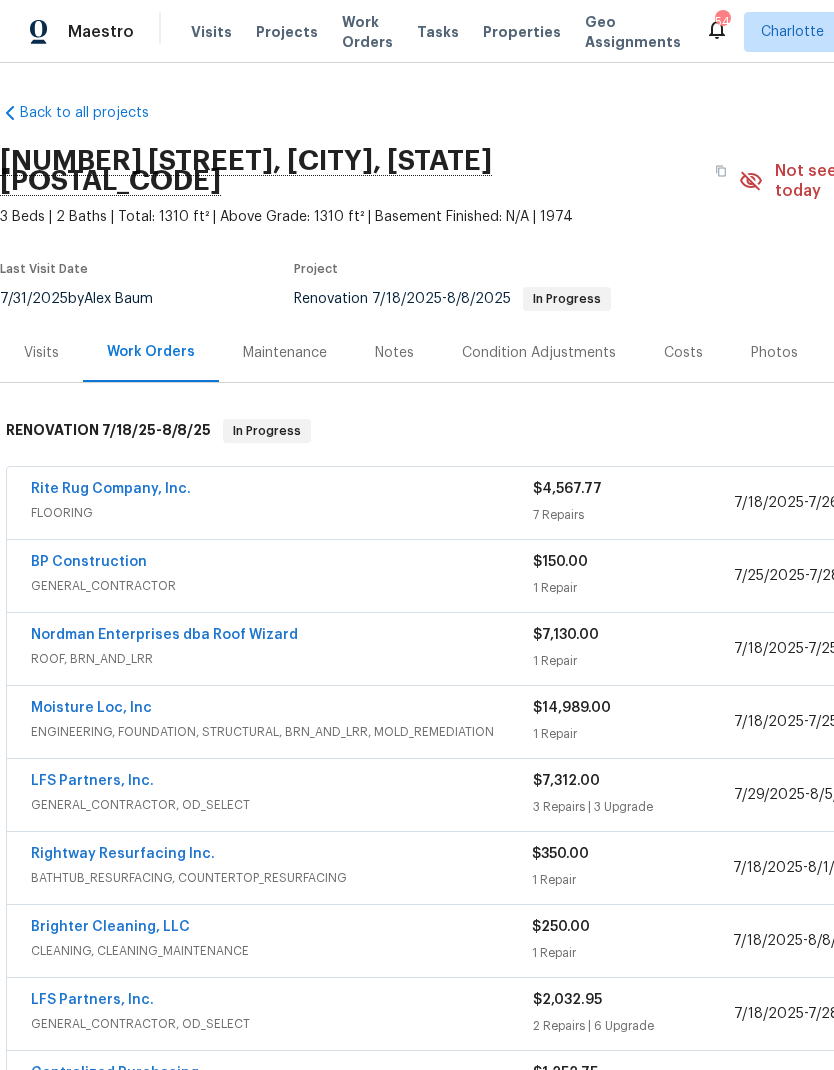 scroll, scrollTop: 0, scrollLeft: 0, axis: both 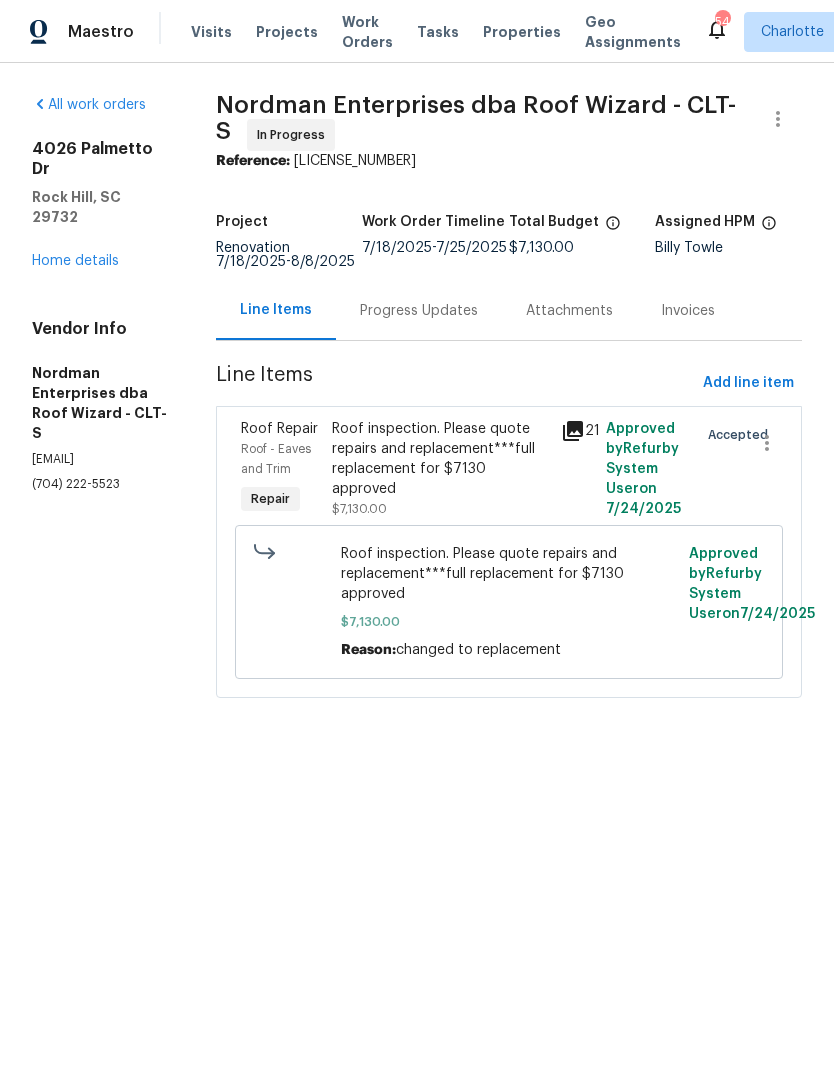 click on "Progress Updates" at bounding box center [419, 310] 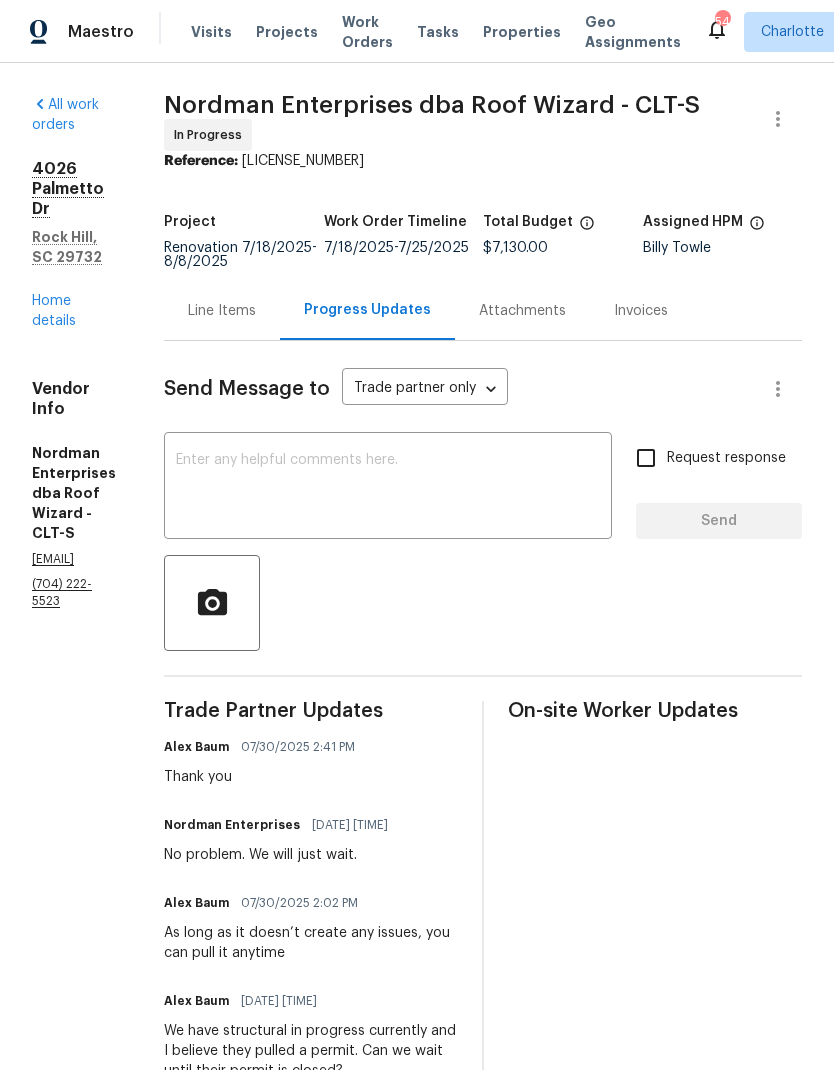scroll, scrollTop: 0, scrollLeft: 0, axis: both 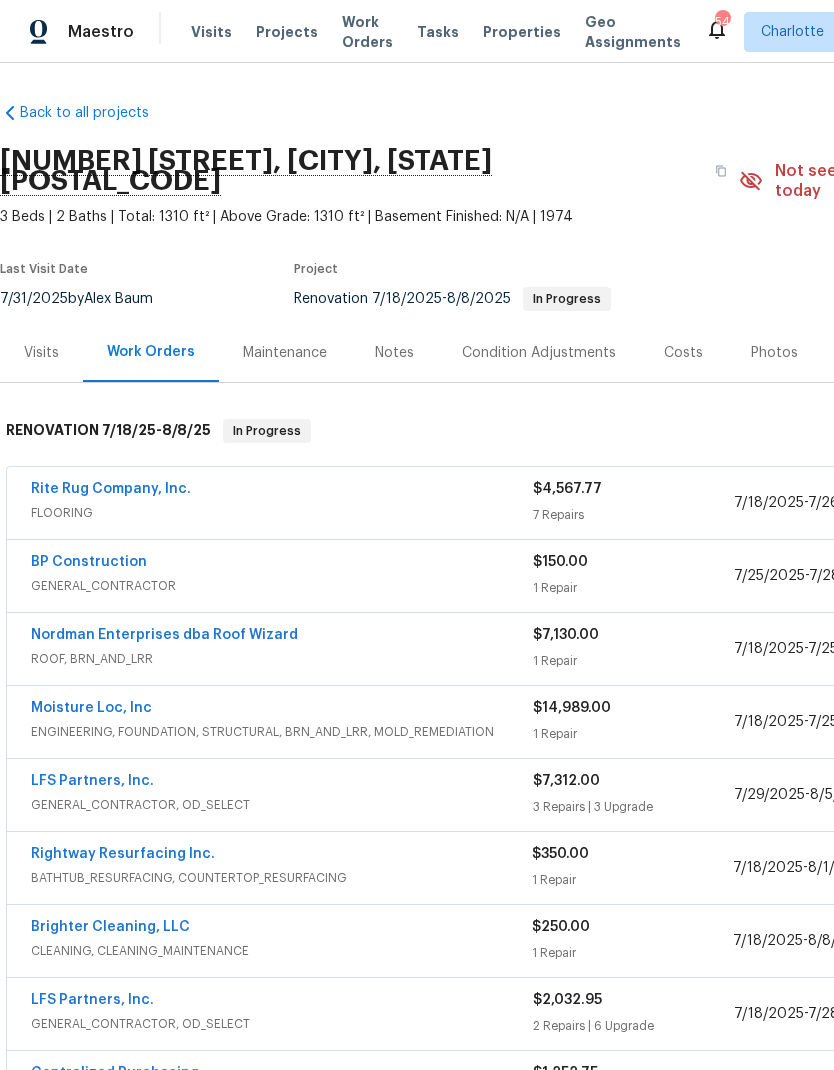 click on "LFS Partners, Inc." at bounding box center (92, 781) 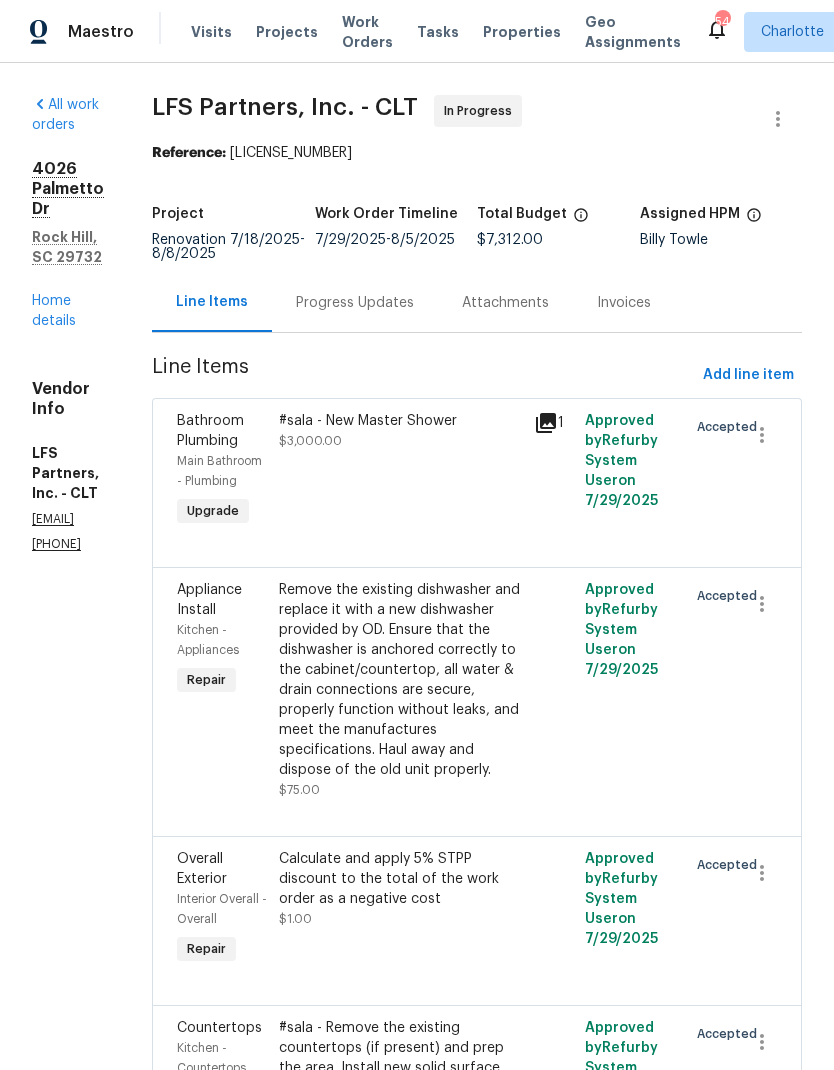 click on "Progress Updates" at bounding box center [355, 303] 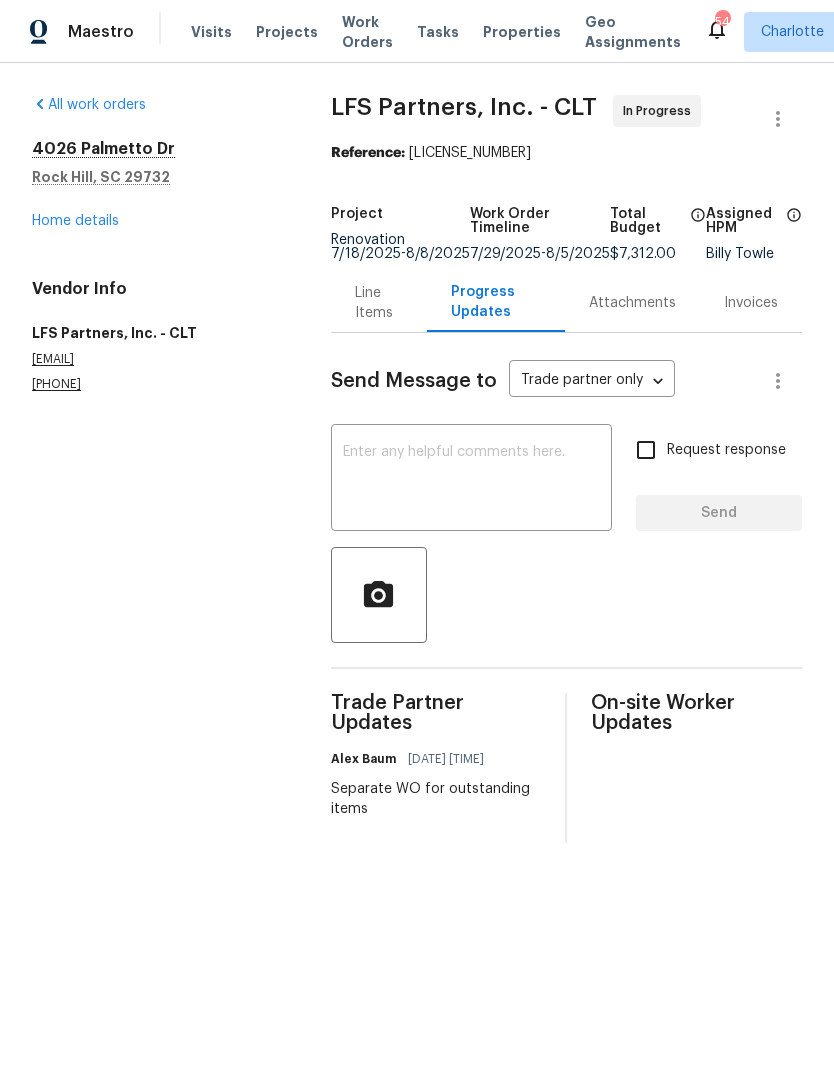 click on "Line Items" at bounding box center [379, 303] 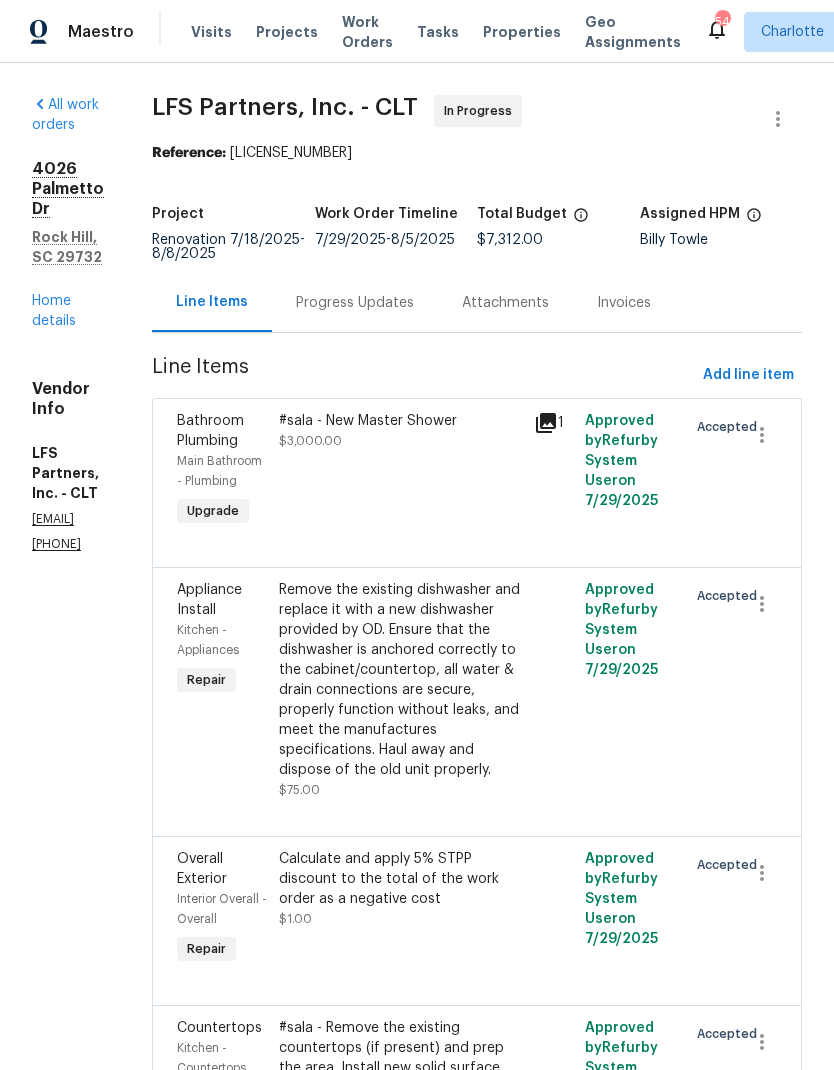 scroll, scrollTop: 0, scrollLeft: 0, axis: both 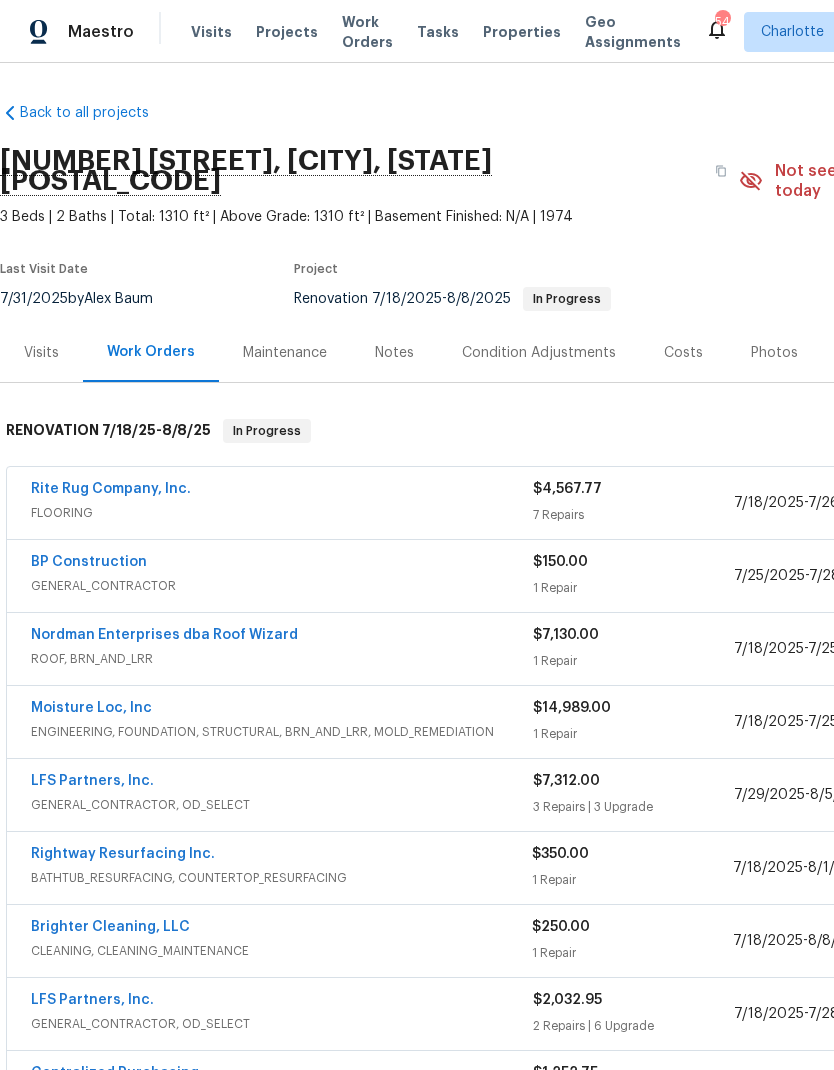 click on "LFS Partners, Inc." at bounding box center [92, 781] 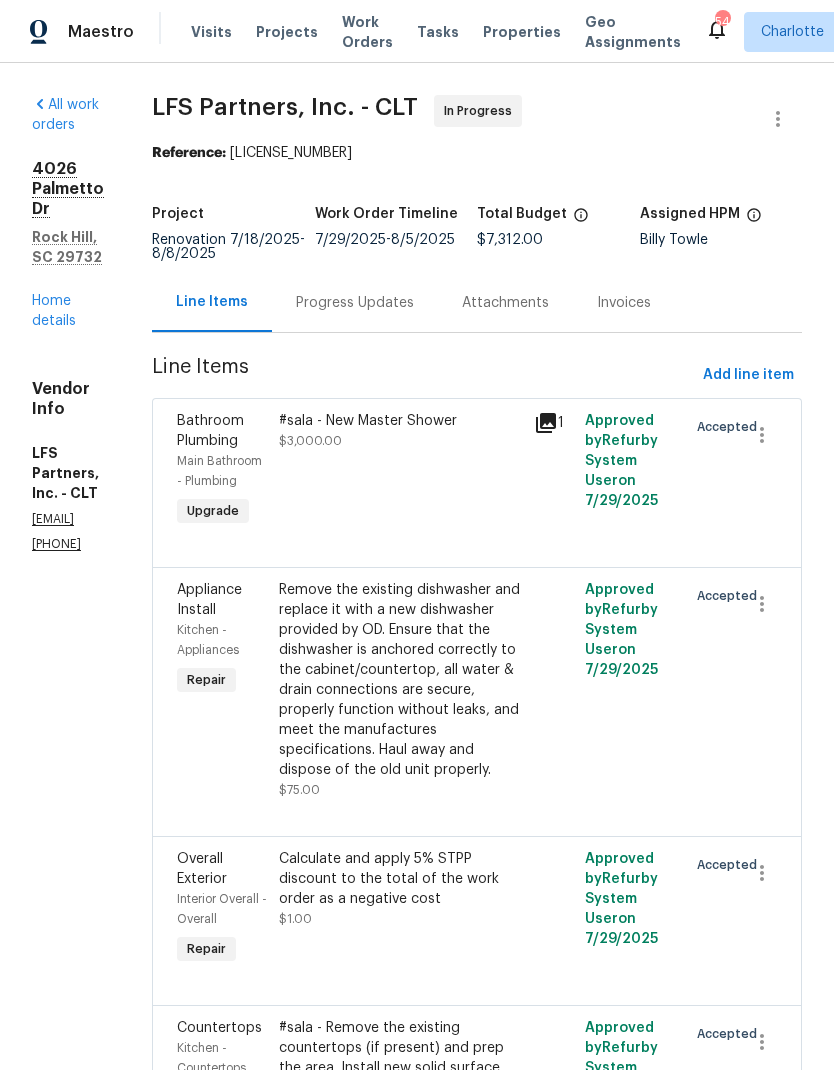 click on "Progress Updates" at bounding box center [355, 302] 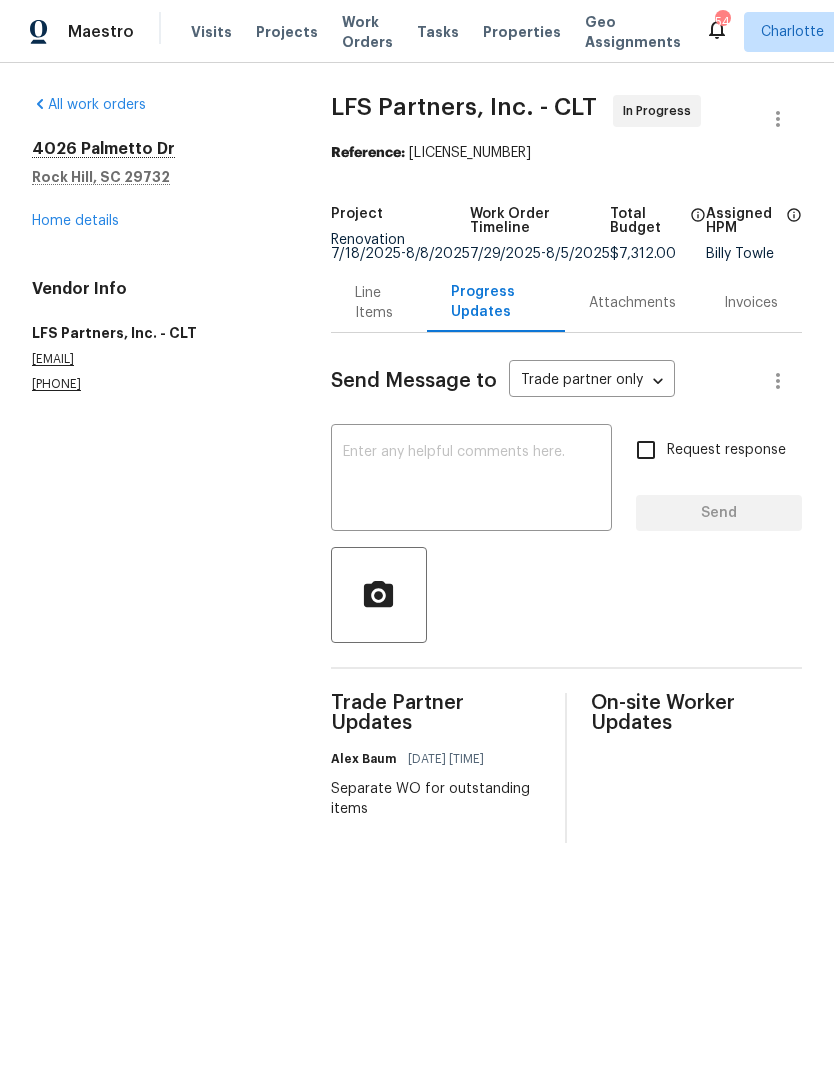 click on "Line Items" at bounding box center [379, 303] 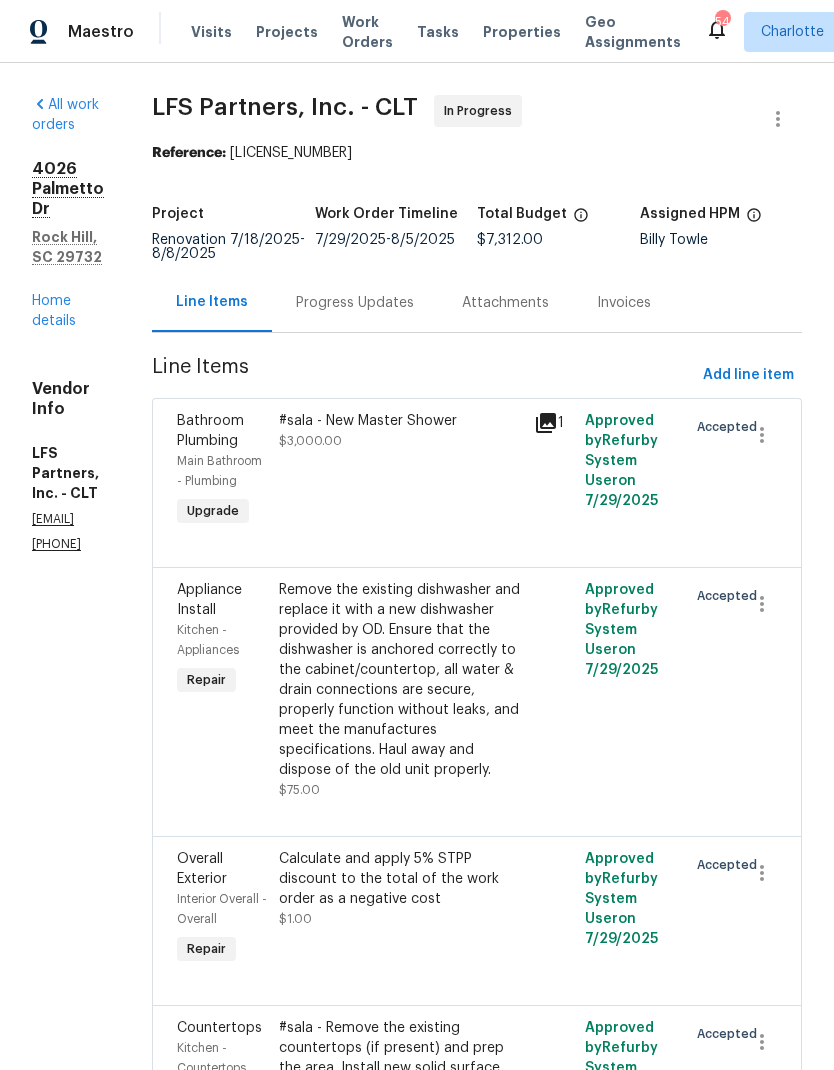 scroll, scrollTop: 0, scrollLeft: 0, axis: both 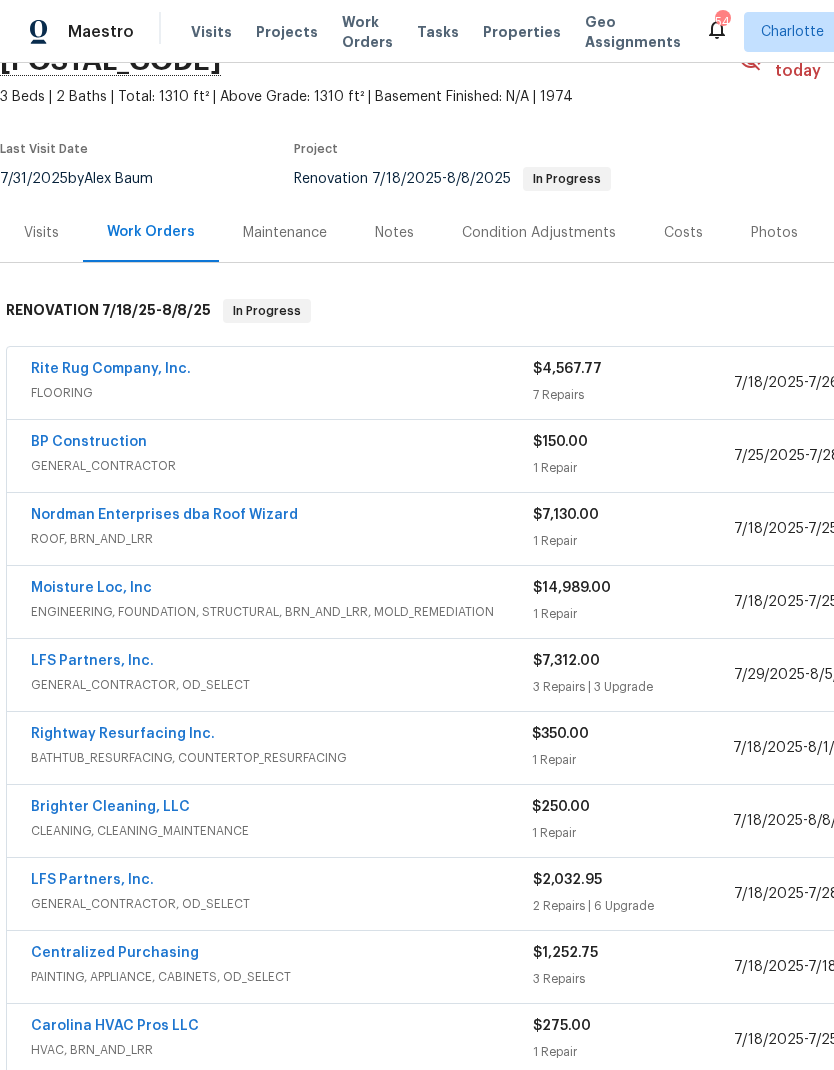 click on "Moisture Loc, Inc ENGINEERING, FOUNDATION, STRUCTURAL, BRN_AND_LRR, MOLD_REMEDIATION $14,989.00 1 Repair 7/18/2025  -  7/25/2025 In Progress" at bounding box center [565, 602] 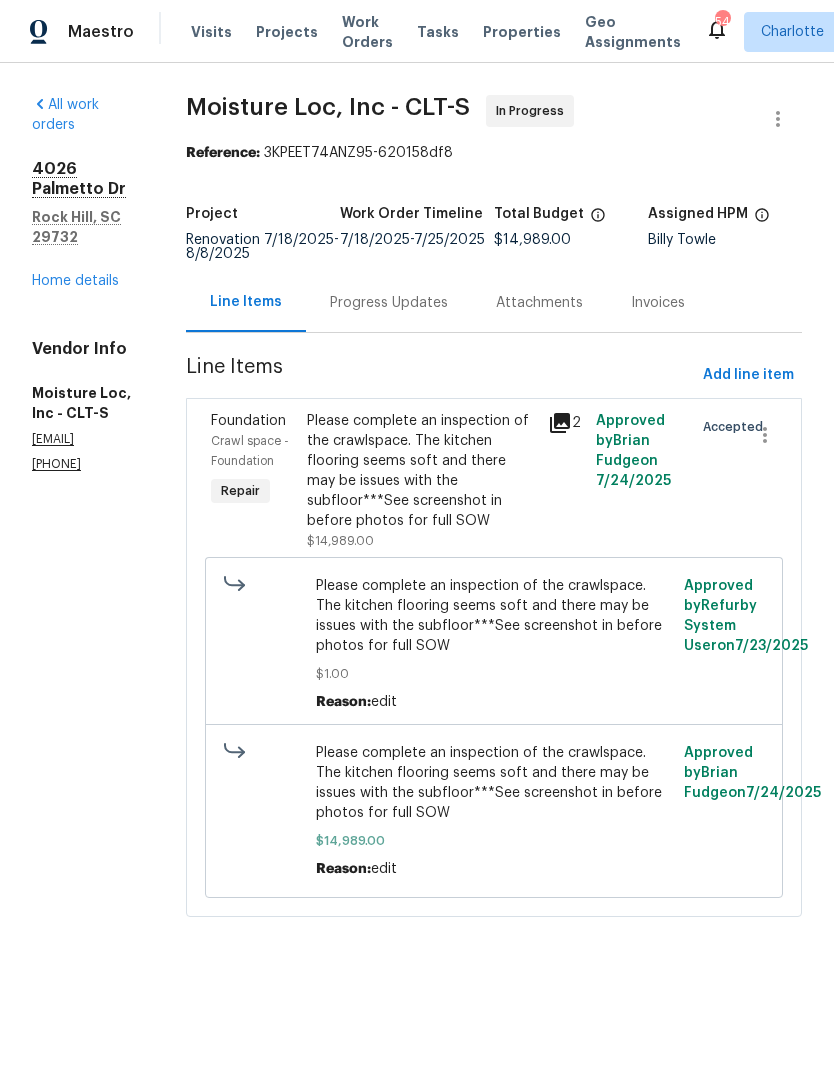 click on "Progress Updates" at bounding box center (389, 303) 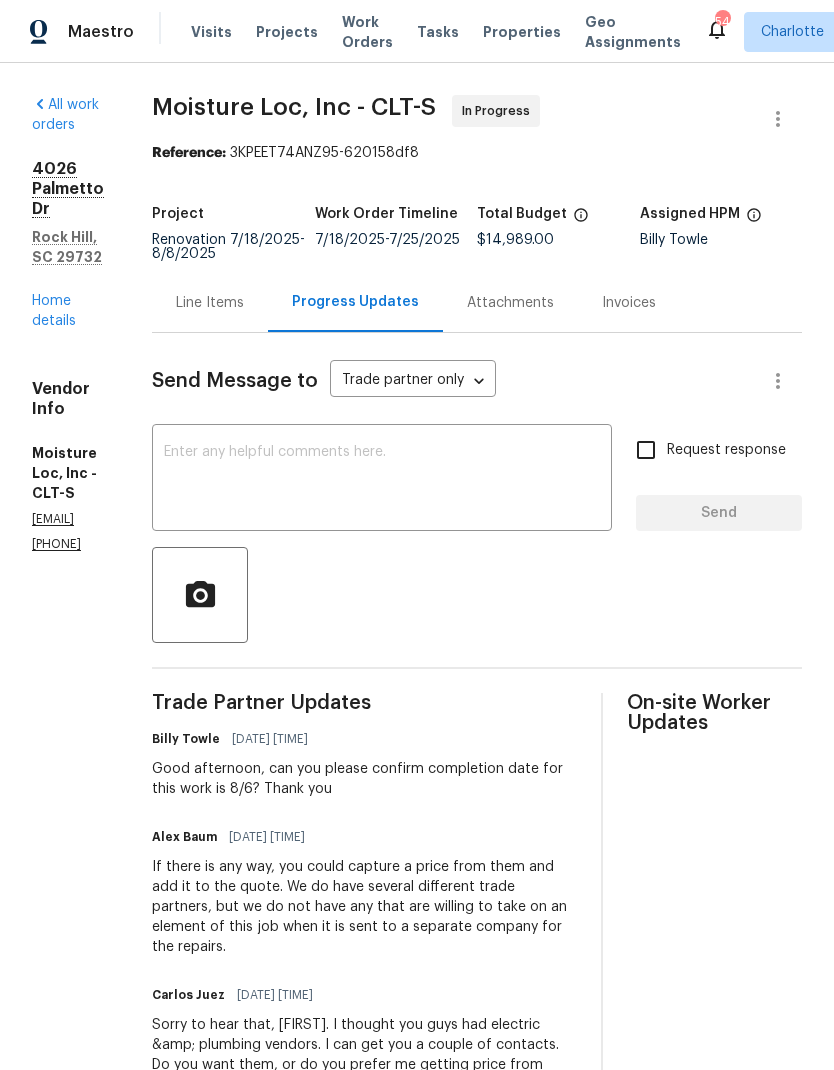 click on "Home details" at bounding box center [54, 311] 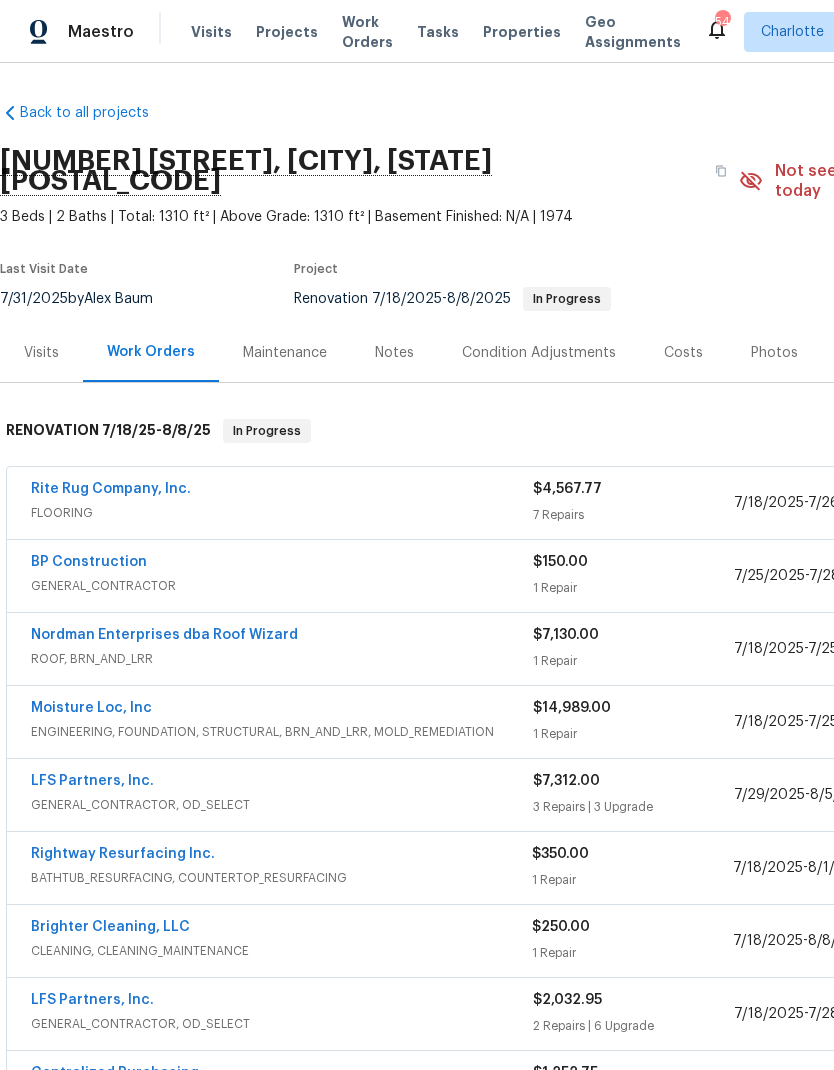 click on "Nordman Enterprises dba Roof Wizard" at bounding box center (164, 635) 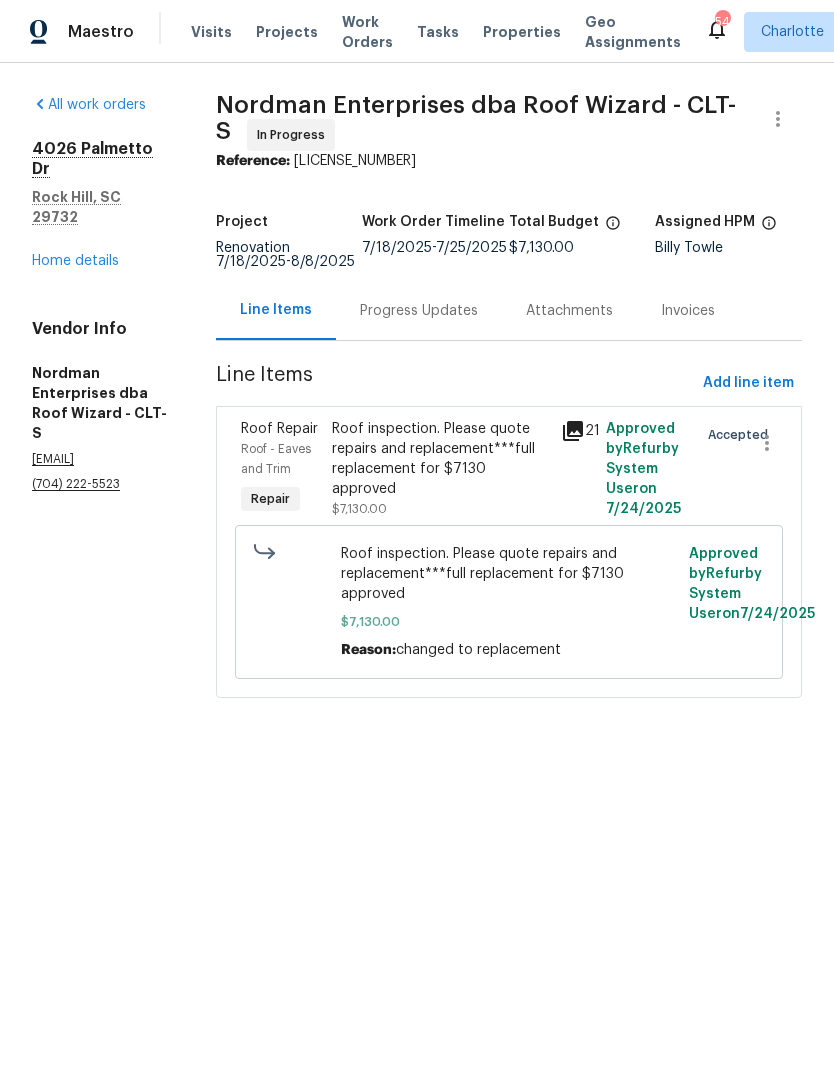 click on "Progress Updates" at bounding box center [419, 311] 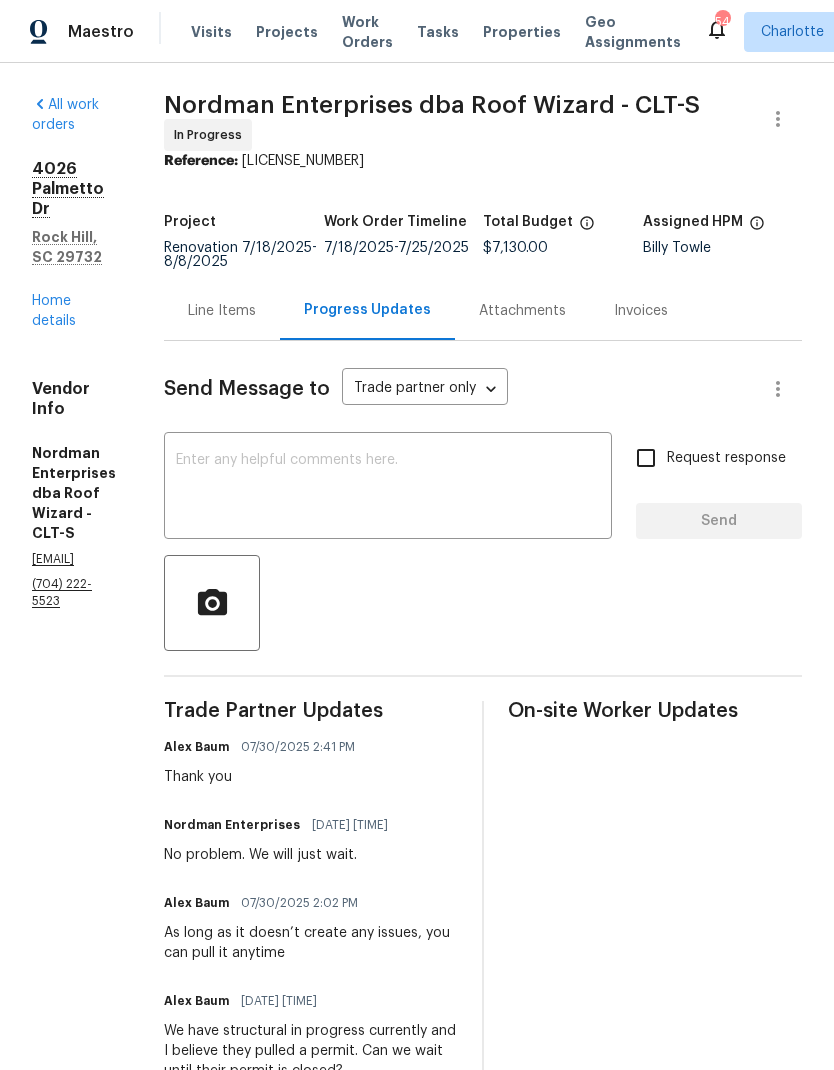 scroll, scrollTop: 0, scrollLeft: 0, axis: both 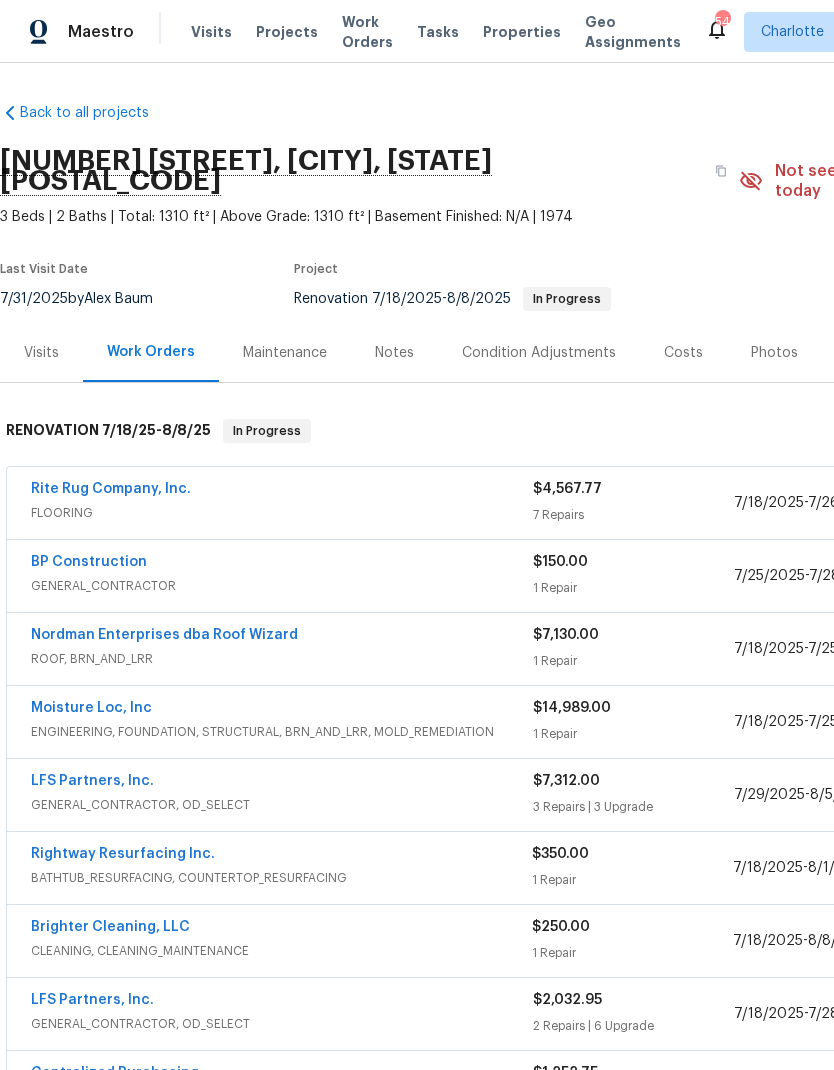click on "Costs" at bounding box center [683, 353] 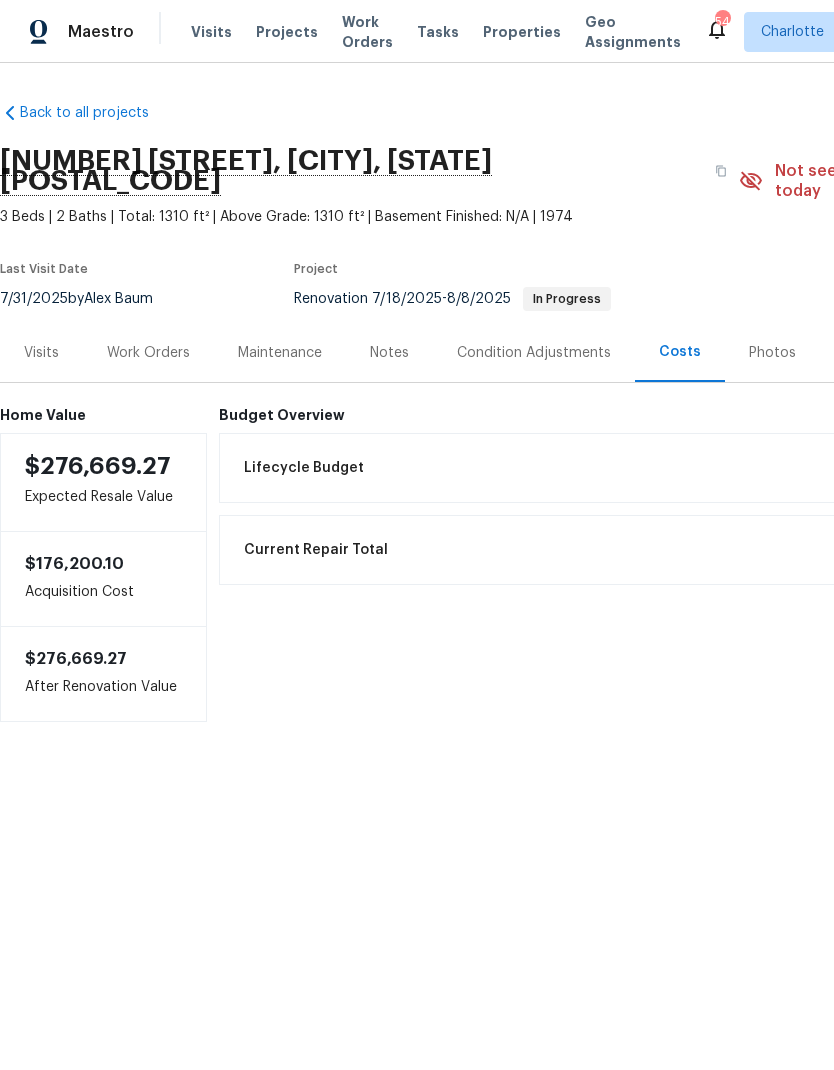 scroll, scrollTop: 0, scrollLeft: 0, axis: both 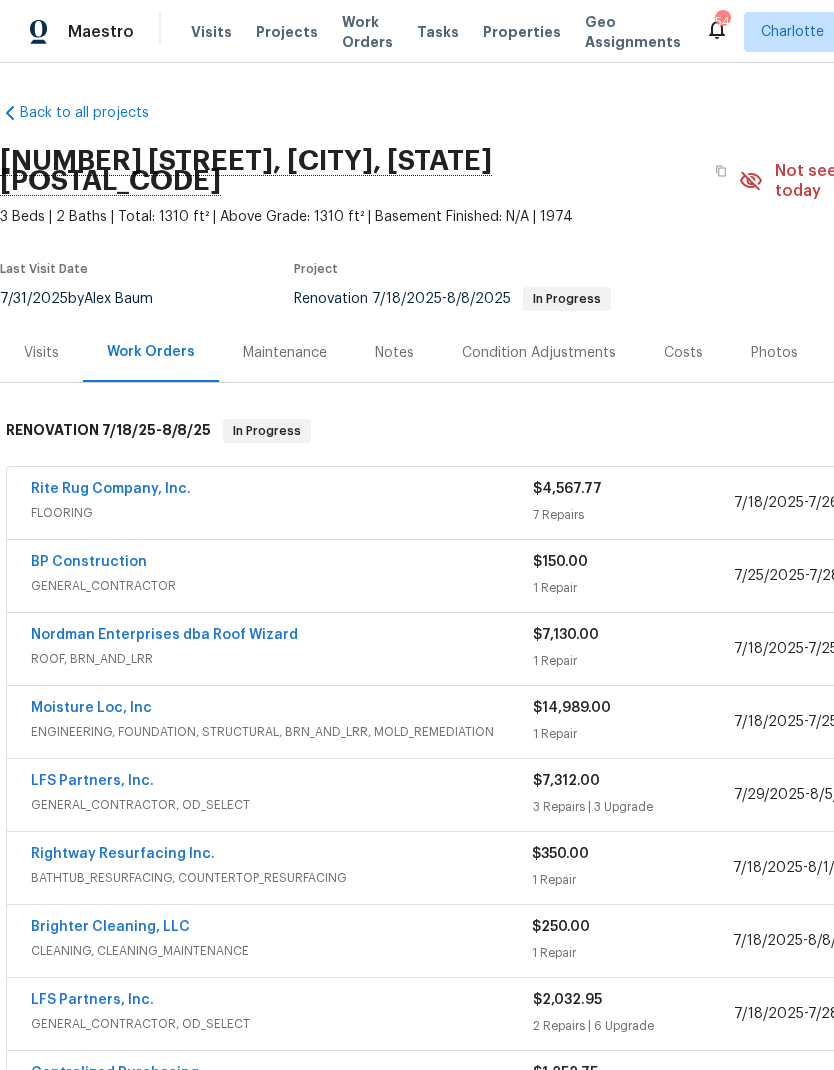 click on "GENERAL_CONTRACTOR, OD_SELECT" at bounding box center (282, 805) 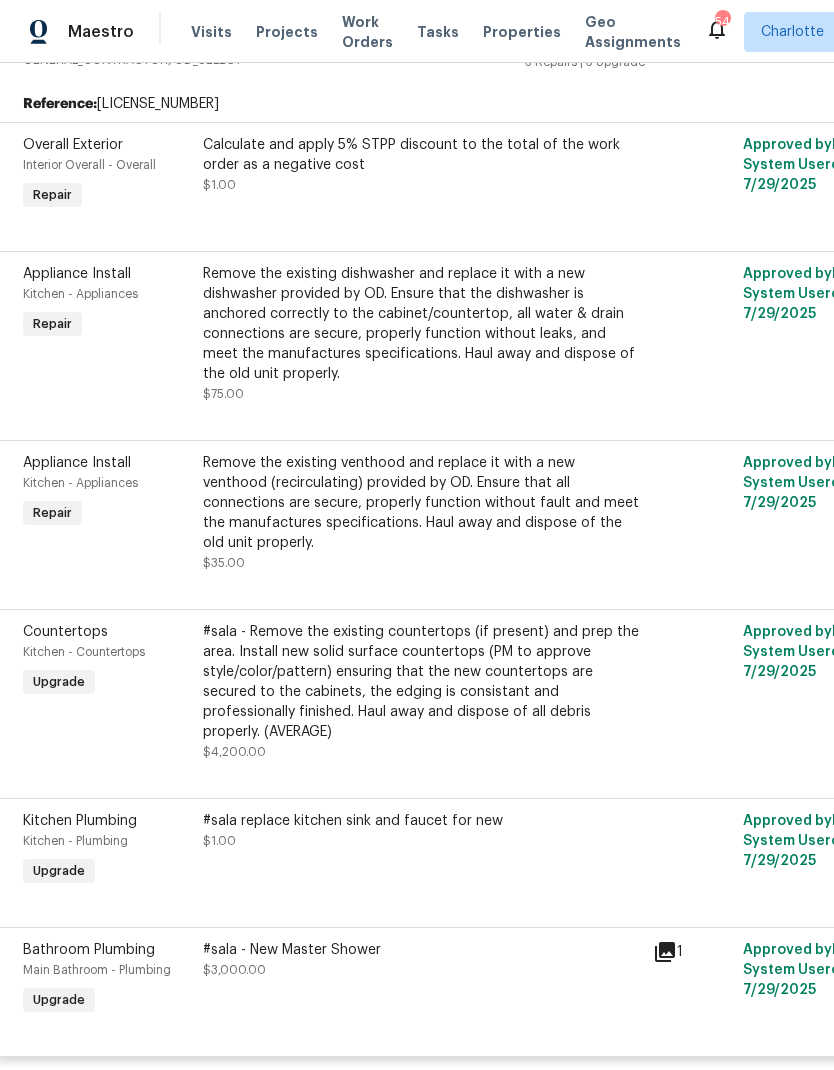 scroll, scrollTop: 761, scrollLeft: 8, axis: both 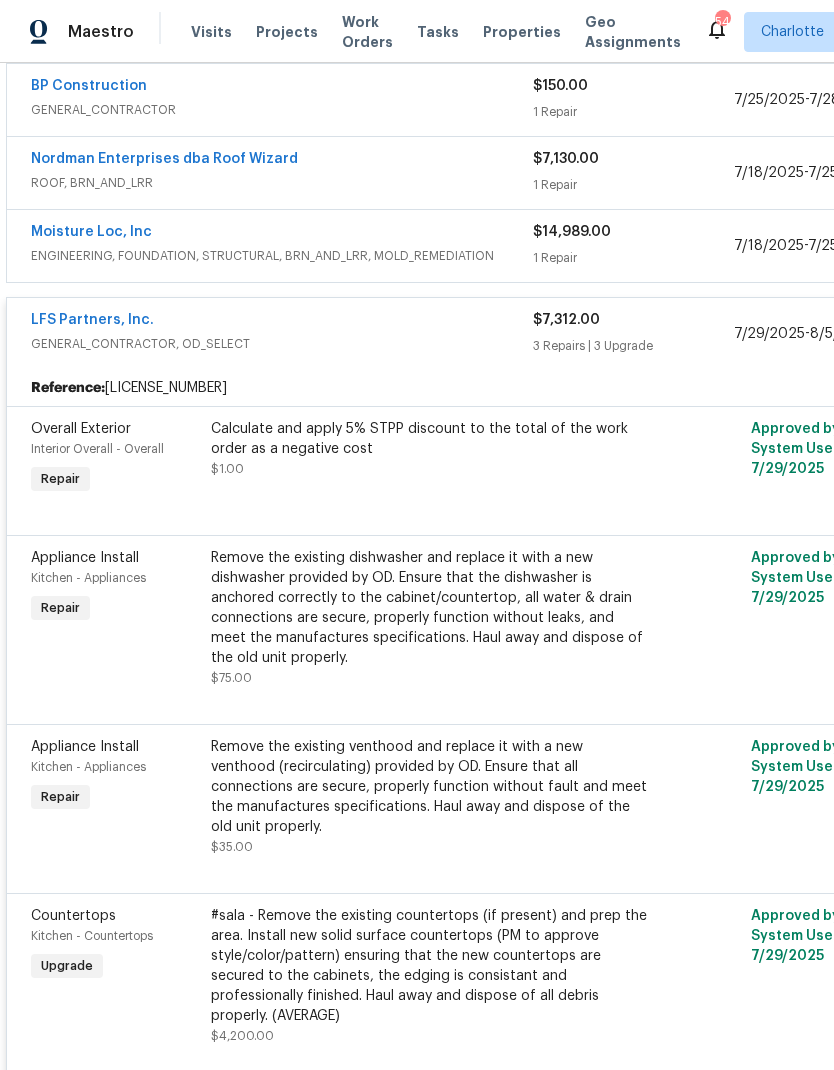 click on "GENERAL_CONTRACTOR, OD_SELECT" at bounding box center [282, 344] 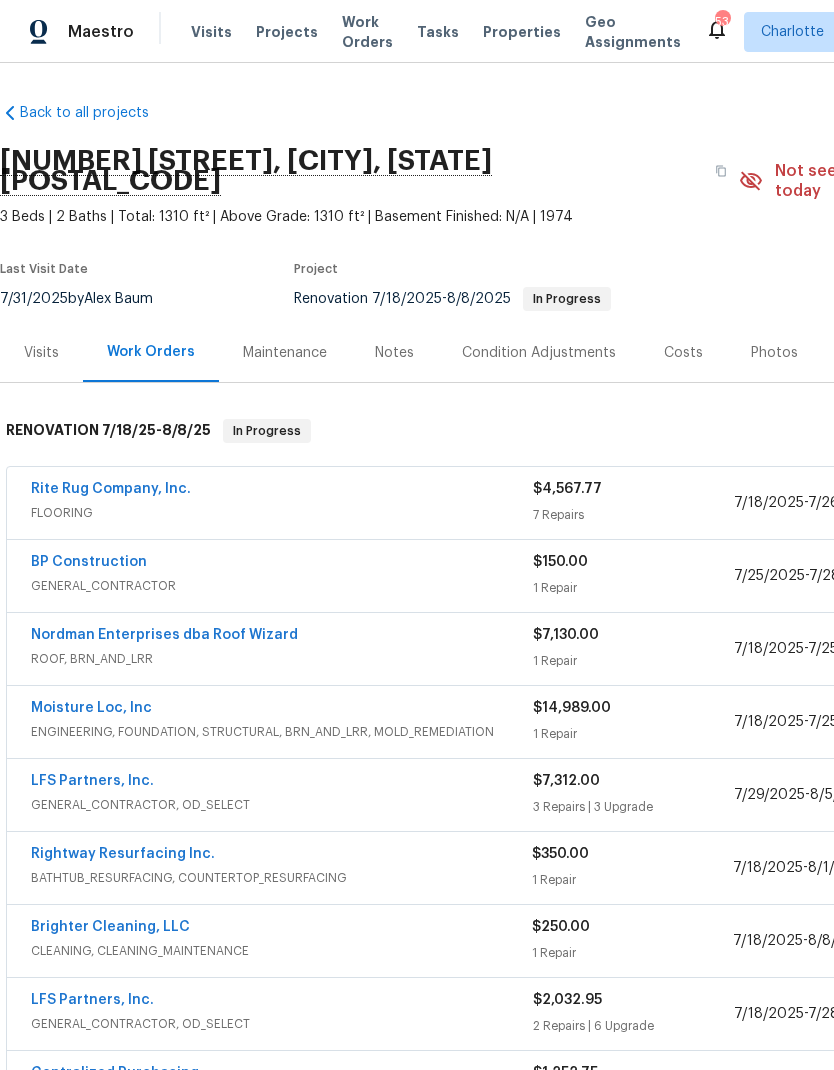 scroll, scrollTop: 0, scrollLeft: 0, axis: both 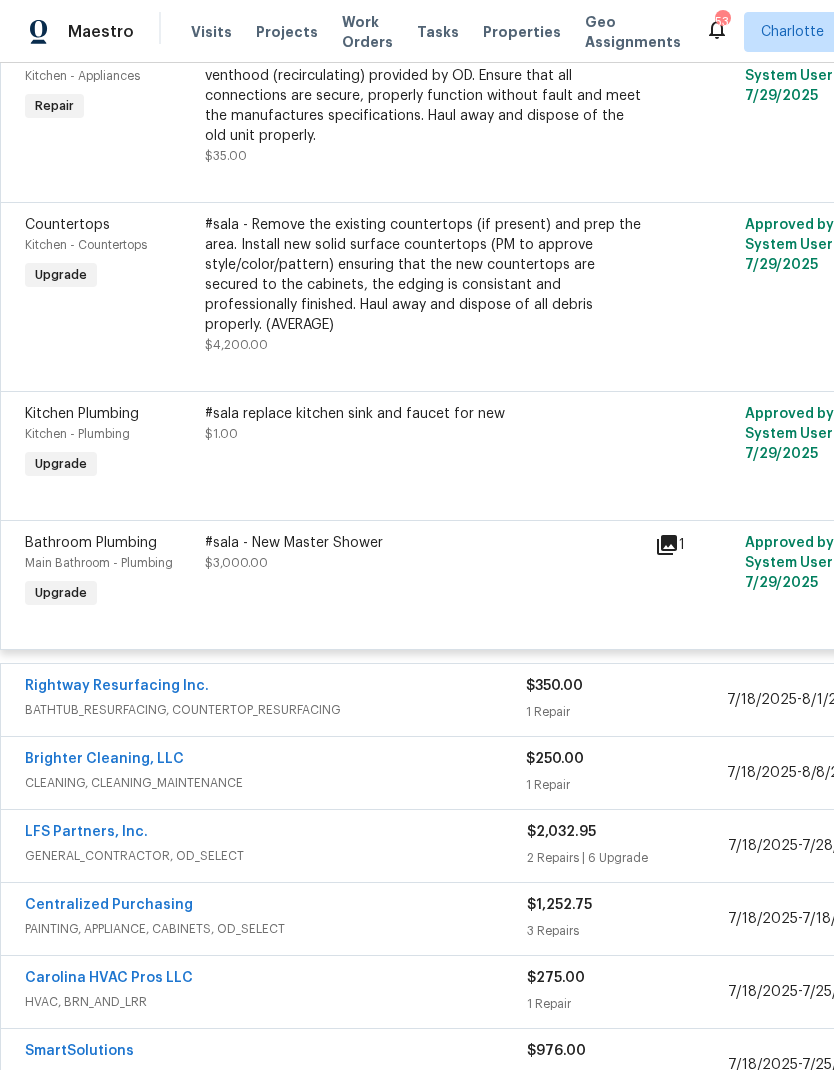 click 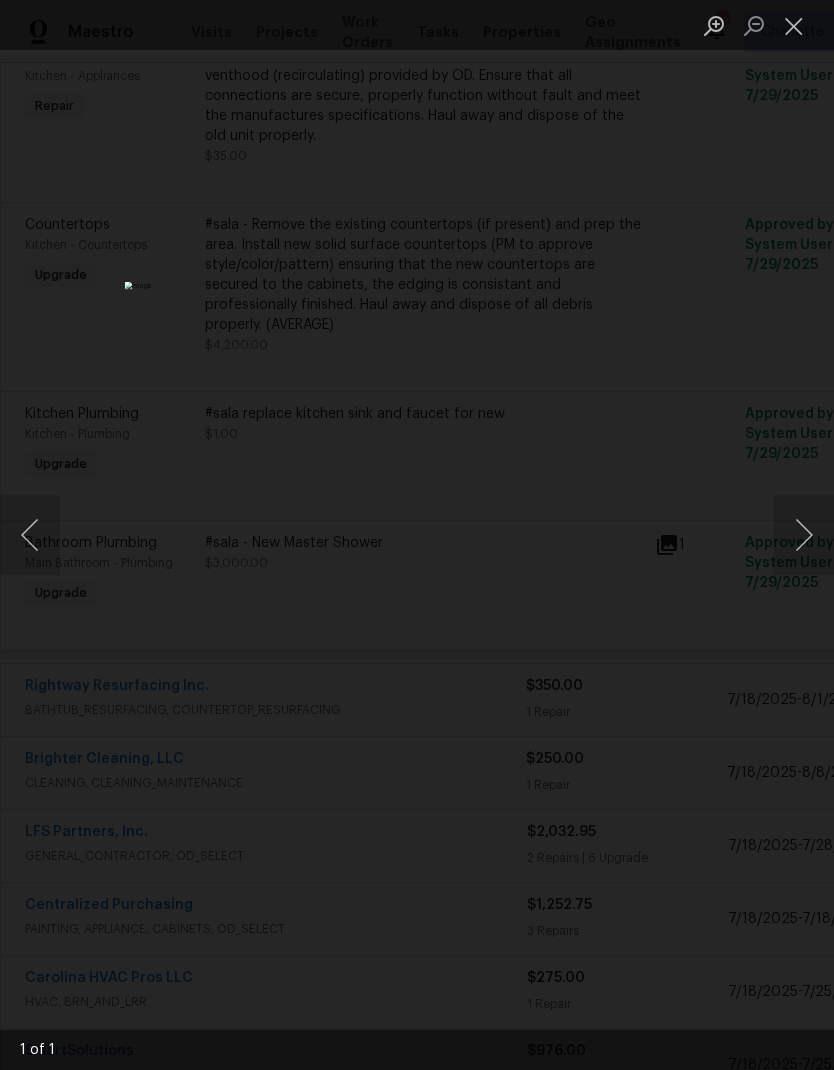 click at bounding box center [794, 25] 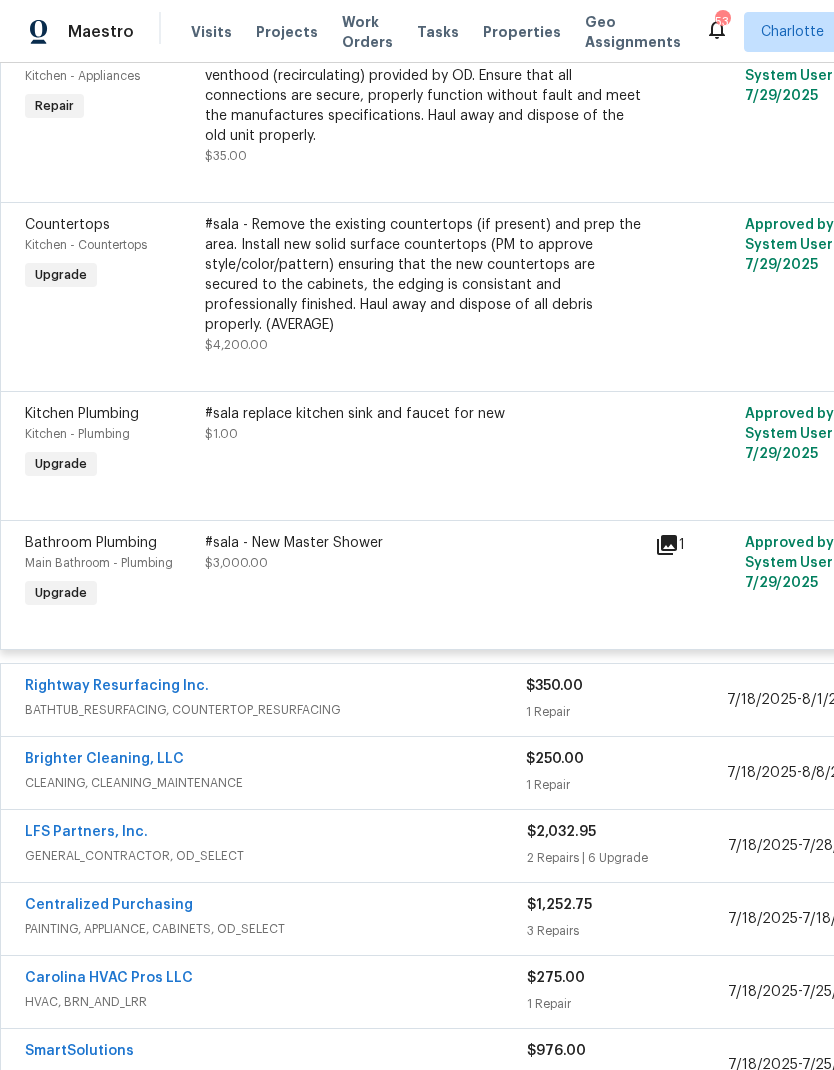 click on "Bathroom Plumbing" at bounding box center [91, 543] 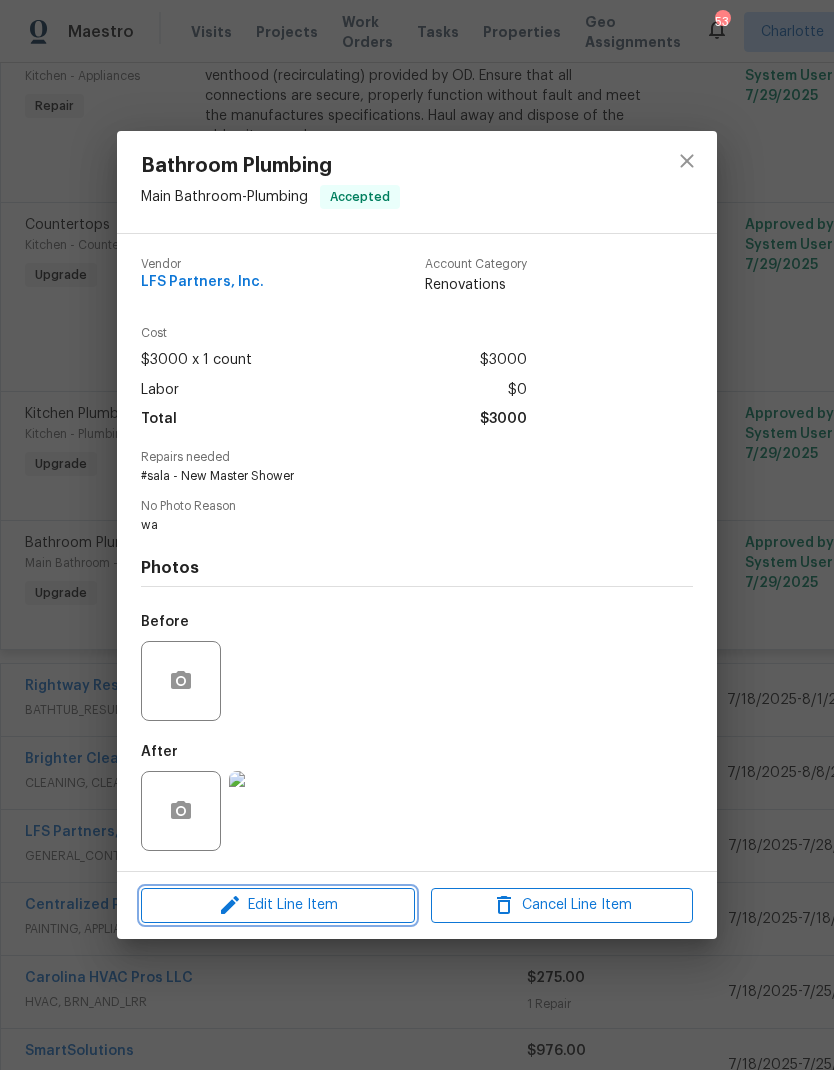 click on "Edit Line Item" at bounding box center [278, 905] 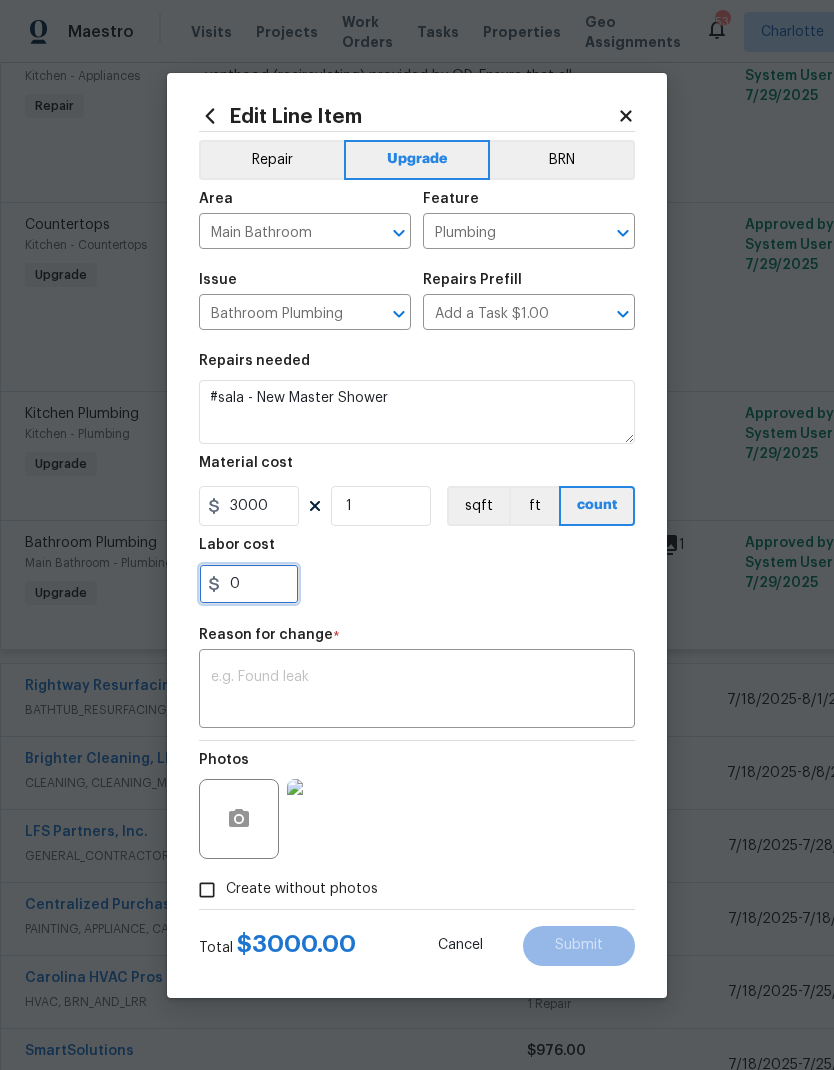 click on "0" at bounding box center [249, 584] 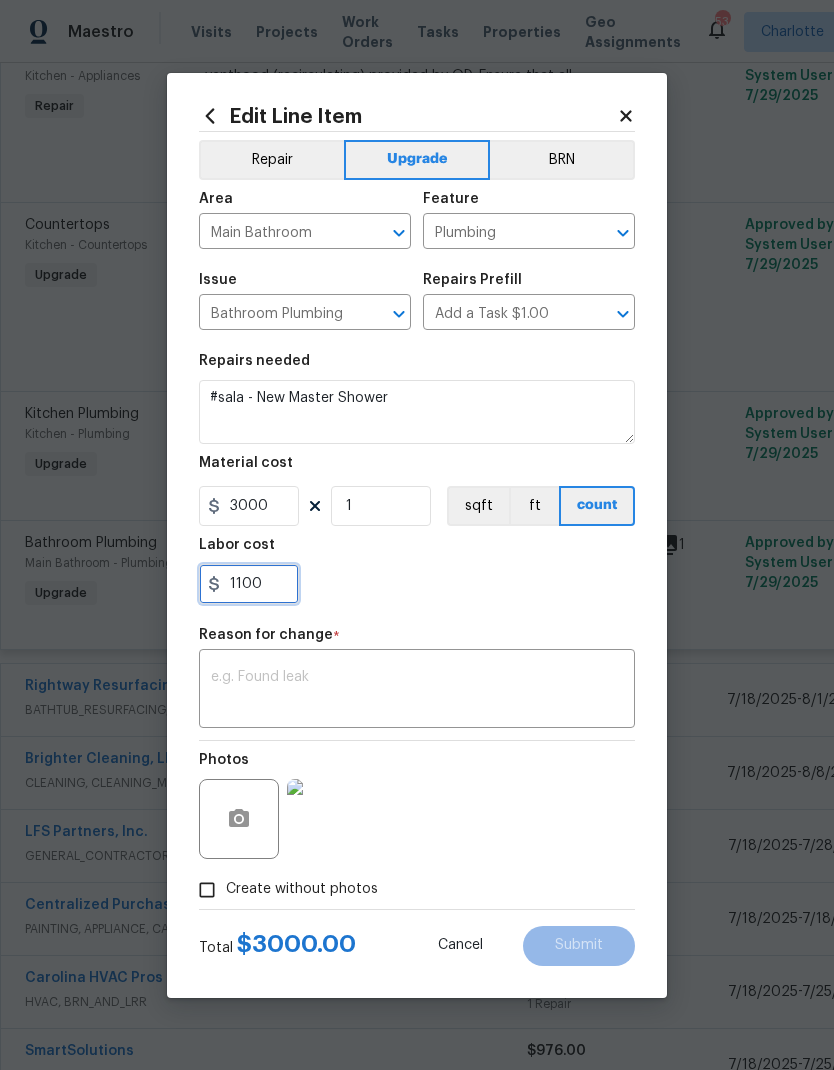 type on "1100" 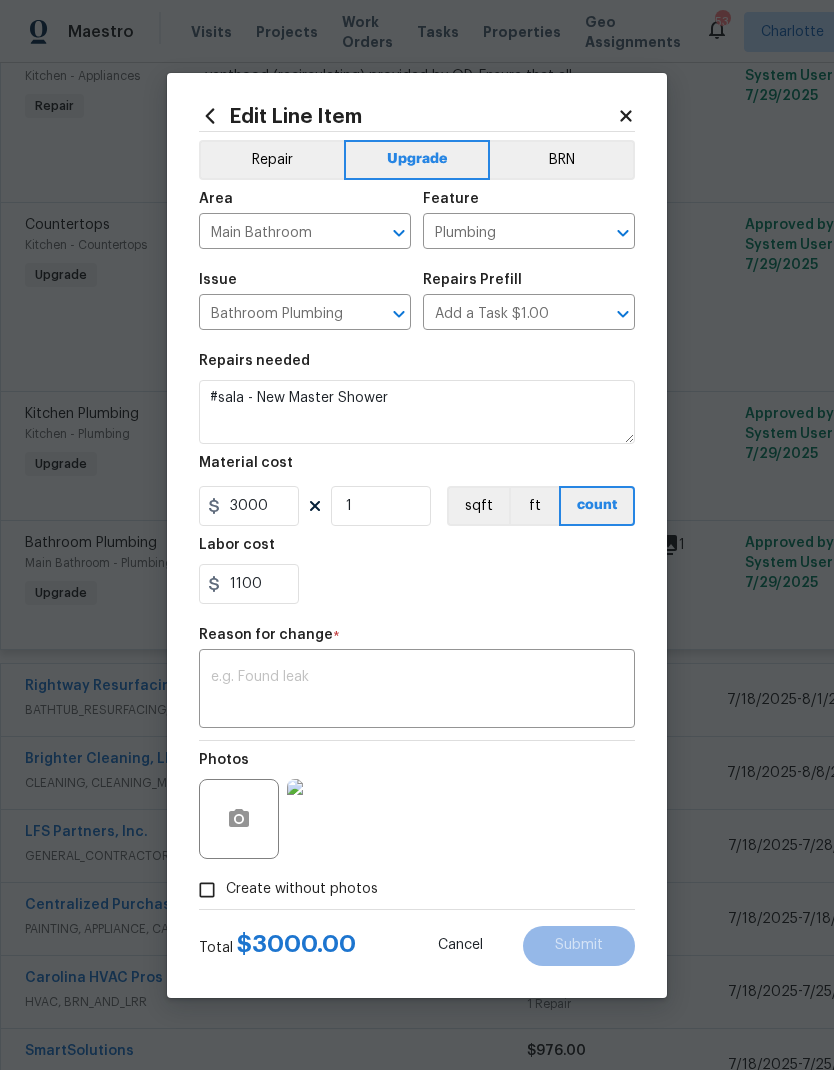 click on "Repairs needed #sala - New Master Shower Material cost 3000 1 sqft ft count Labor cost 1100" at bounding box center (417, 479) 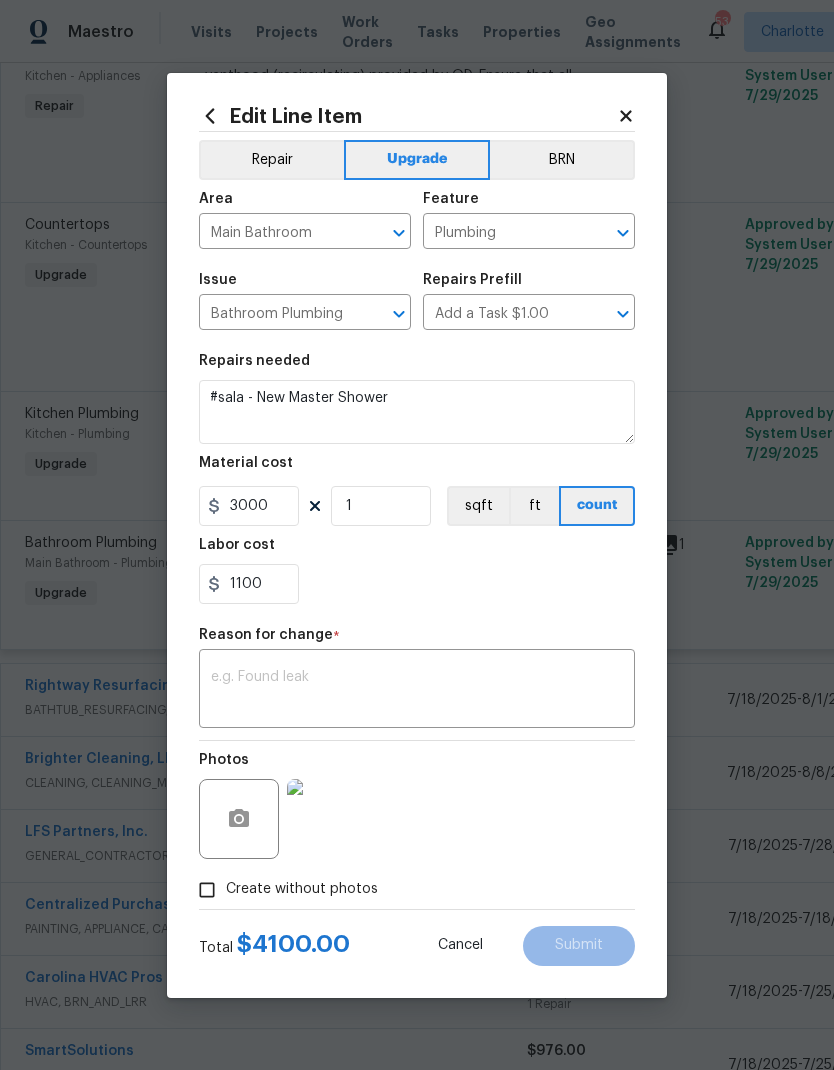click at bounding box center (417, 691) 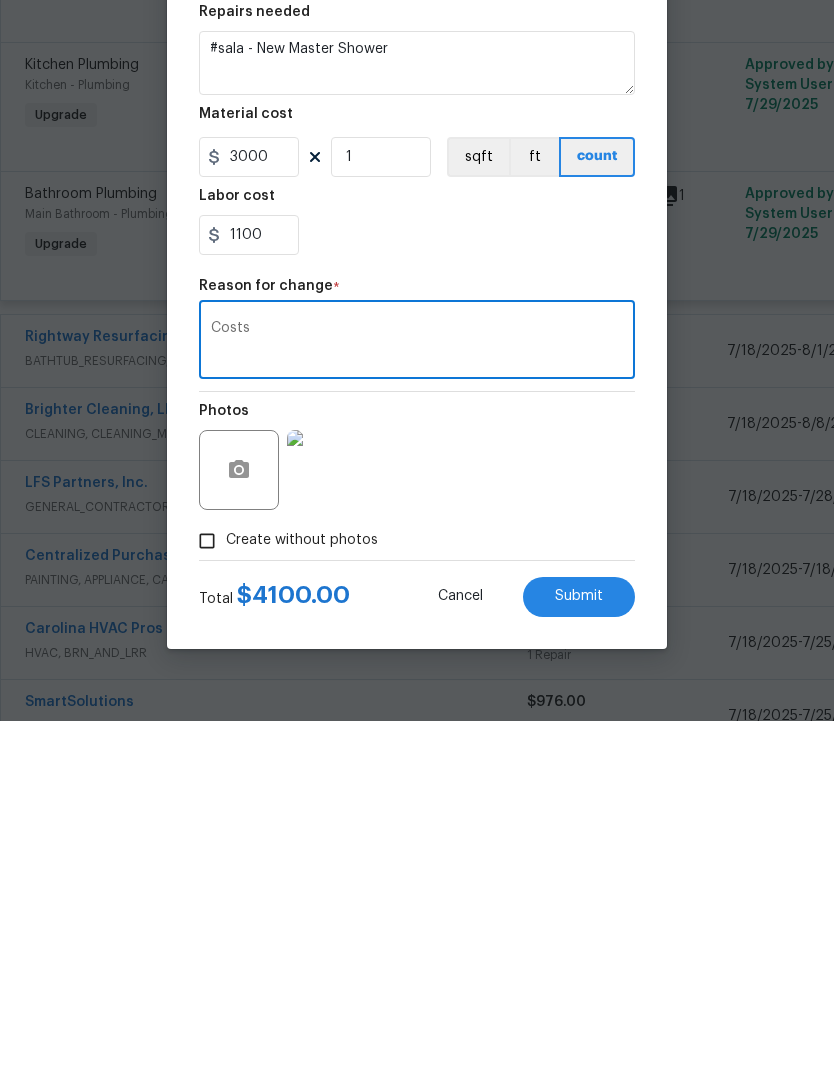 type on "Costs" 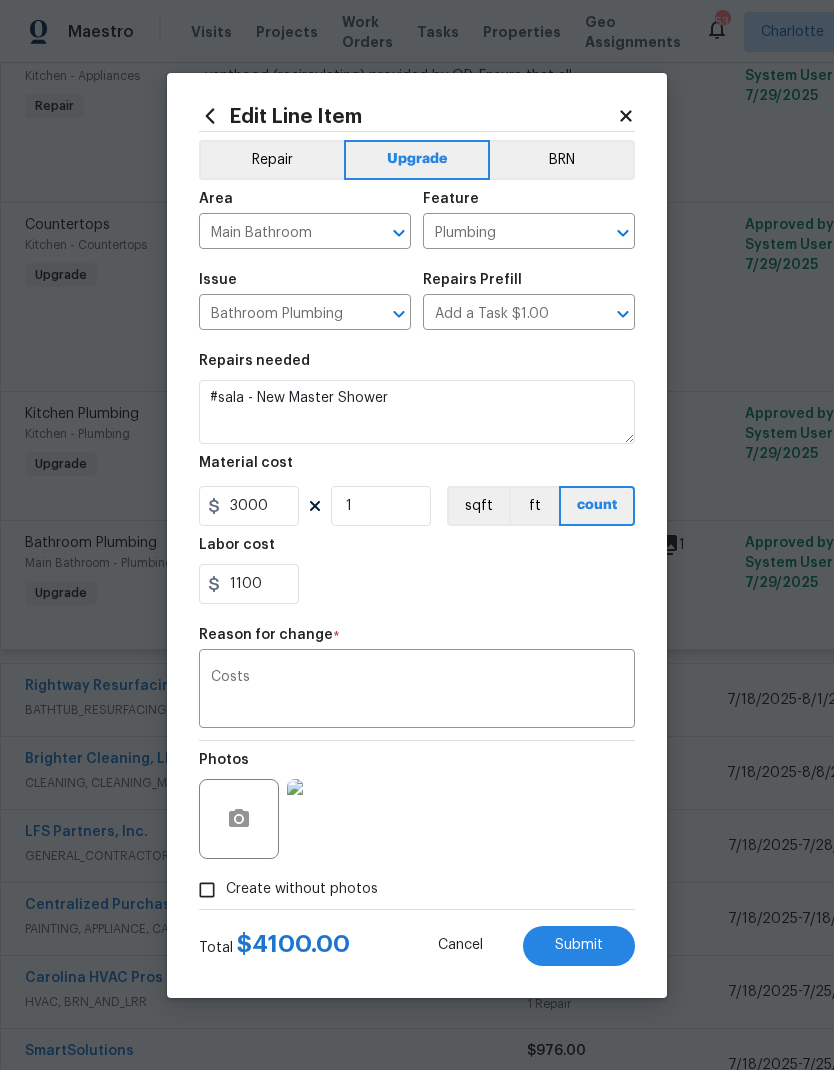 click on "Submit" at bounding box center (579, 945) 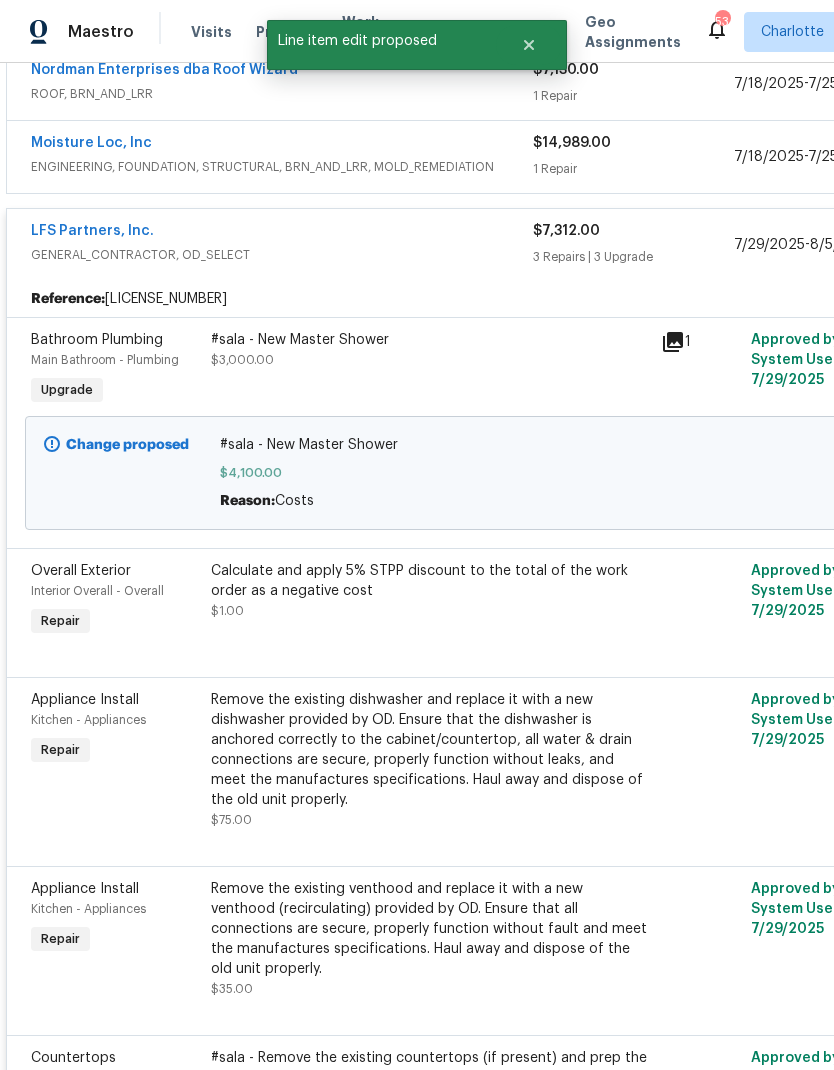 scroll, scrollTop: 565, scrollLeft: 0, axis: vertical 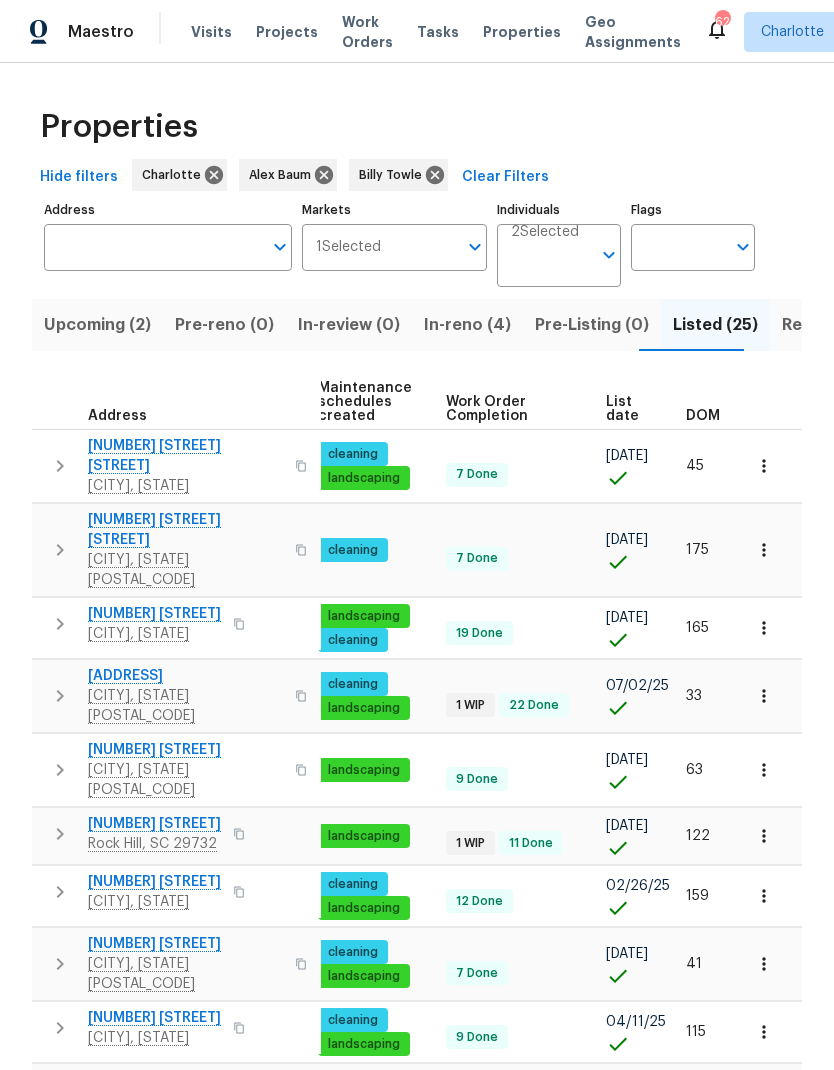click on "DOM" at bounding box center (703, 416) 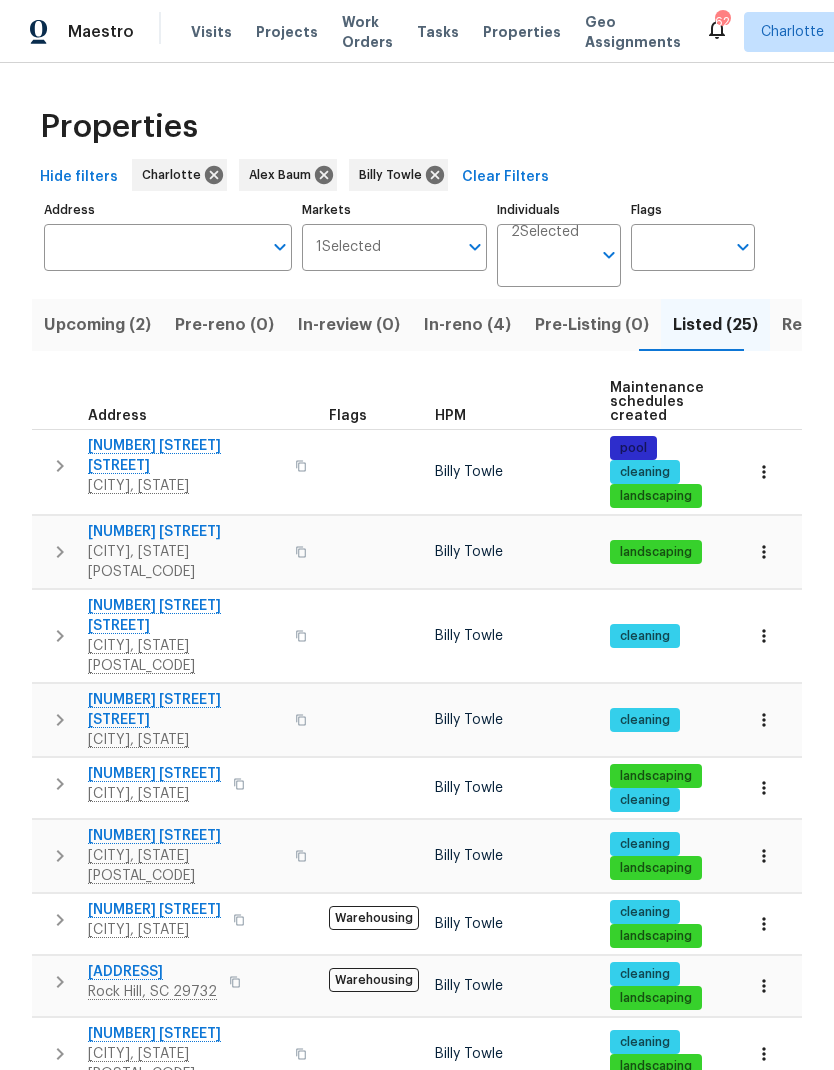 click 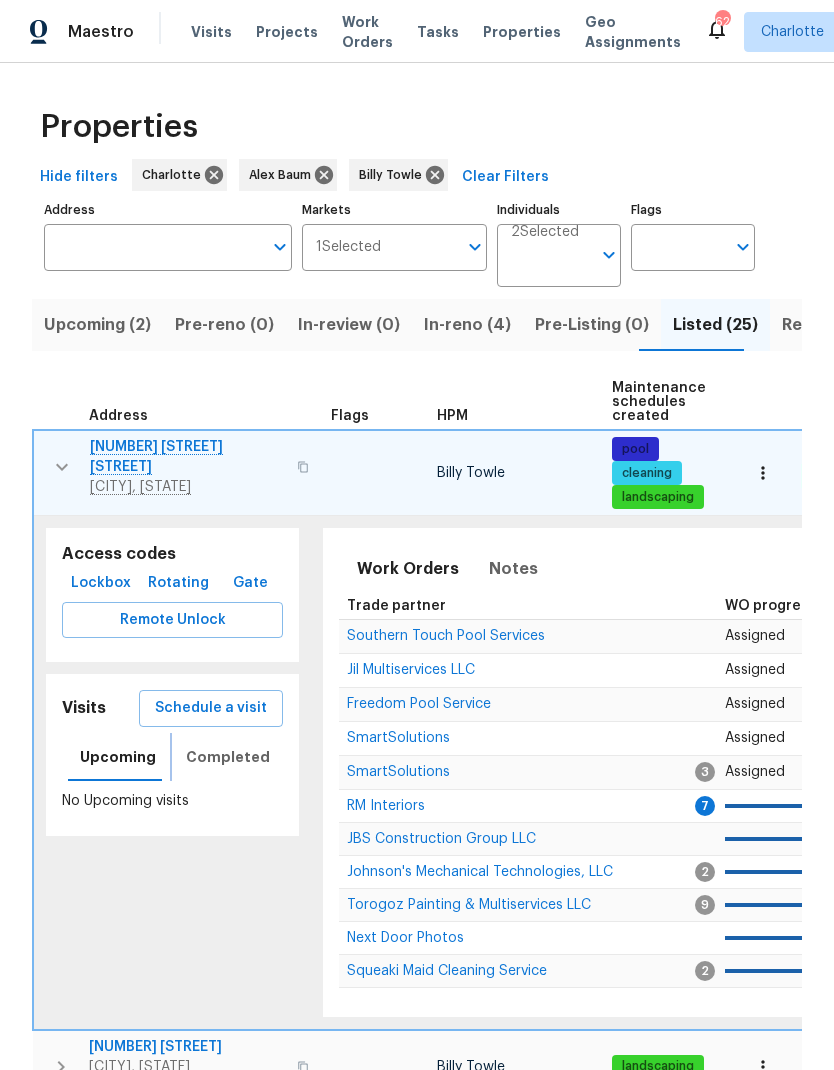 click on "Completed" at bounding box center [228, 757] 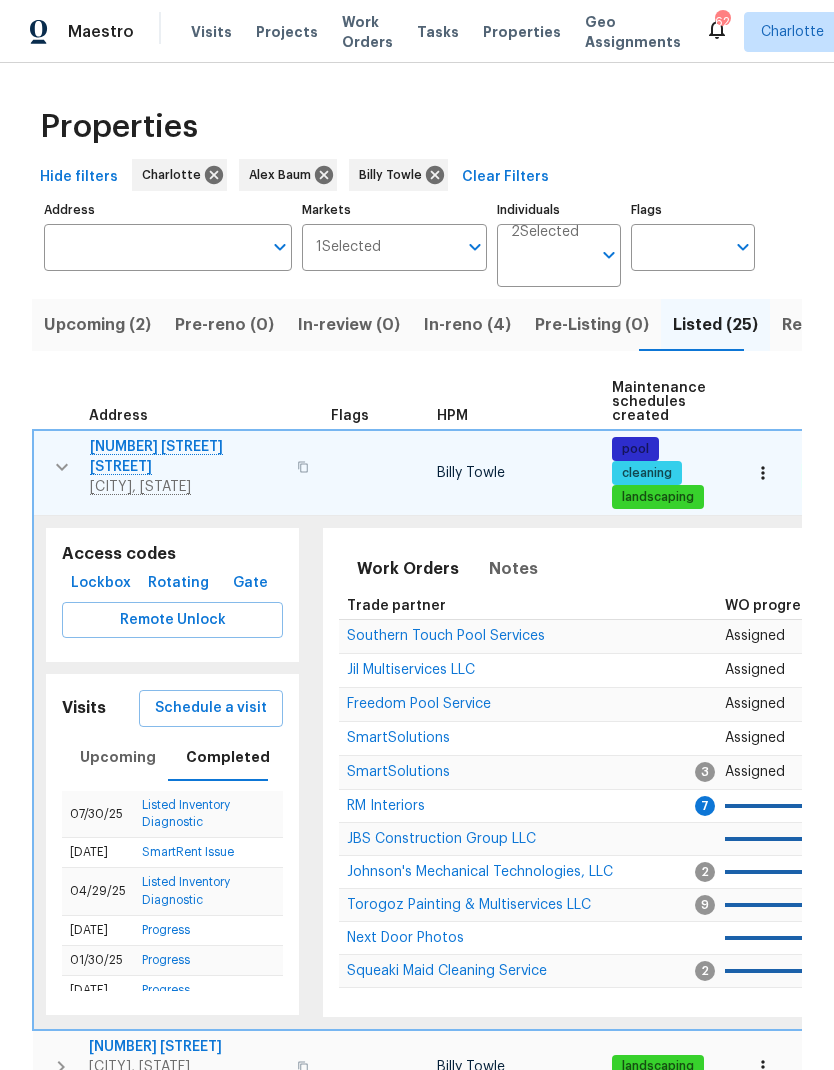 click on "Listed Inventory Diagnostic" at bounding box center (186, 813) 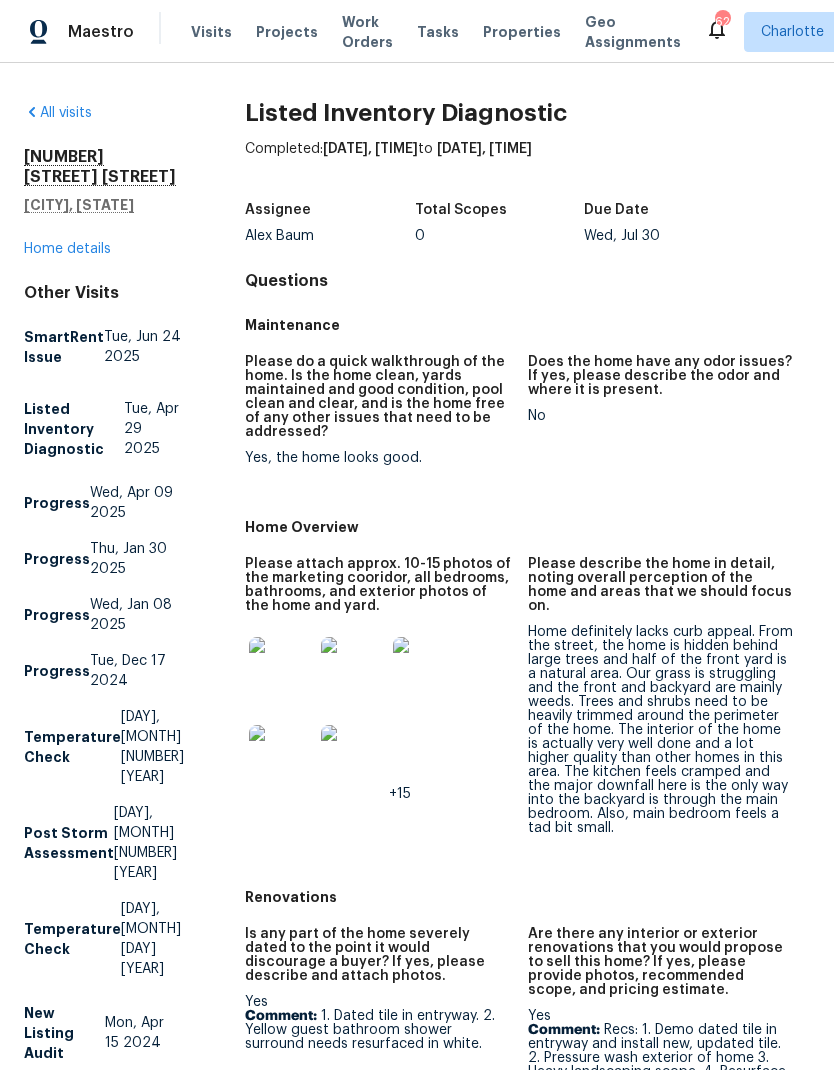 scroll, scrollTop: 0, scrollLeft: 0, axis: both 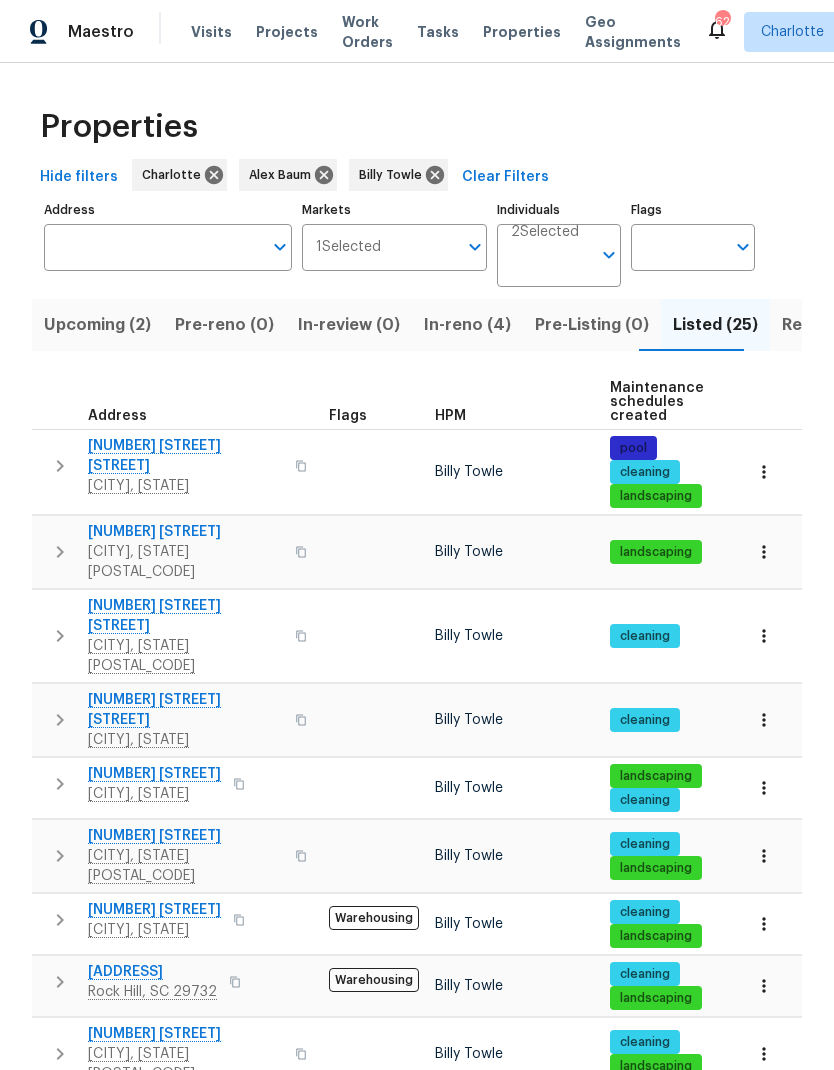click 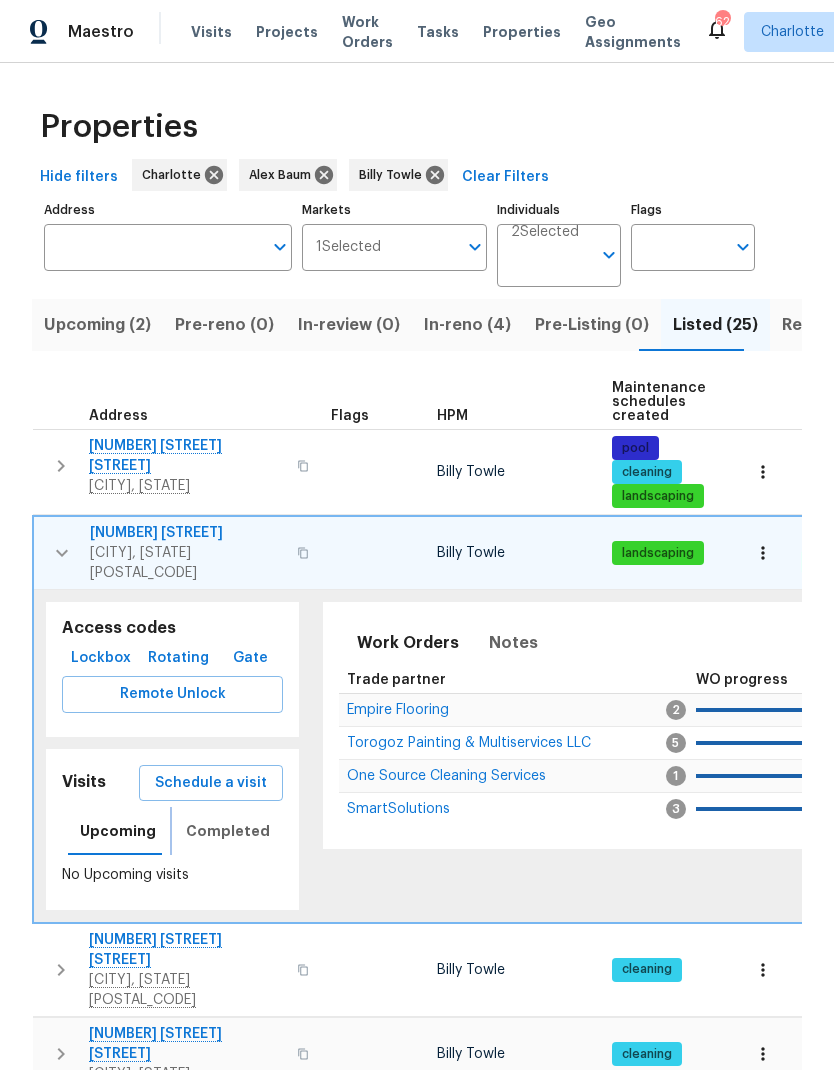 click on "Completed" at bounding box center (228, 831) 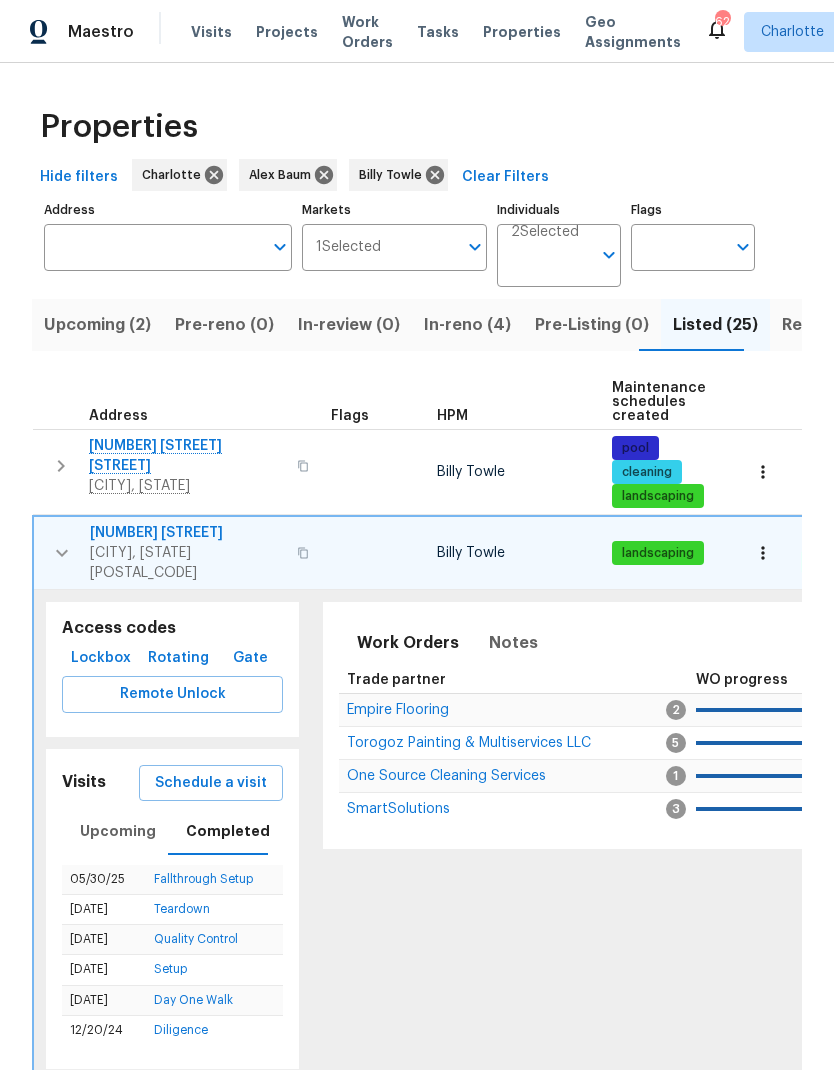 click on "Schedule a visit" at bounding box center (211, 783) 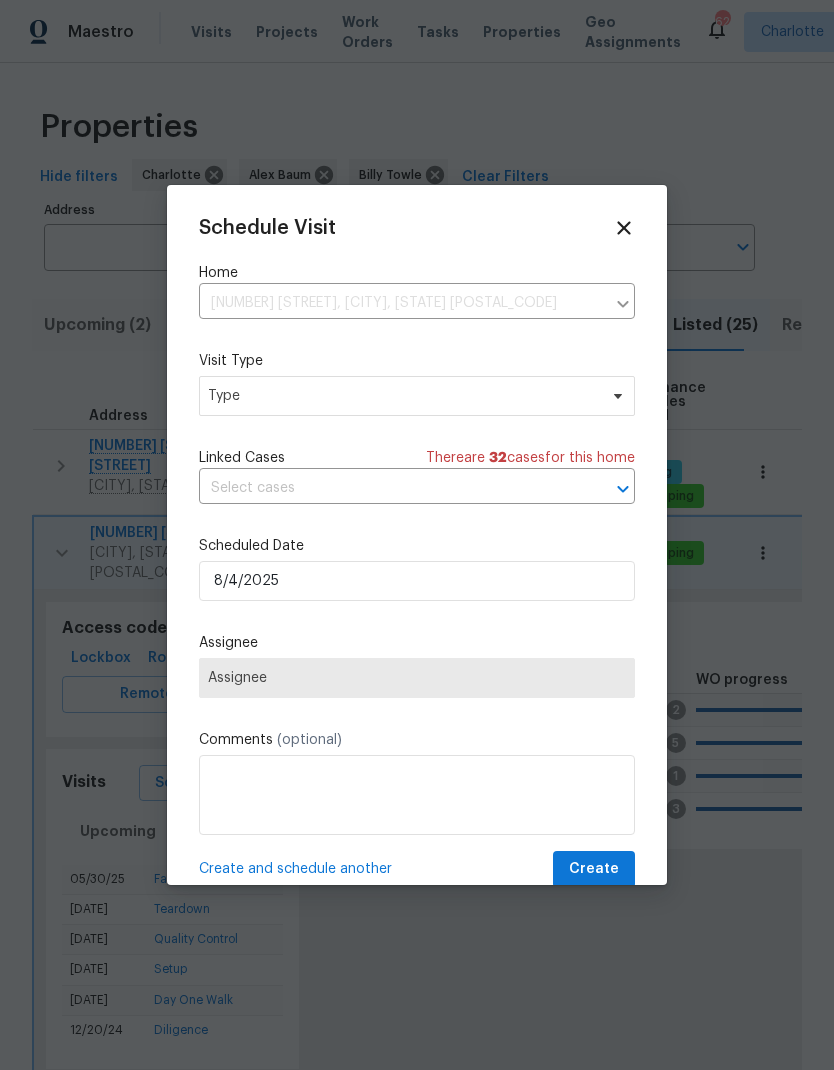 click on "Assignee" at bounding box center [417, 678] 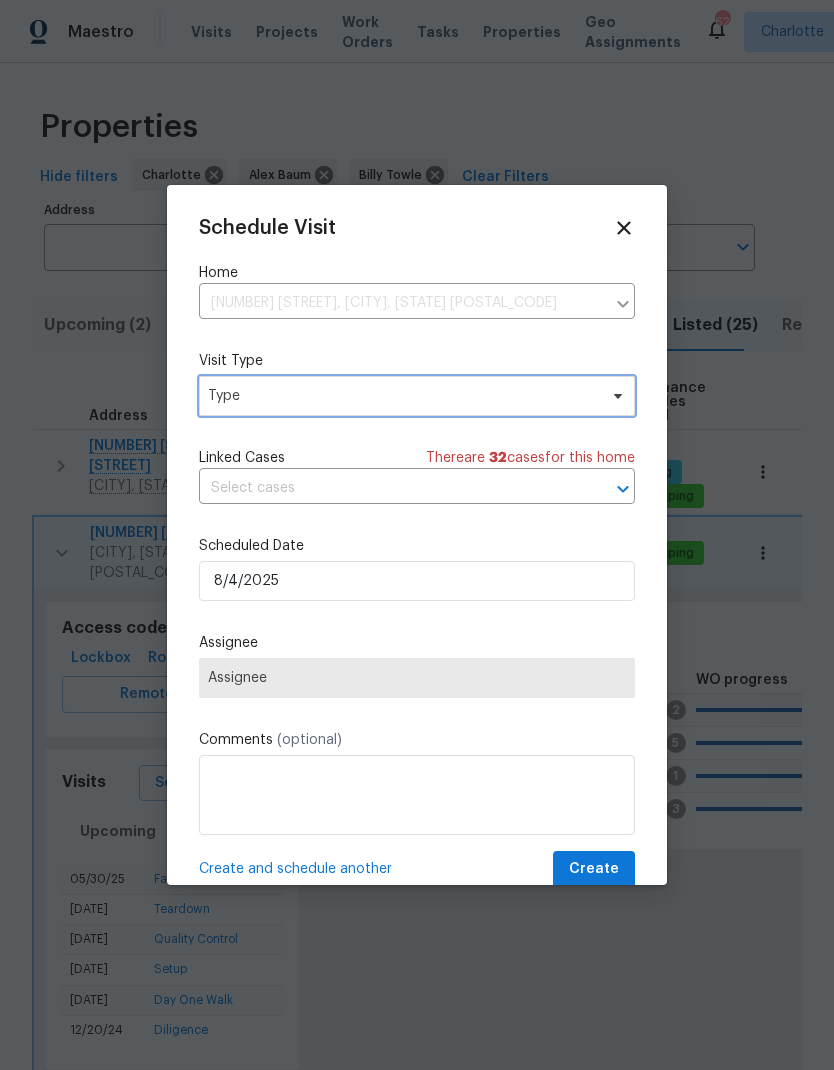 click on "Type" at bounding box center (417, 396) 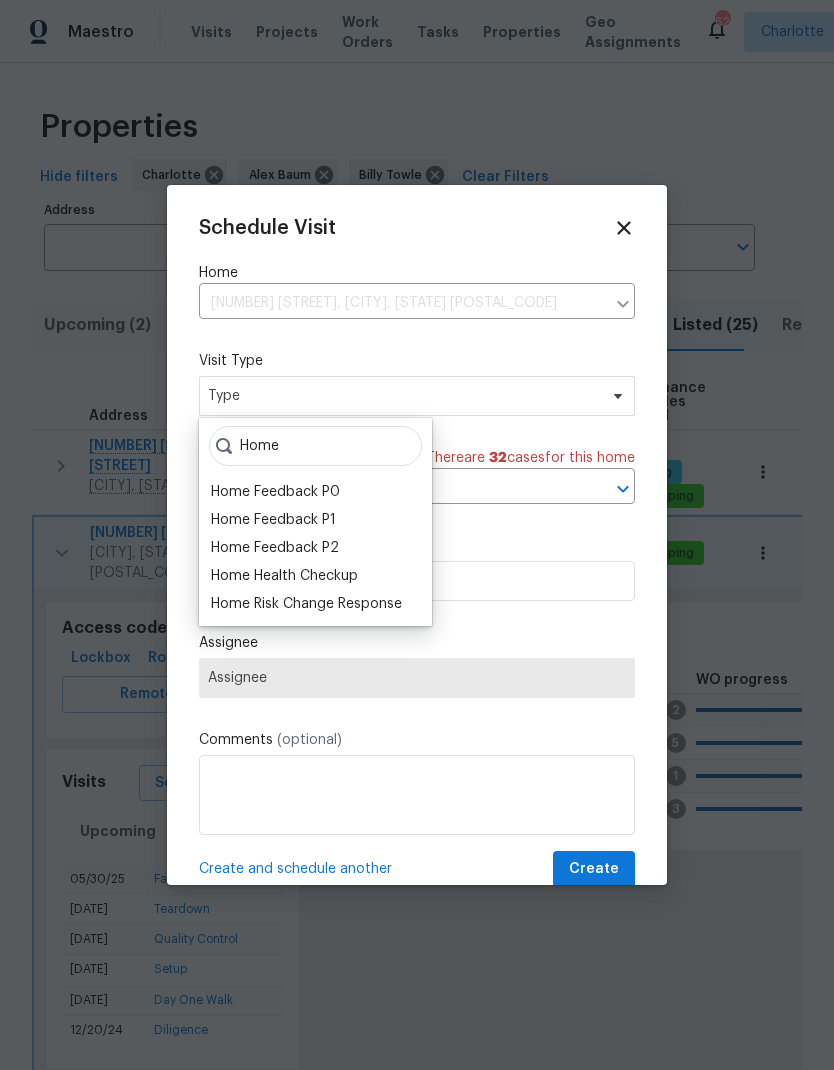 type on "Home" 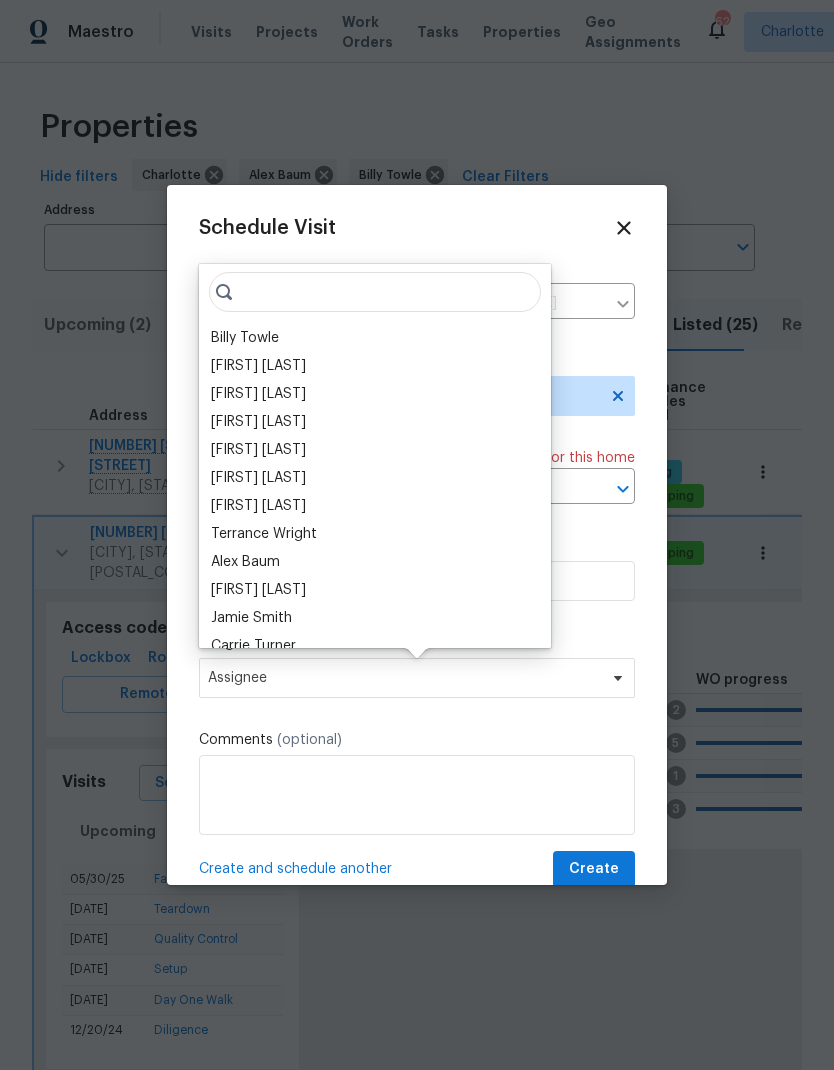 click on "Billy Towle" at bounding box center (245, 338) 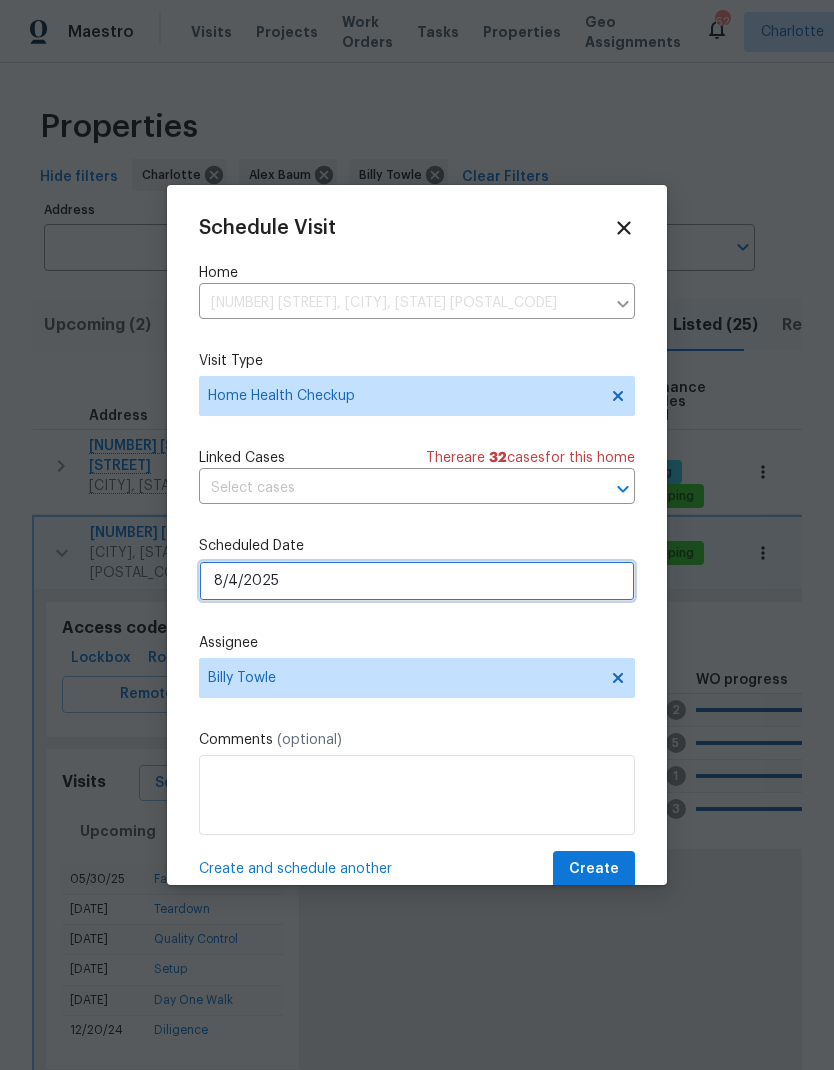 click on "8/4/2025" at bounding box center (417, 581) 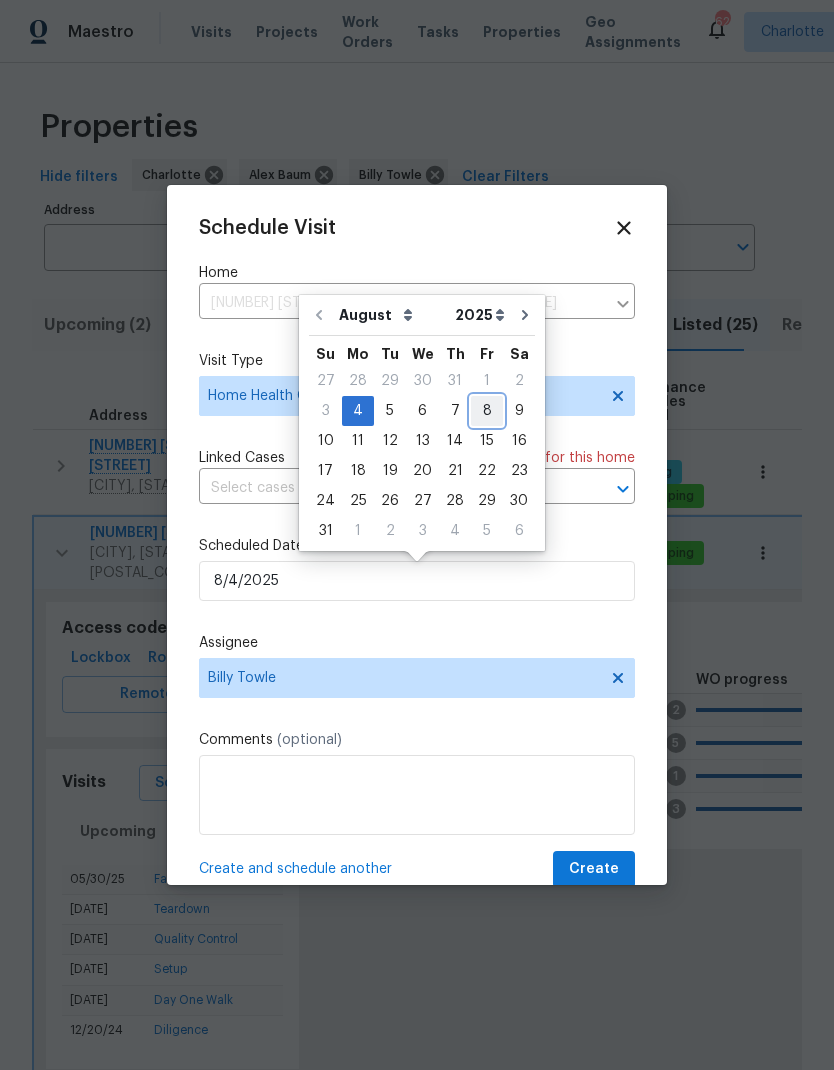 click on "8" at bounding box center (487, 411) 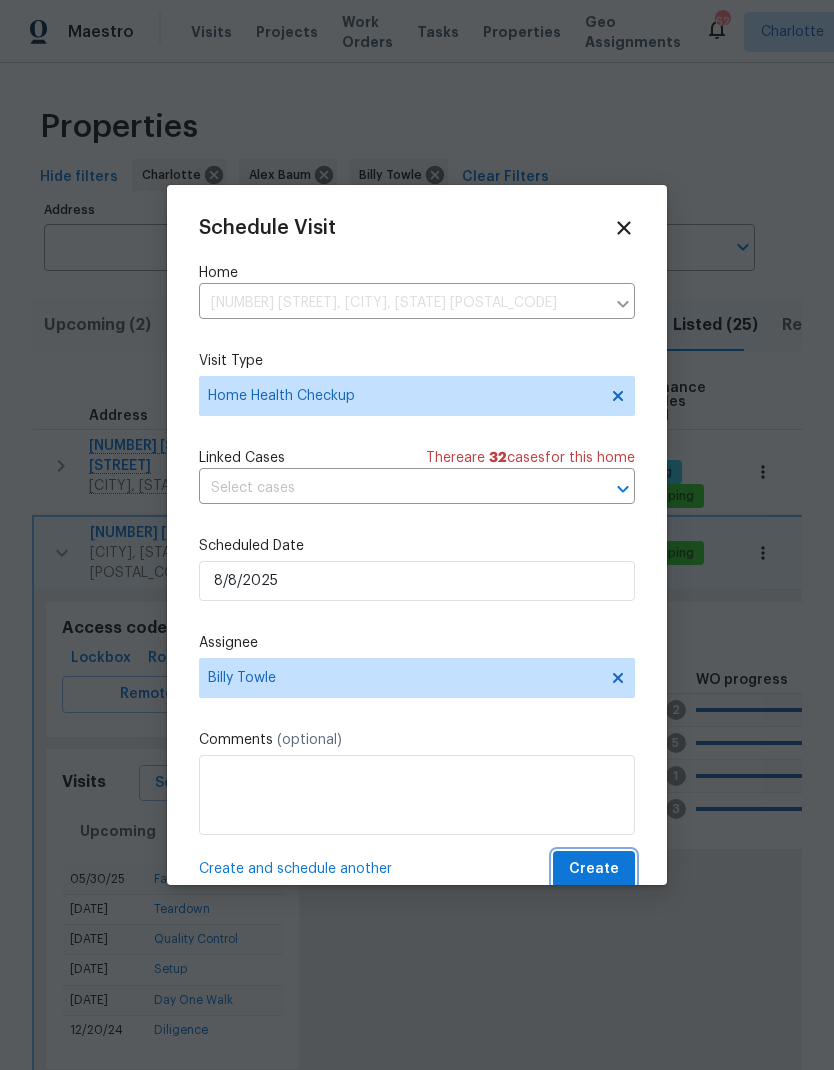 click on "Create" at bounding box center [594, 869] 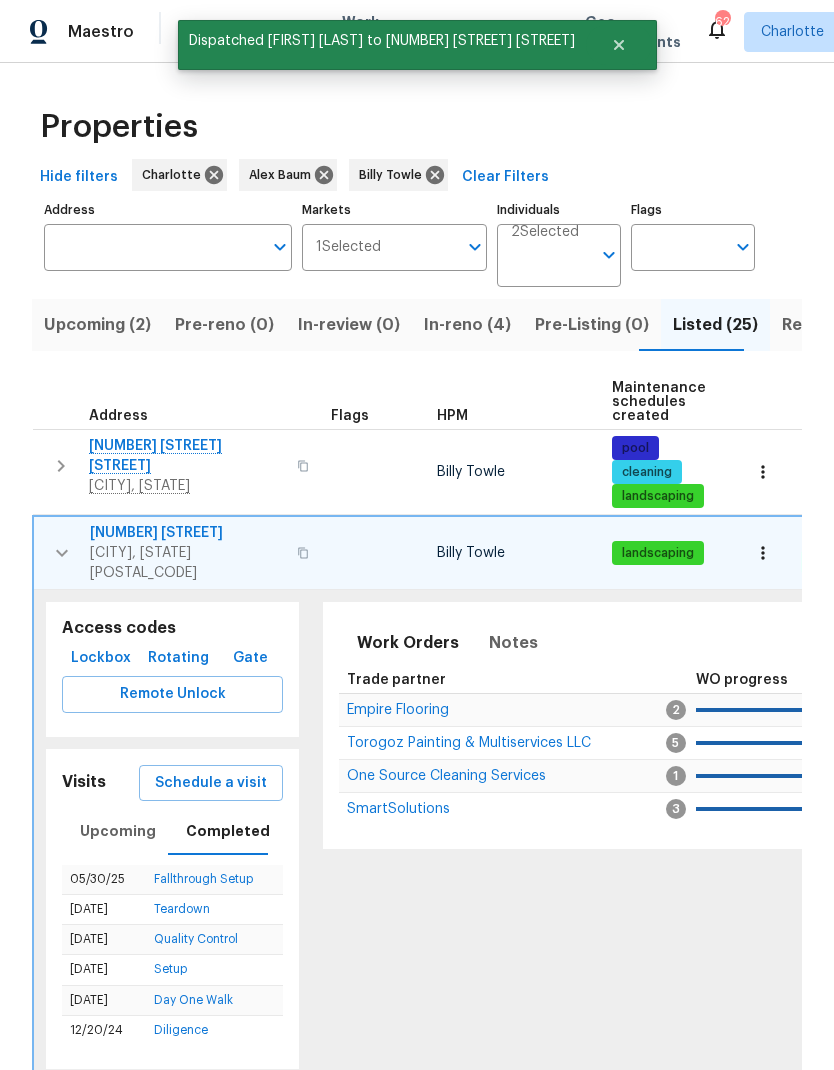 click 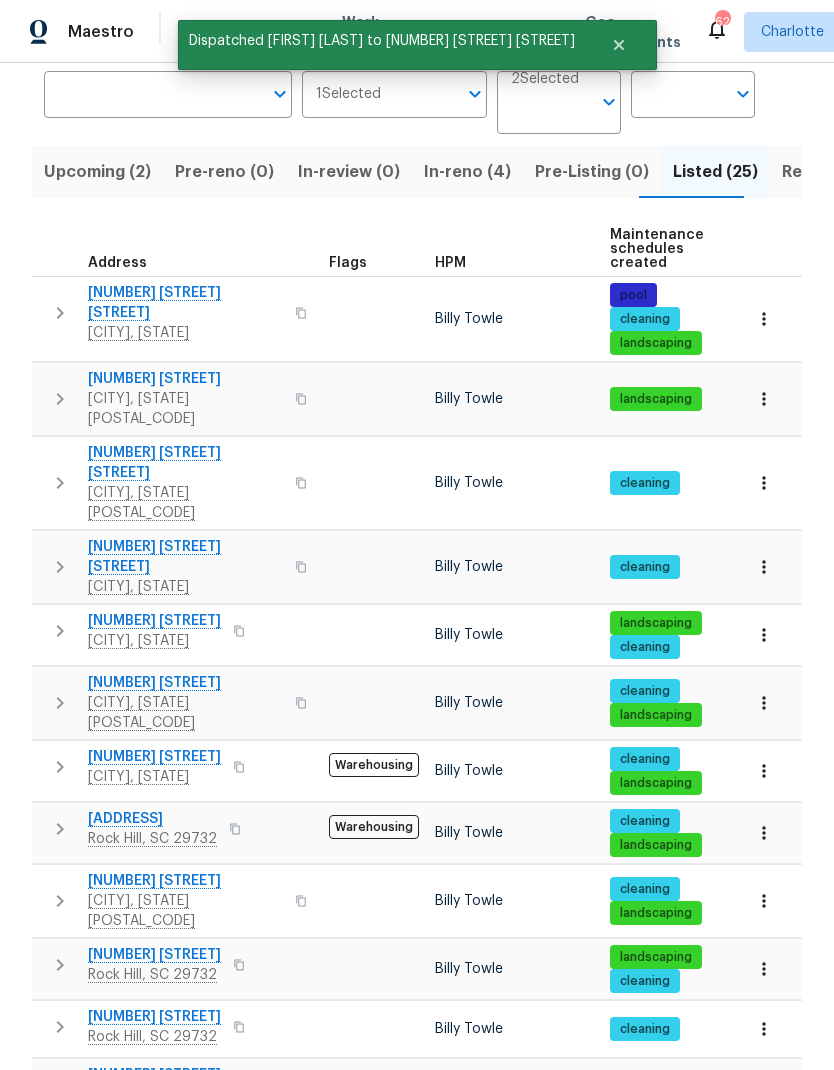 scroll, scrollTop: 154, scrollLeft: 0, axis: vertical 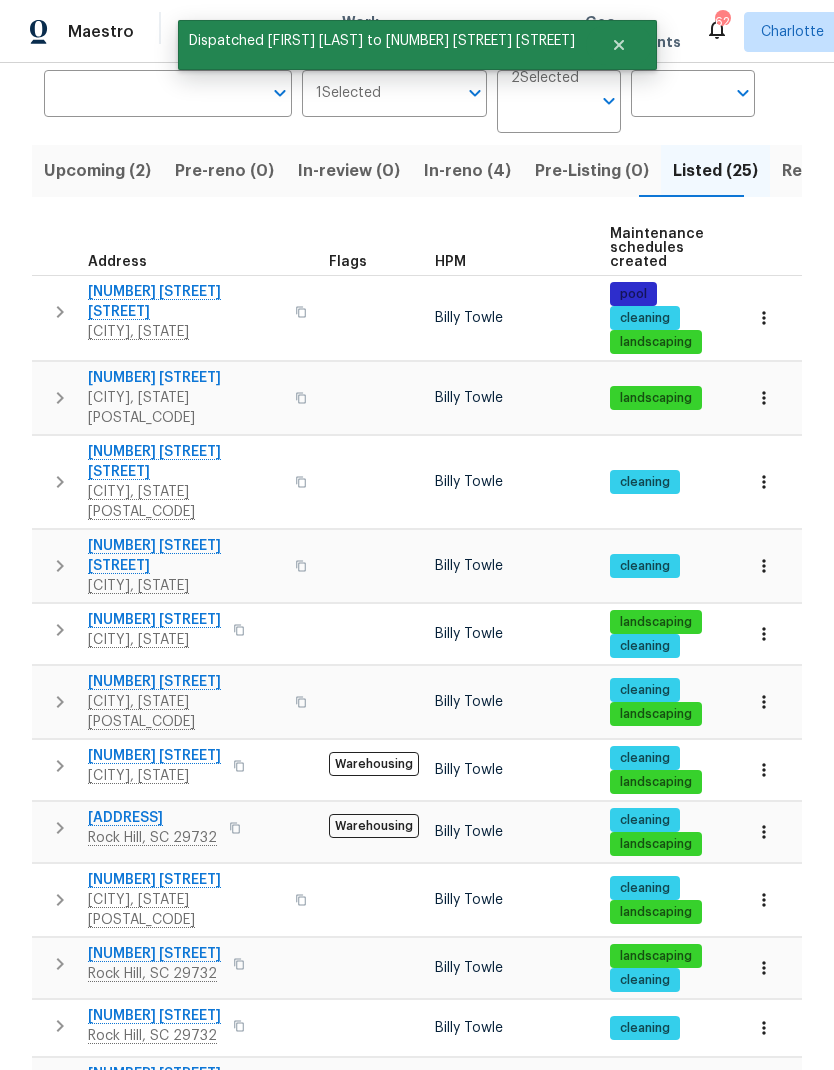 click 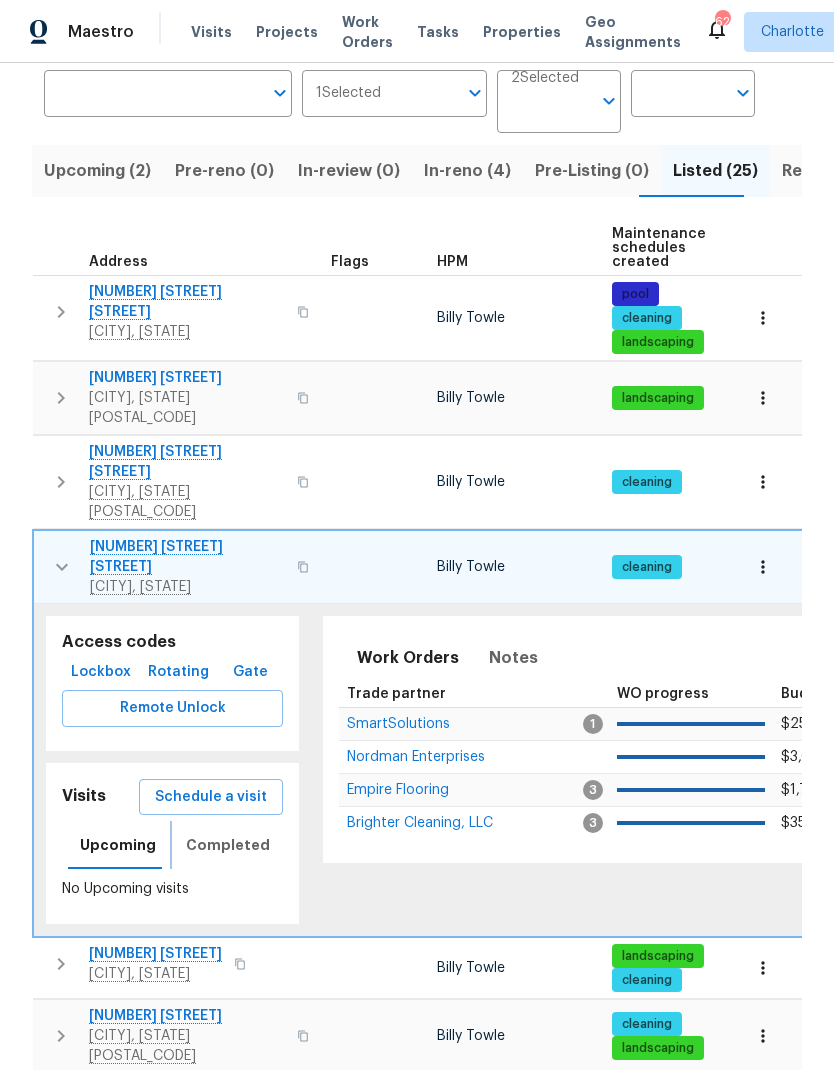 click on "Completed" at bounding box center (228, 845) 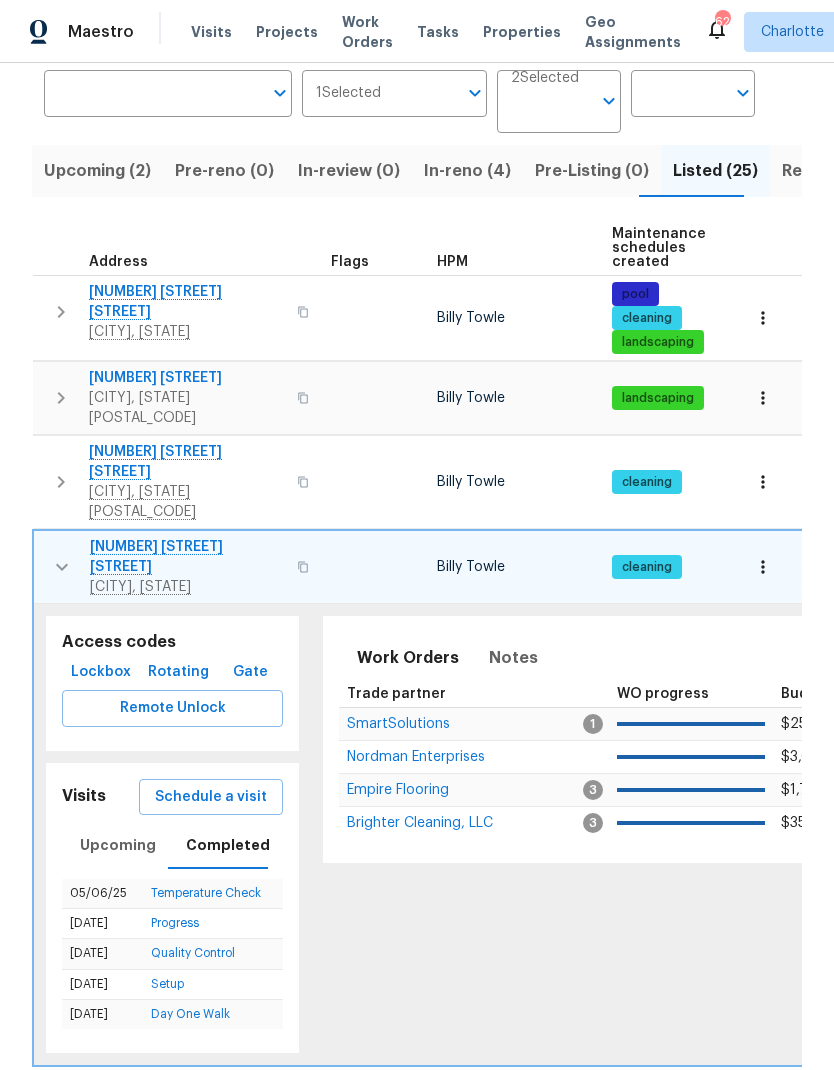 click at bounding box center [763, 567] 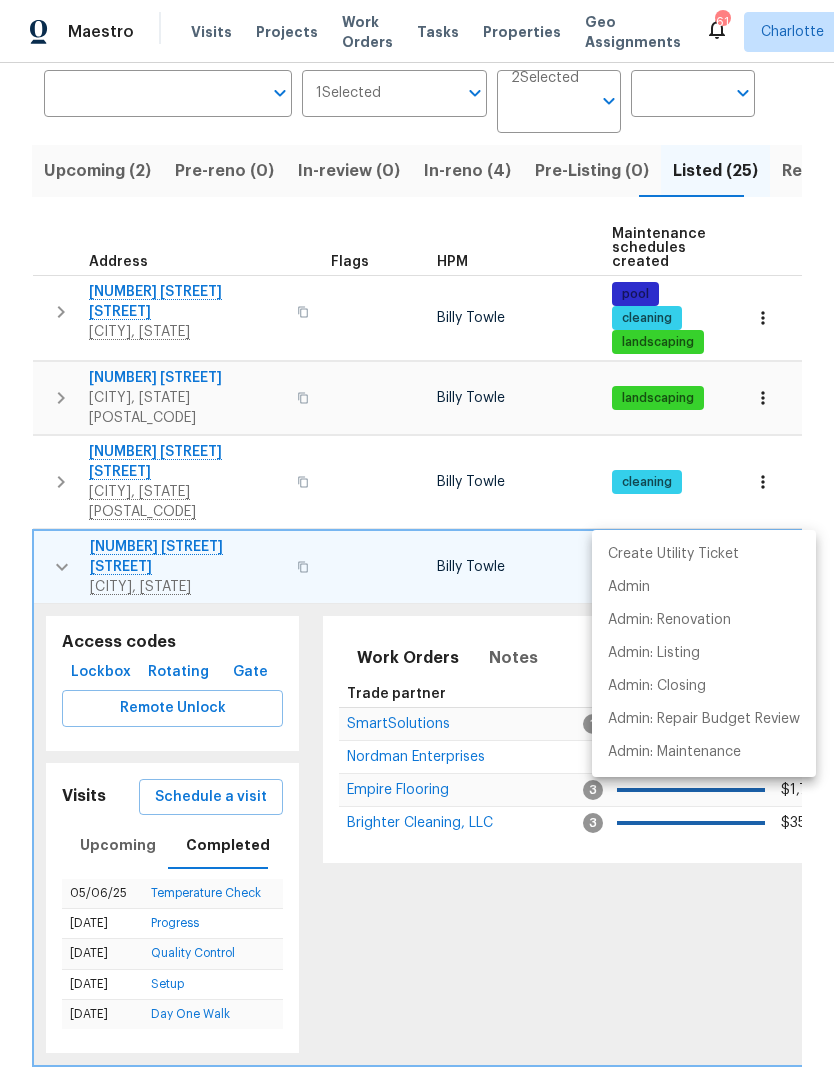 click at bounding box center (417, 535) 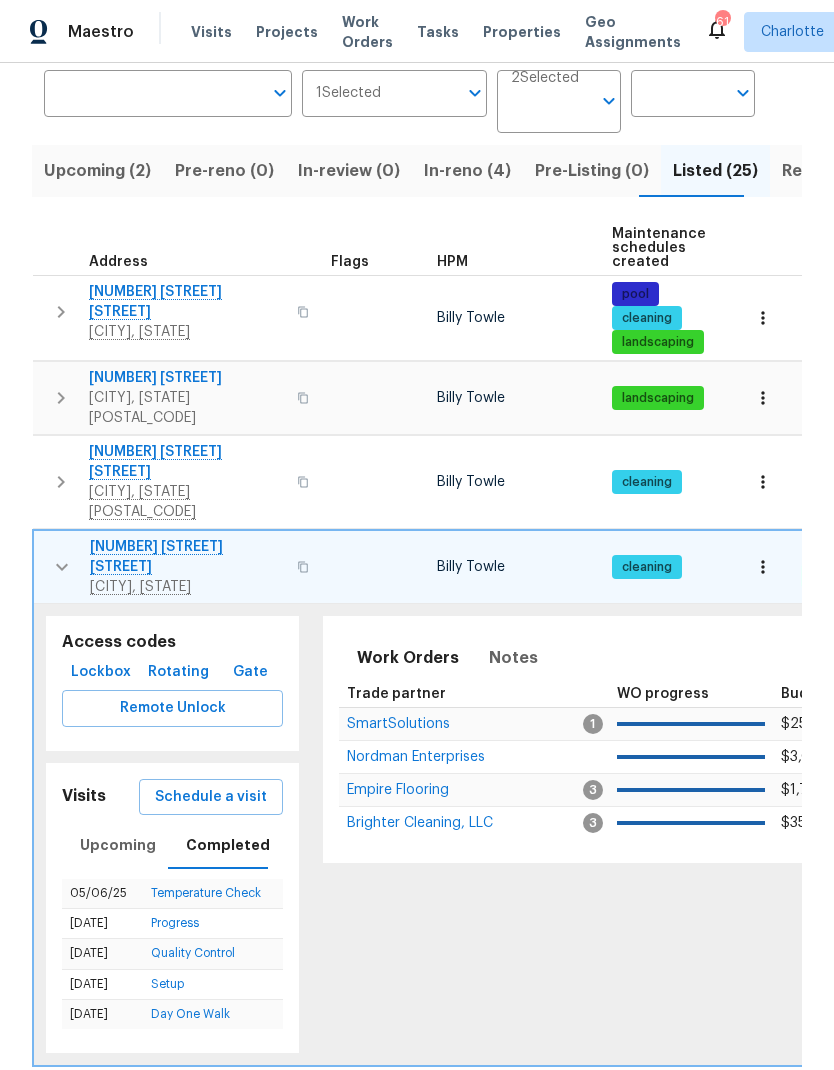 click on "Schedule a visit" at bounding box center (211, 797) 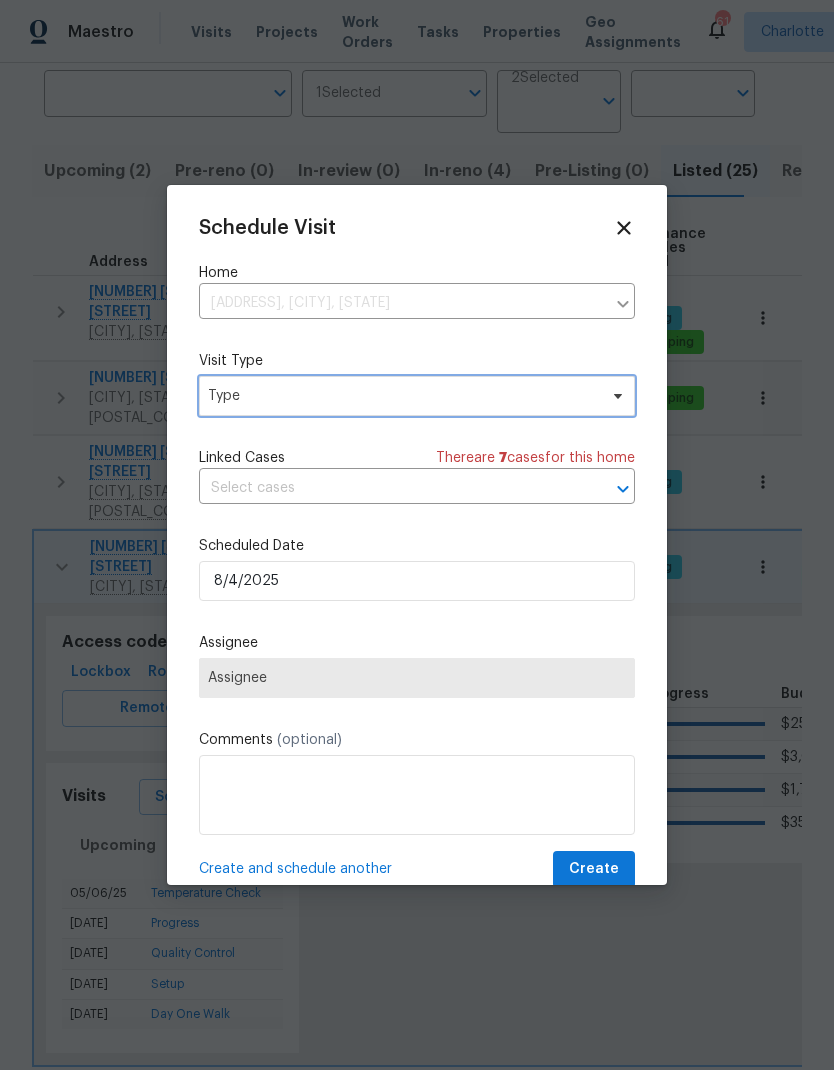 click on "Type" at bounding box center (402, 396) 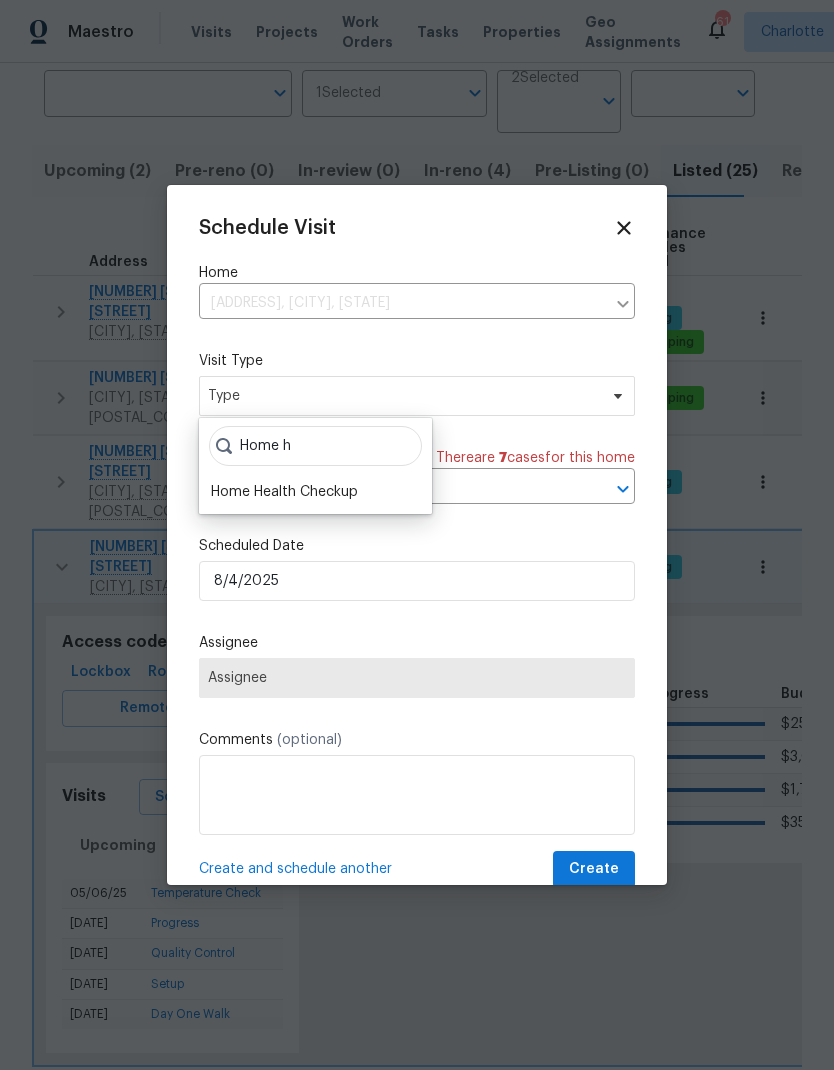 type on "Home h" 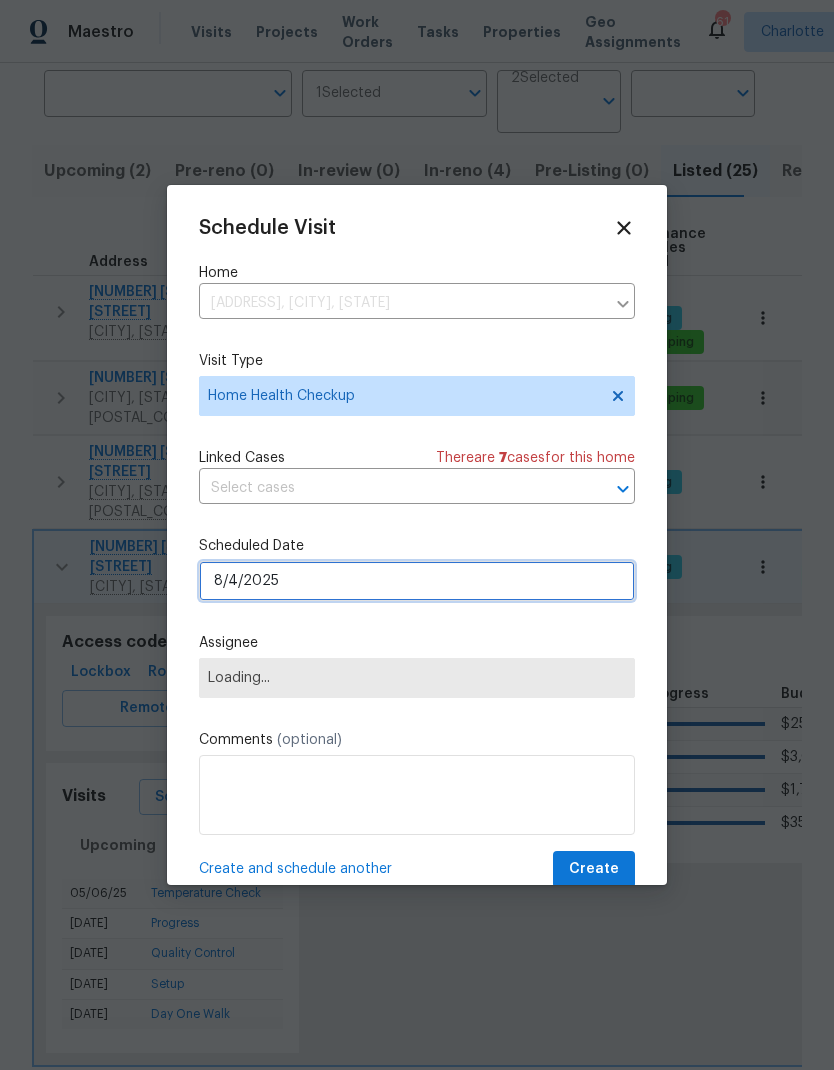 click on "8/4/2025" at bounding box center [417, 581] 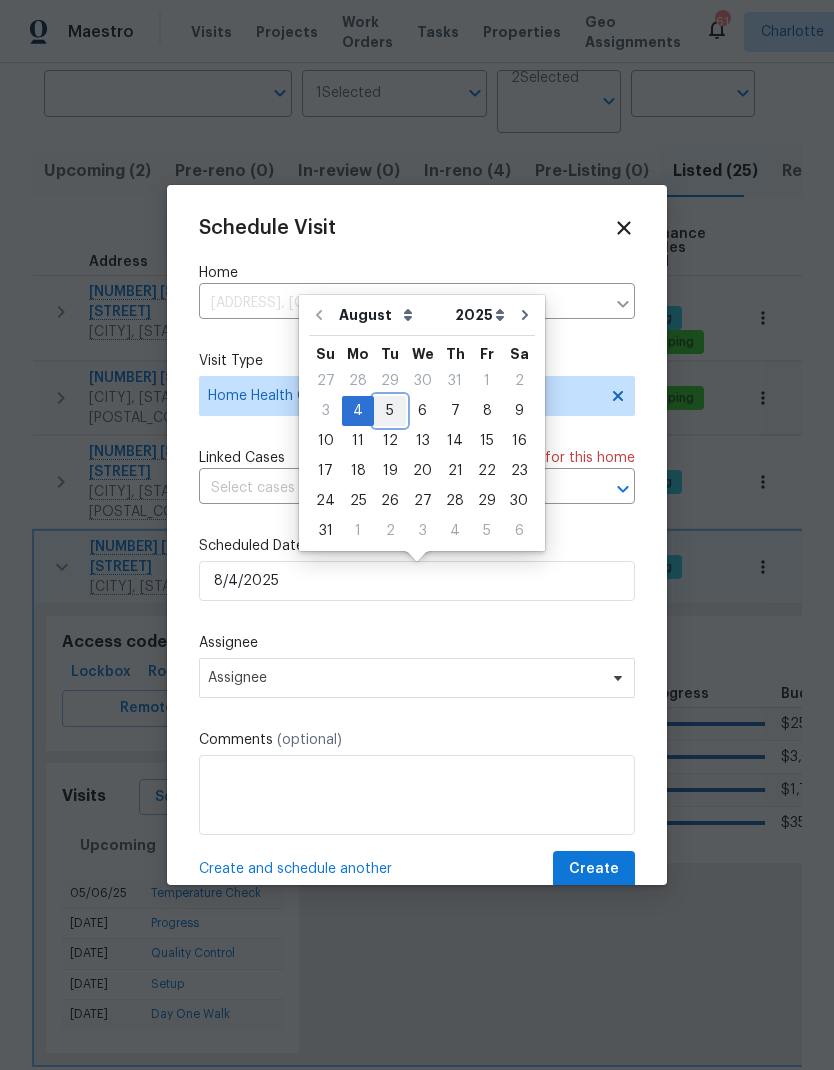 click on "5" at bounding box center [390, 411] 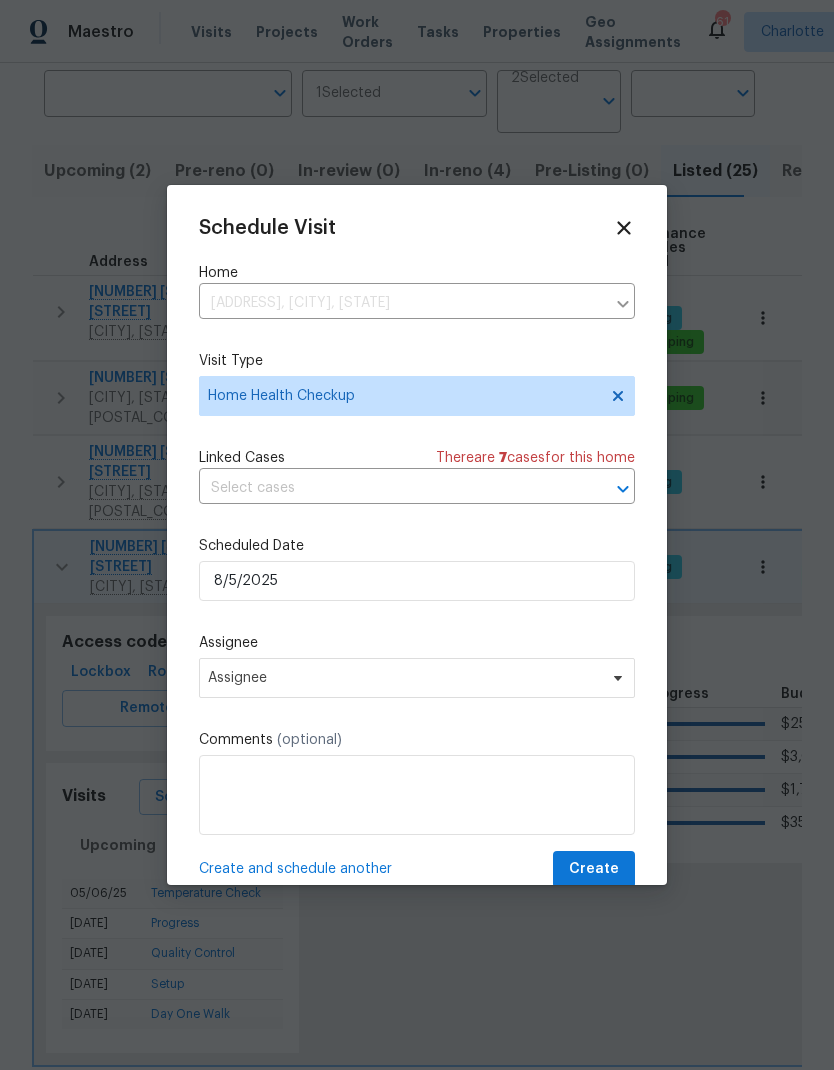 type on "8/5/2025" 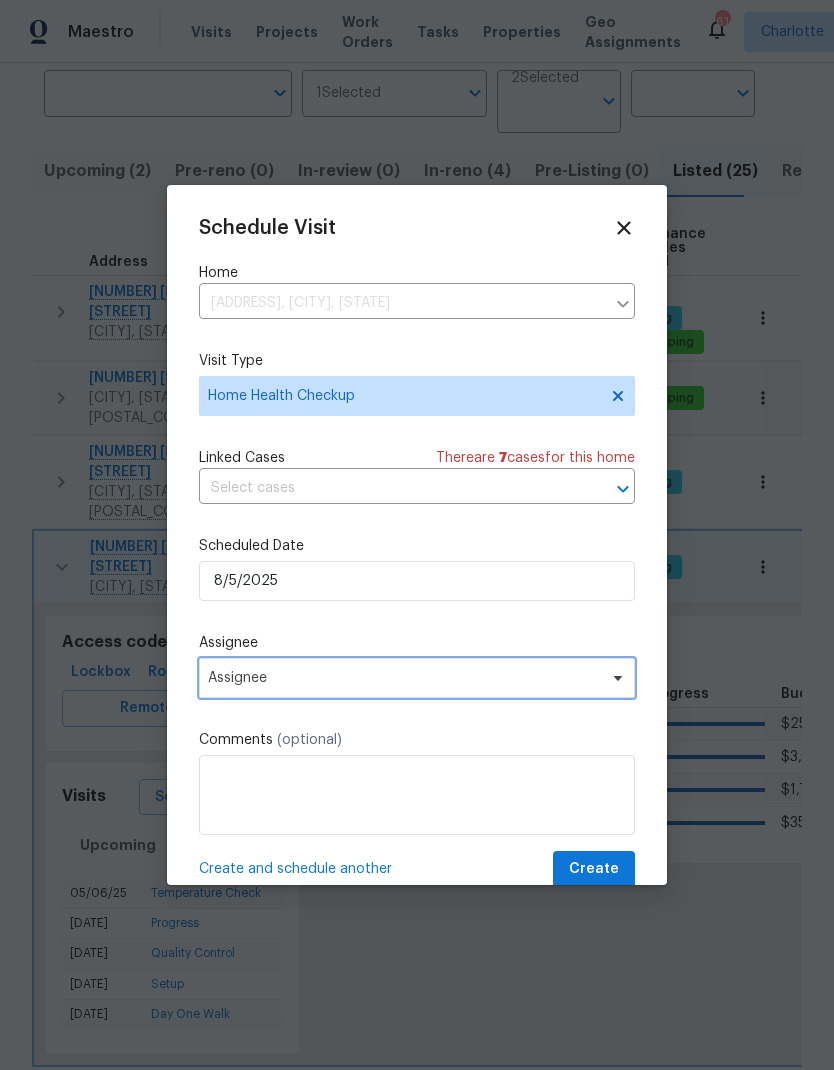 click on "Assignee" at bounding box center [404, 678] 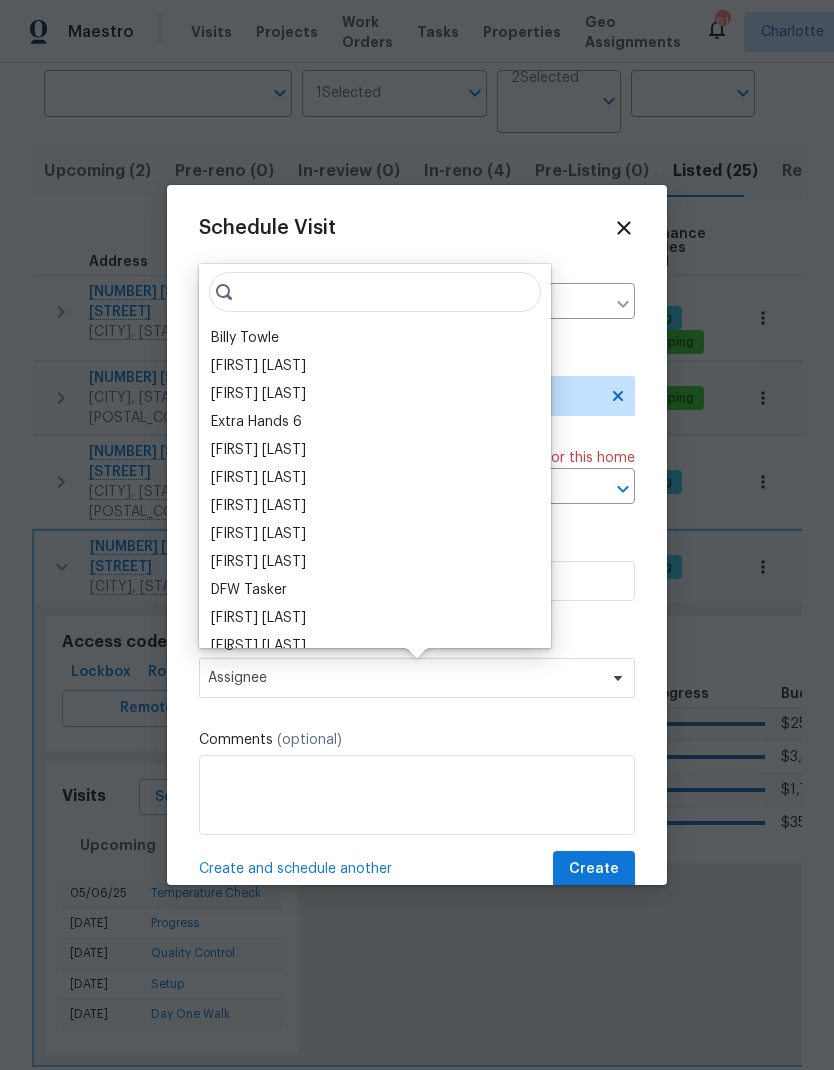 click on "Billy Towle" at bounding box center [375, 338] 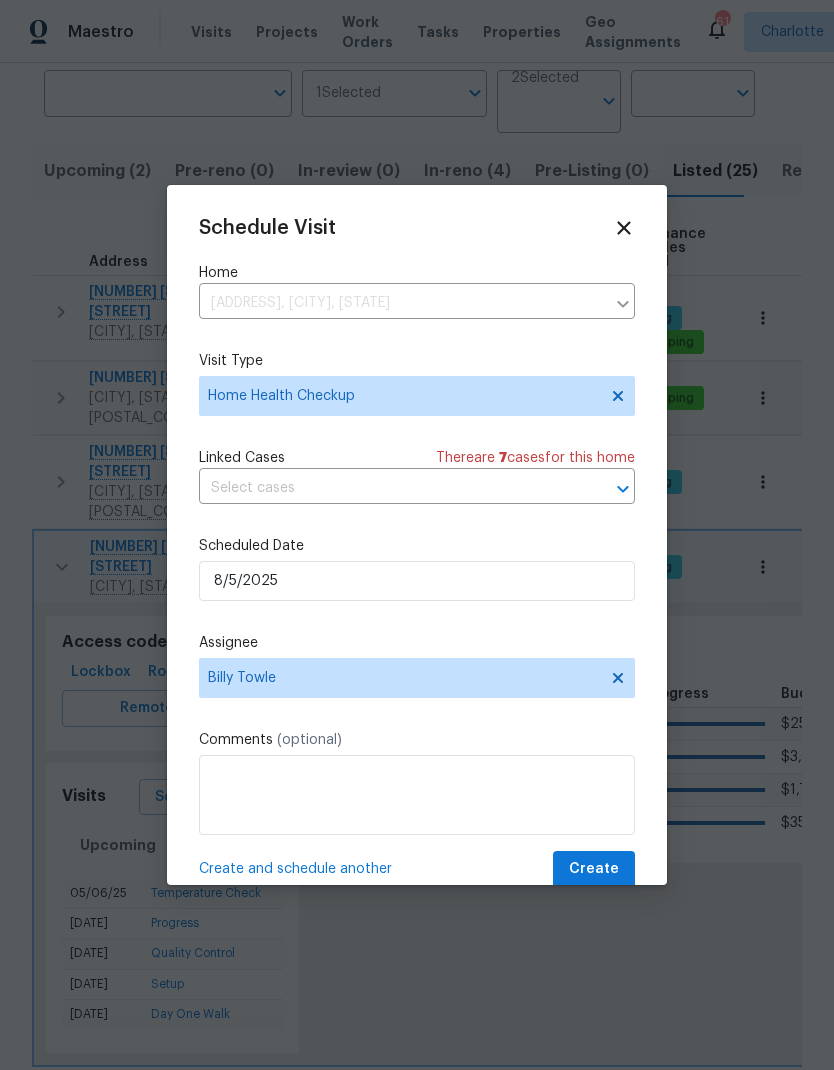 click on "Schedule Visit Home   665 Cypress Glen Ln, Clover, SC 29710 ​ Visit Type   Home Health Checkup Linked Cases There  are   7  case s  for this home   ​ Scheduled Date   8/5/2025 Assignee   Billy Towle Comments   (optional) Create and schedule another Create" at bounding box center (417, 552) 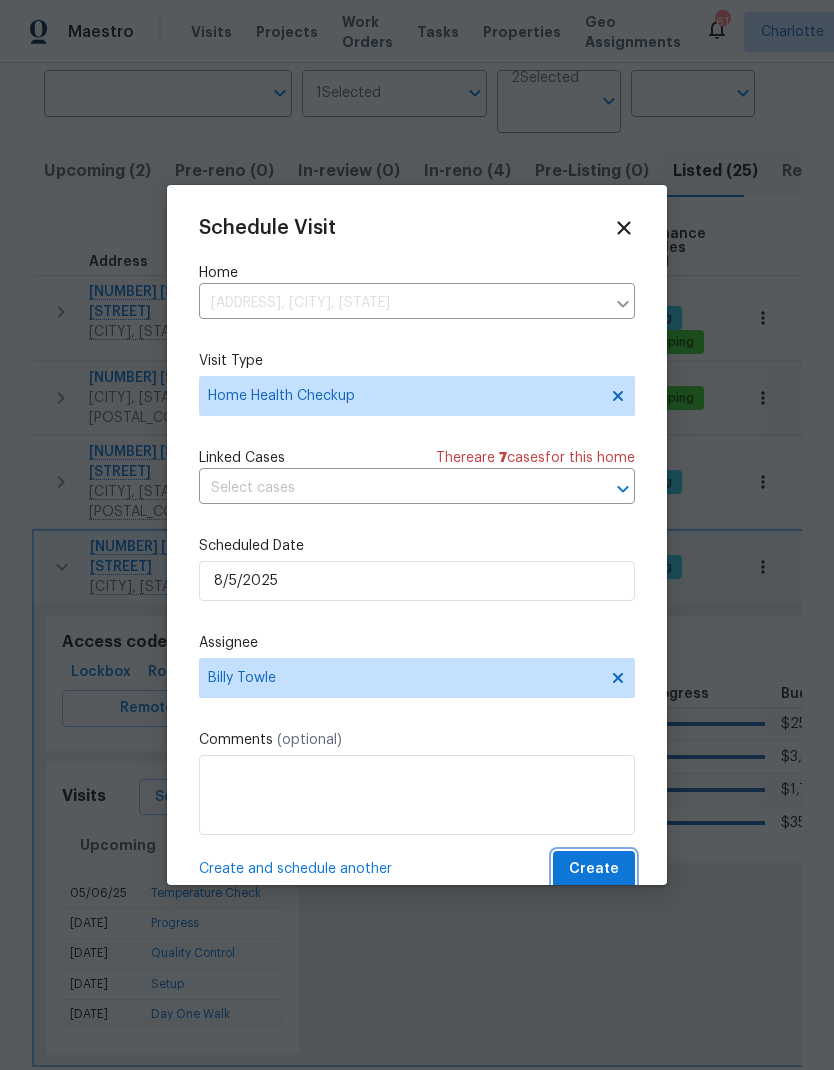 click on "Create" at bounding box center (594, 869) 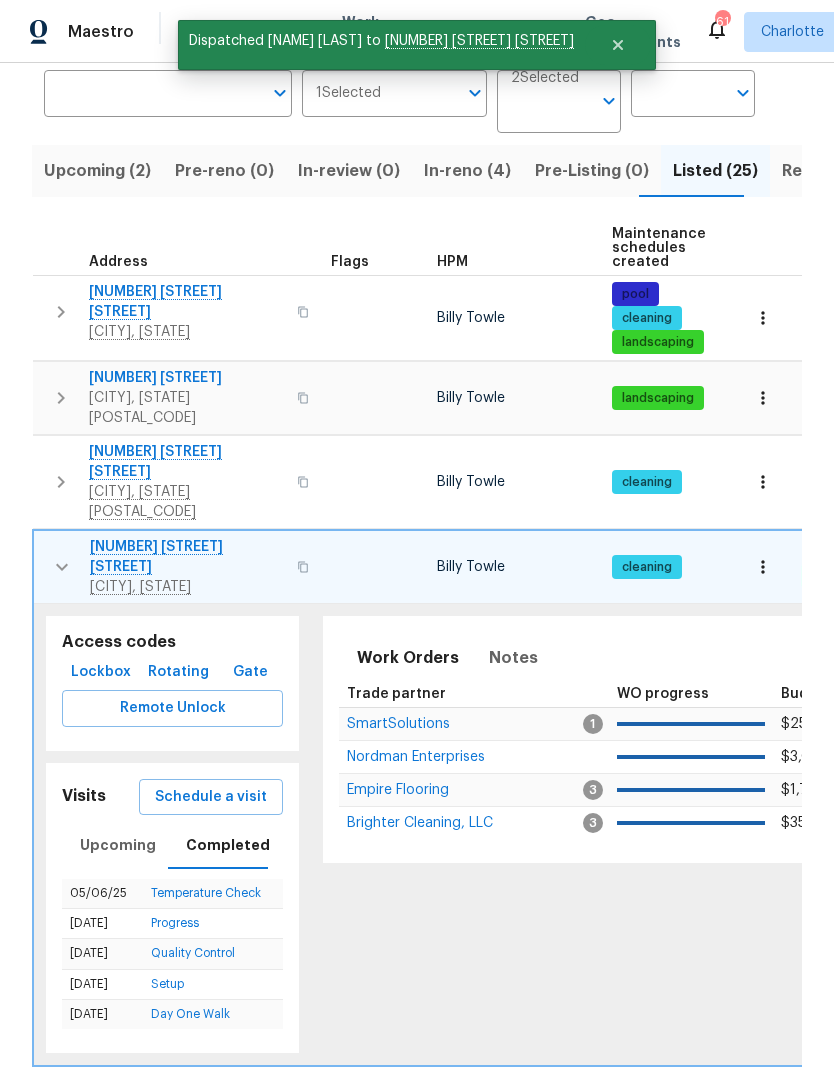 click 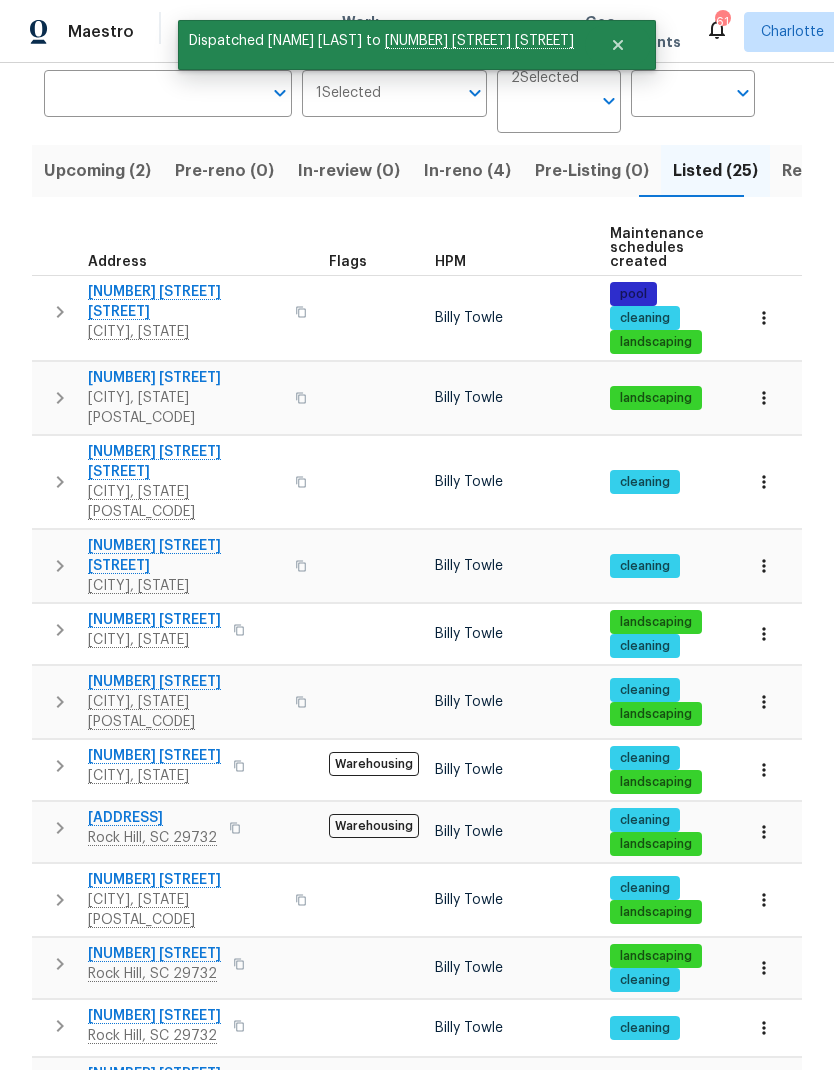 click 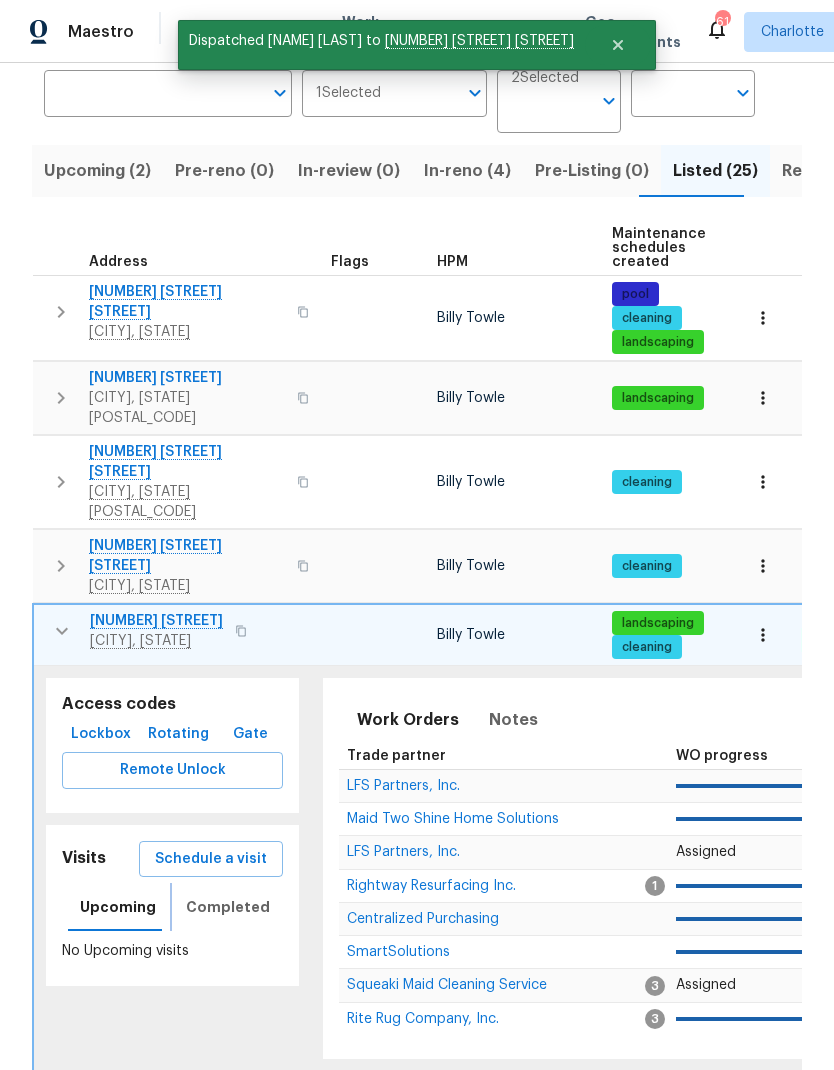 click on "Completed" at bounding box center (228, 907) 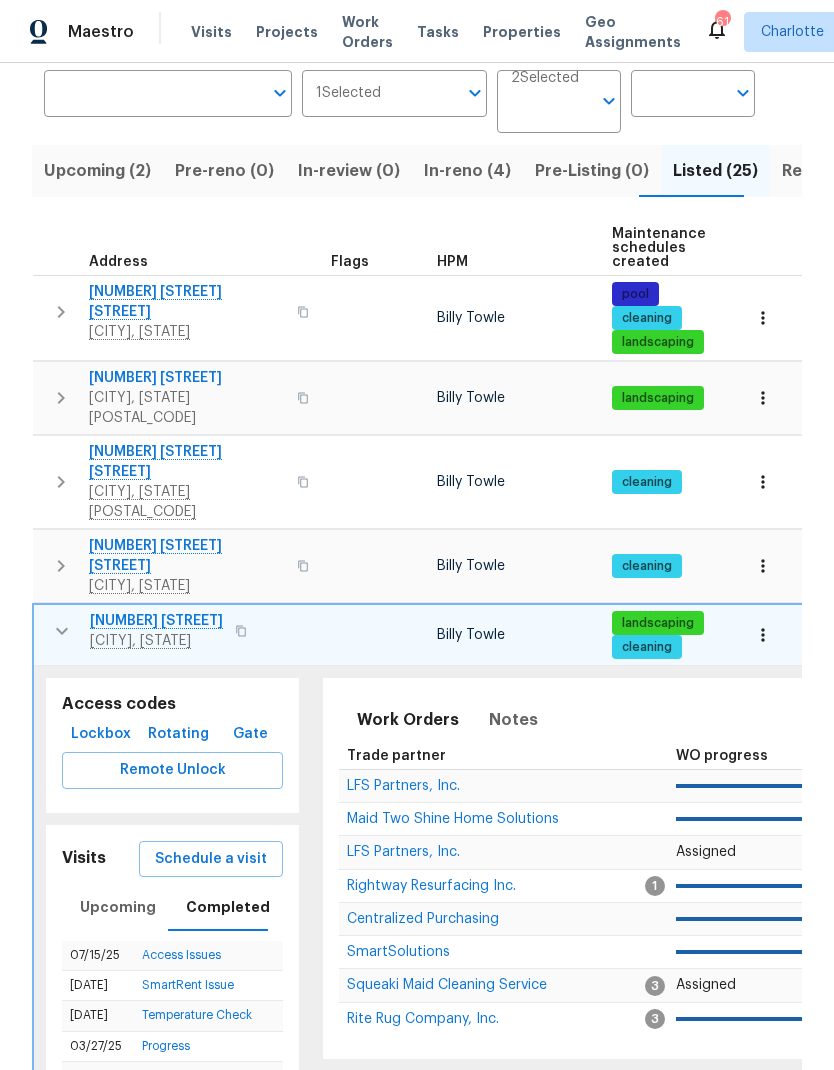 click at bounding box center (62, 631) 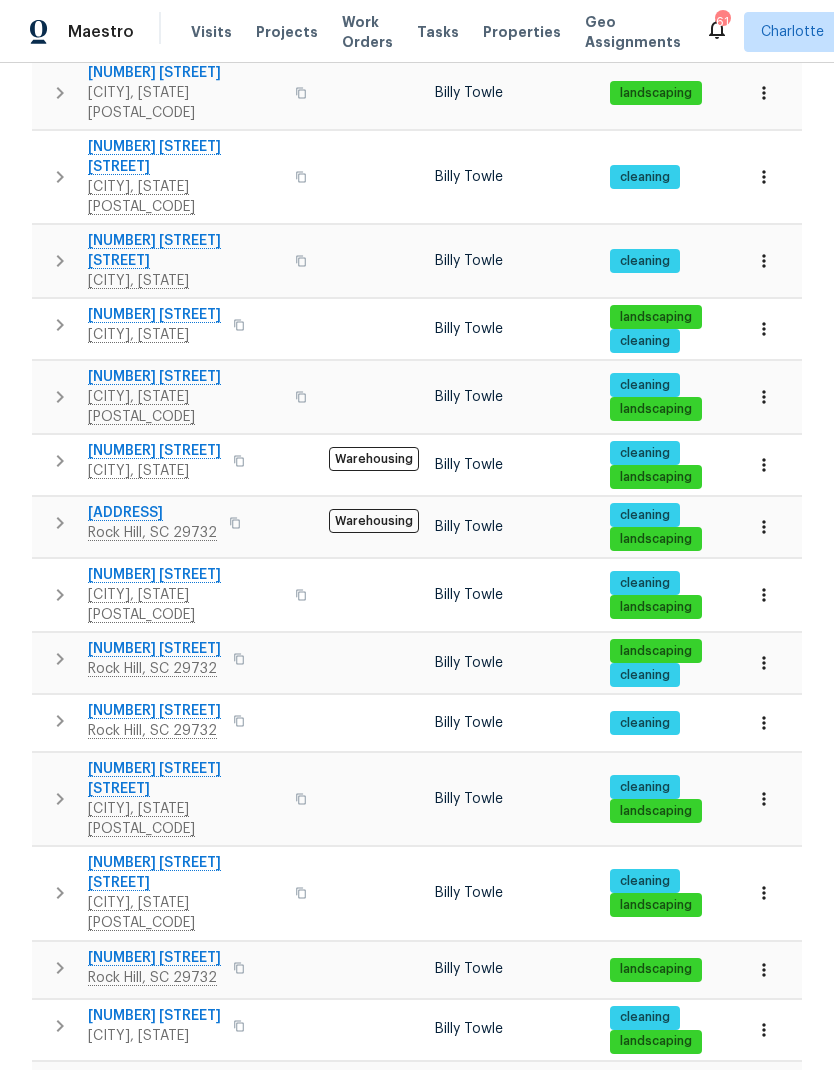 scroll, scrollTop: 462, scrollLeft: 0, axis: vertical 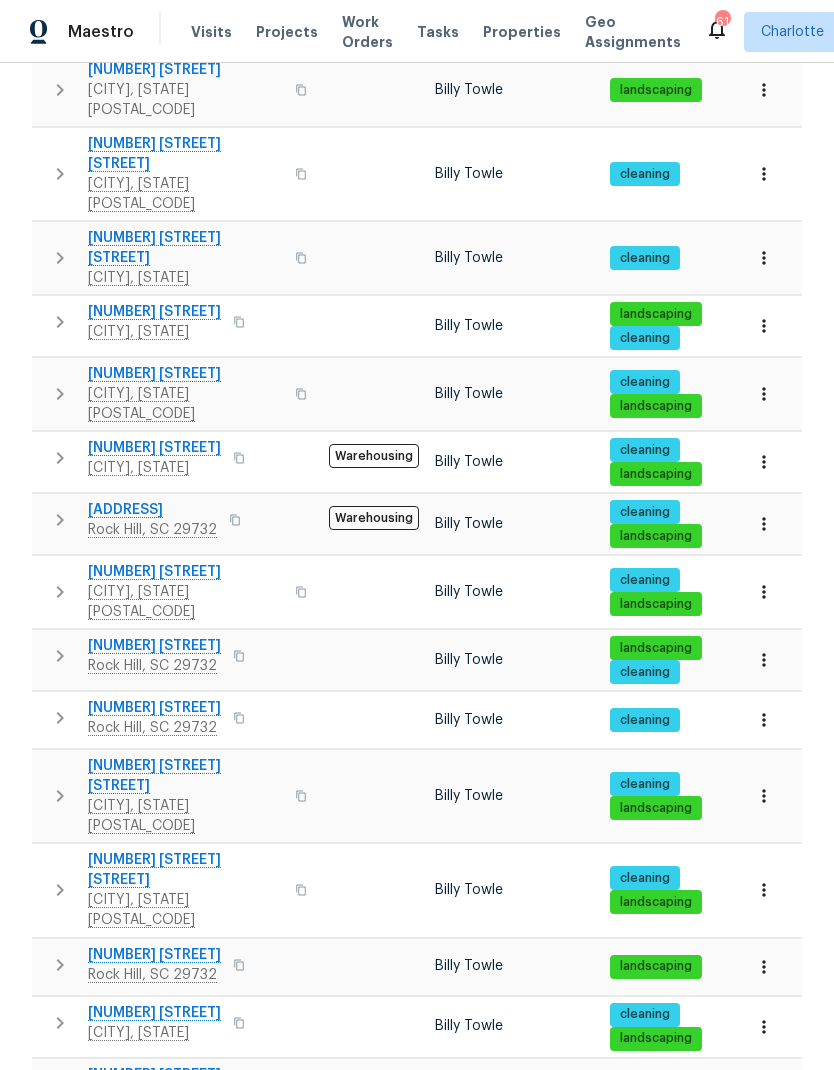 click 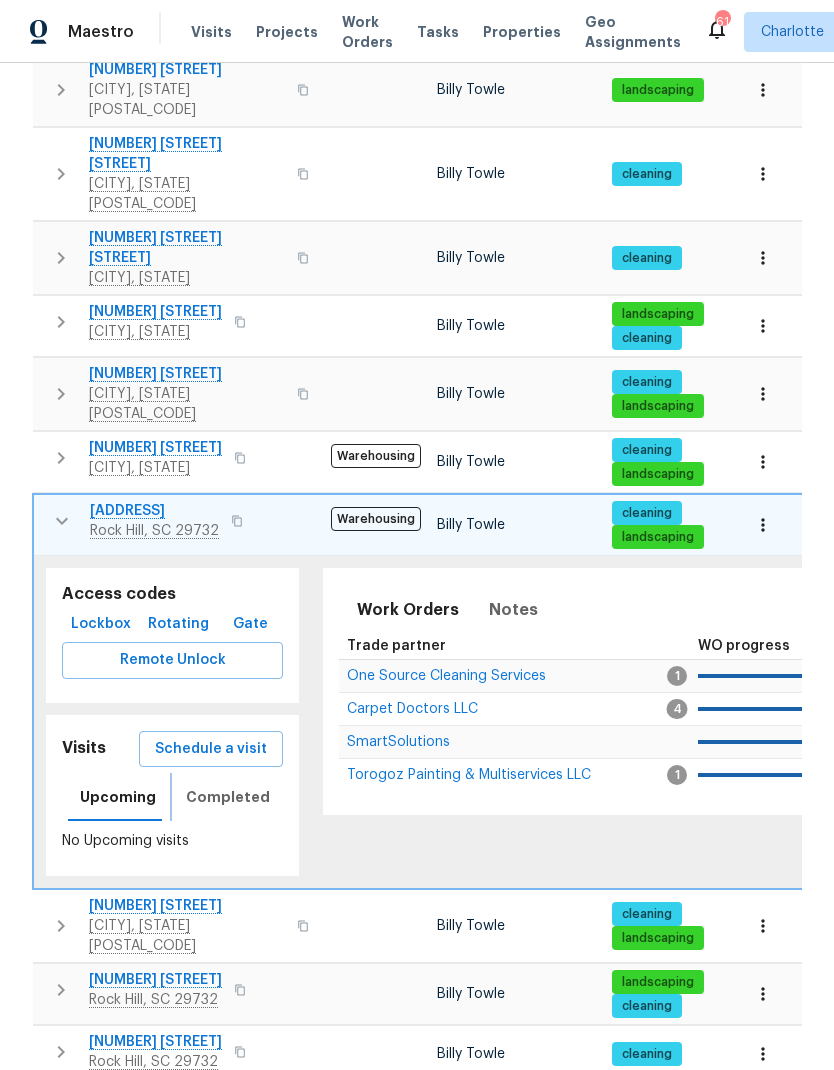 click on "Completed" at bounding box center (228, 797) 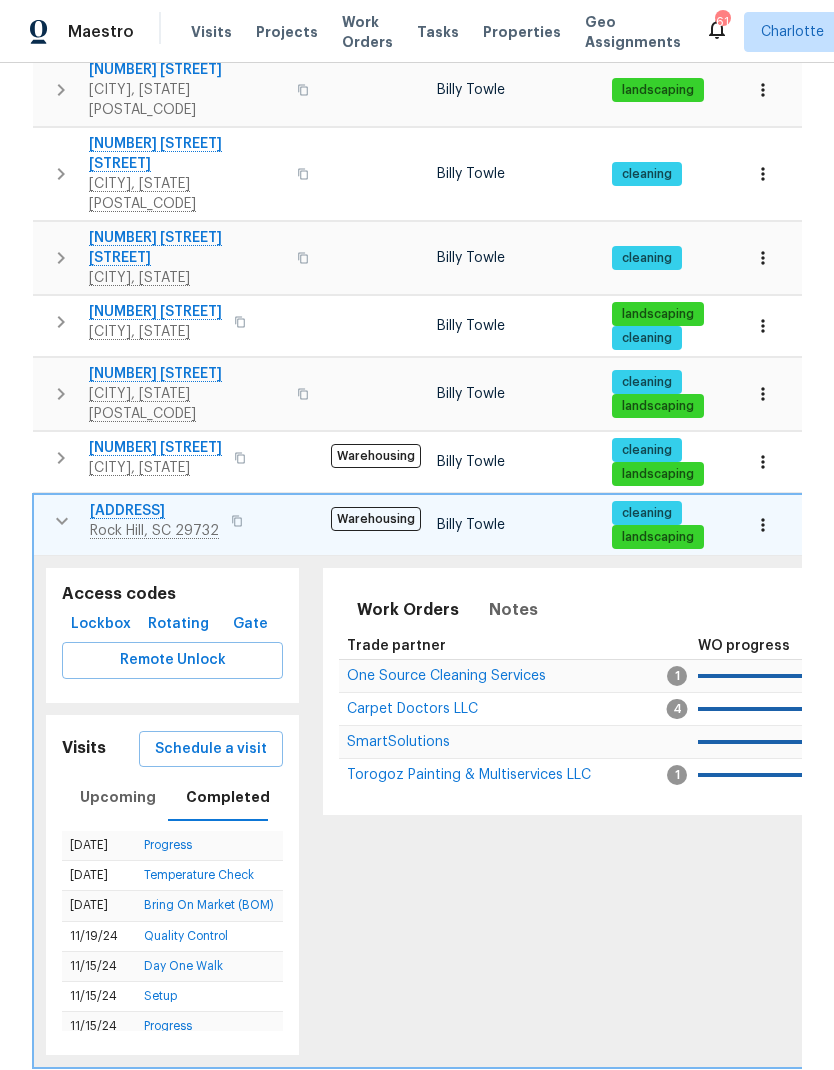 click on "Schedule a visit" at bounding box center (211, 749) 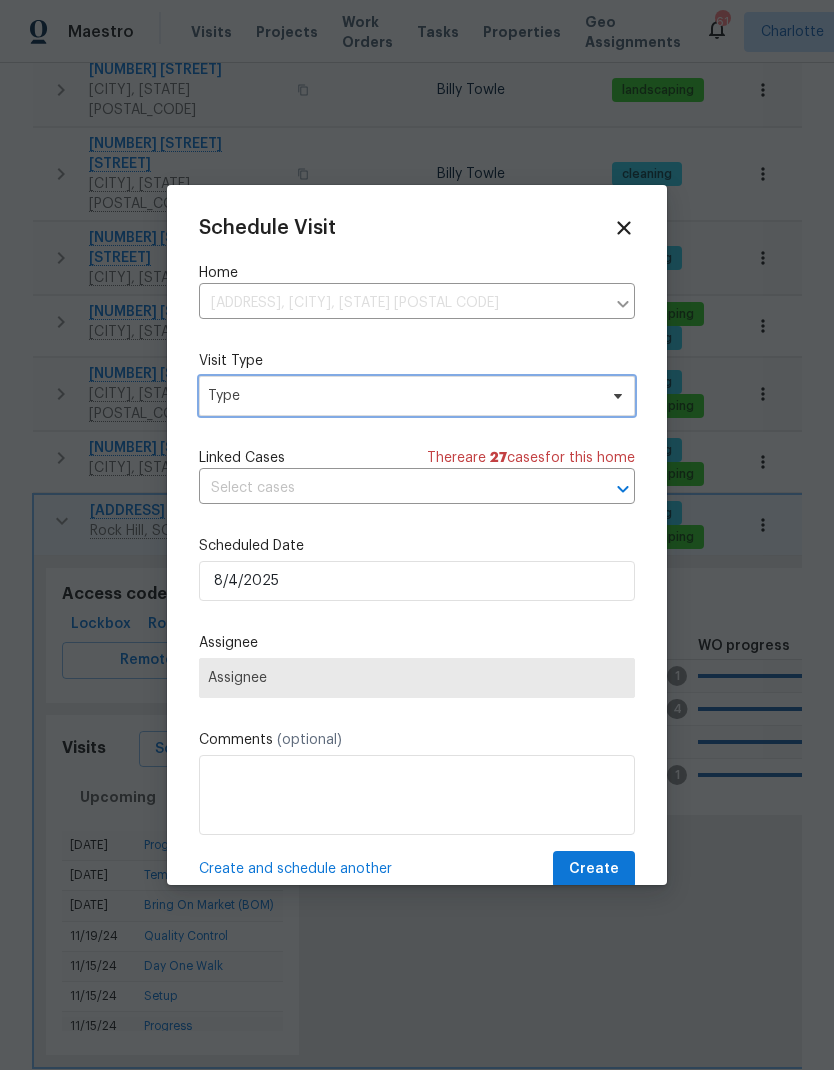 click on "Type" at bounding box center [402, 396] 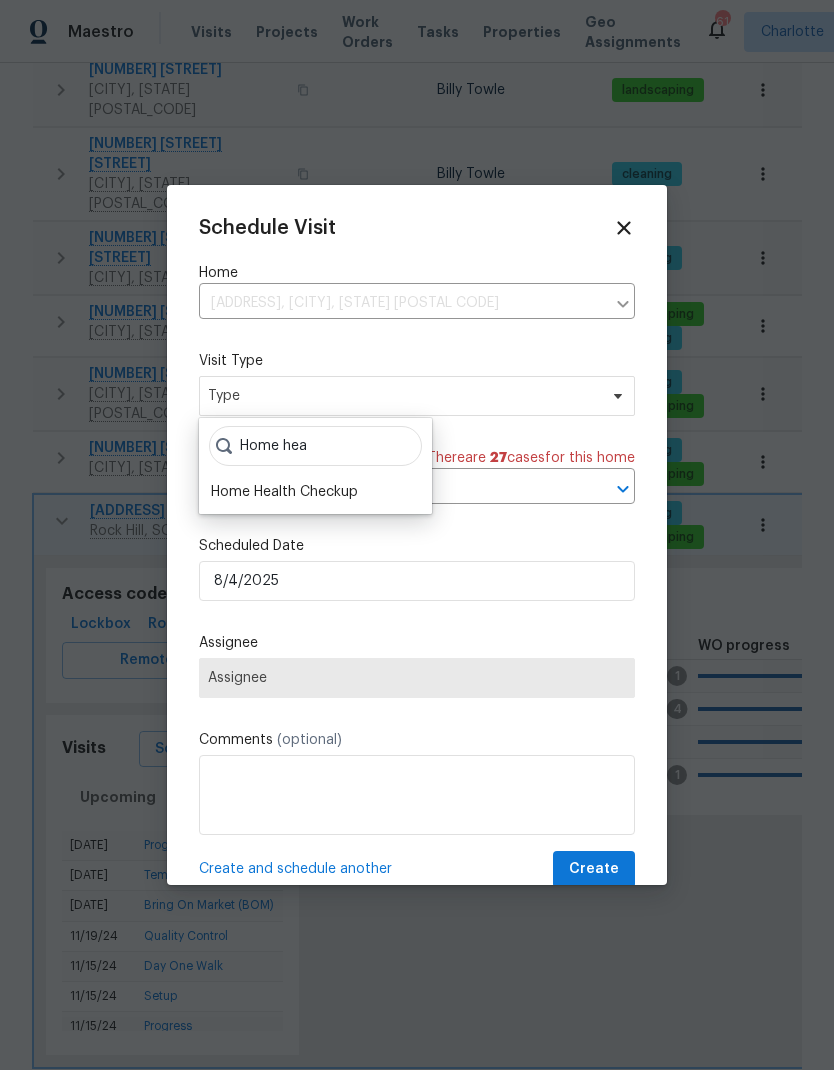 type on "Home hea" 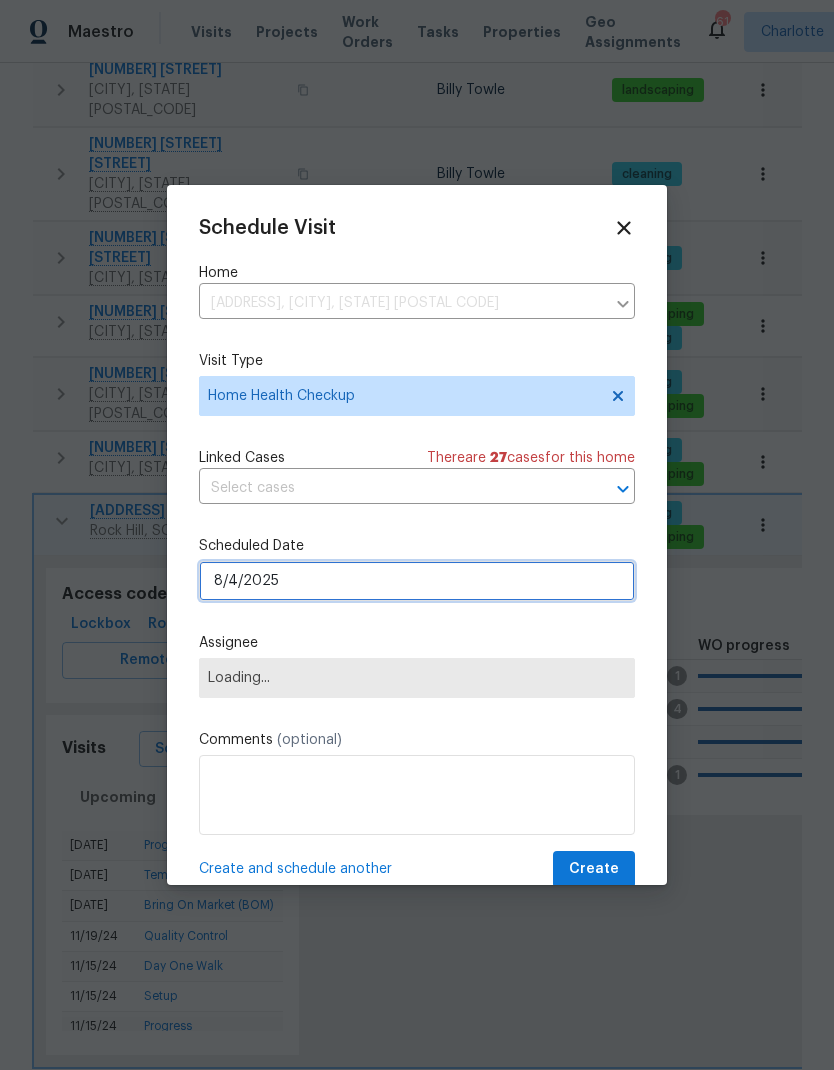 click on "8/4/2025" at bounding box center (417, 581) 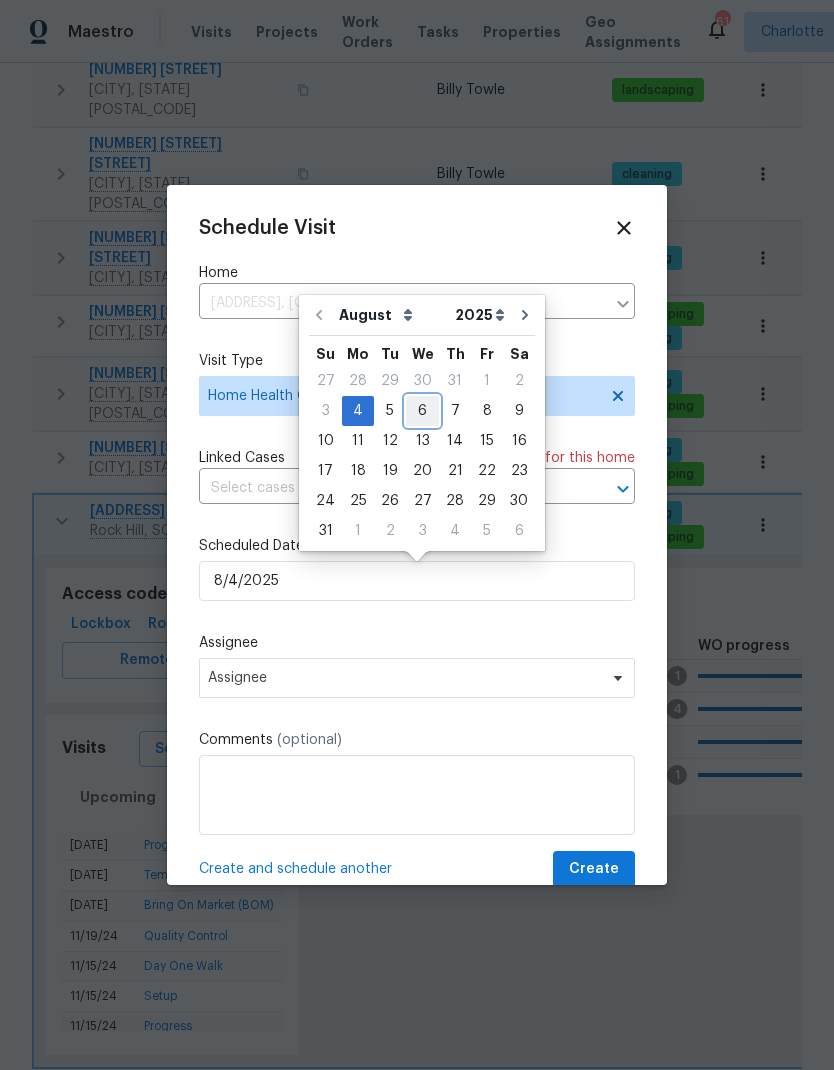 click on "6" at bounding box center (422, 411) 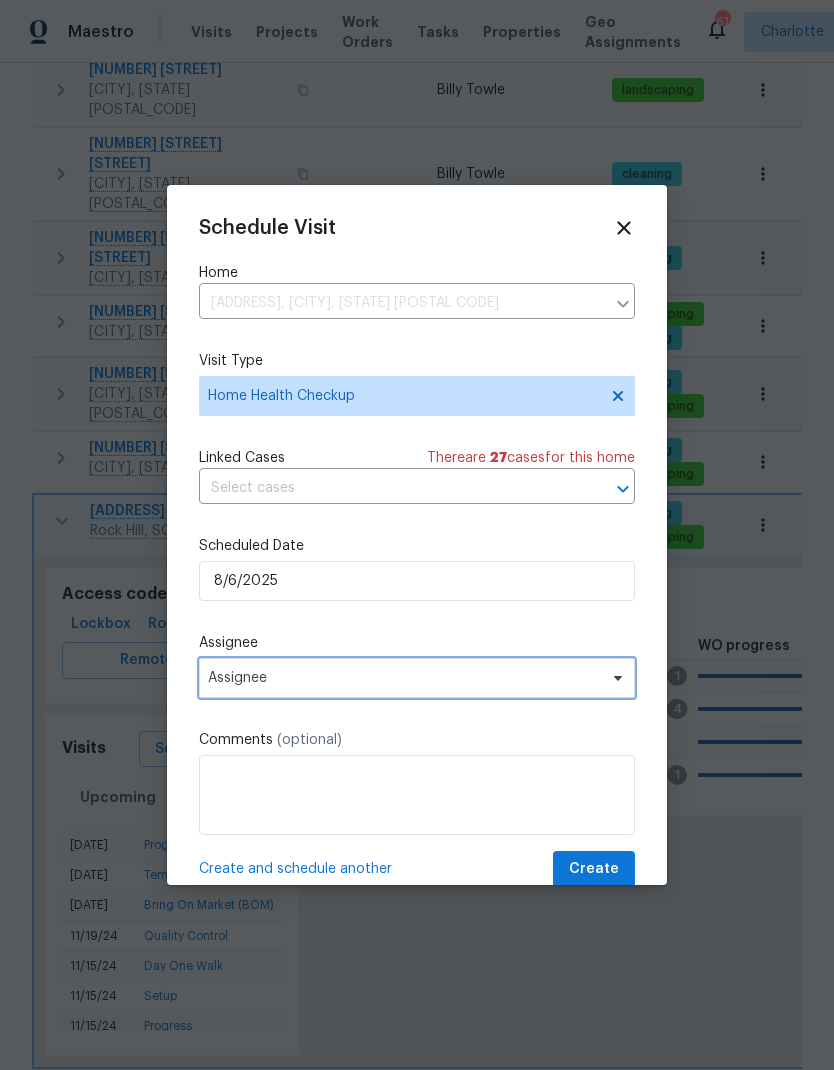 click on "Assignee" at bounding box center [417, 678] 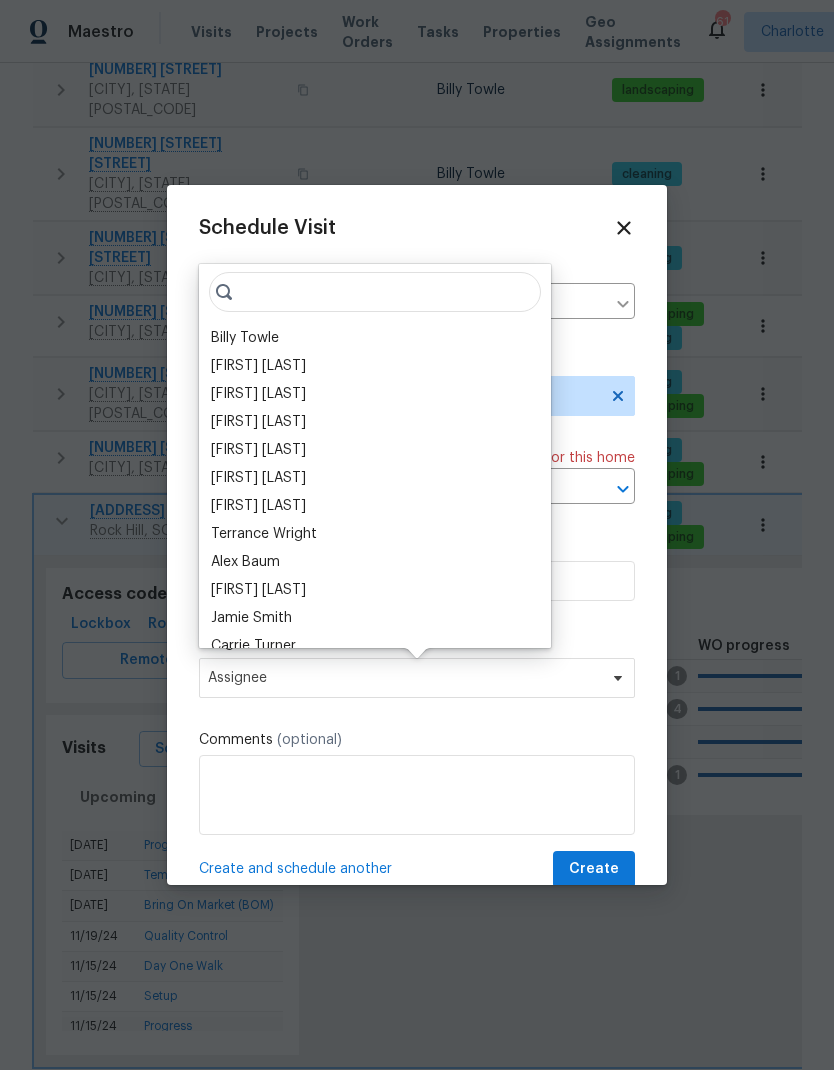 click on "Billy Towle" at bounding box center [245, 338] 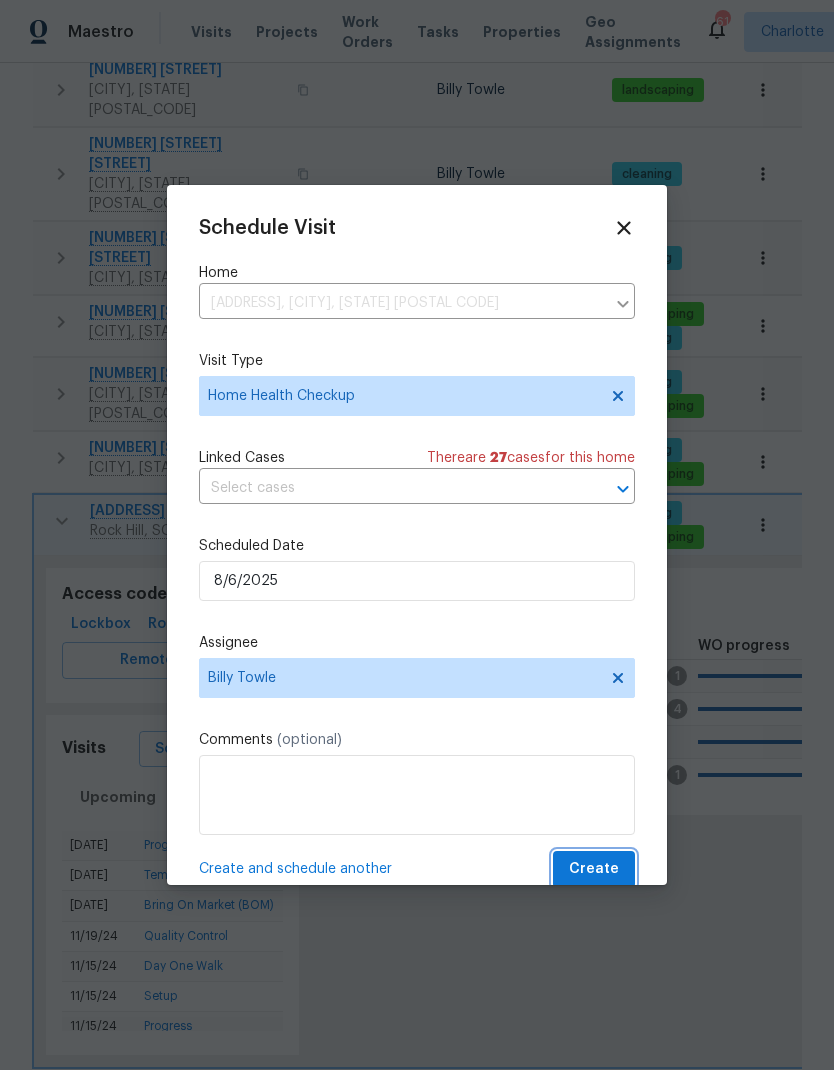 click on "Create" at bounding box center (594, 869) 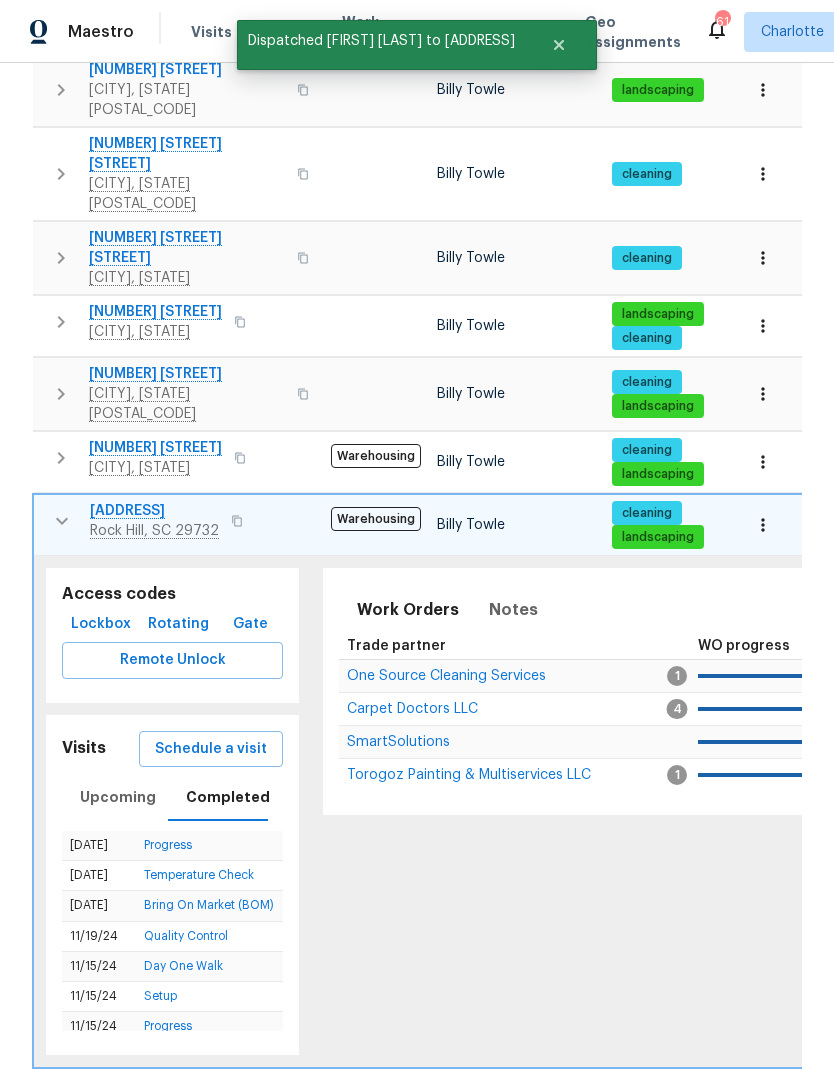 click 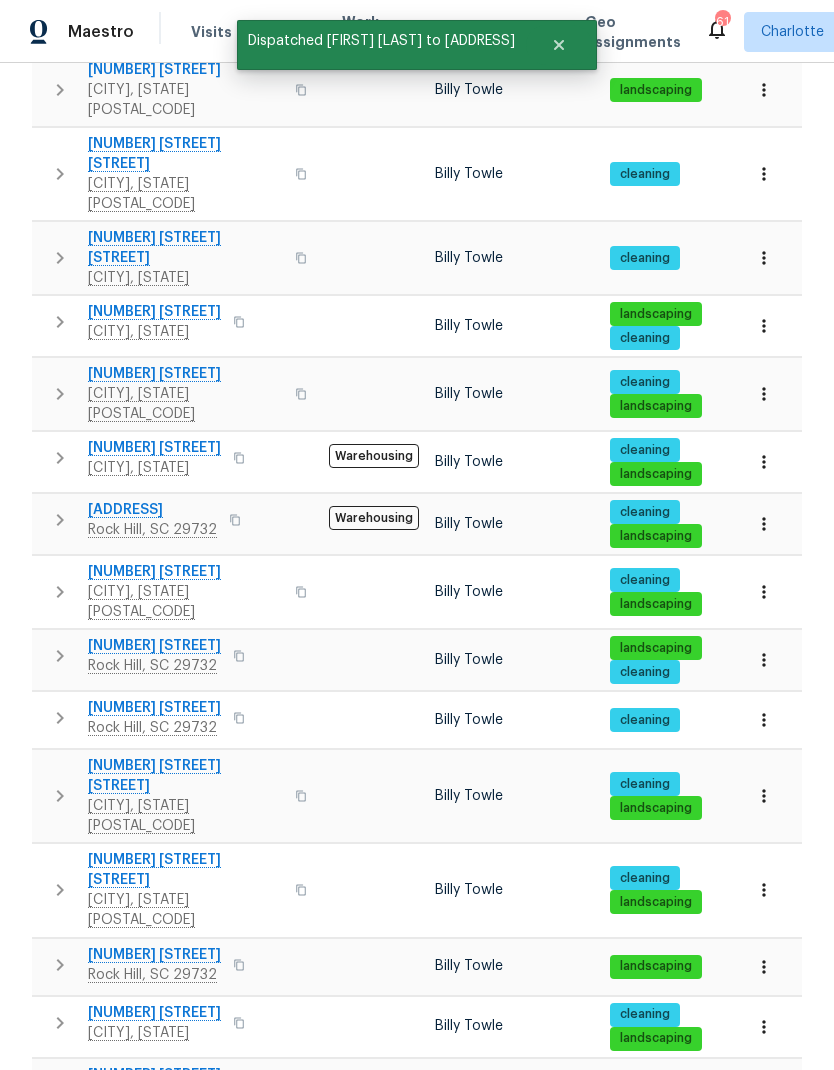 click 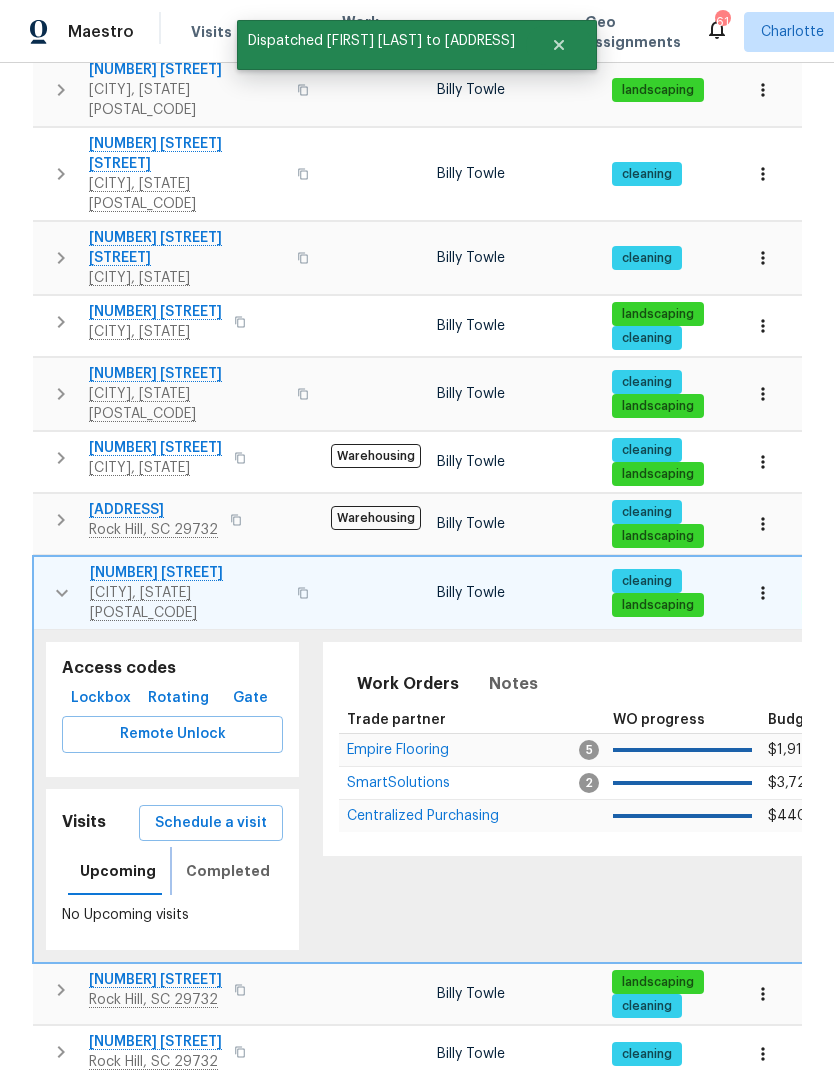 click on "Completed" at bounding box center (228, 871) 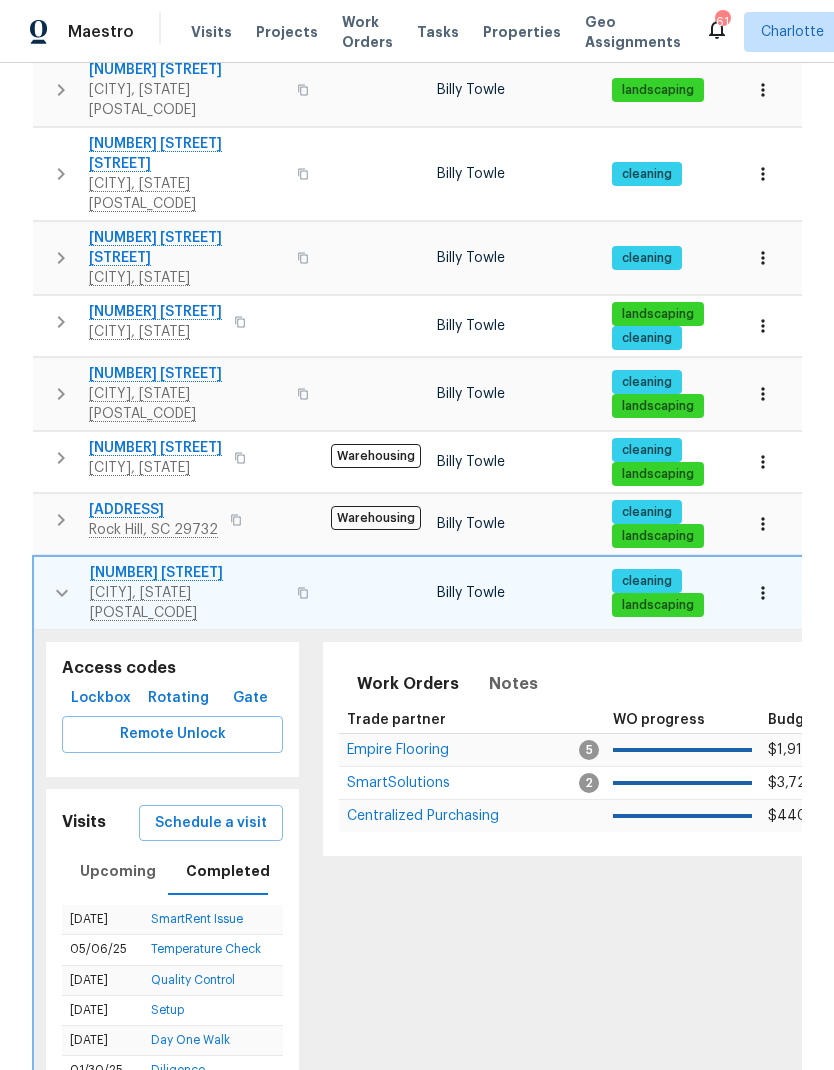 click on "Schedule a visit" at bounding box center (211, 823) 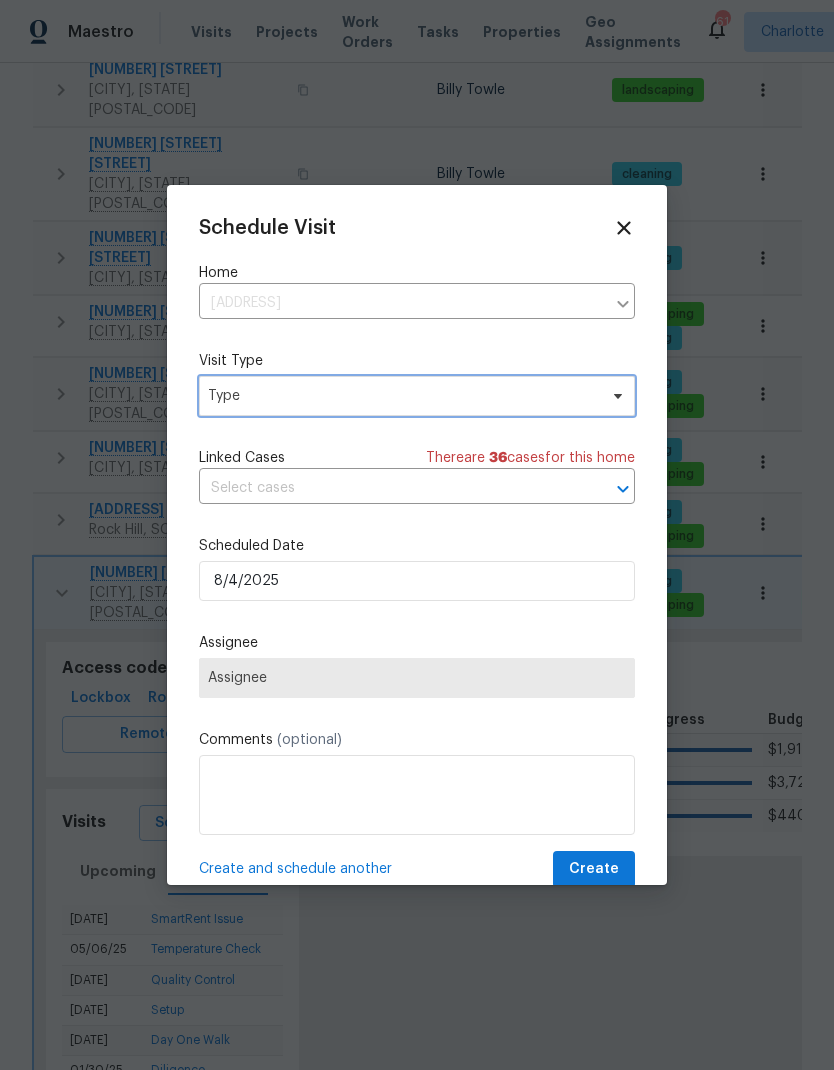 click on "Type" at bounding box center [402, 396] 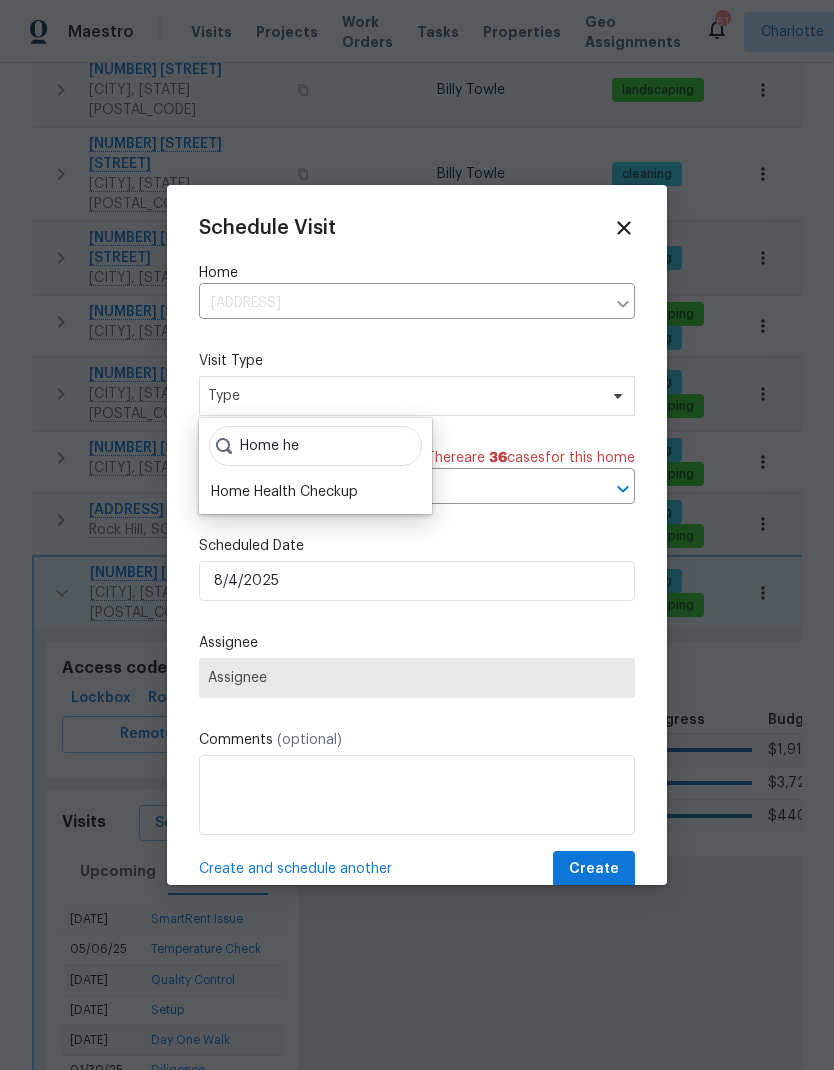 type on "Home he" 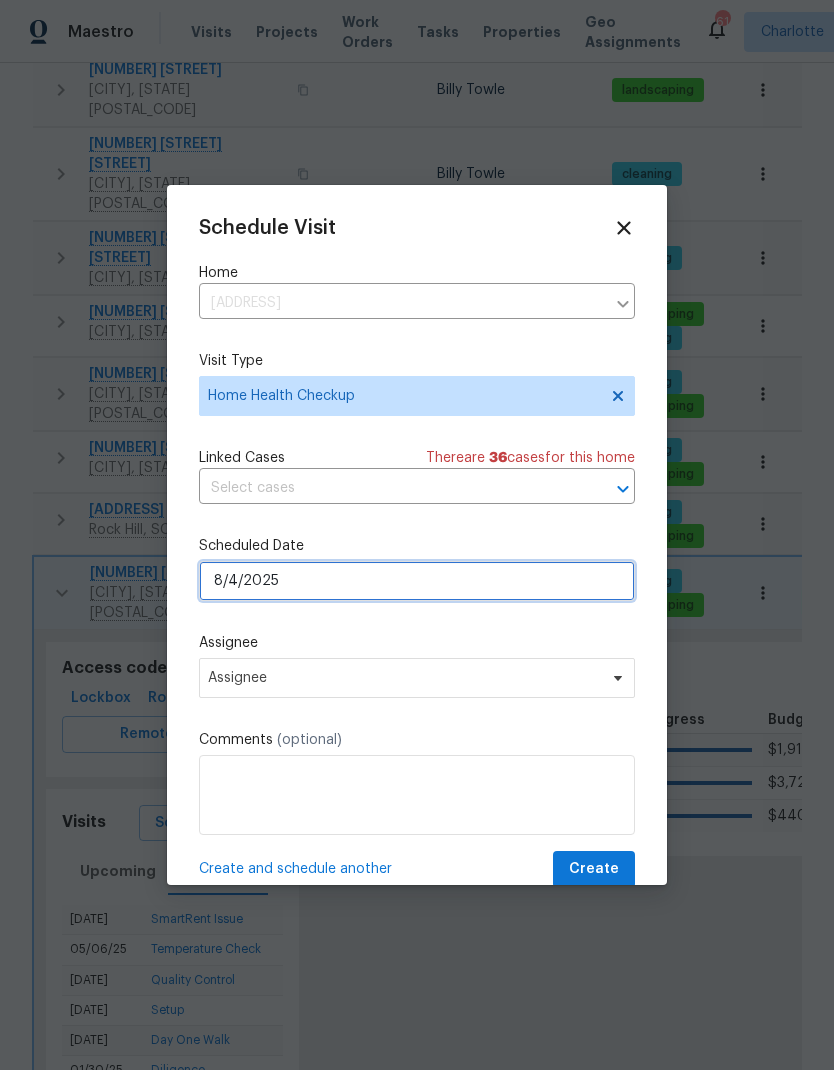 click on "8/4/2025" at bounding box center [417, 581] 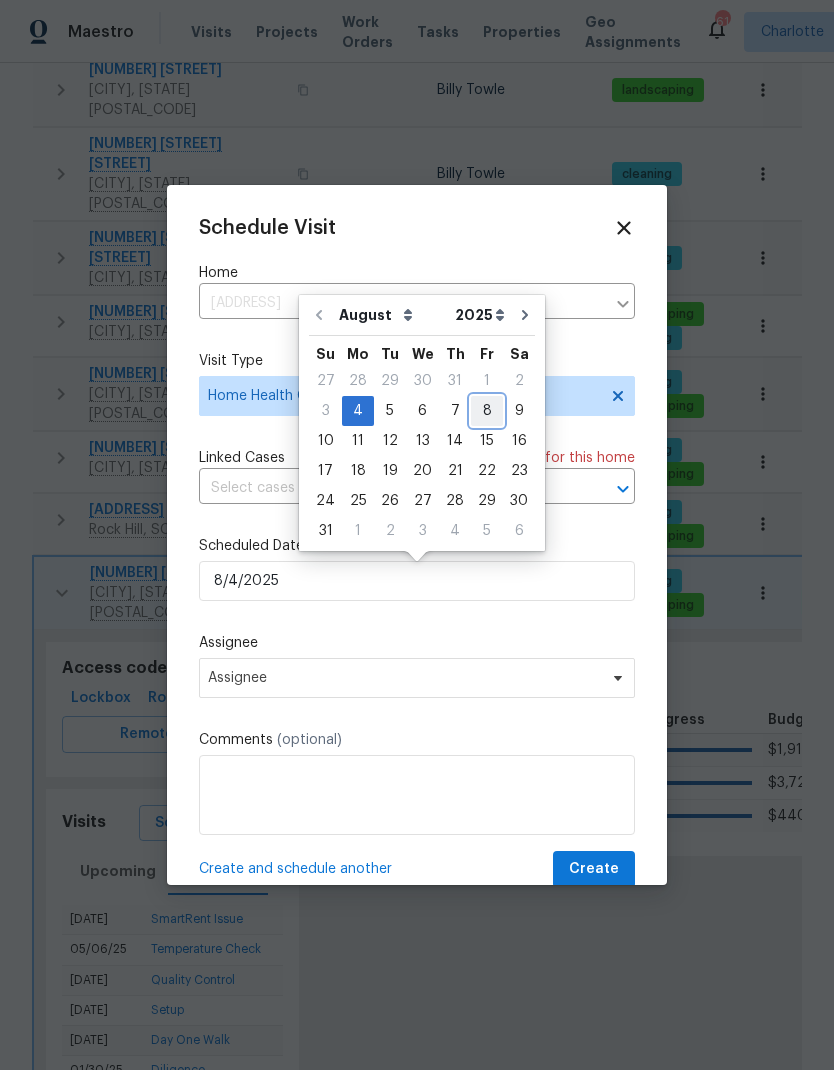 click on "8" at bounding box center (487, 411) 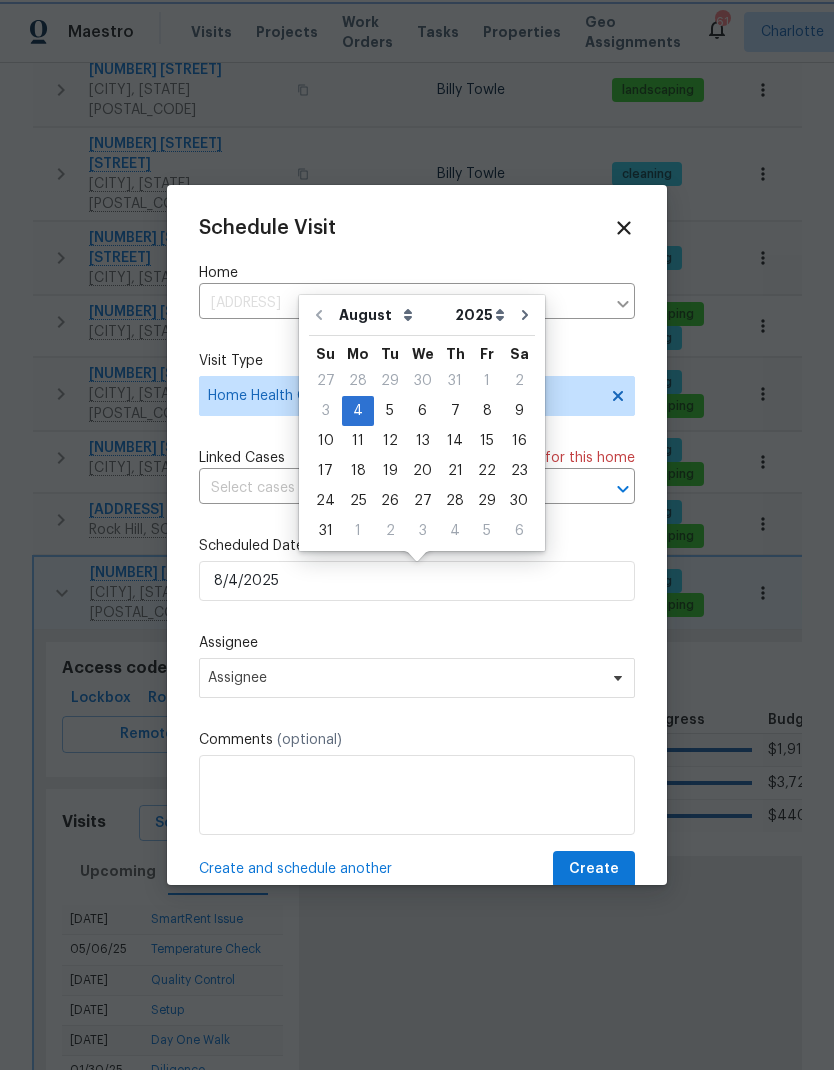 type on "8/8/2025" 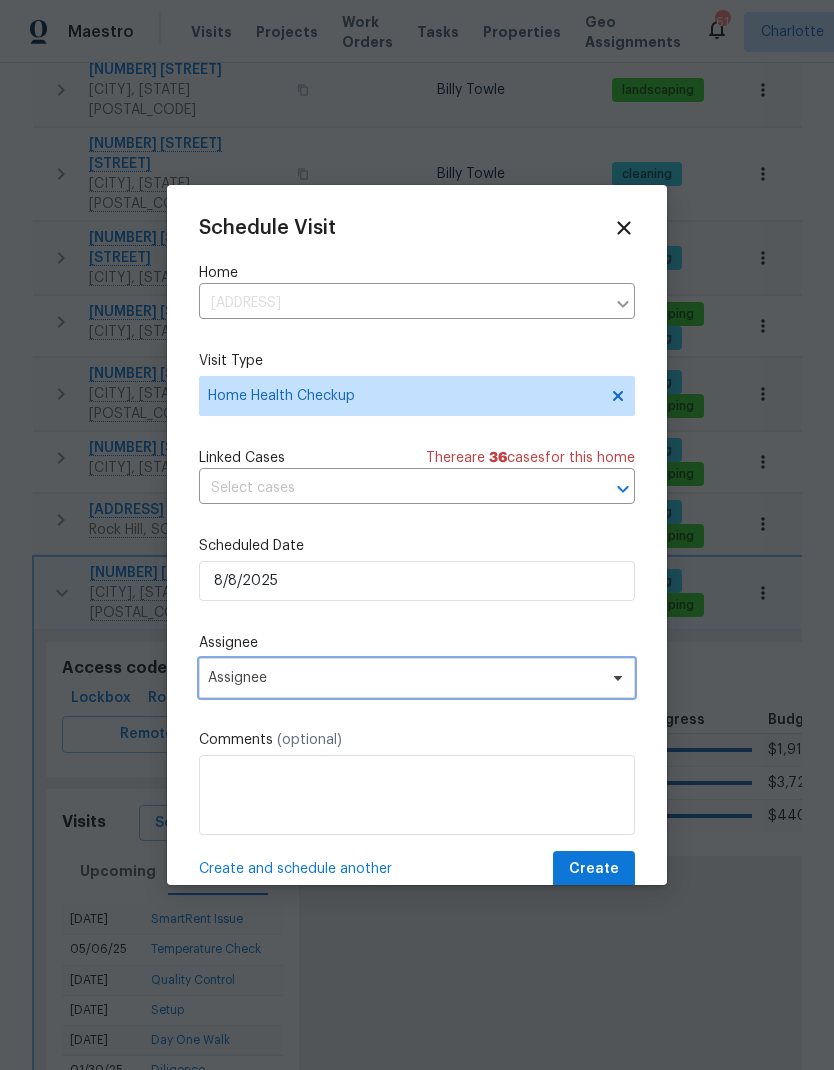 click on "Assignee" at bounding box center (404, 678) 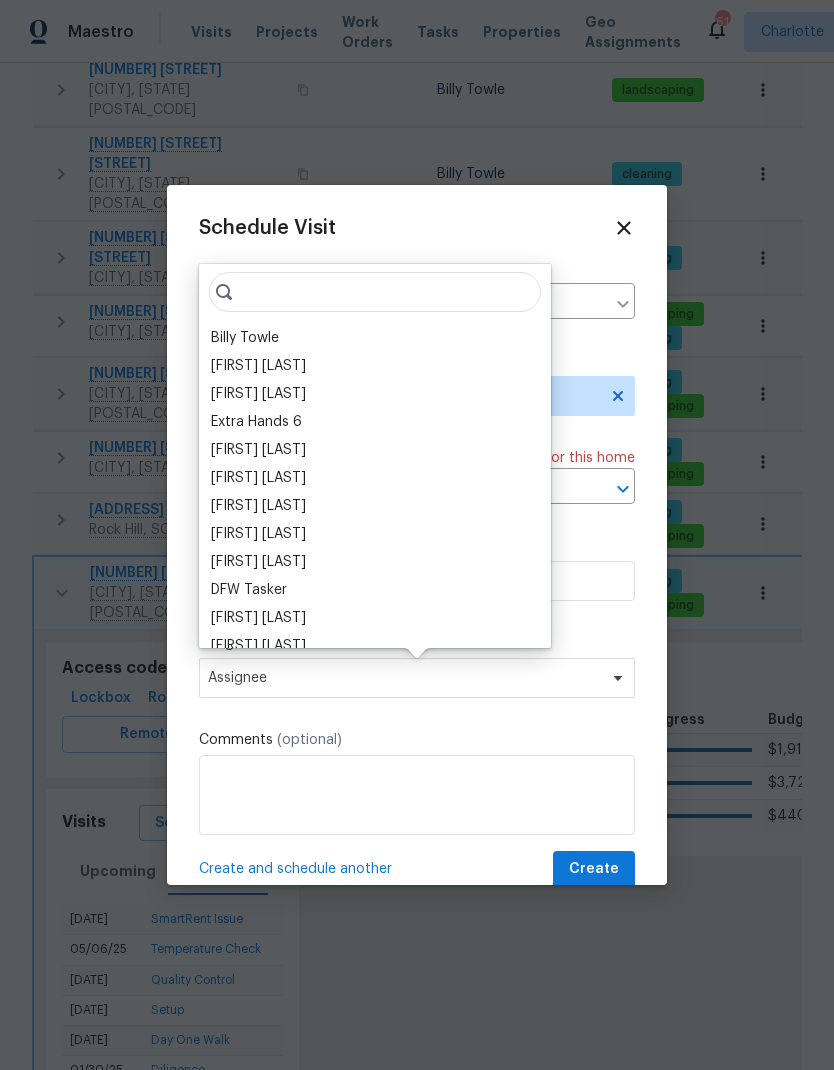 click on "Billy Towle" at bounding box center (245, 338) 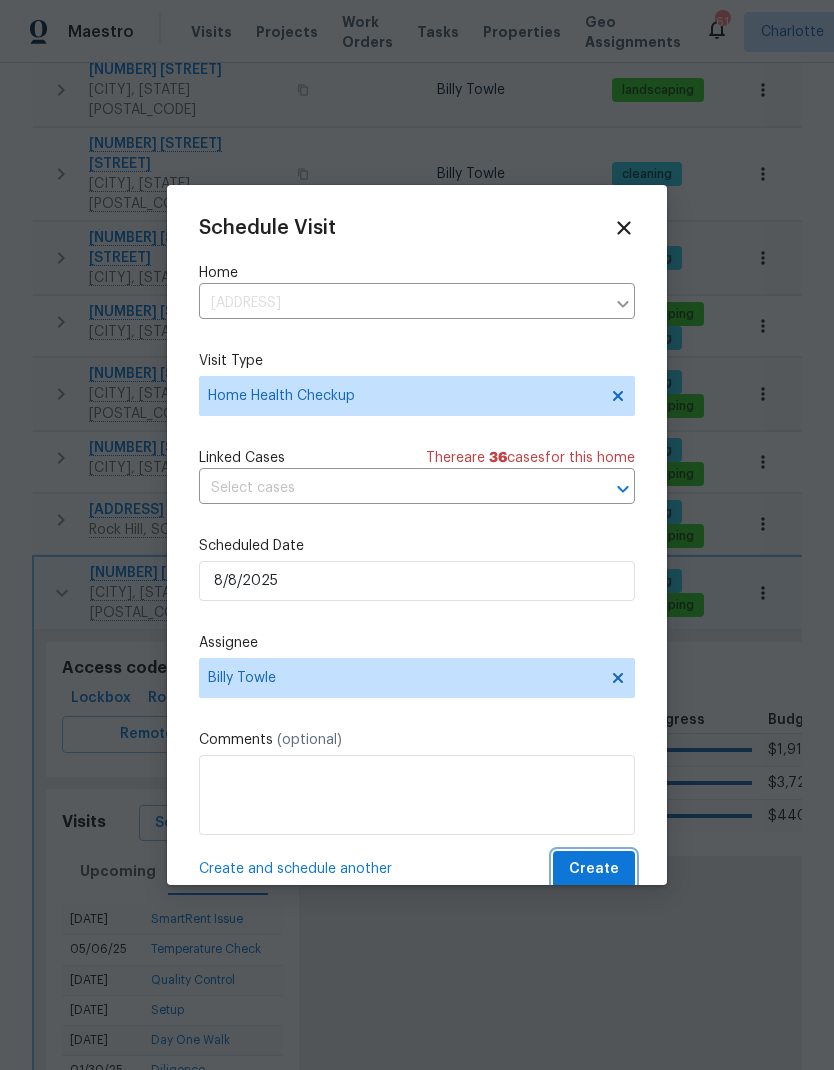click on "Create" at bounding box center (594, 869) 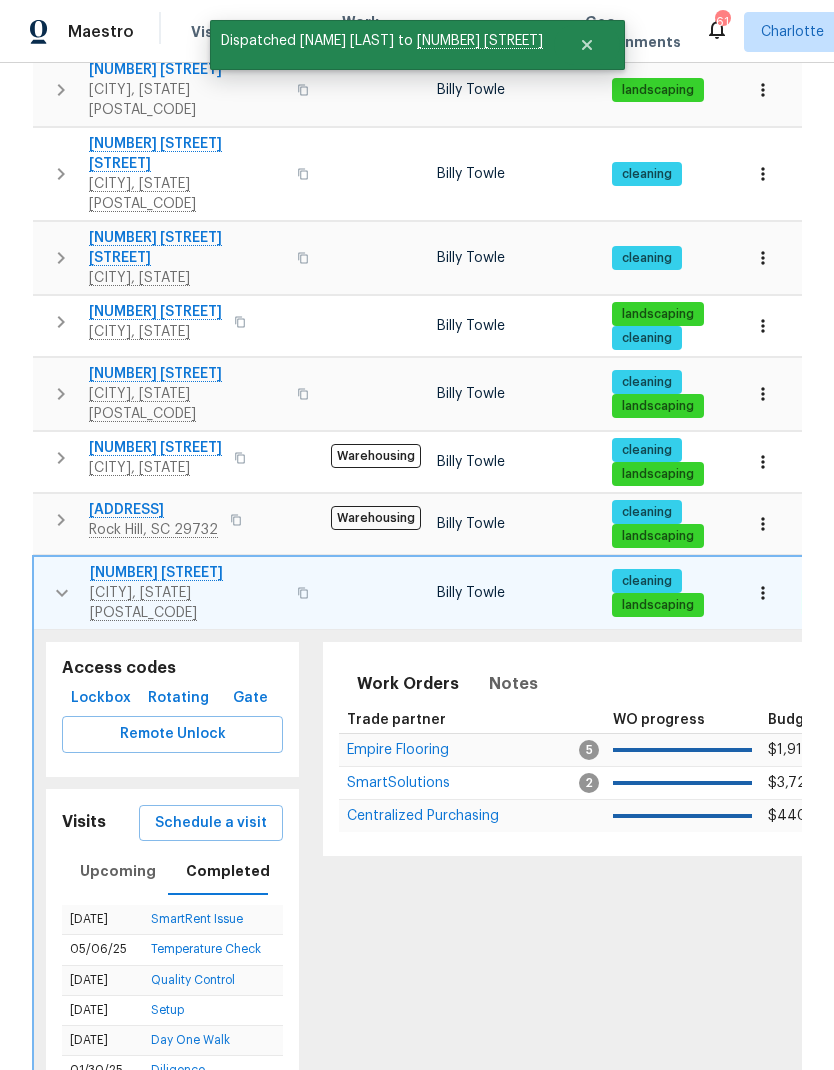 click 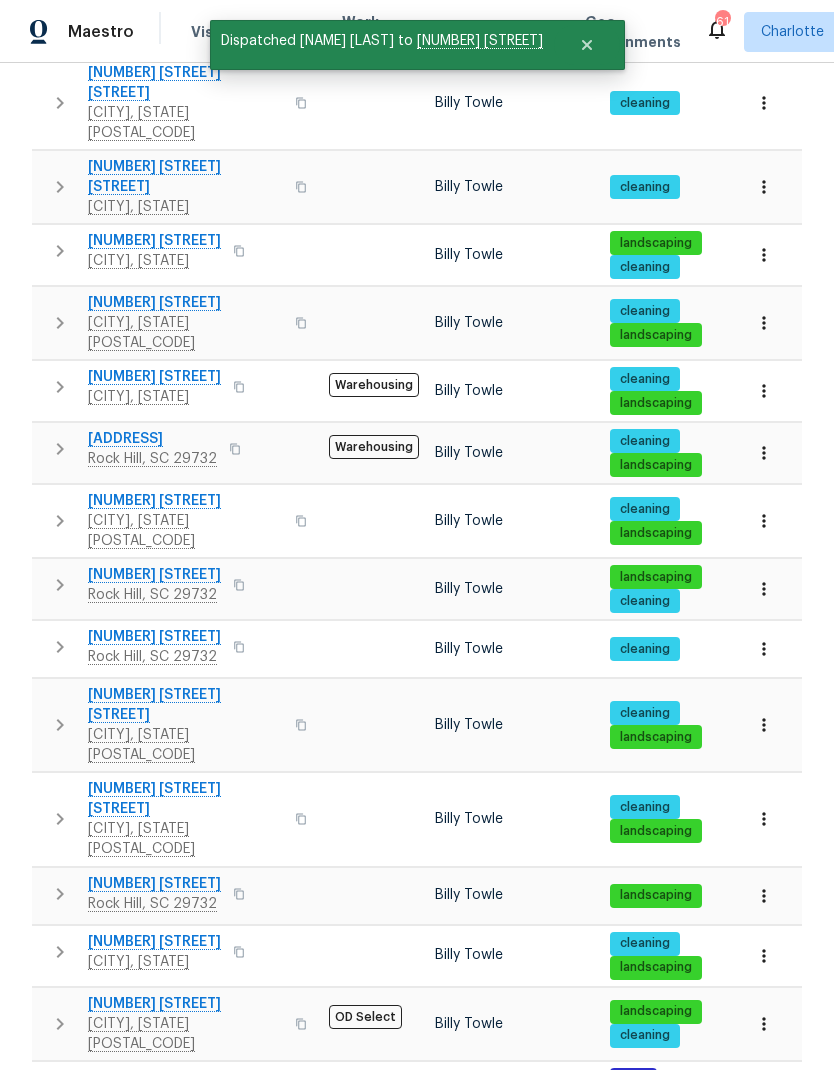 scroll, scrollTop: 574, scrollLeft: 0, axis: vertical 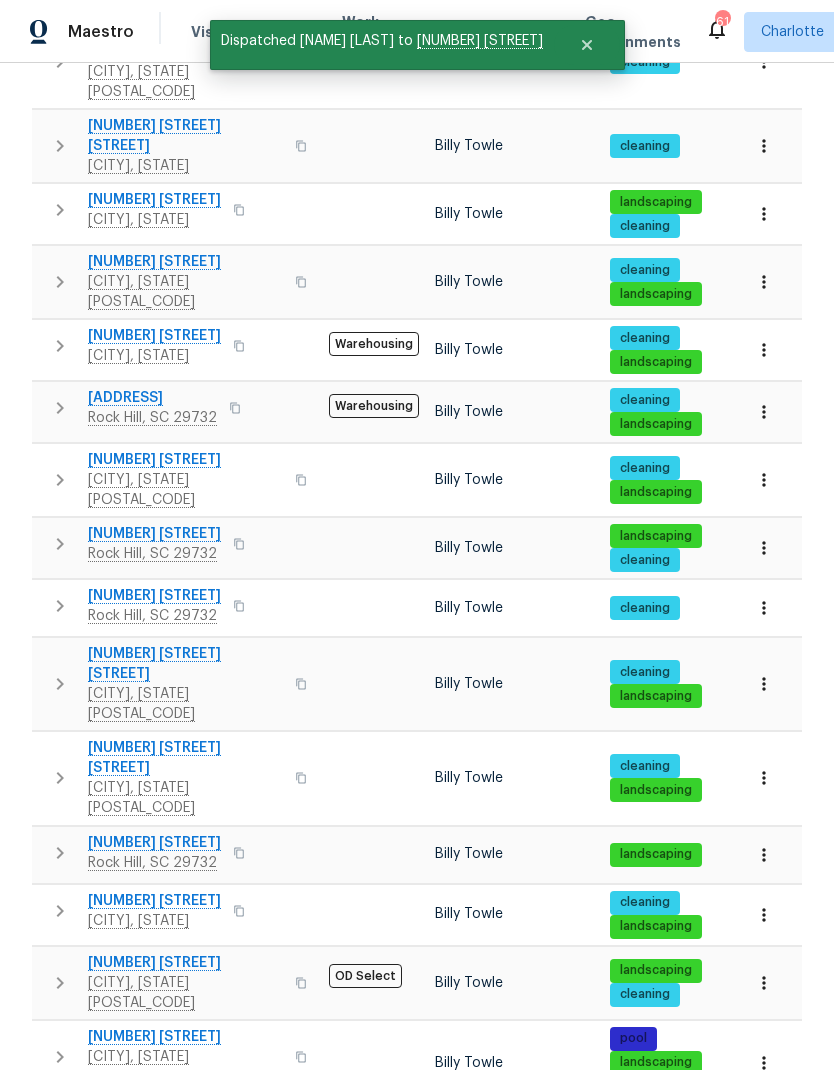 click 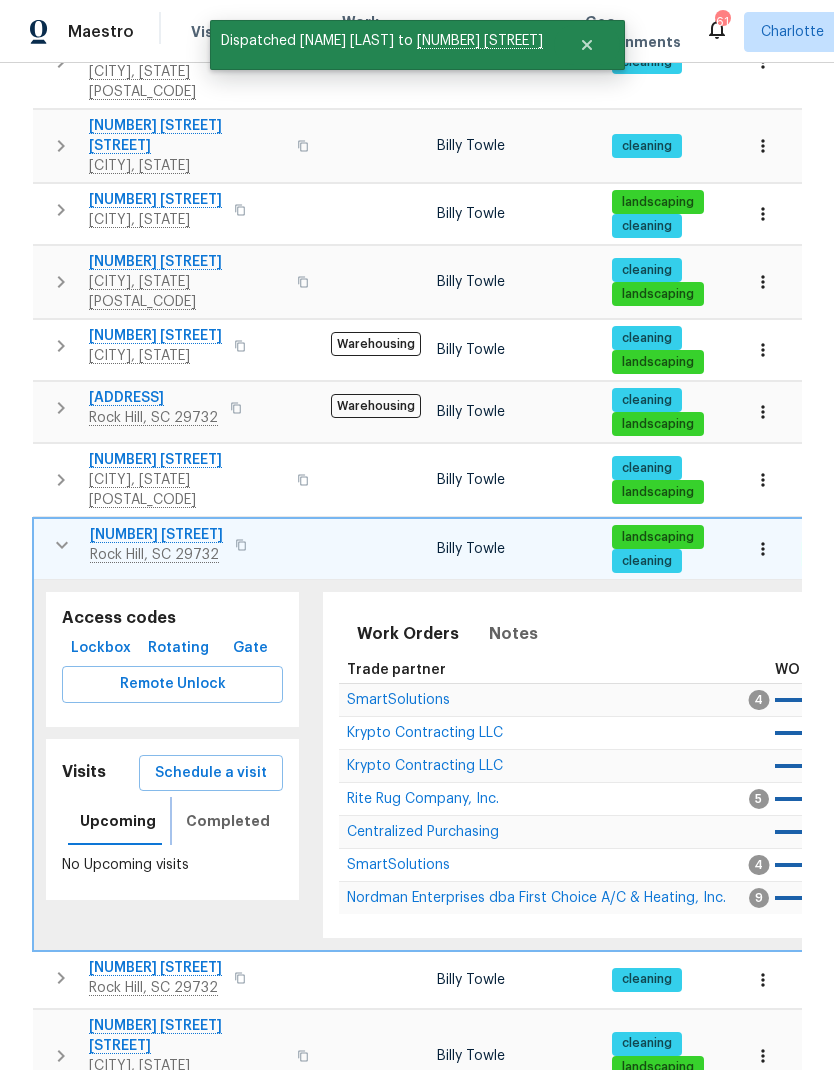 click on "Completed" at bounding box center [228, 821] 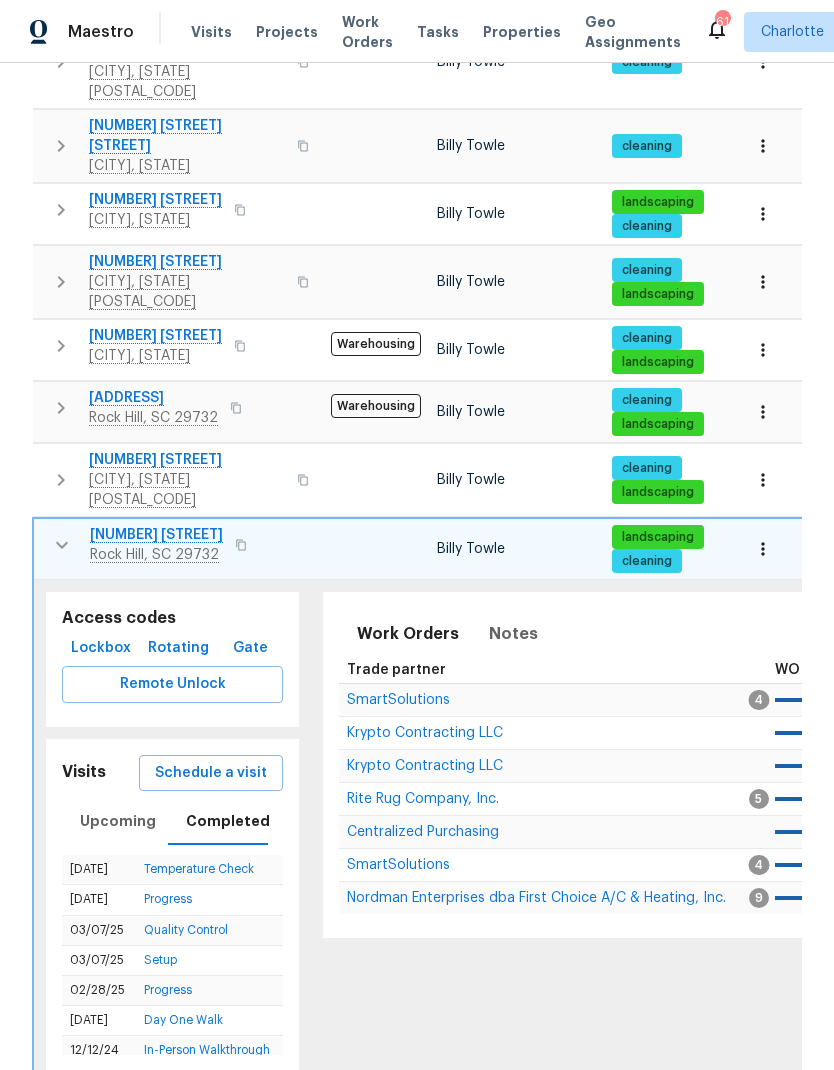click on "Schedule a visit" at bounding box center (211, 773) 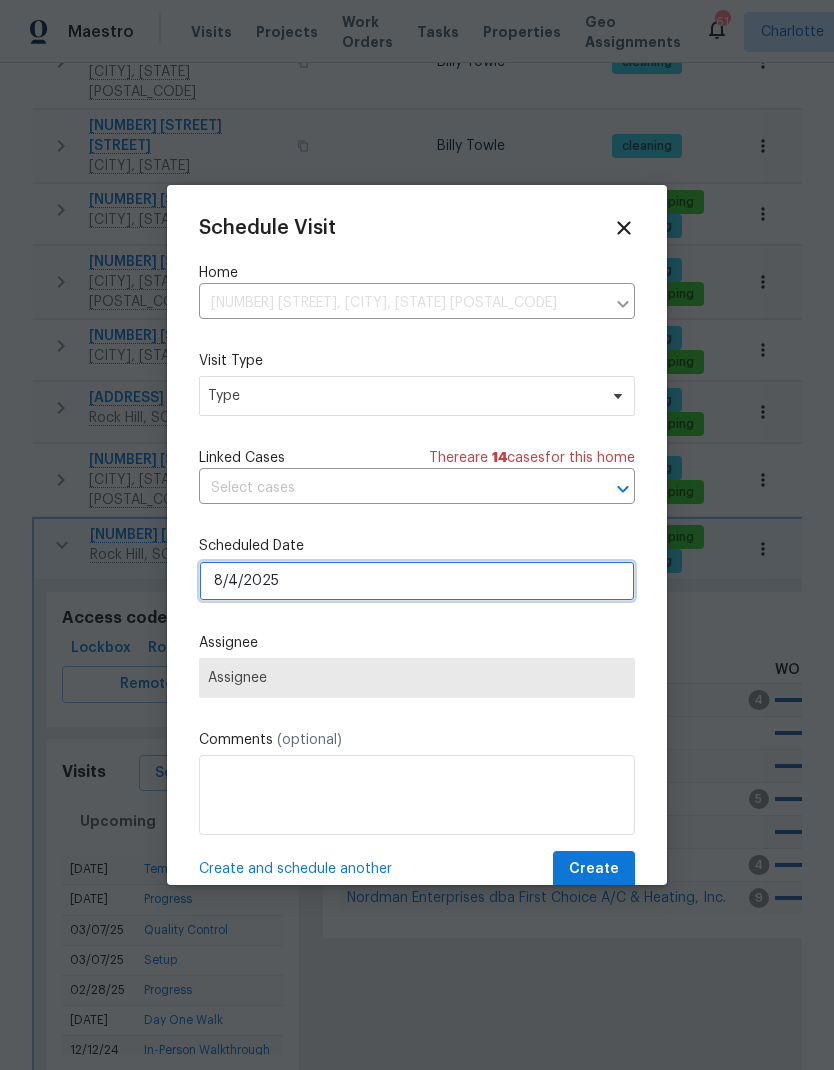 click on "8/4/2025" at bounding box center (417, 581) 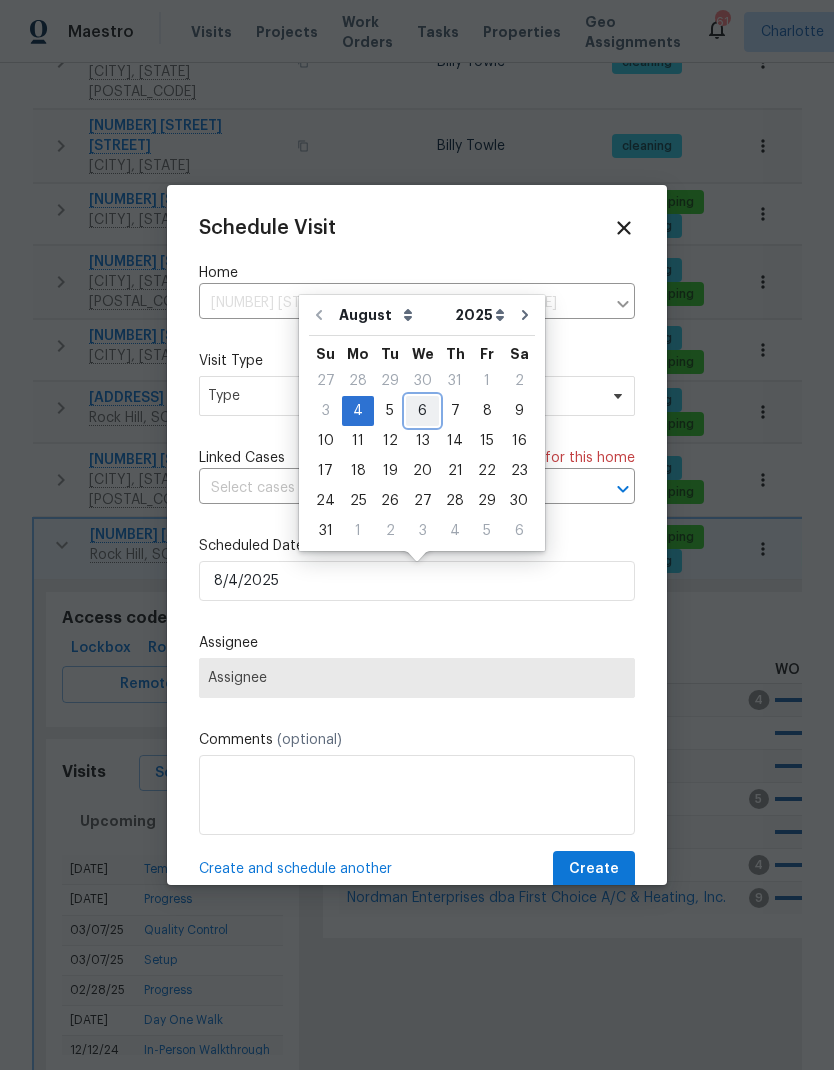 click on "6" at bounding box center (422, 411) 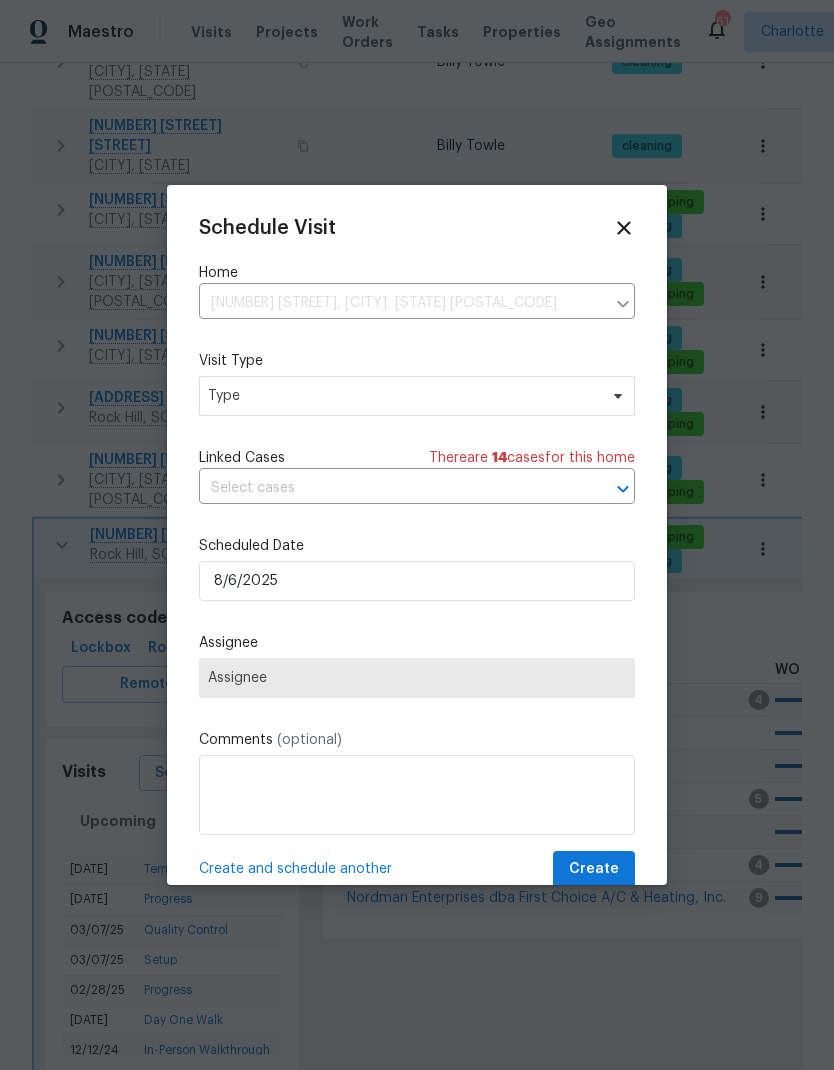 type on "8/6/2025" 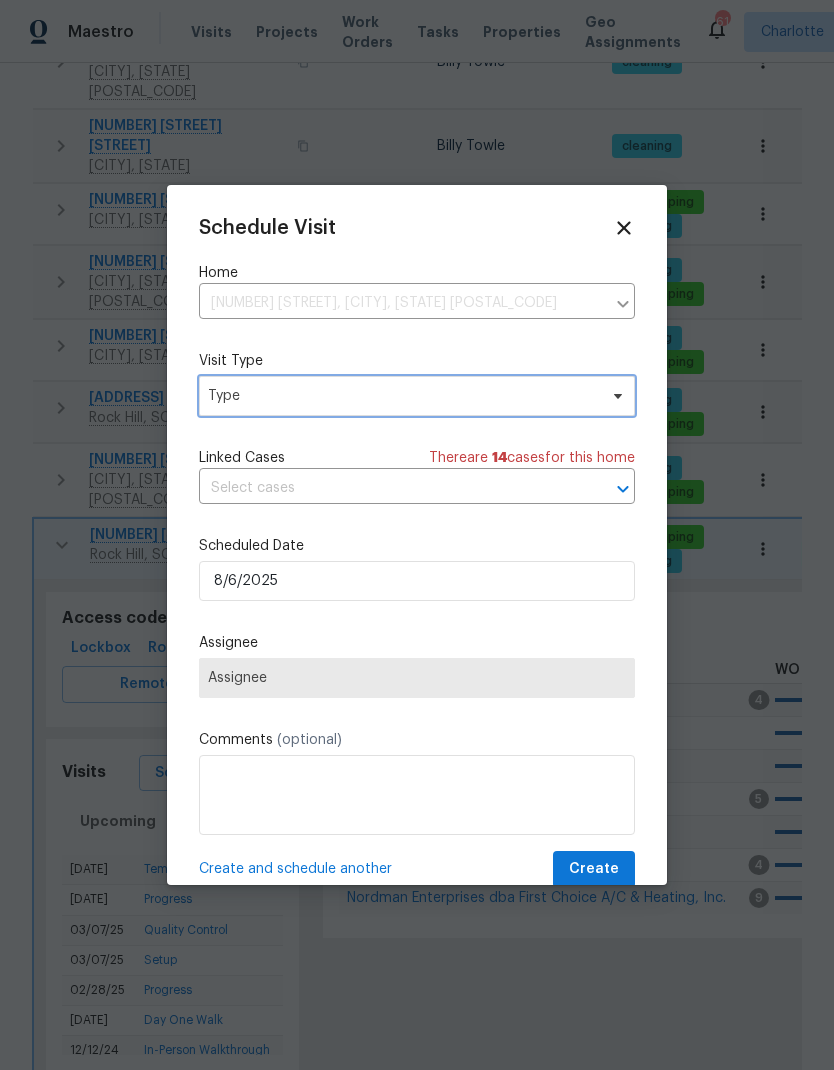 click on "Type" at bounding box center [402, 396] 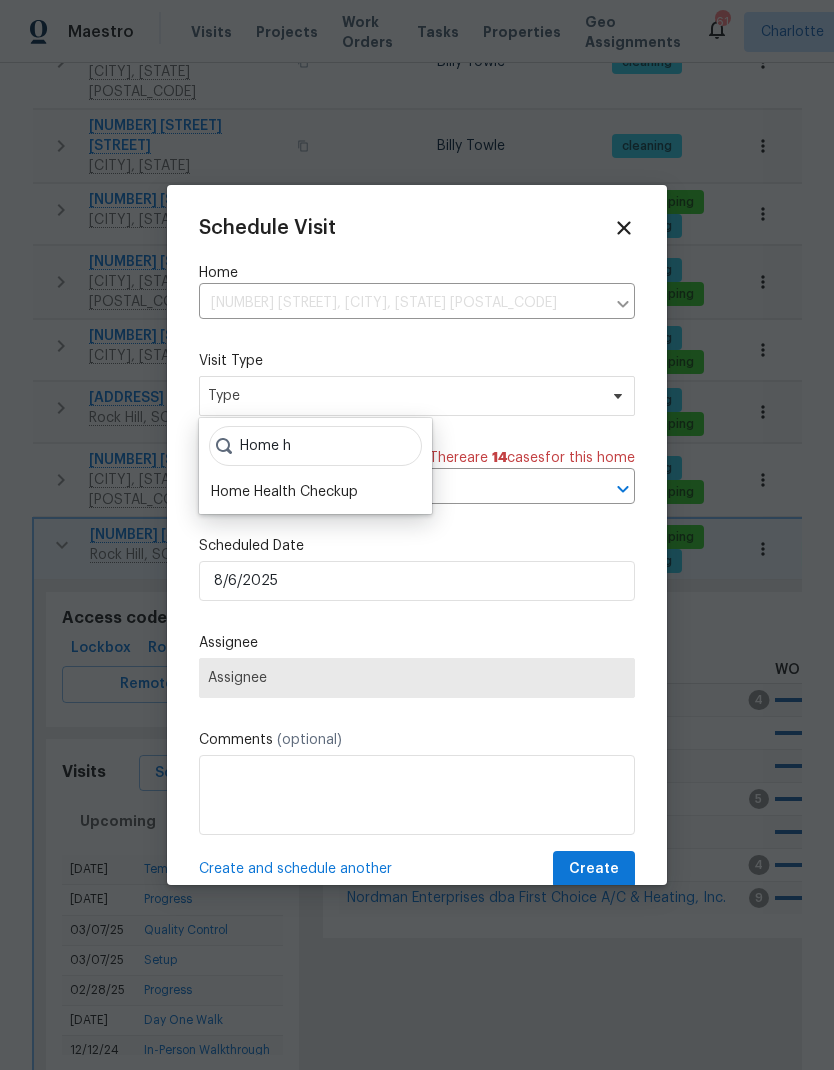 type on "Home h" 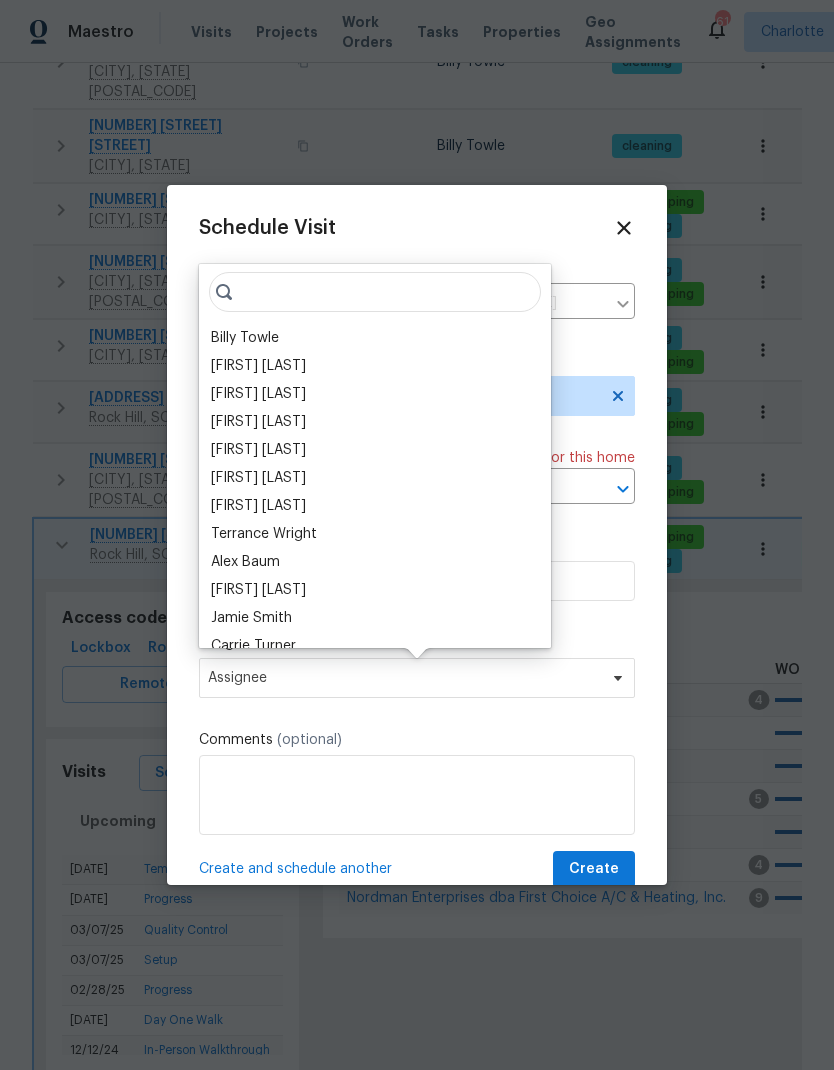 click on "Billy Towle" at bounding box center (245, 338) 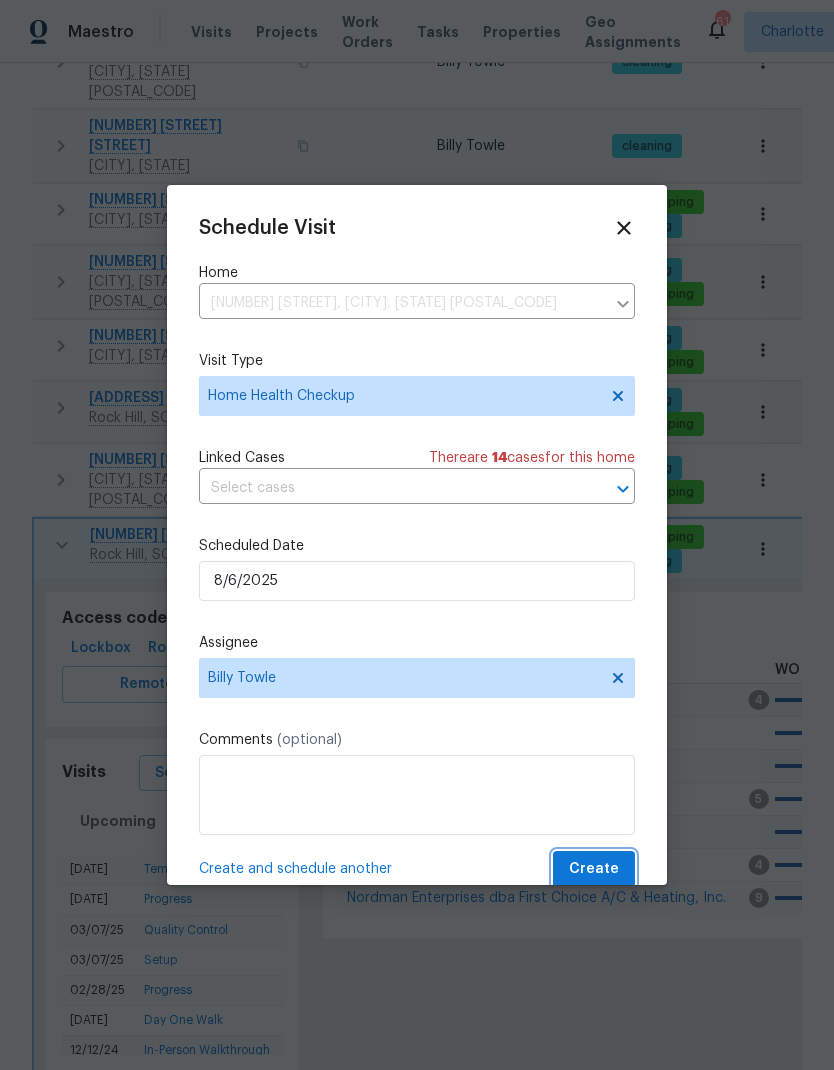 click on "Create" at bounding box center [594, 869] 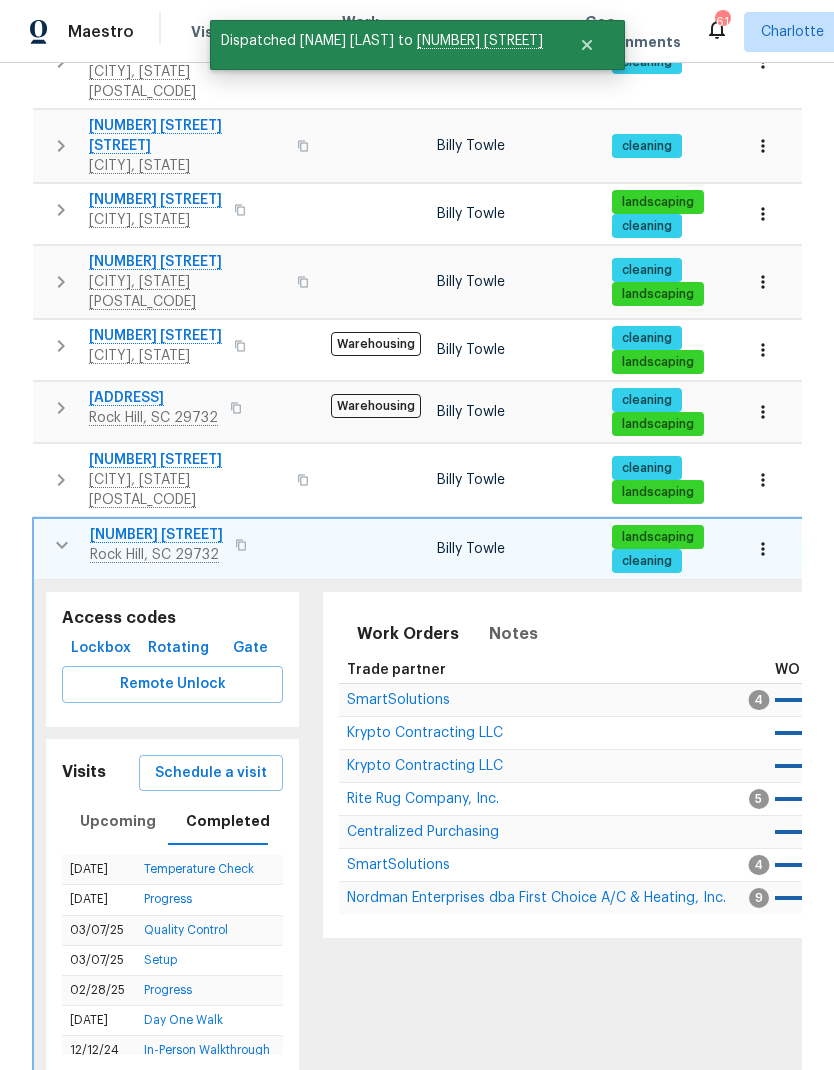 click 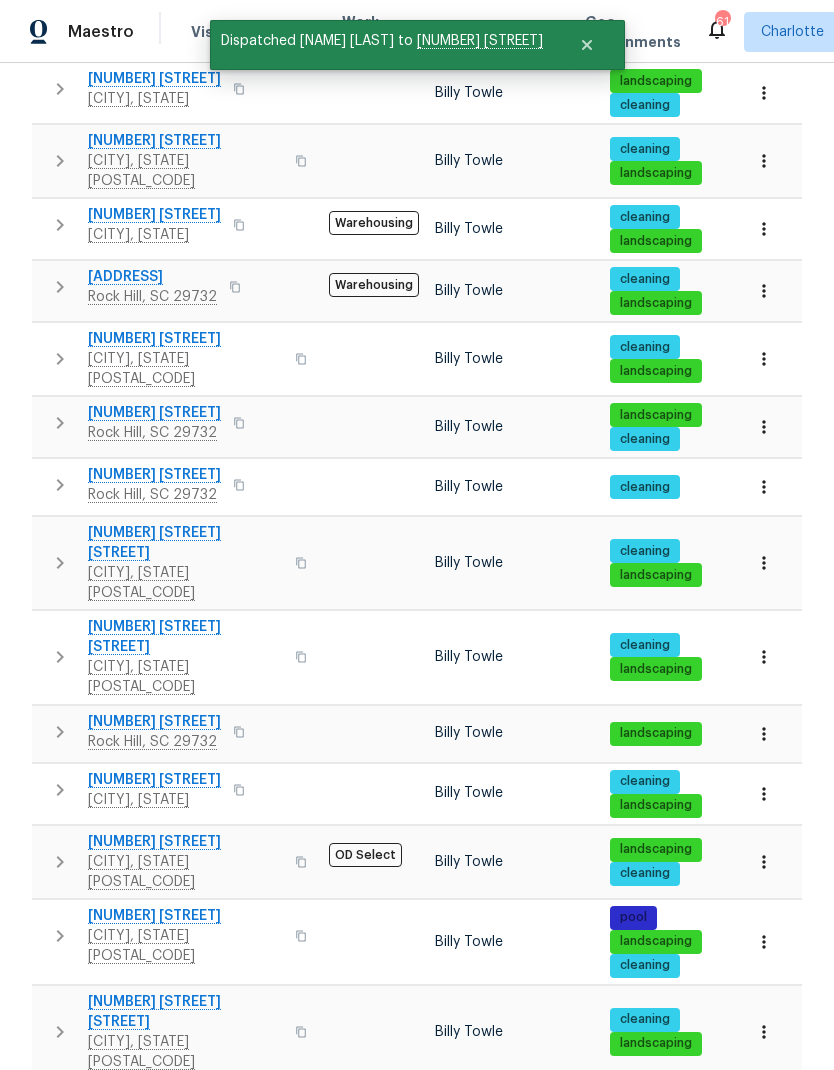 scroll, scrollTop: 698, scrollLeft: 0, axis: vertical 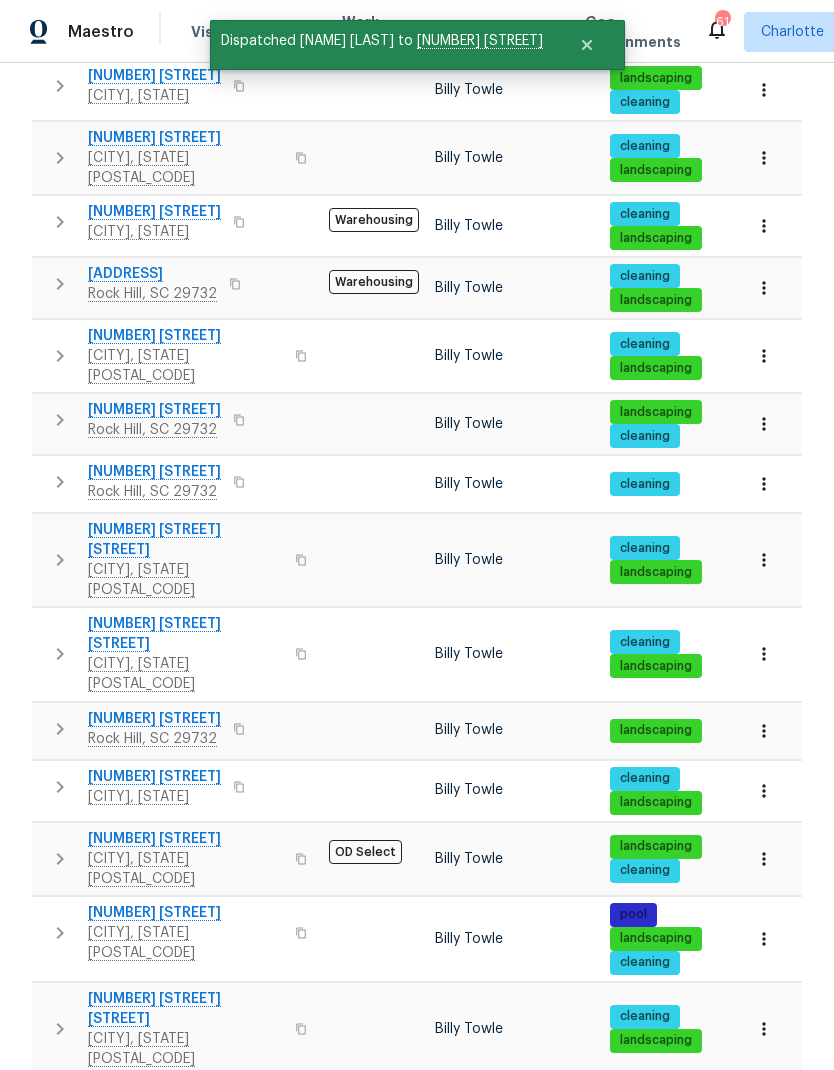 click 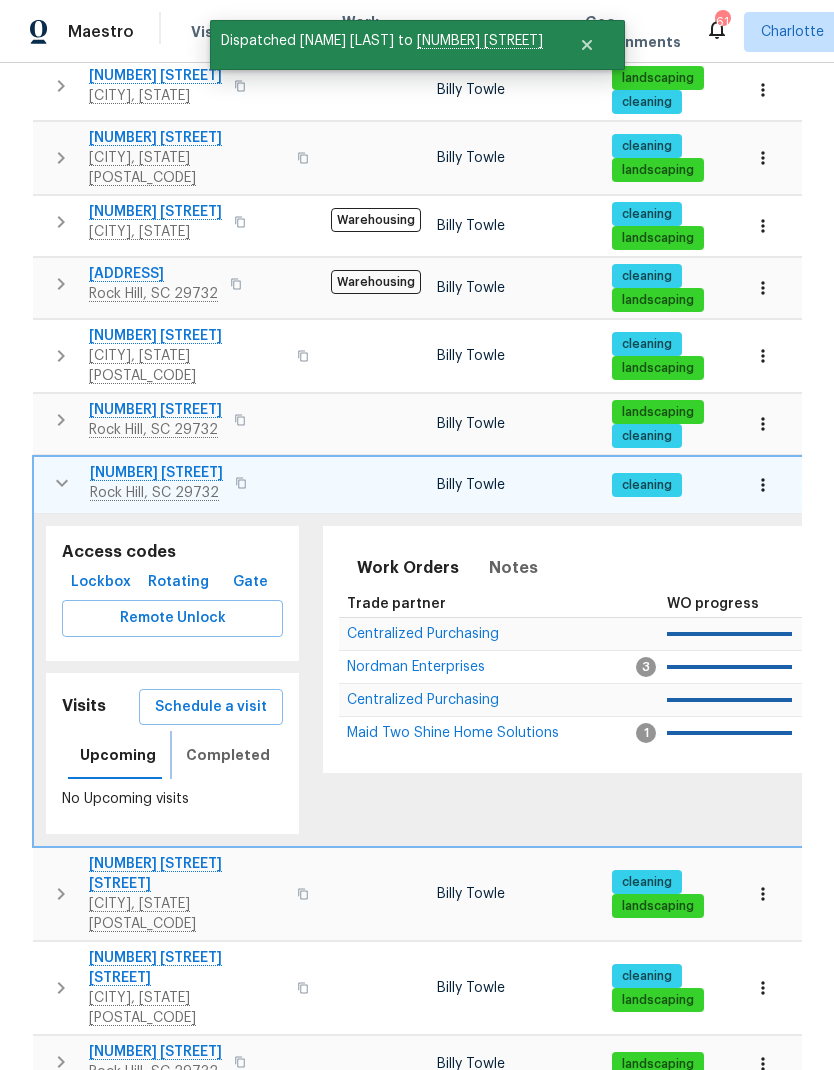 click on "Completed" at bounding box center [228, 755] 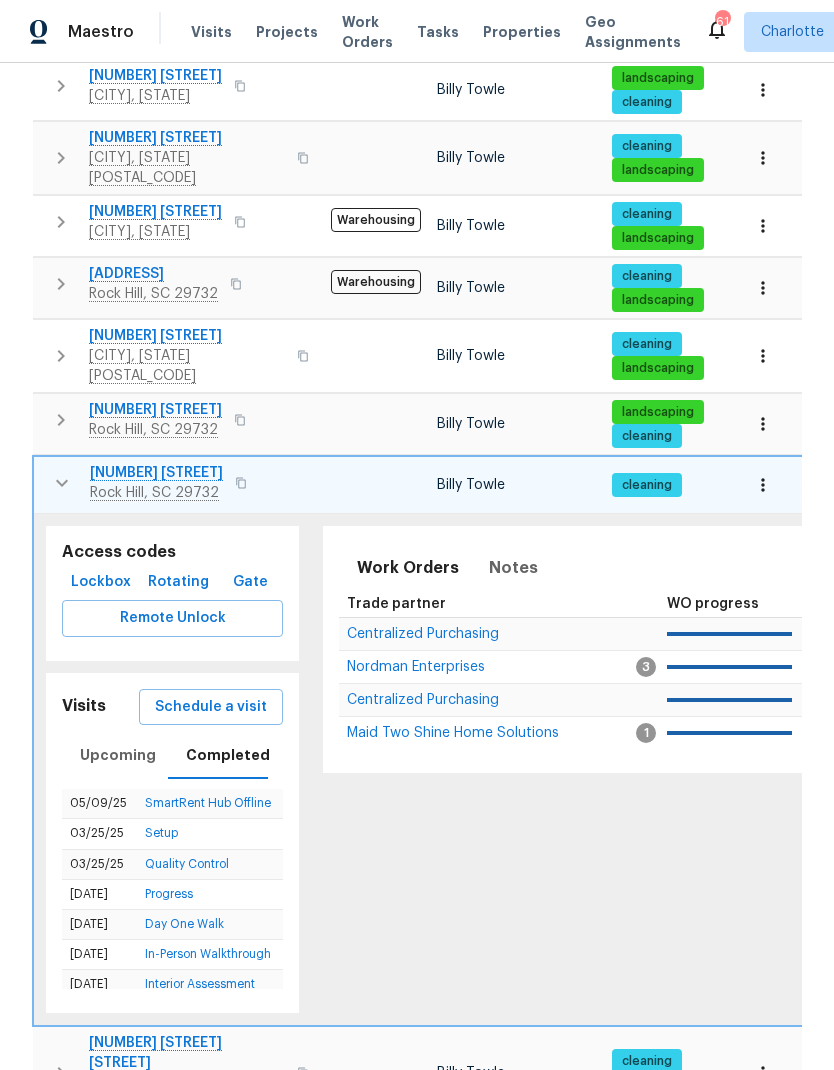 click on "Schedule a visit" at bounding box center (211, 707) 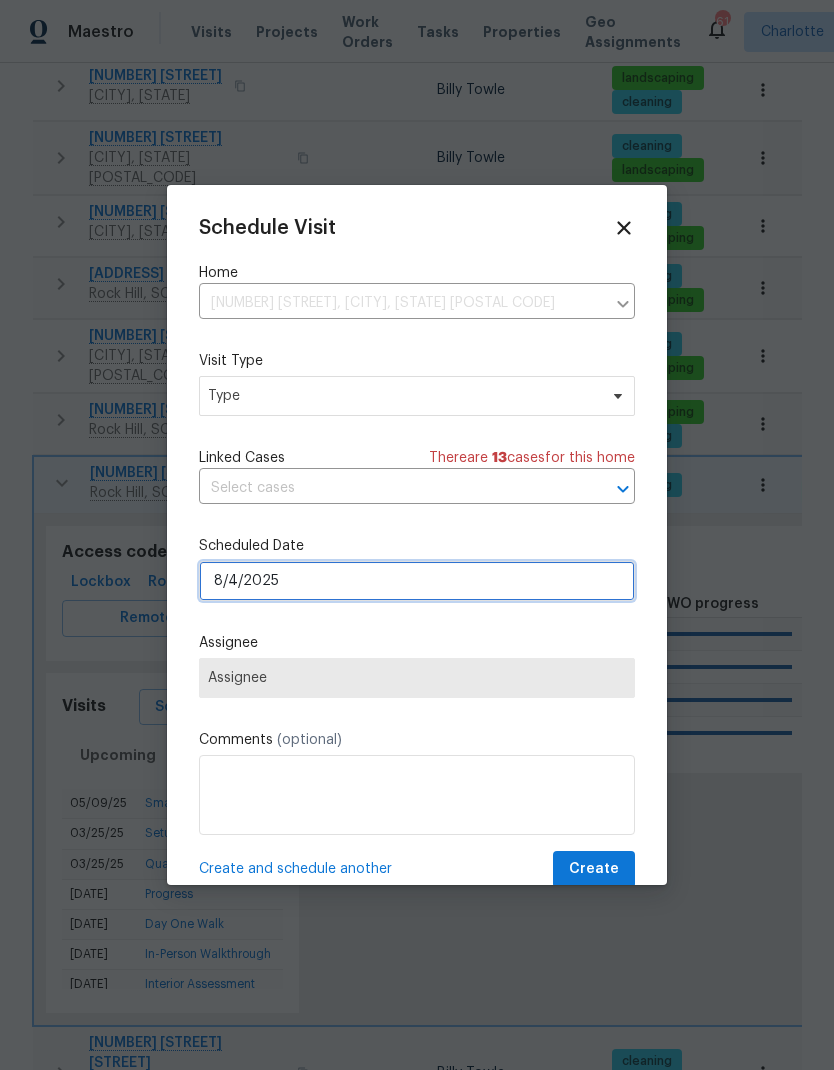 click on "8/4/2025" at bounding box center (417, 581) 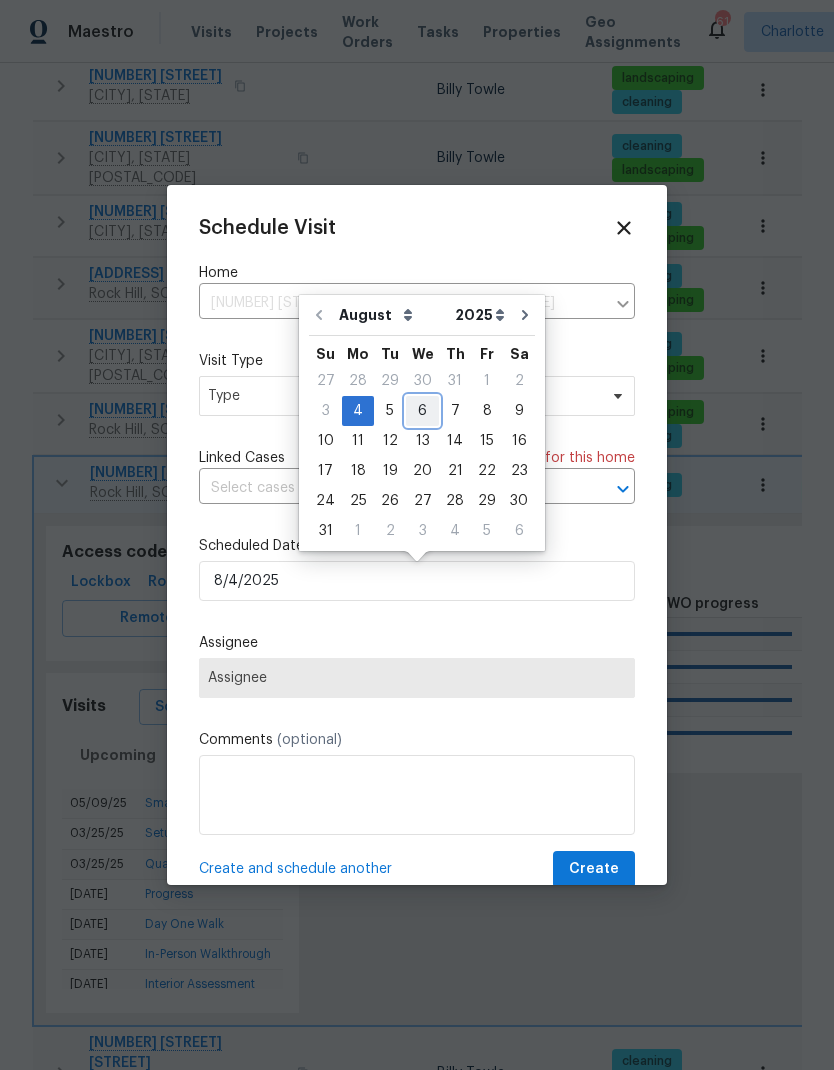 click on "6" at bounding box center (422, 411) 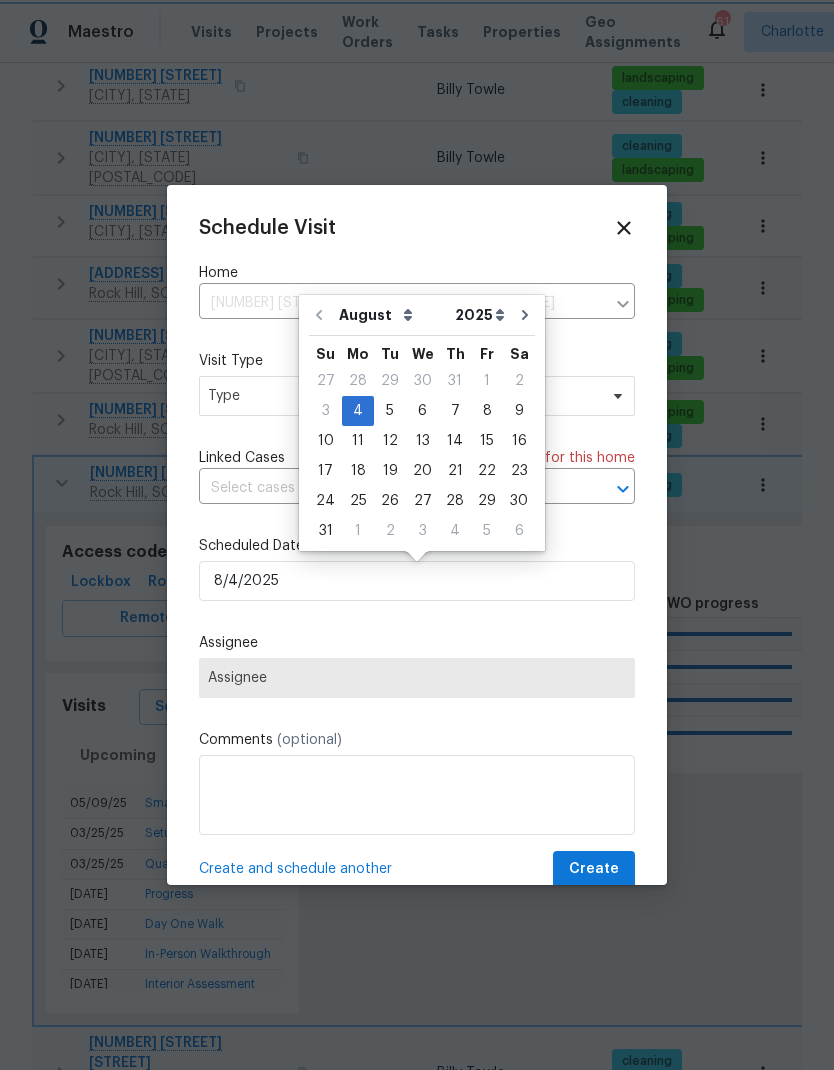 type on "8/6/2025" 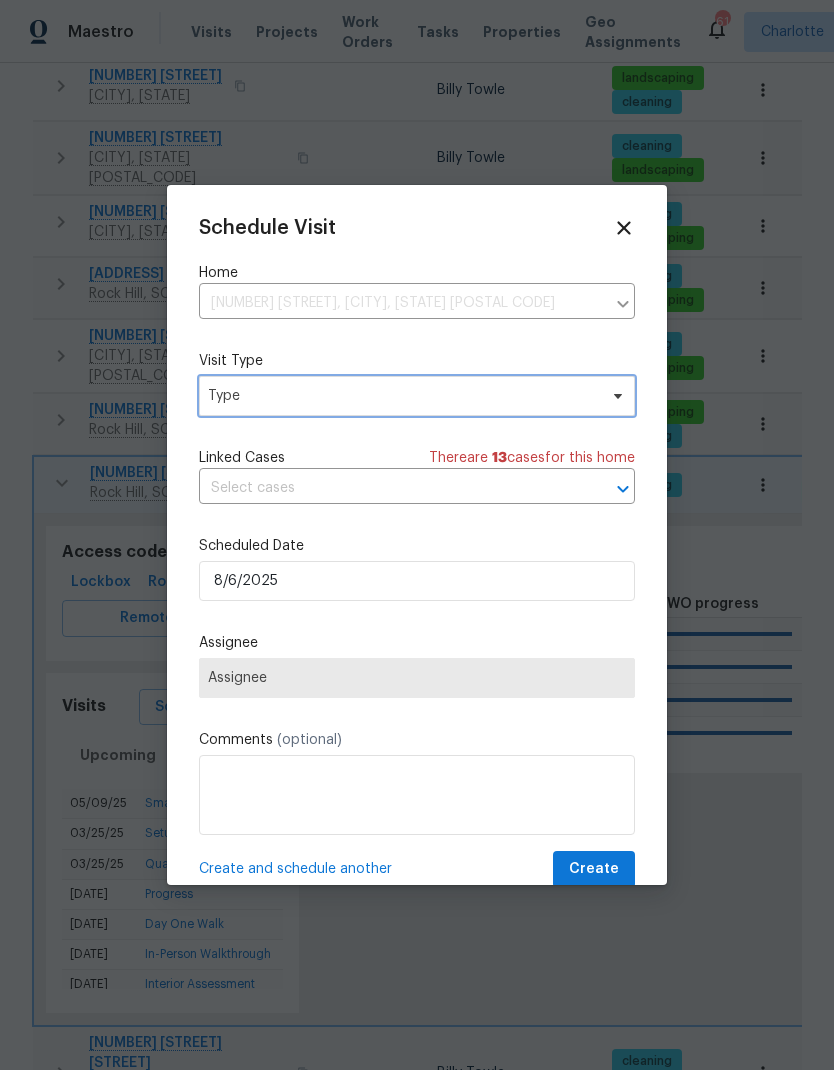 click on "Type" at bounding box center [402, 396] 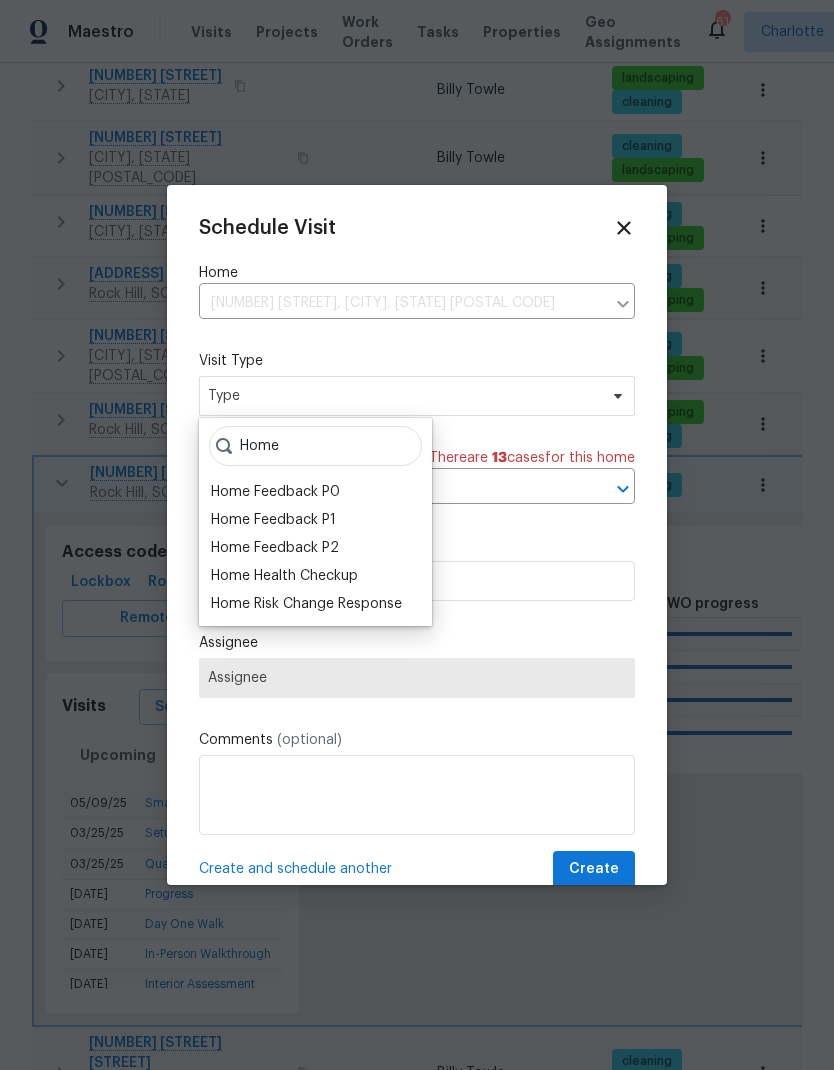 type on "Home" 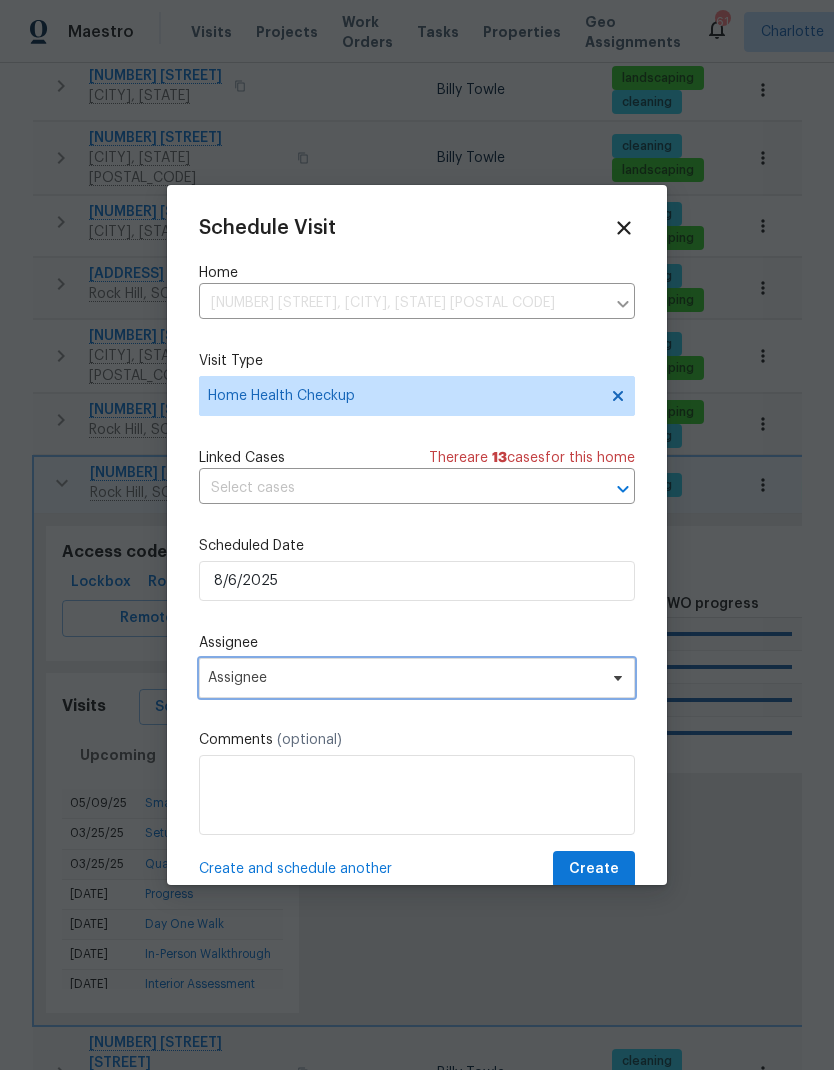 click on "Assignee" at bounding box center (404, 678) 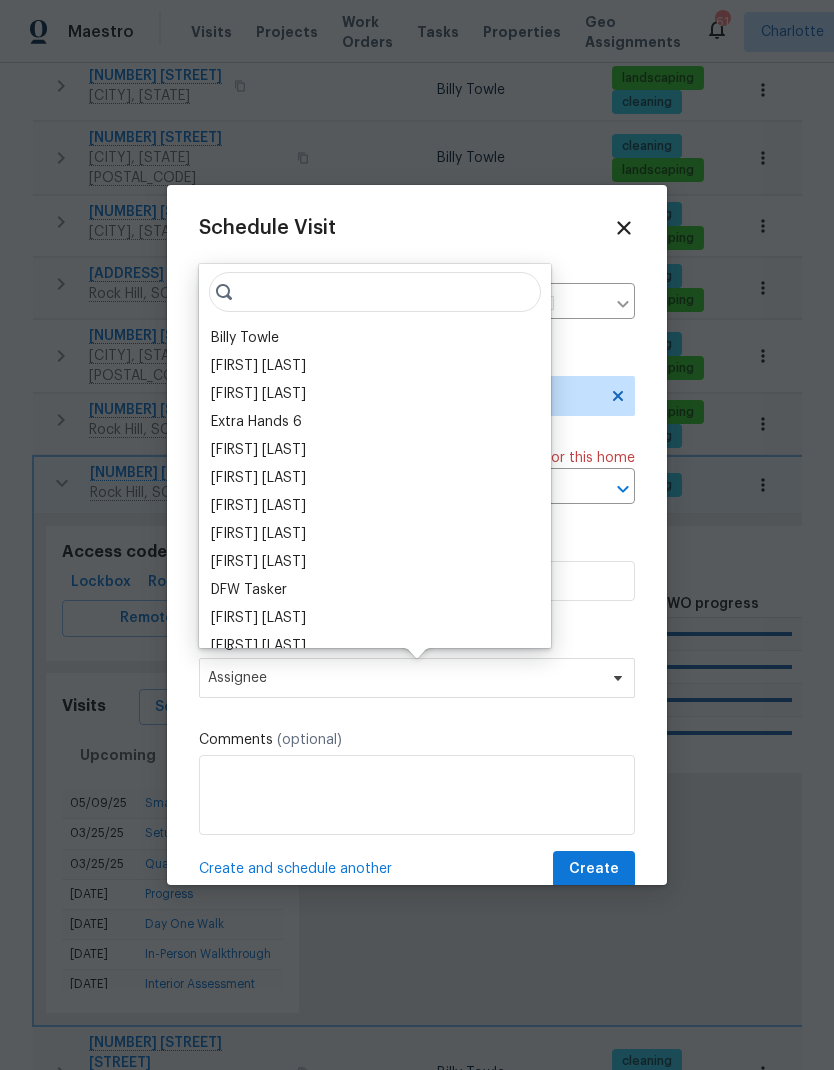 click on "Billy Towle" at bounding box center (245, 338) 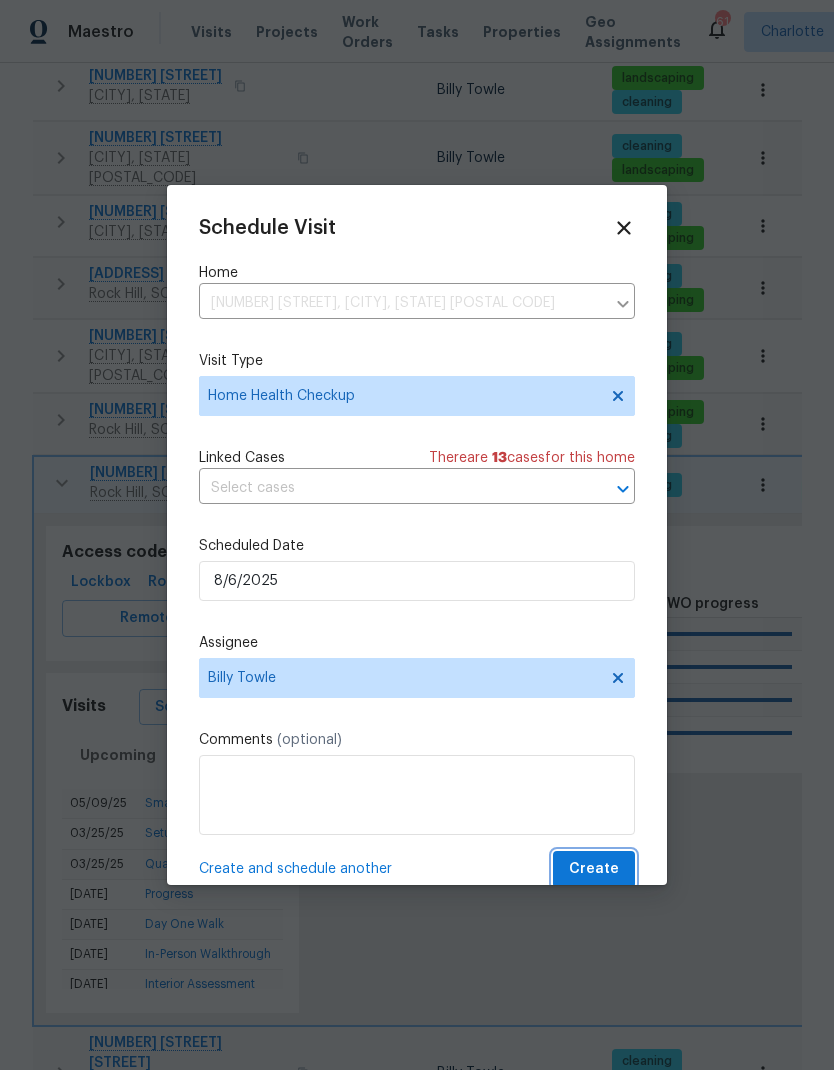 click on "Create" at bounding box center (594, 869) 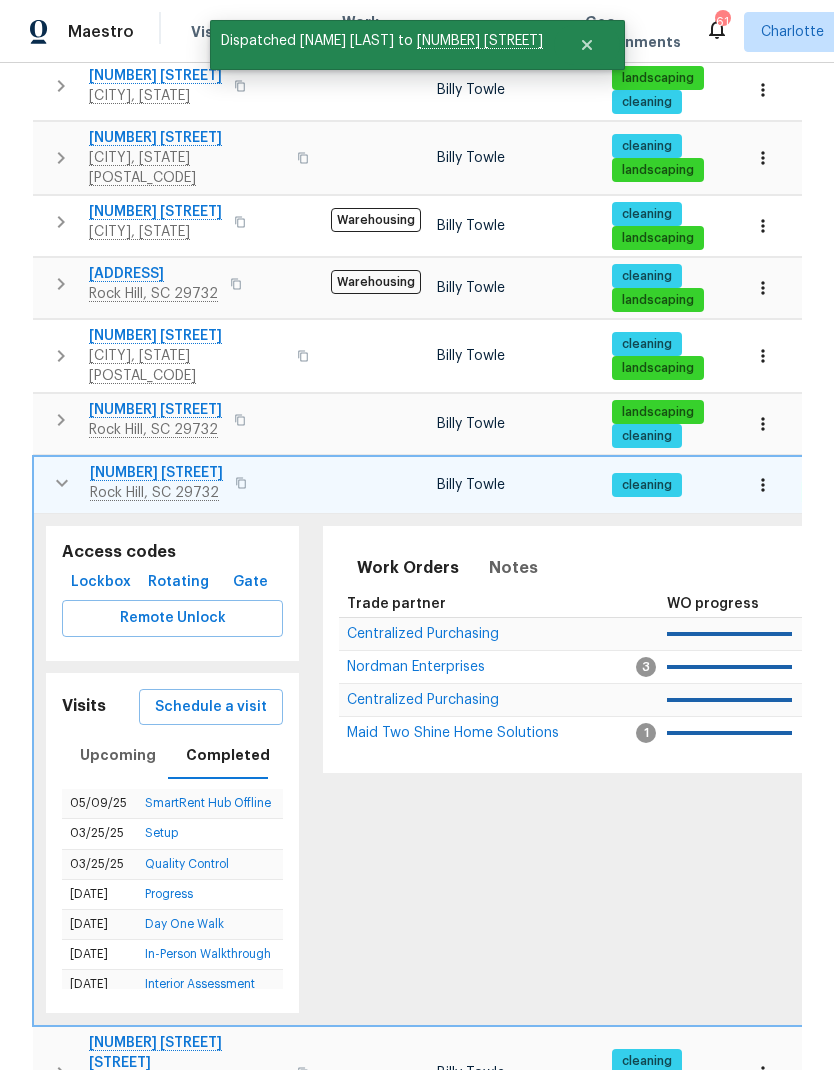 click 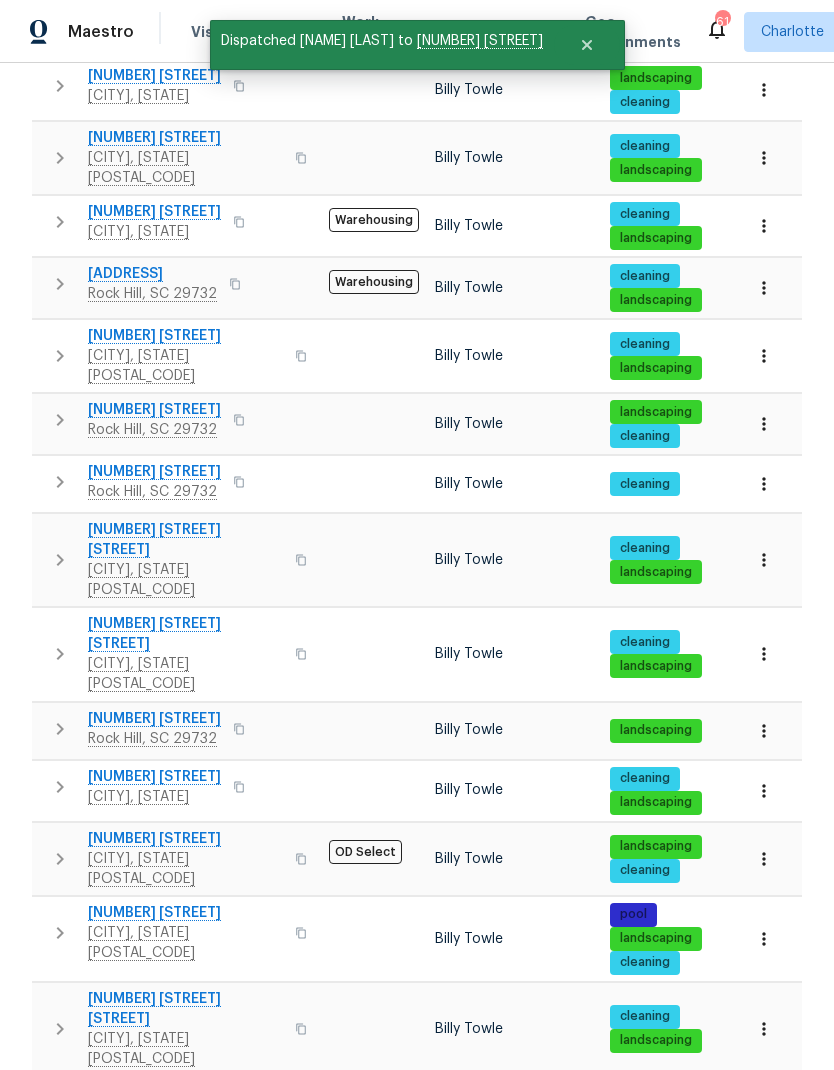 click 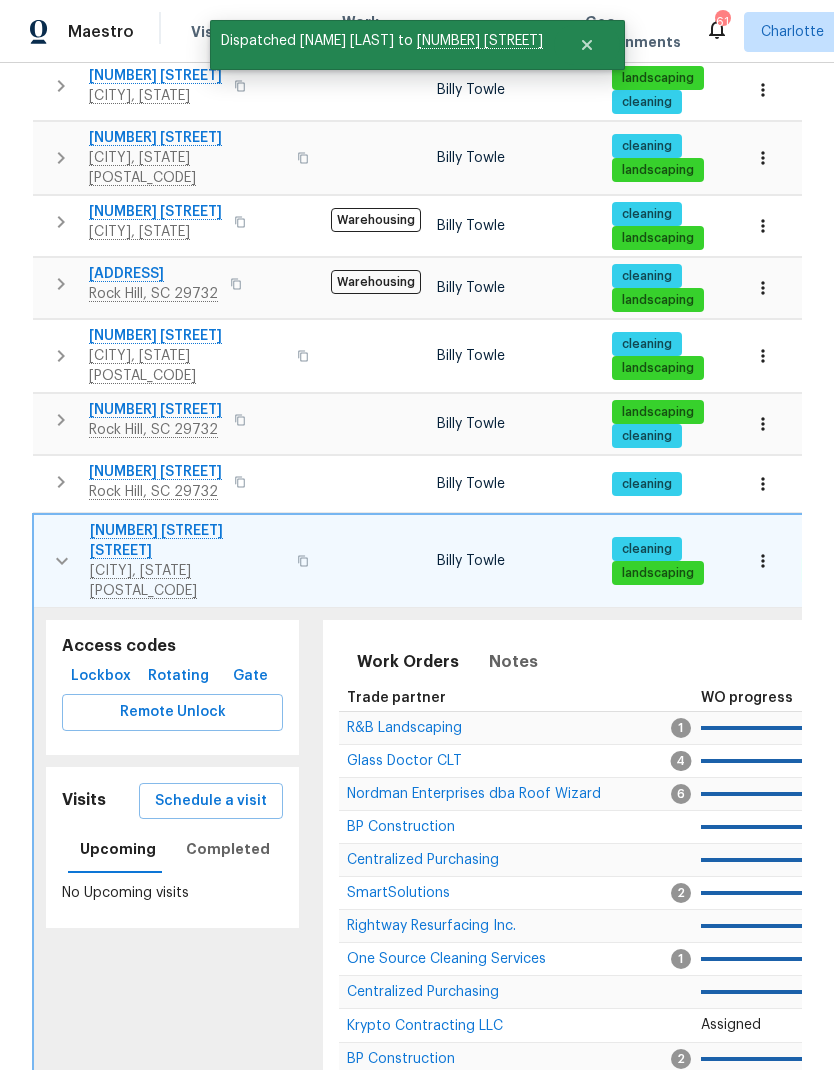 click 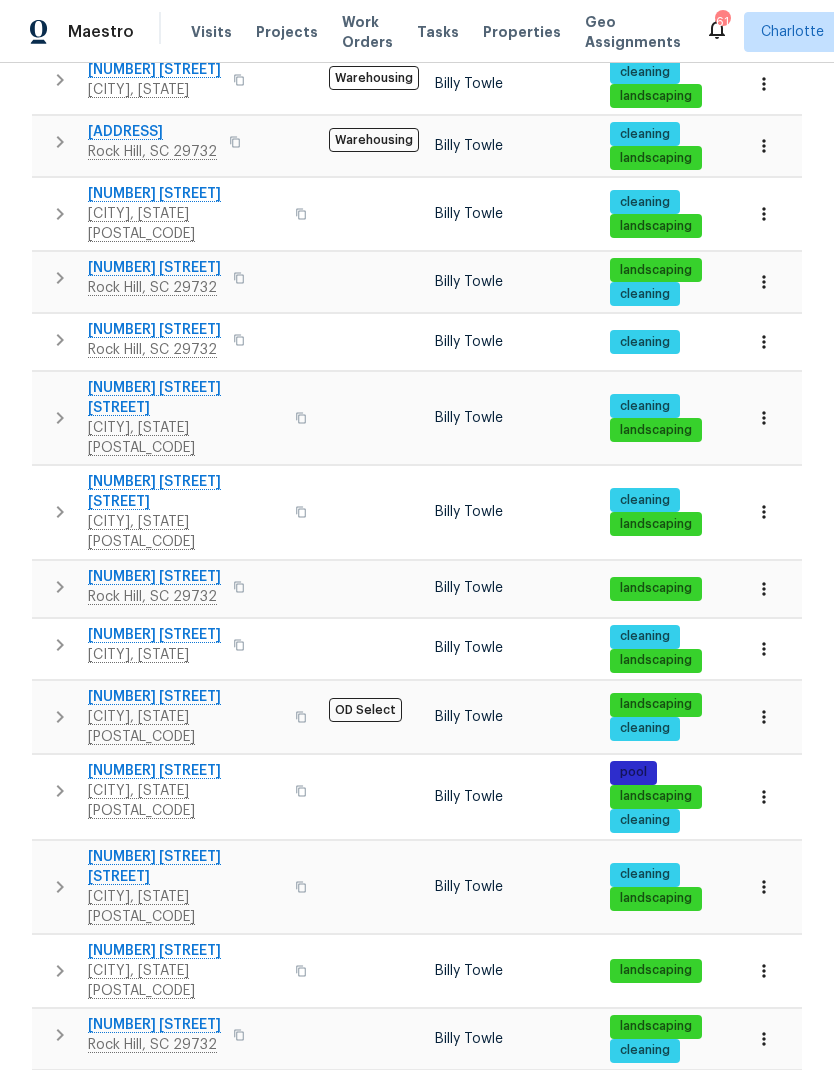 scroll, scrollTop: 843, scrollLeft: 0, axis: vertical 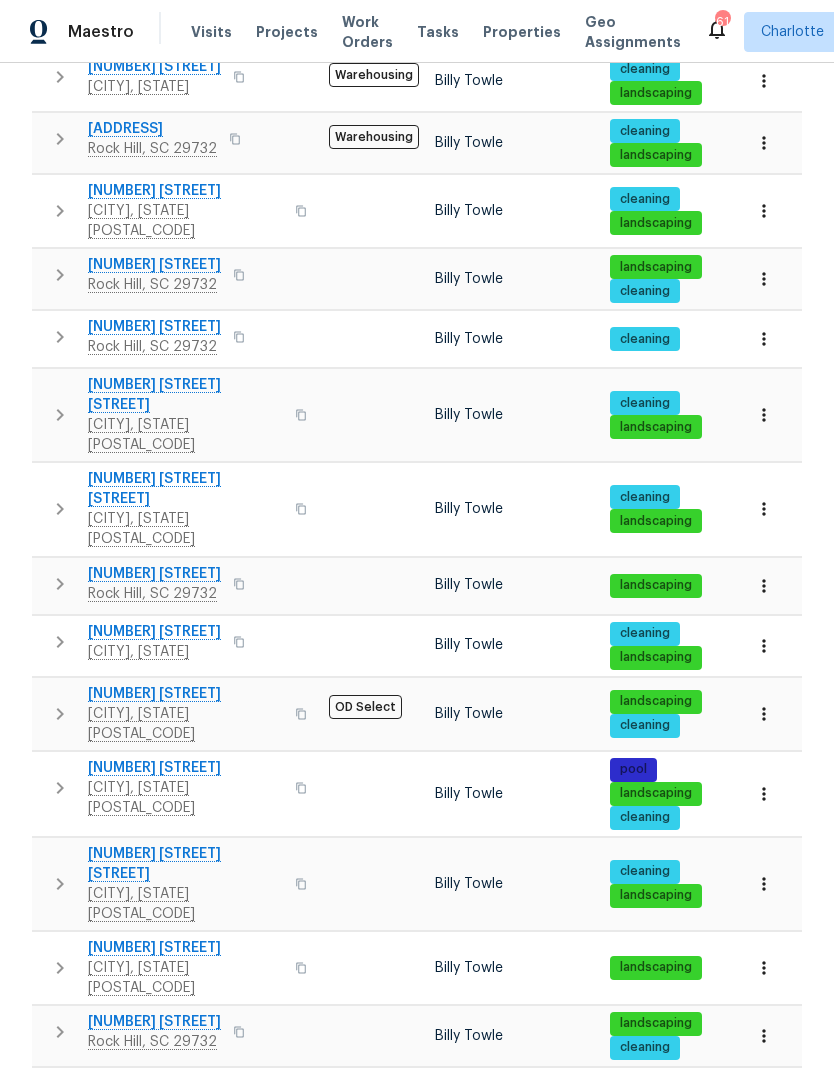 click 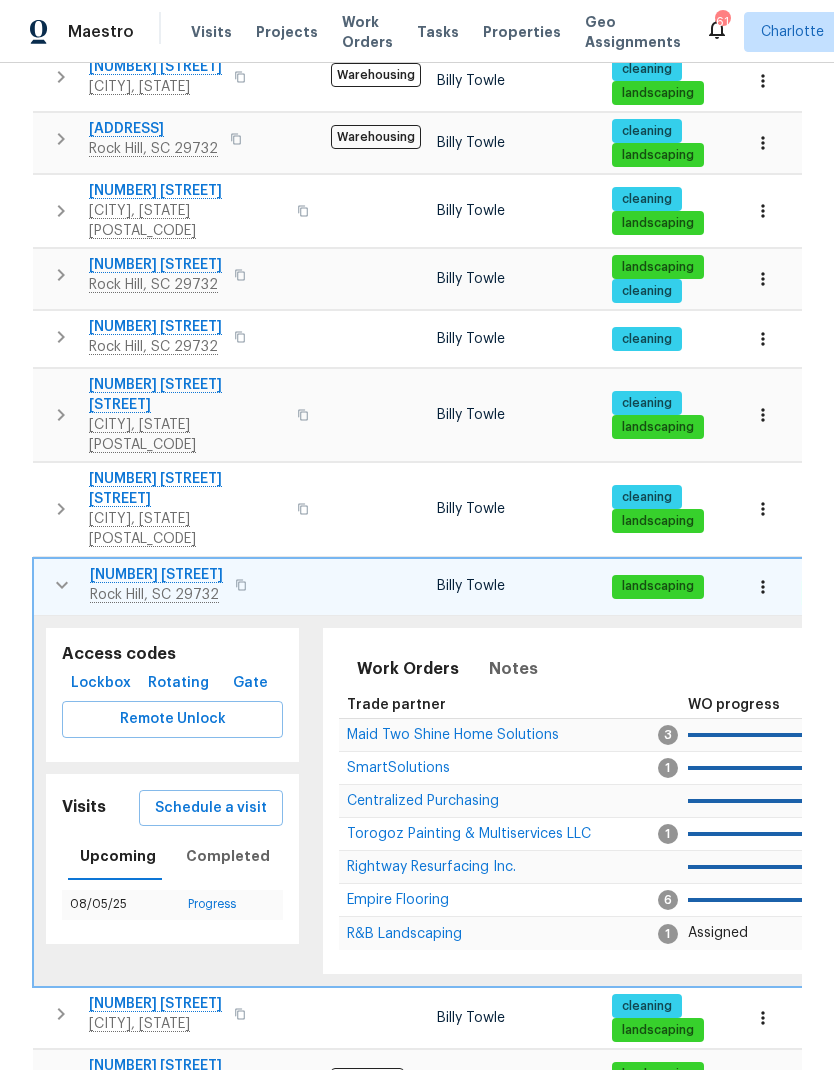 click on "Progress" at bounding box center (212, 904) 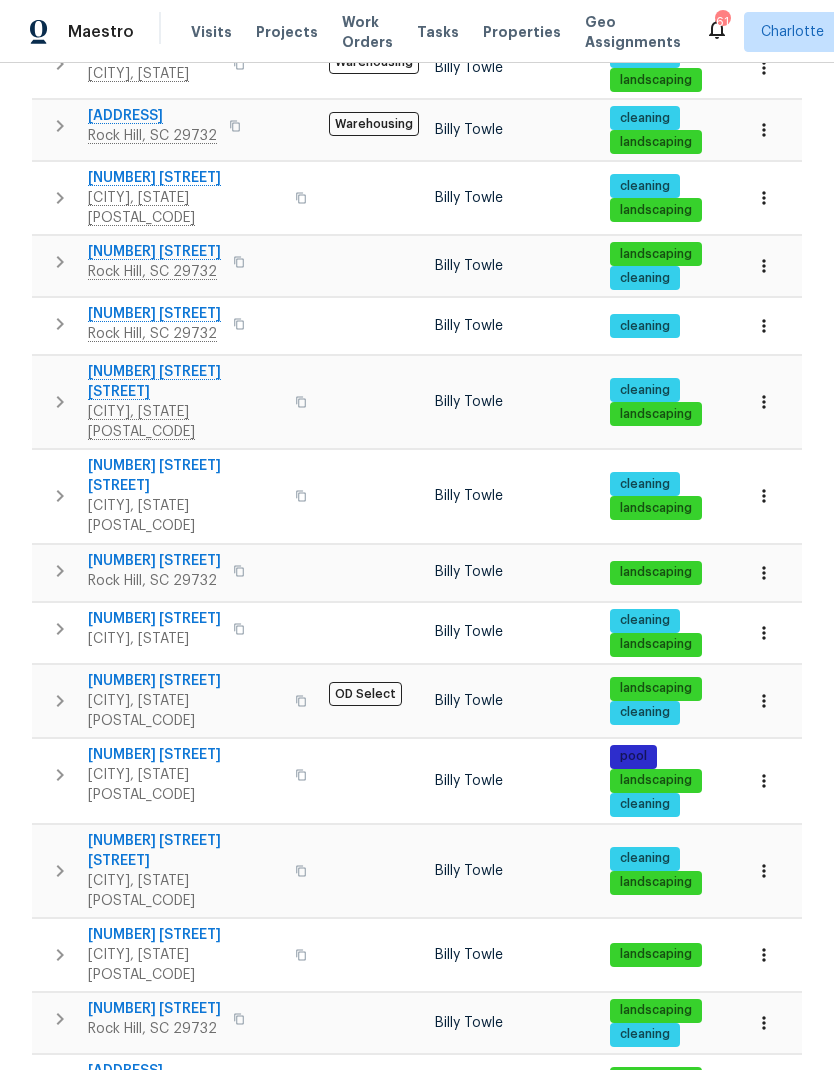 scroll, scrollTop: 860, scrollLeft: 0, axis: vertical 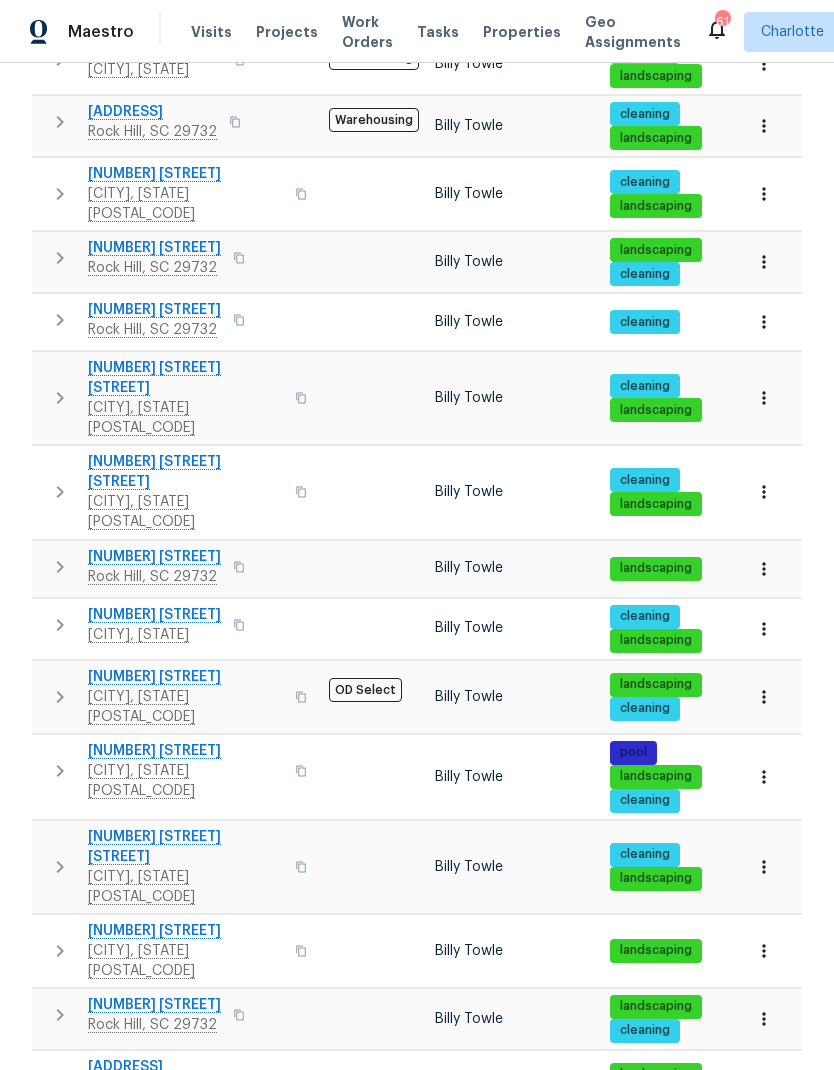 click 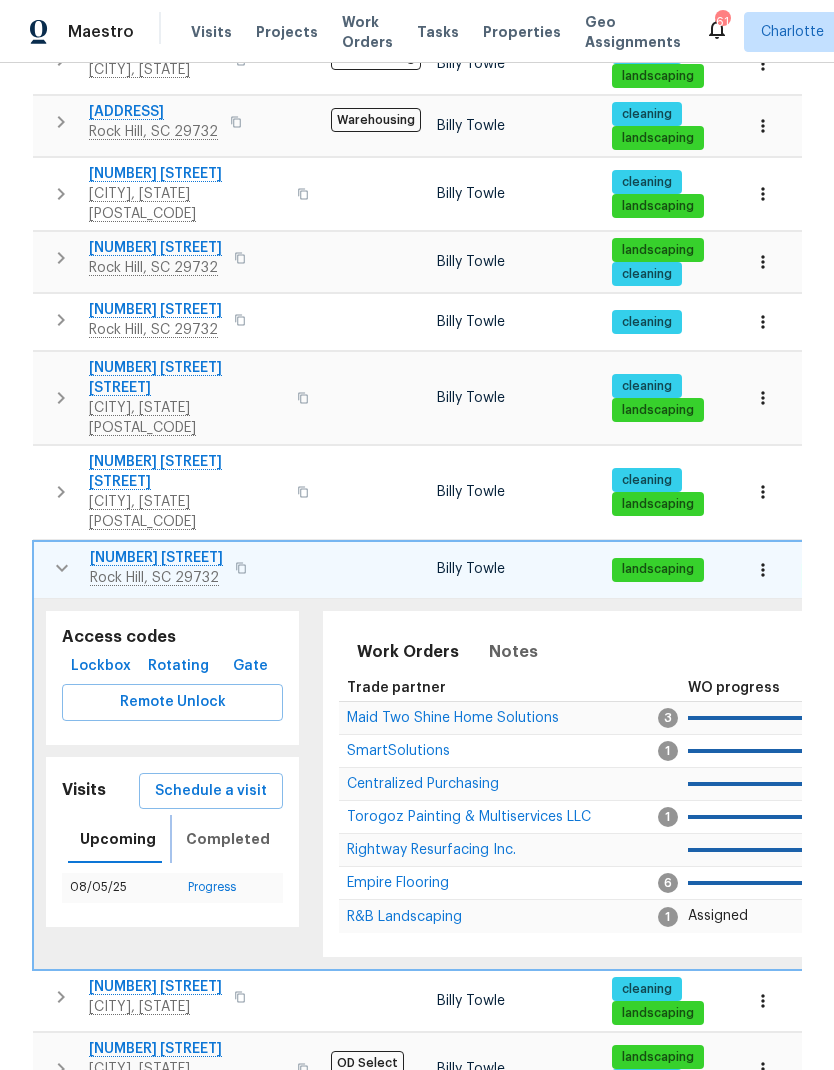 click on "Completed" at bounding box center (228, 839) 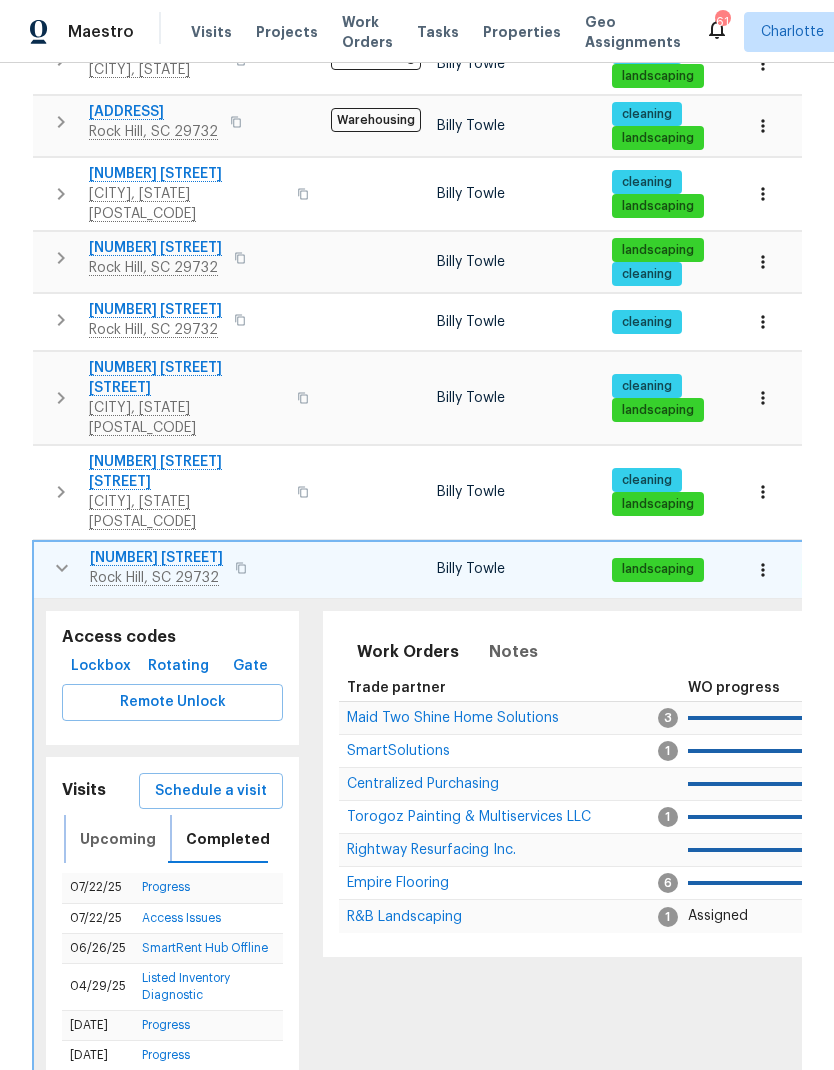 click on "Upcoming" at bounding box center [118, 839] 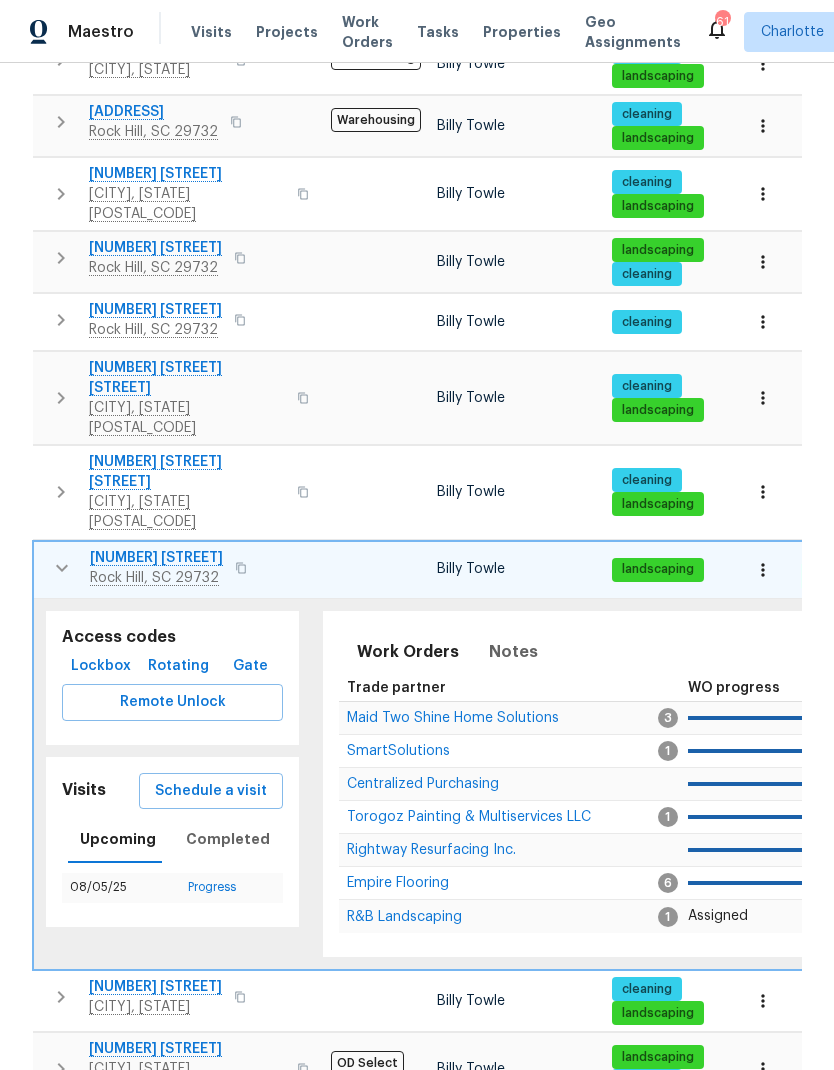click 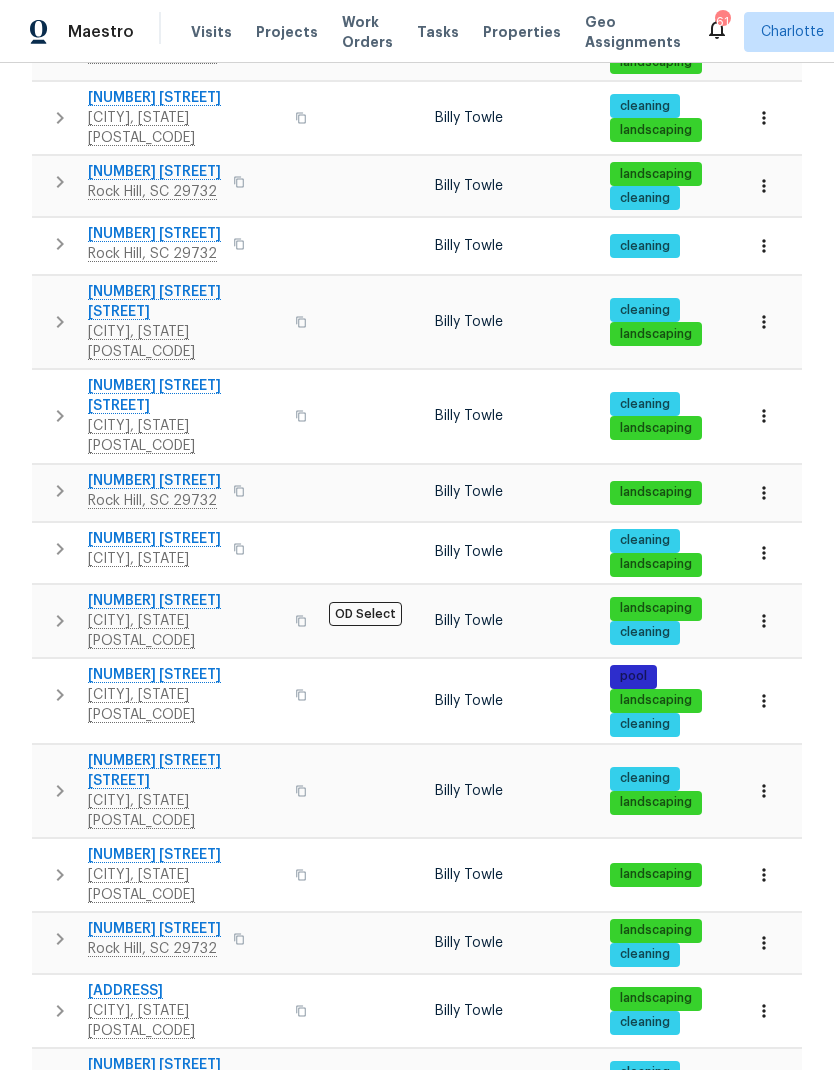 scroll, scrollTop: 935, scrollLeft: 0, axis: vertical 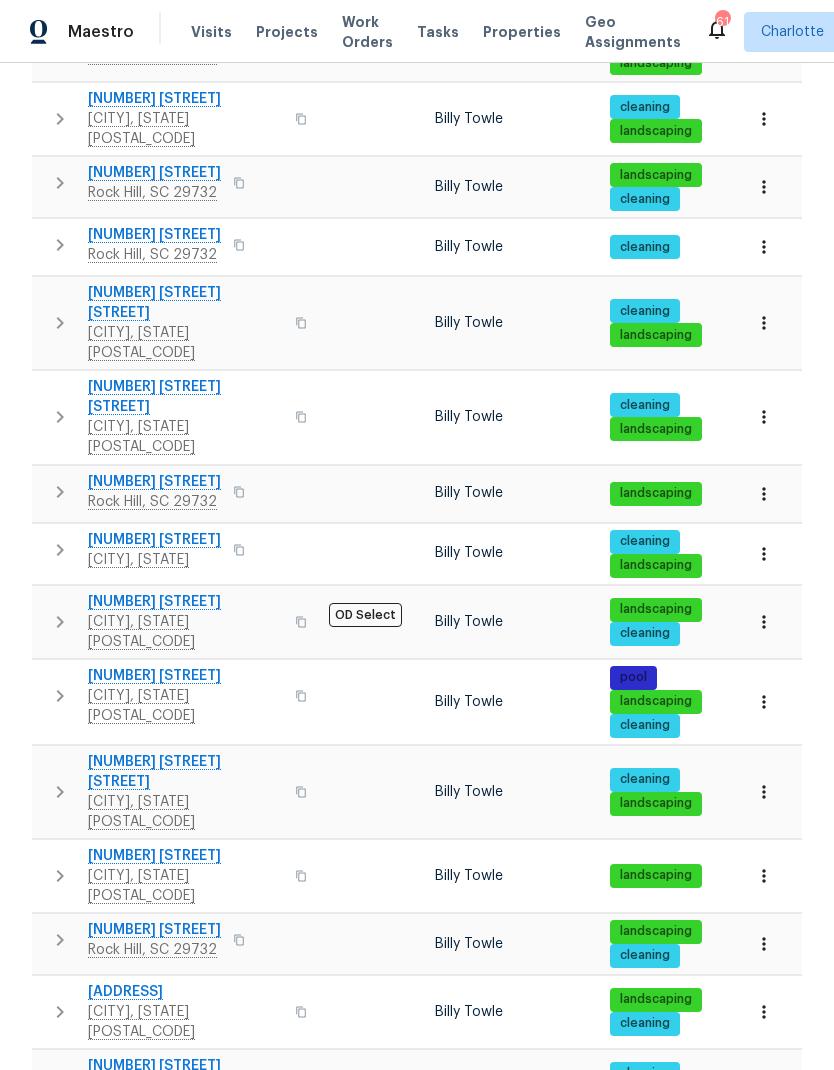 click 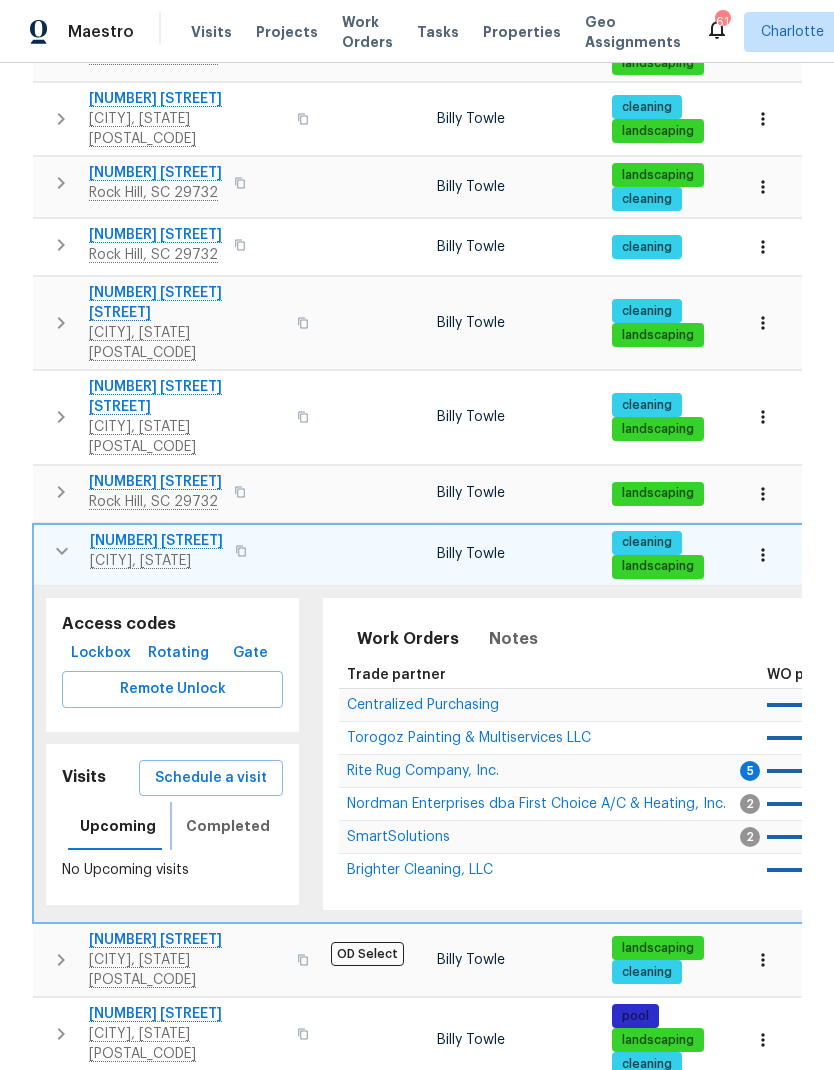 click on "Completed" at bounding box center (228, 826) 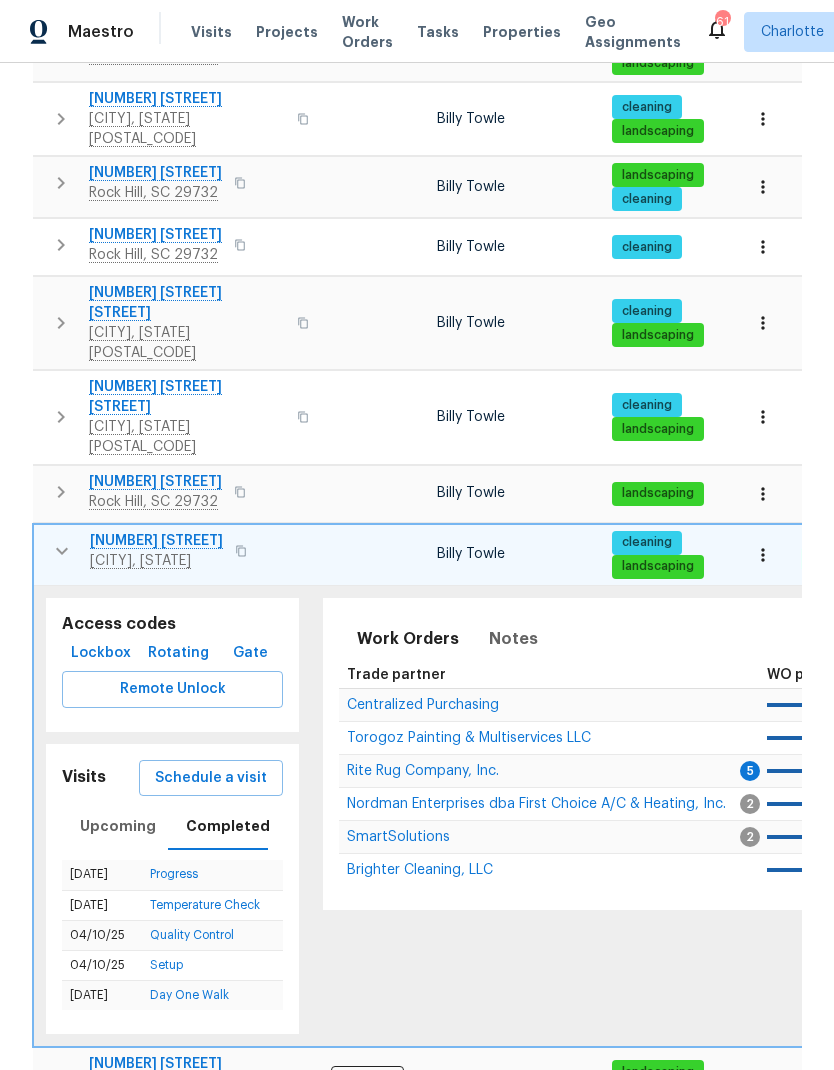 click on "Schedule a visit" at bounding box center [211, 778] 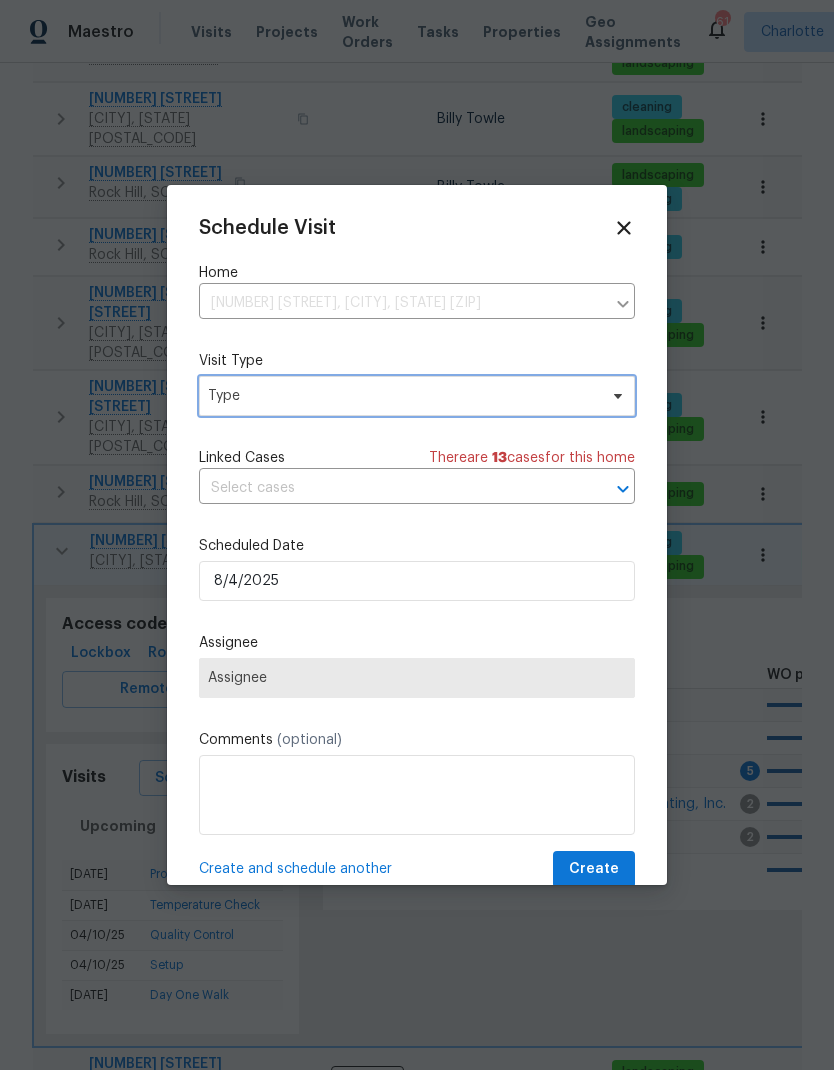 click on "Type" at bounding box center (402, 396) 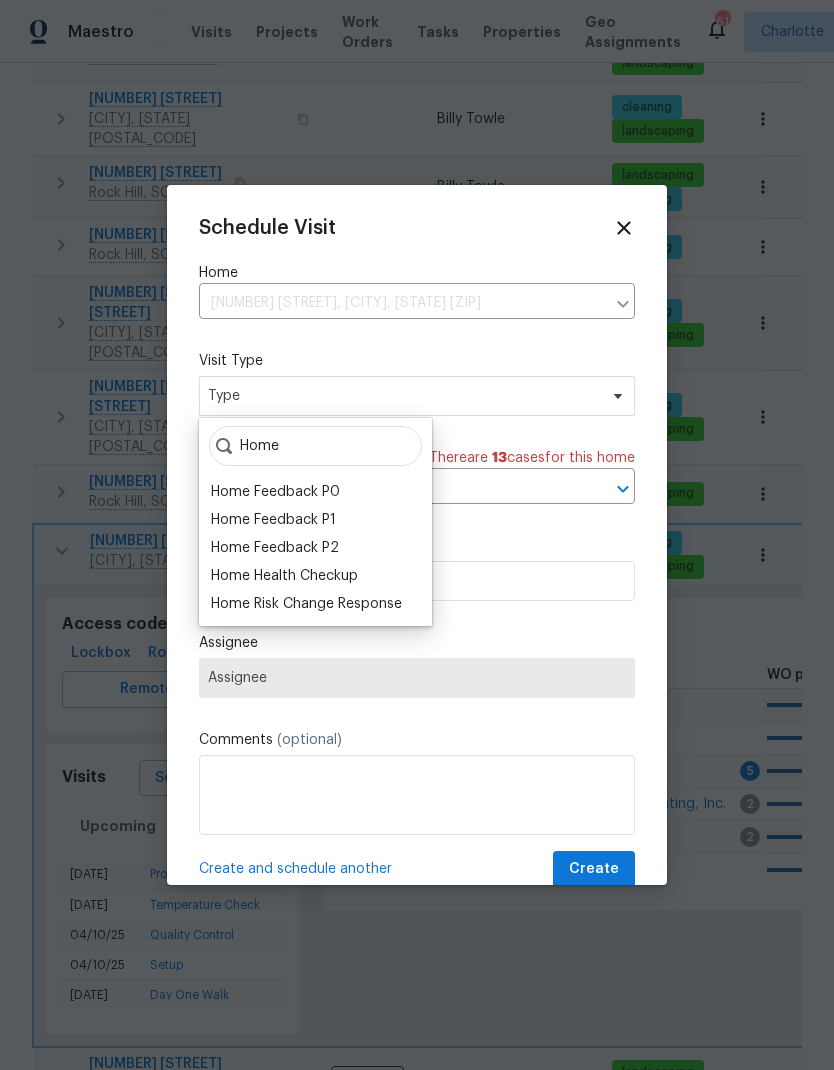 type on "Home" 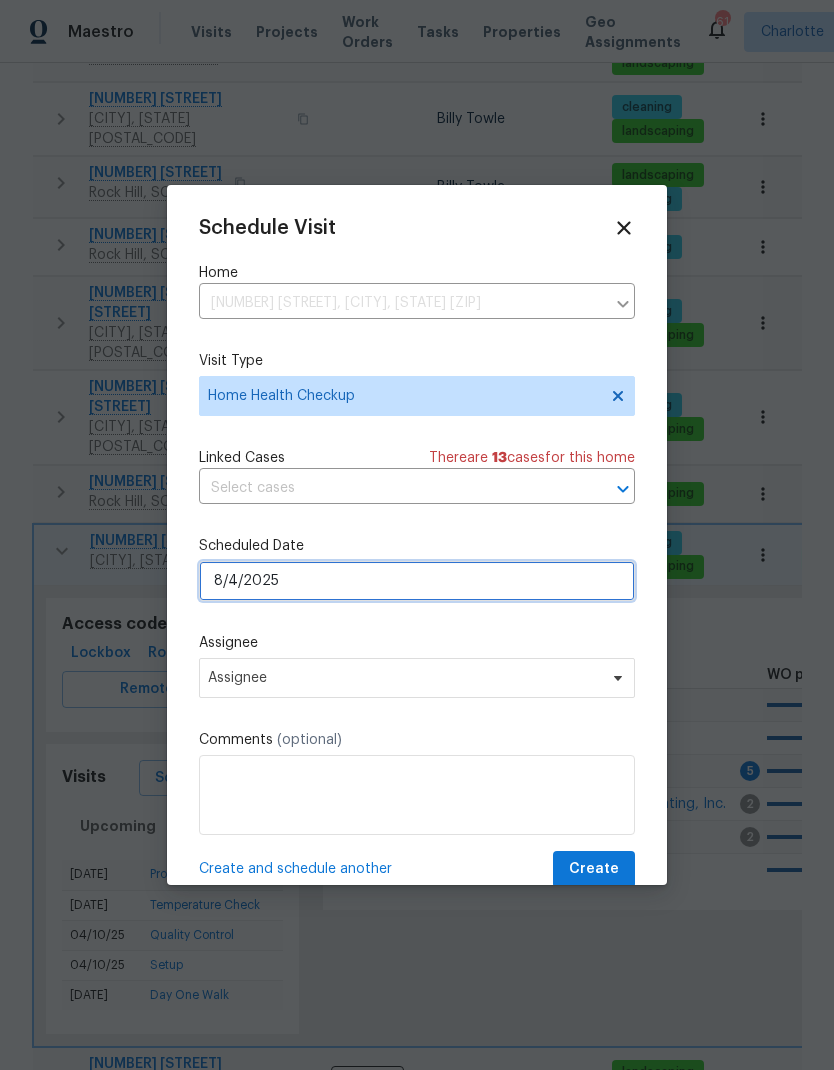 click on "8/4/2025" at bounding box center [417, 581] 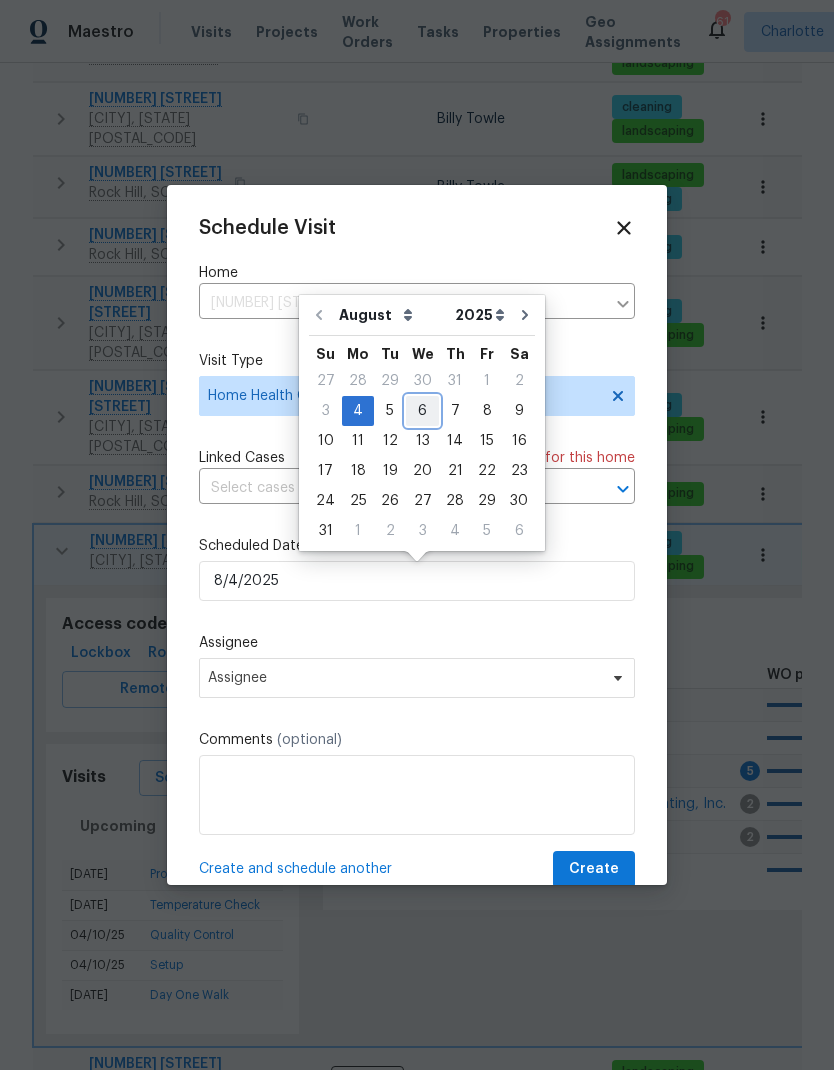 click on "6" at bounding box center [422, 411] 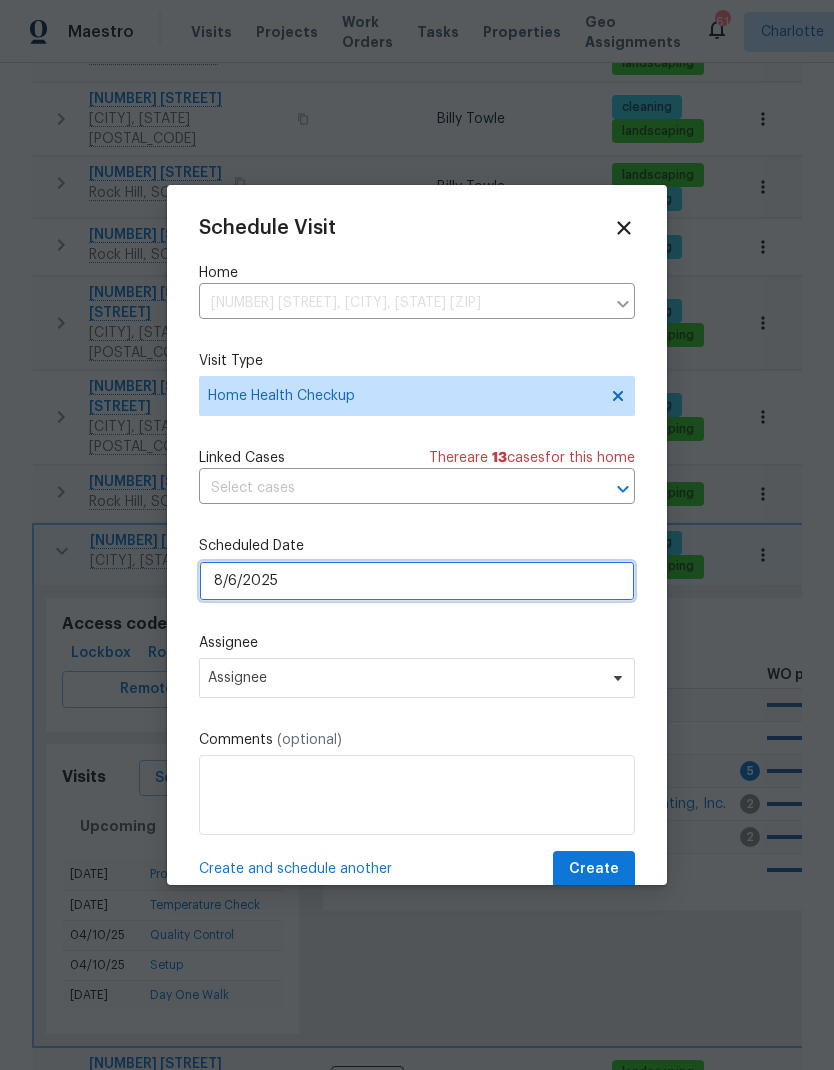 click on "8/6/2025" at bounding box center (417, 581) 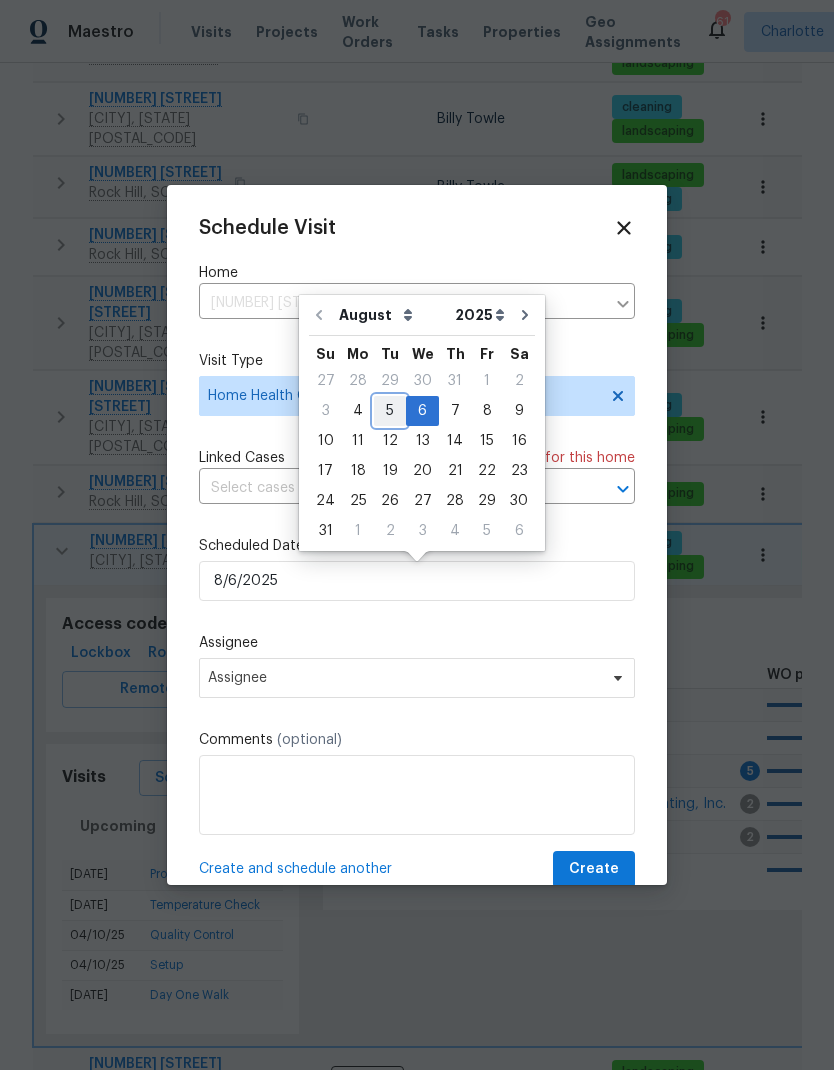 click on "5" at bounding box center [390, 411] 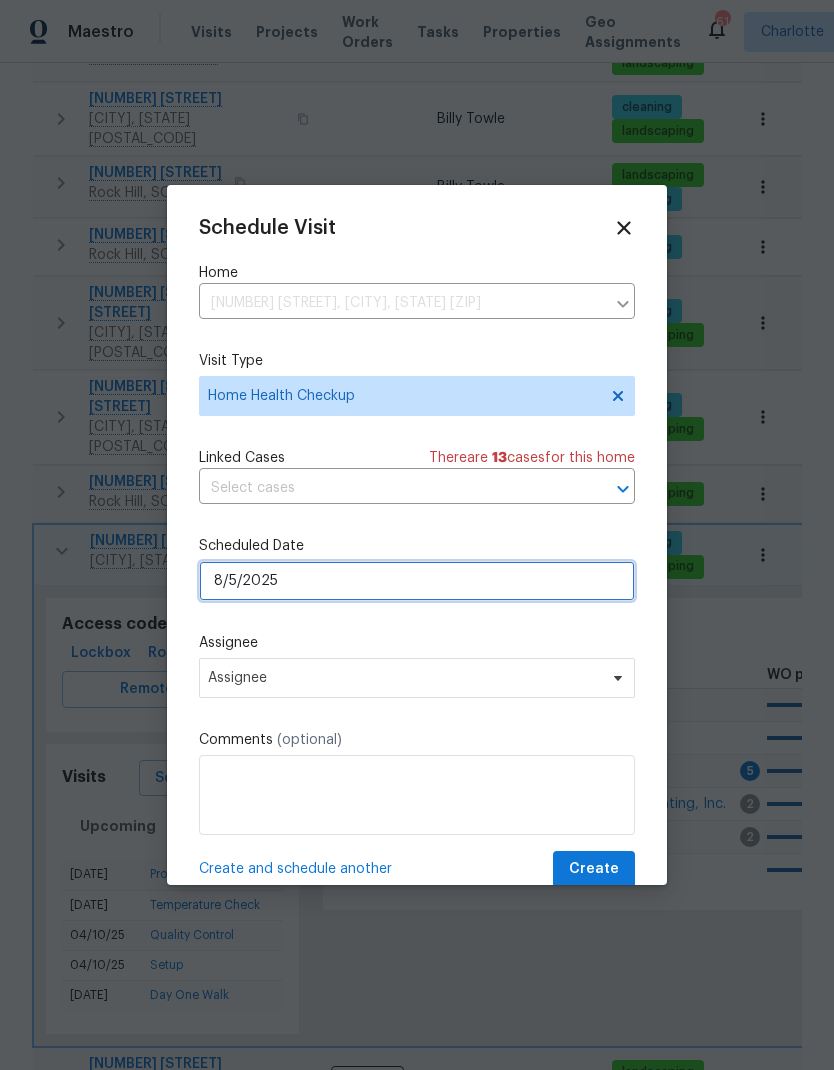 click on "8/5/2025" at bounding box center (417, 581) 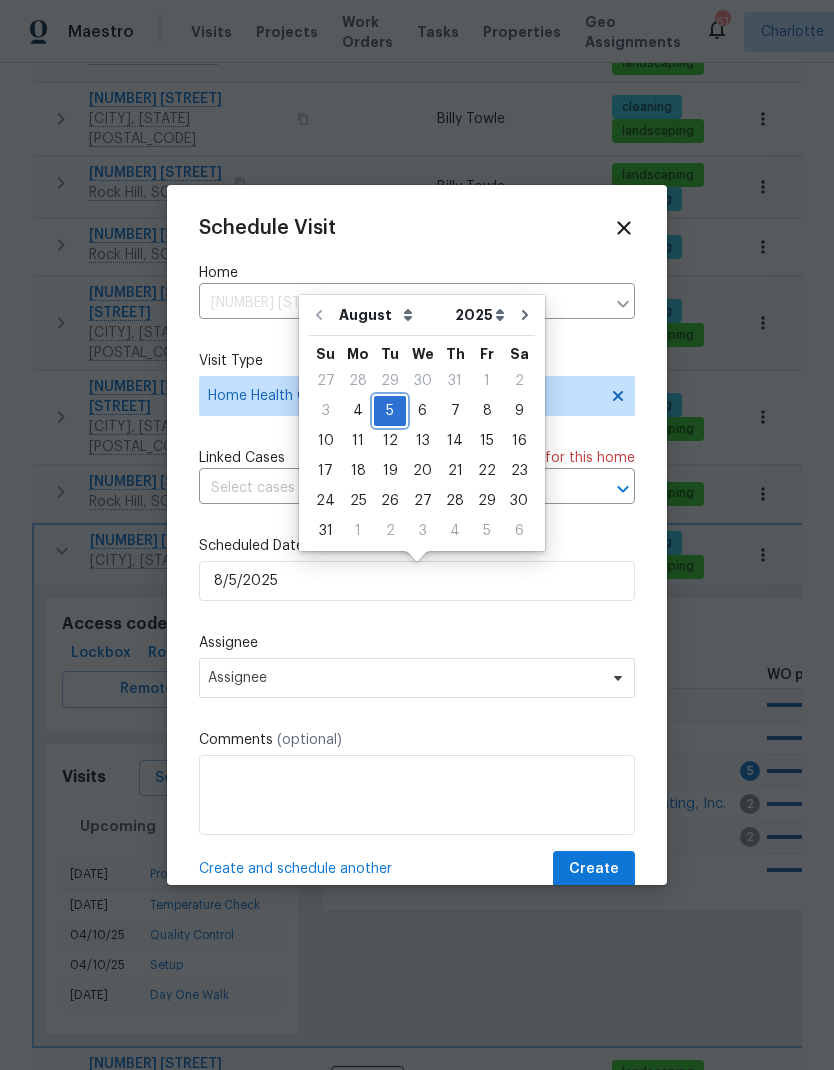 click on "5" at bounding box center [390, 411] 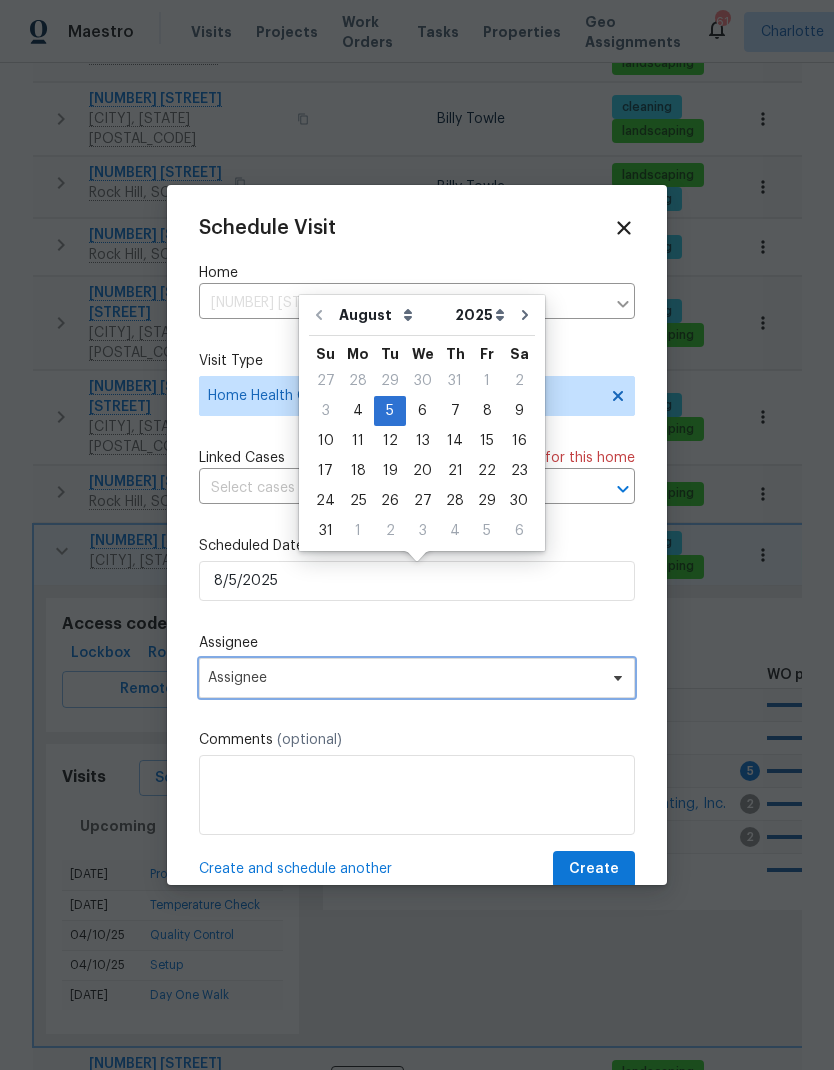 click on "Assignee" at bounding box center [404, 678] 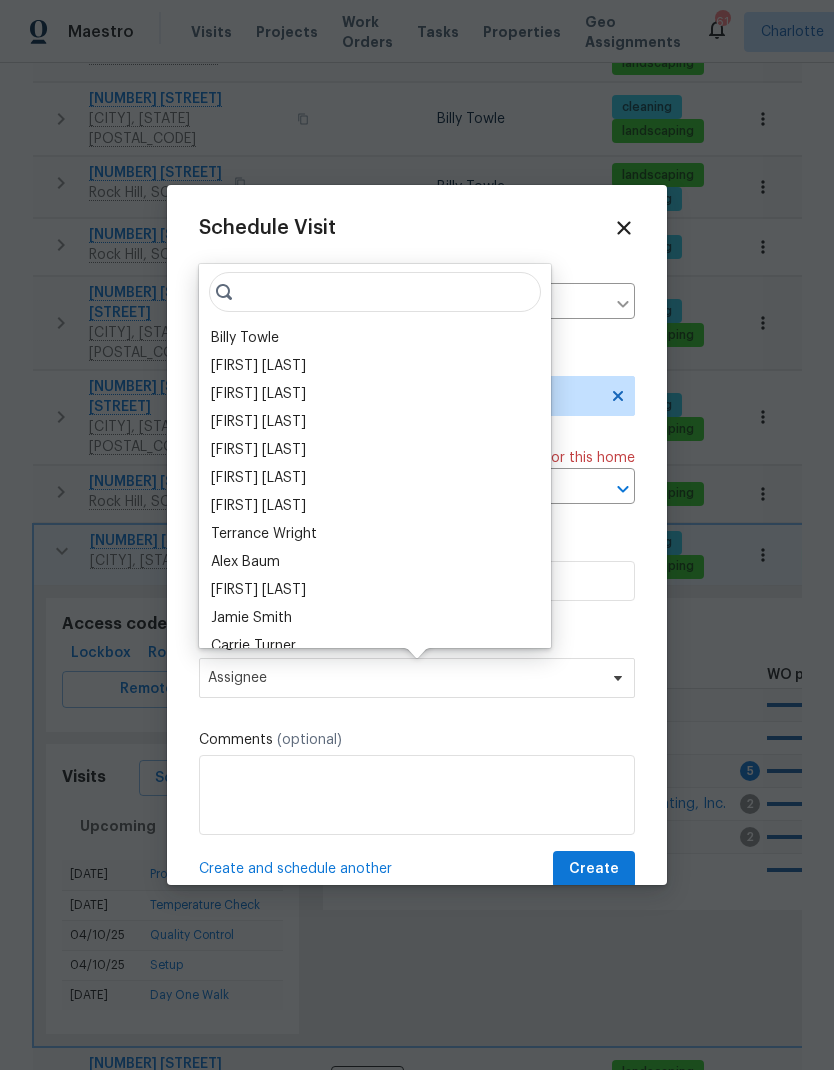 click on "Billy Towle" at bounding box center [245, 338] 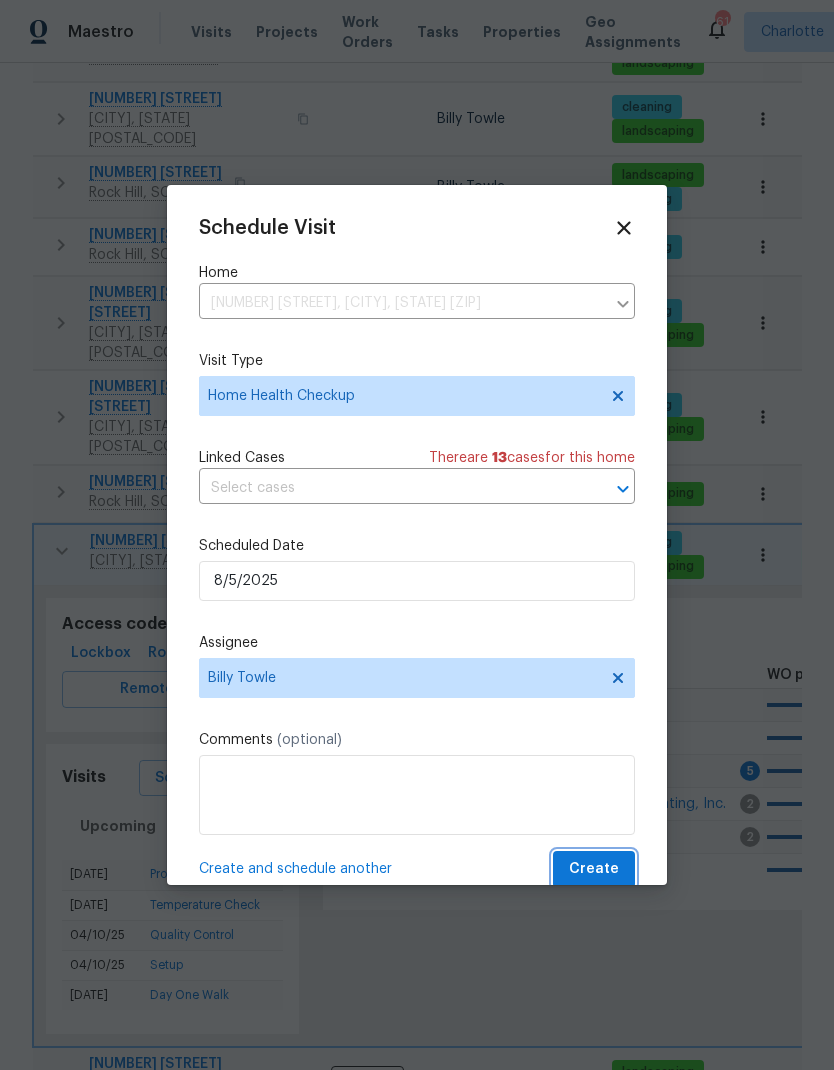 click on "Create" at bounding box center [594, 869] 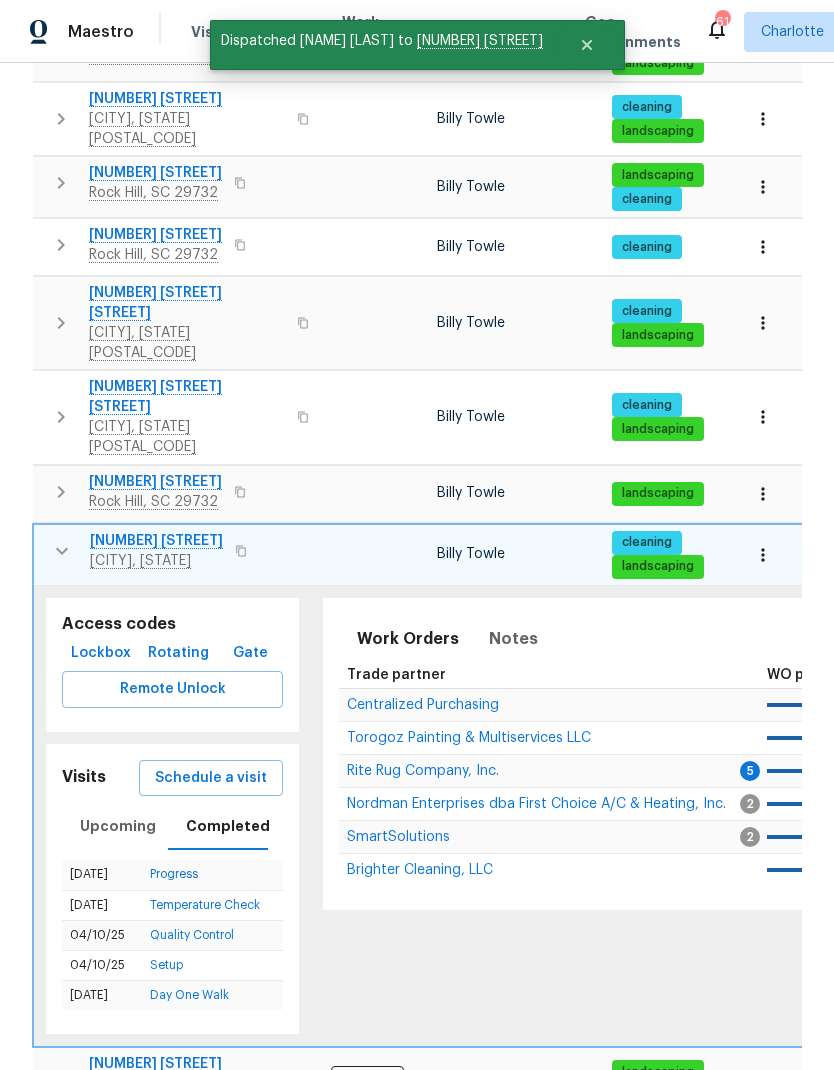 click 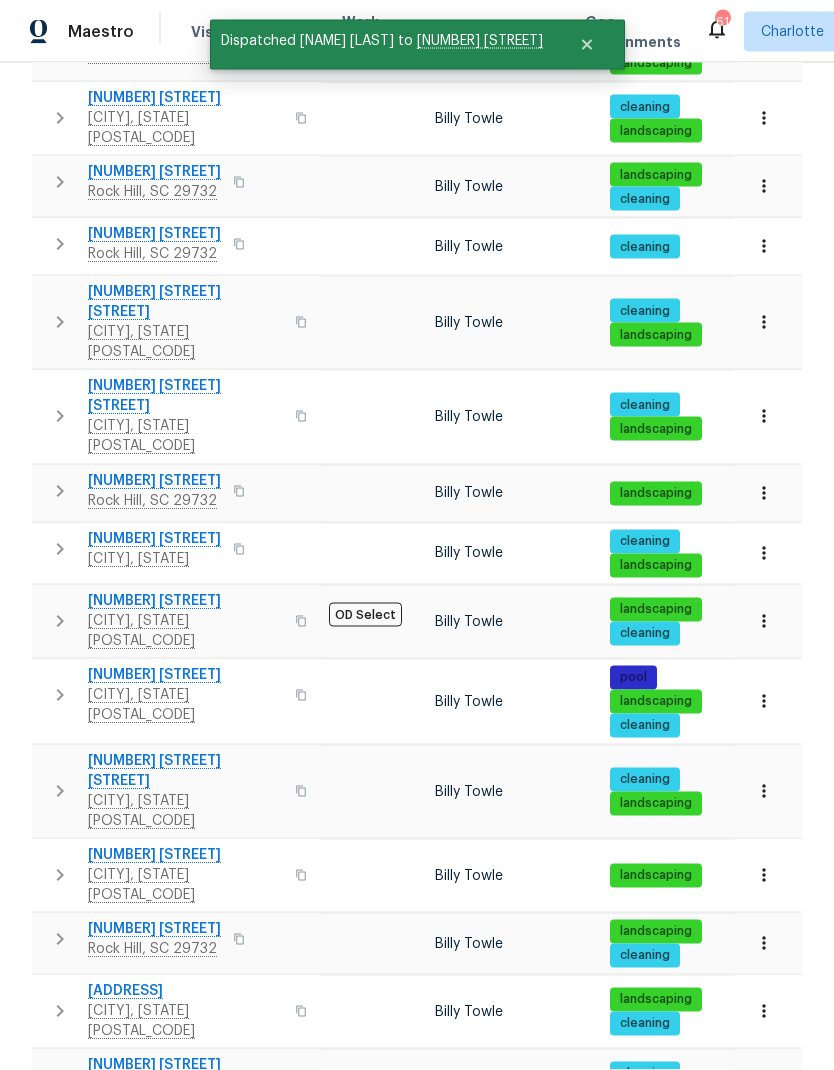 scroll, scrollTop: 80, scrollLeft: 0, axis: vertical 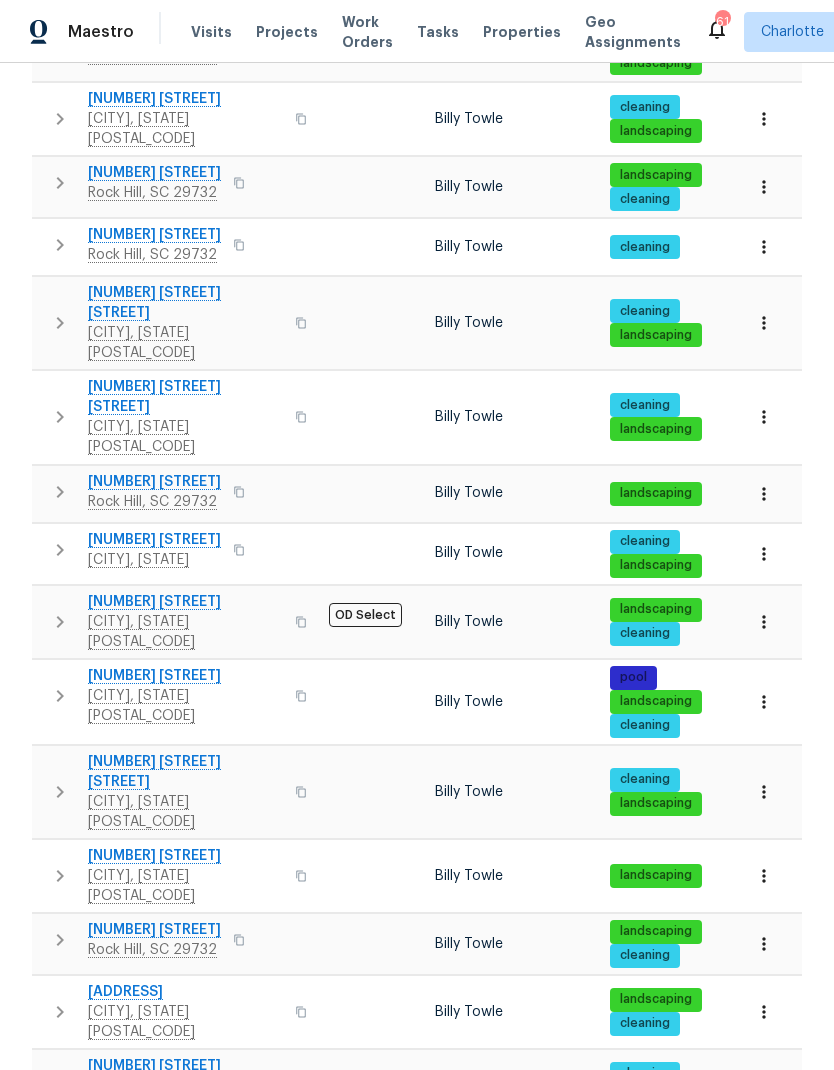 click 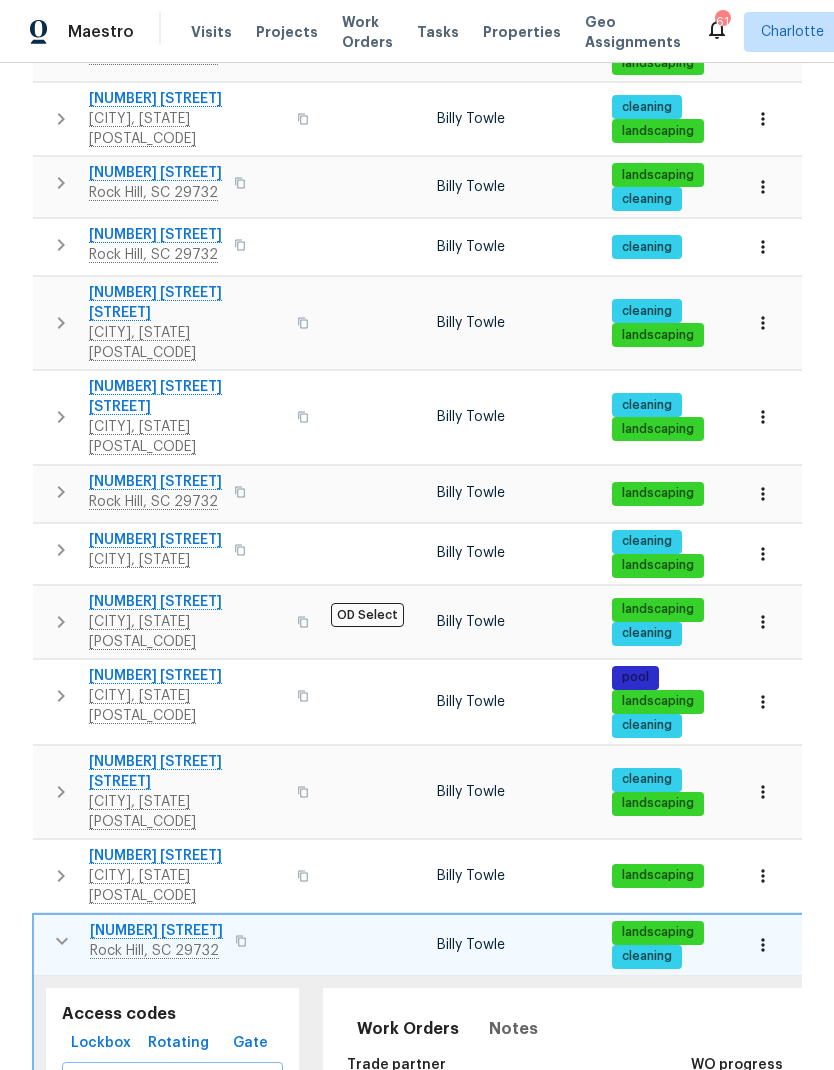 click on "Completed" at bounding box center (228, 1216) 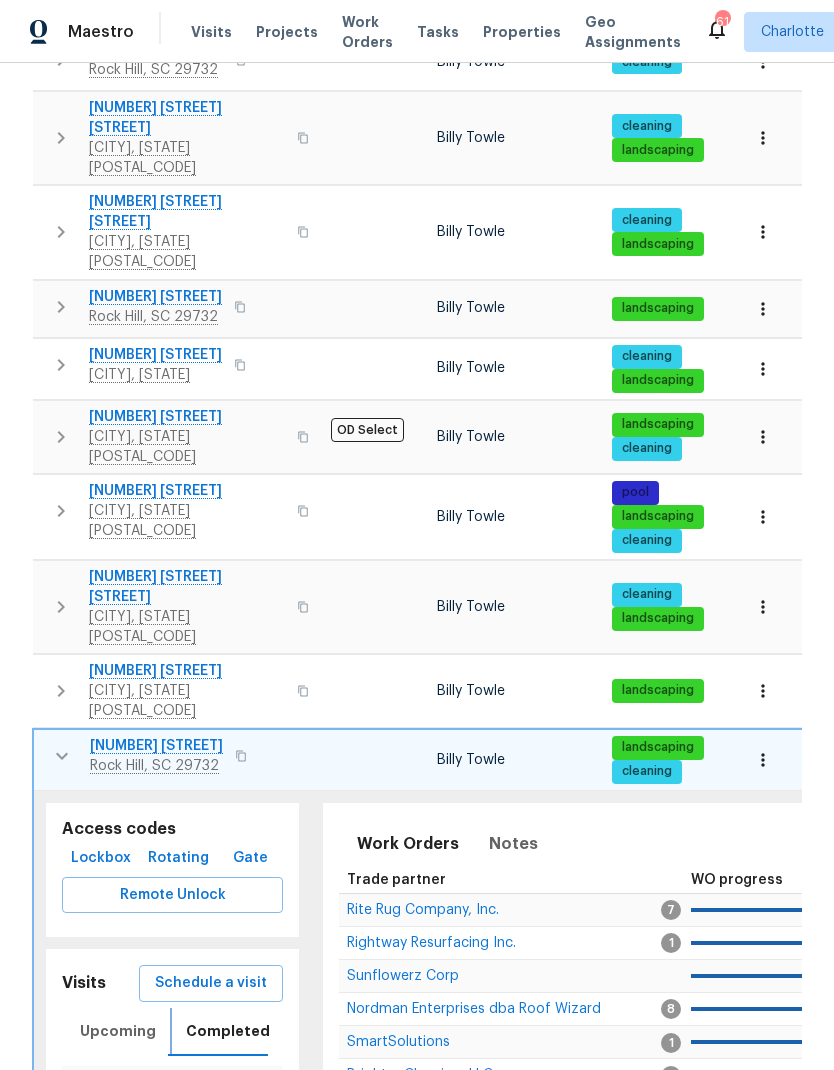 scroll, scrollTop: 1121, scrollLeft: 0, axis: vertical 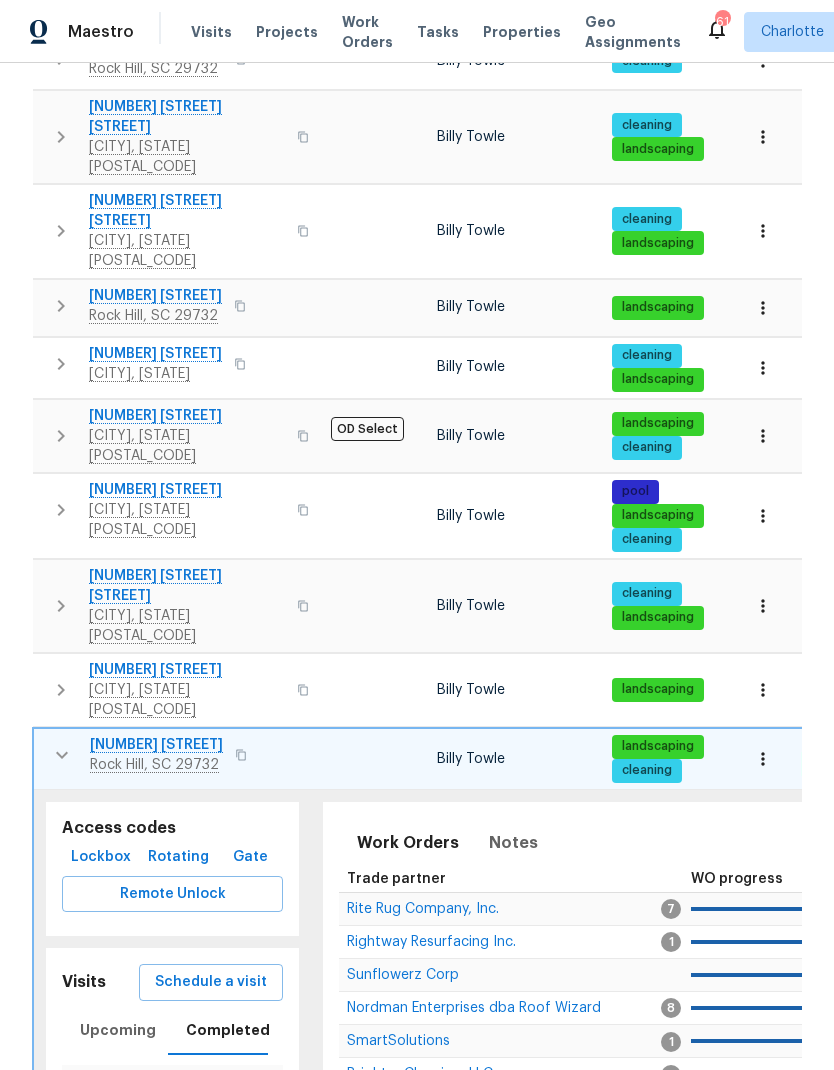 click 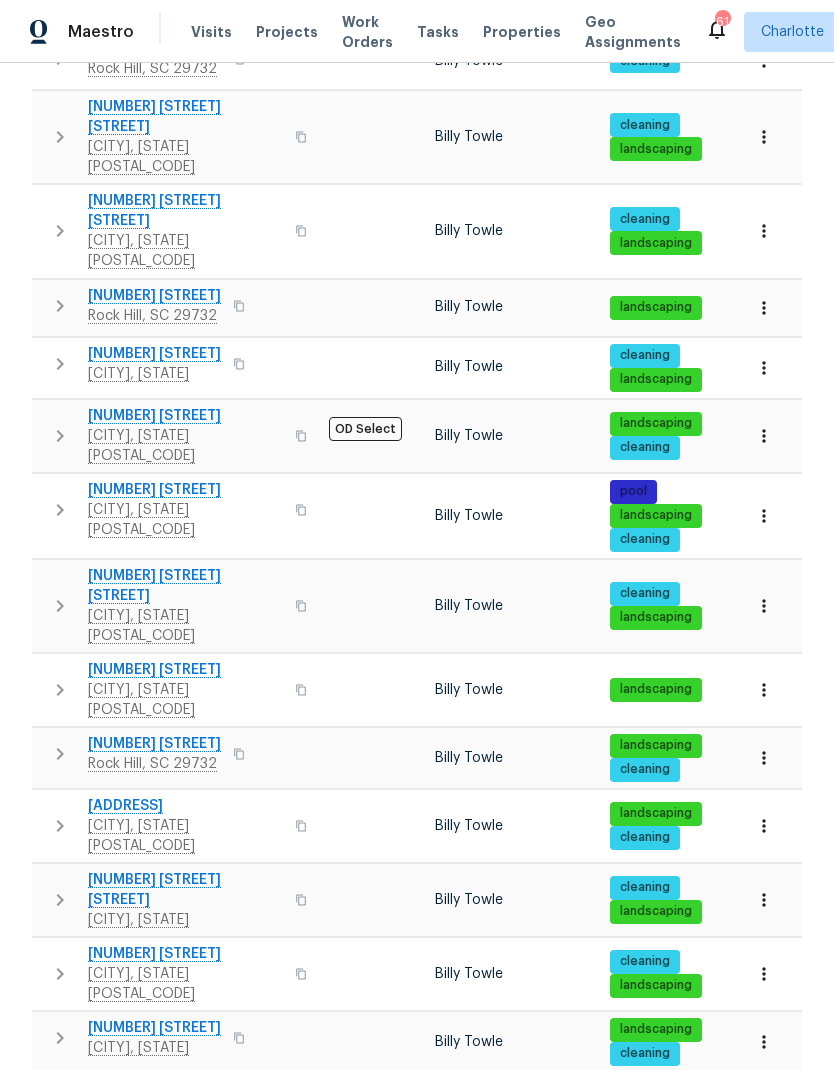 scroll, scrollTop: 935, scrollLeft: 0, axis: vertical 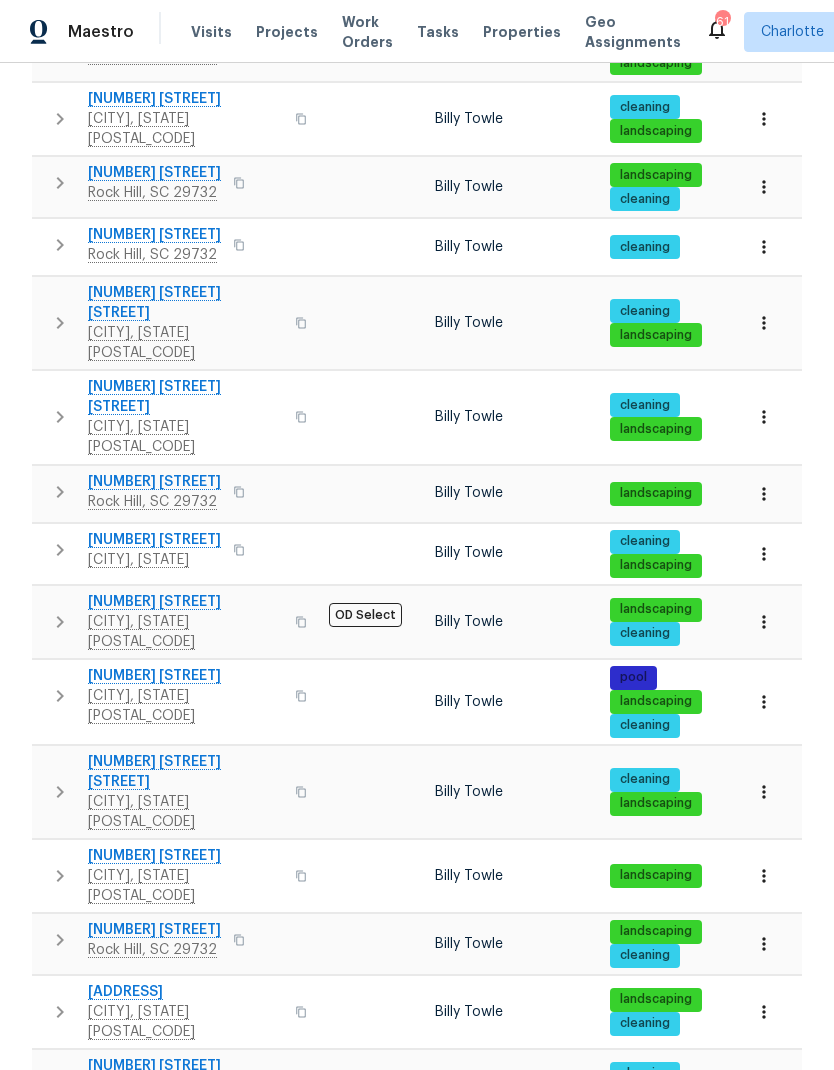 click 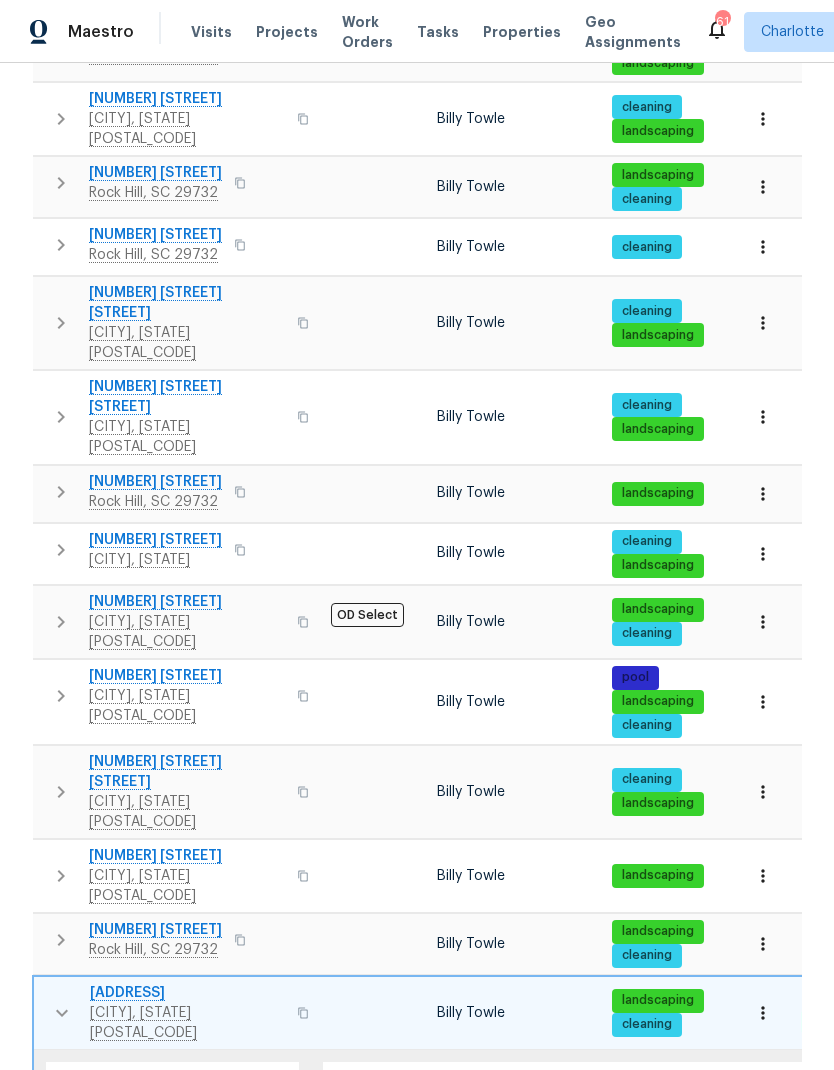 click on "Completed" at bounding box center (228, 1290) 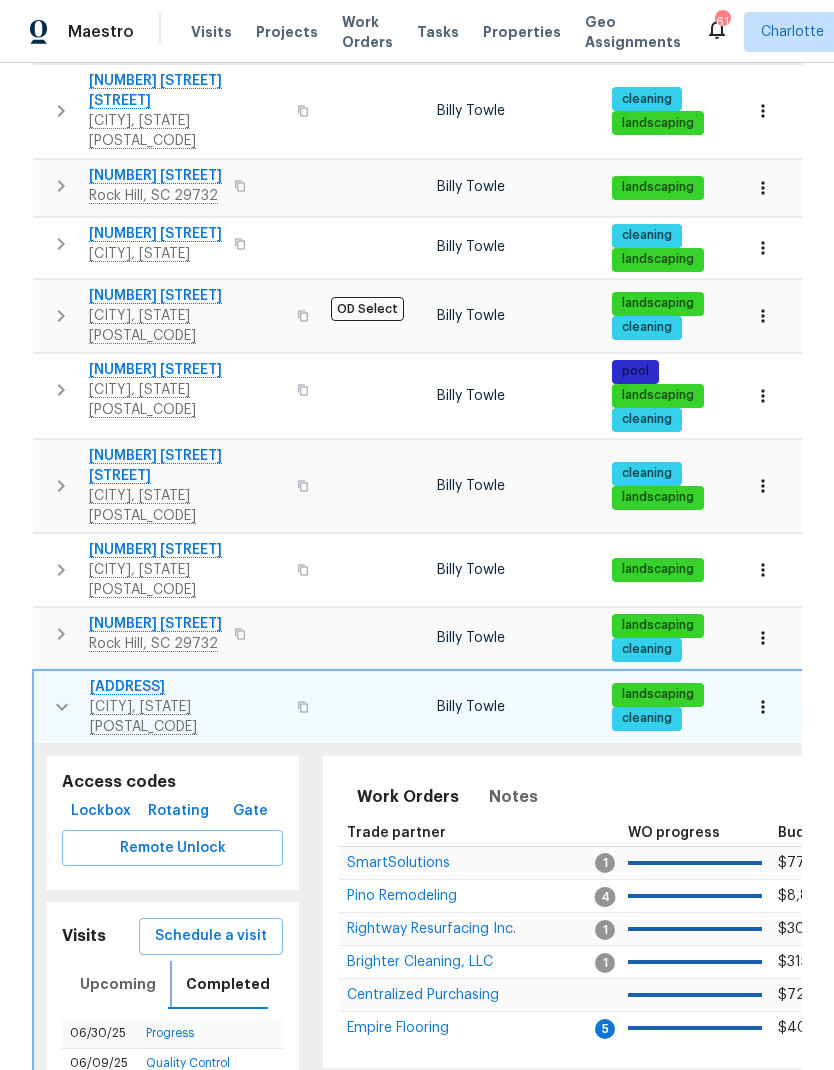 scroll, scrollTop: 1242, scrollLeft: 0, axis: vertical 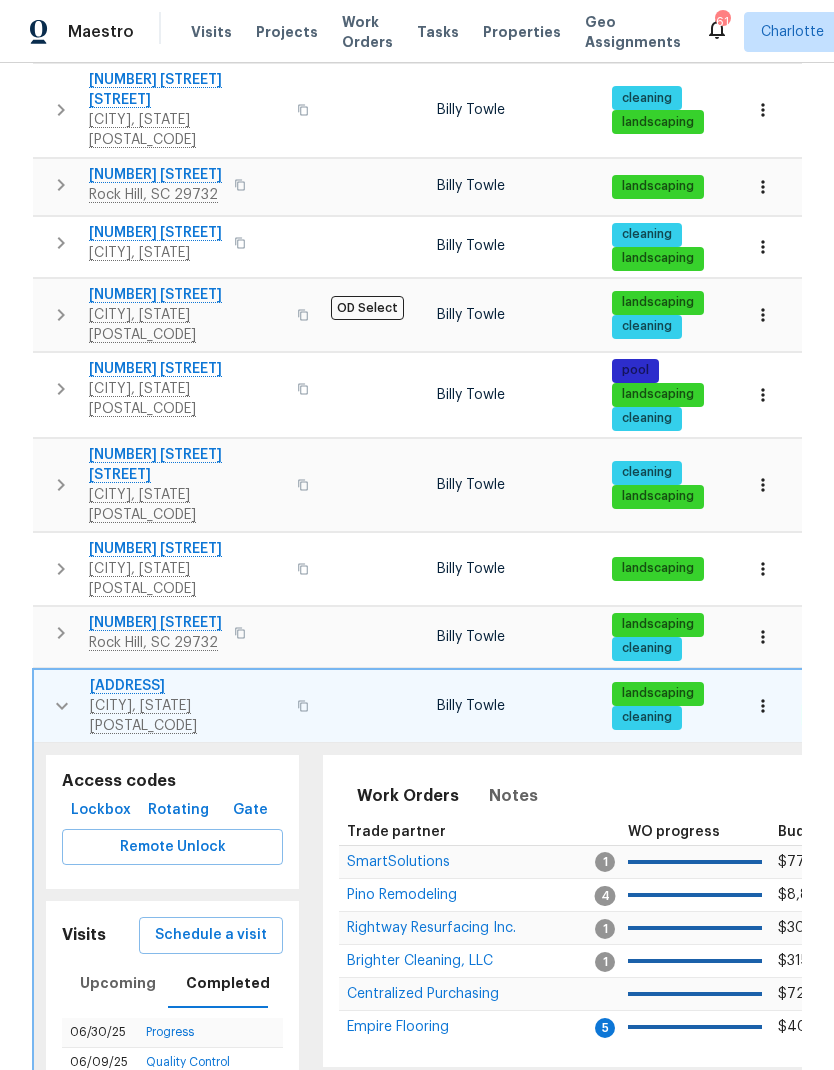 click on "Schedule a visit" at bounding box center [211, 935] 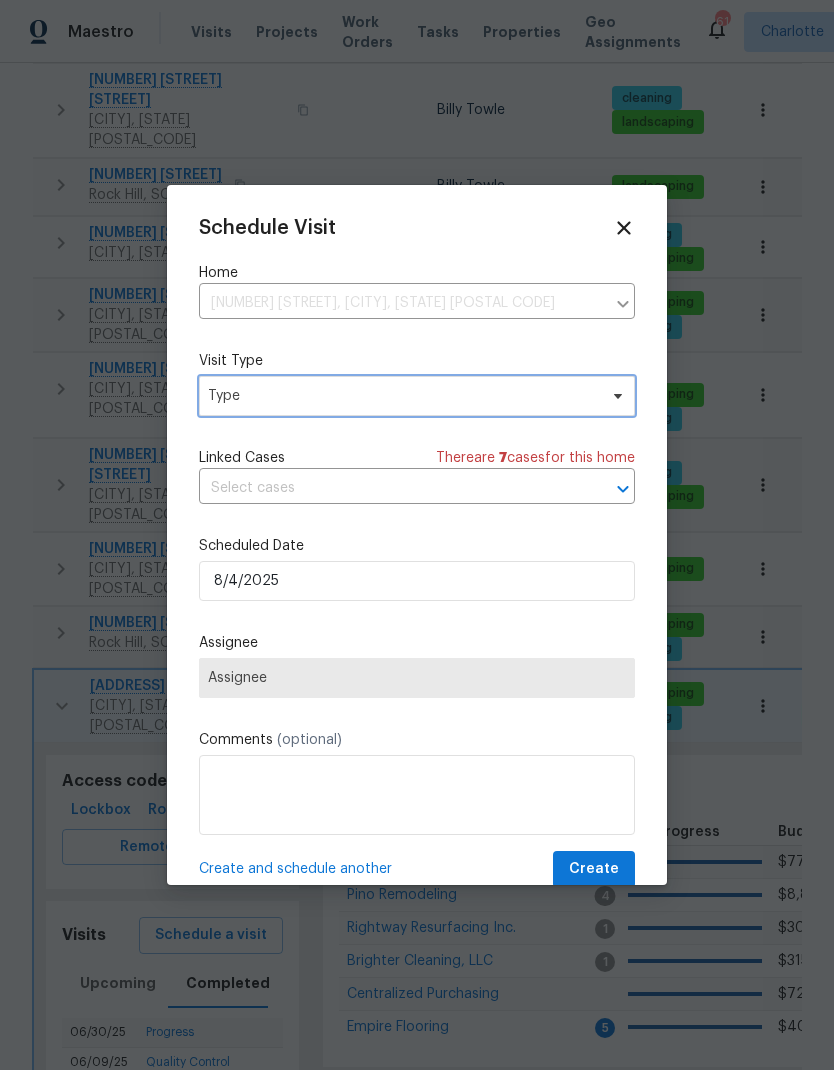 click on "Type" at bounding box center (402, 396) 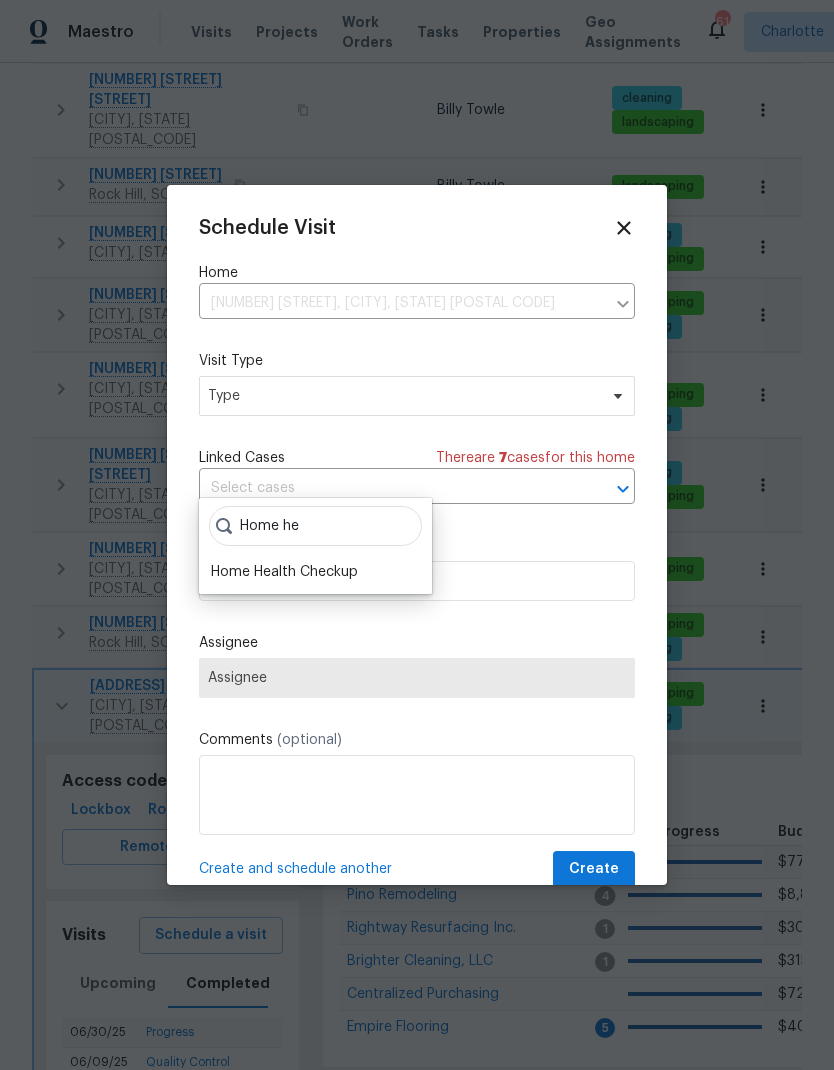 type on "Home he" 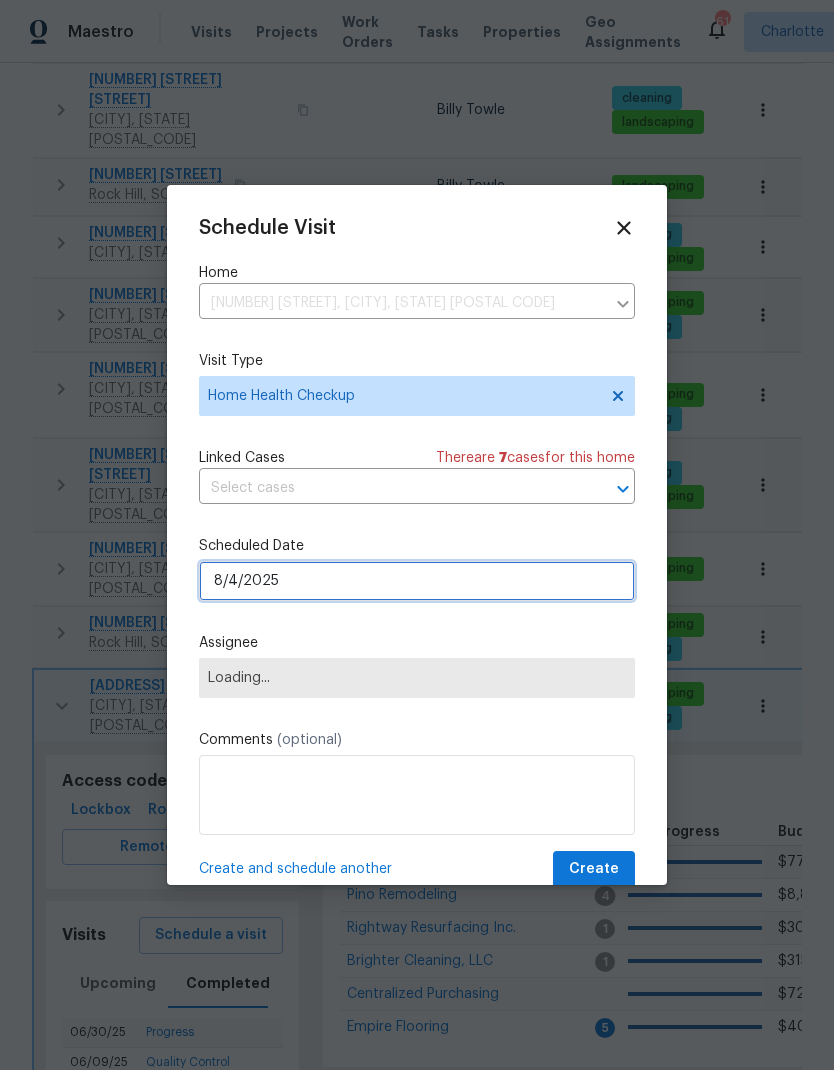 click on "8/4/2025" at bounding box center [417, 581] 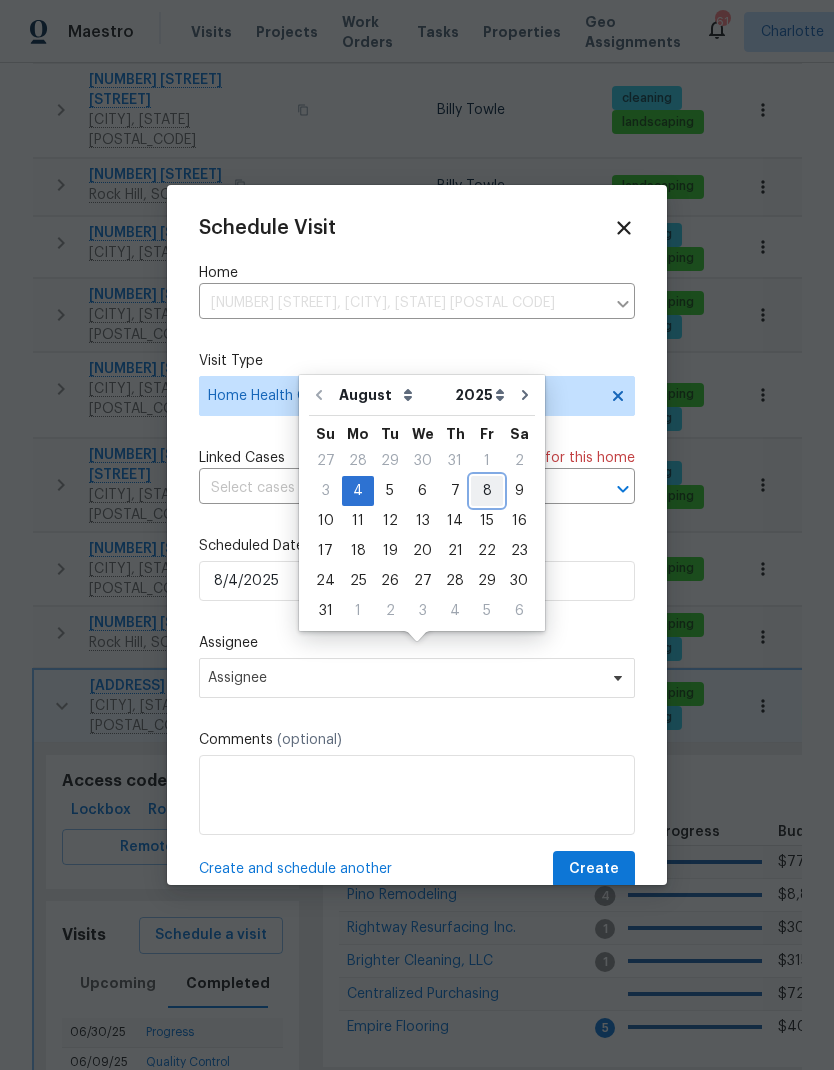 click on "8" at bounding box center [487, 491] 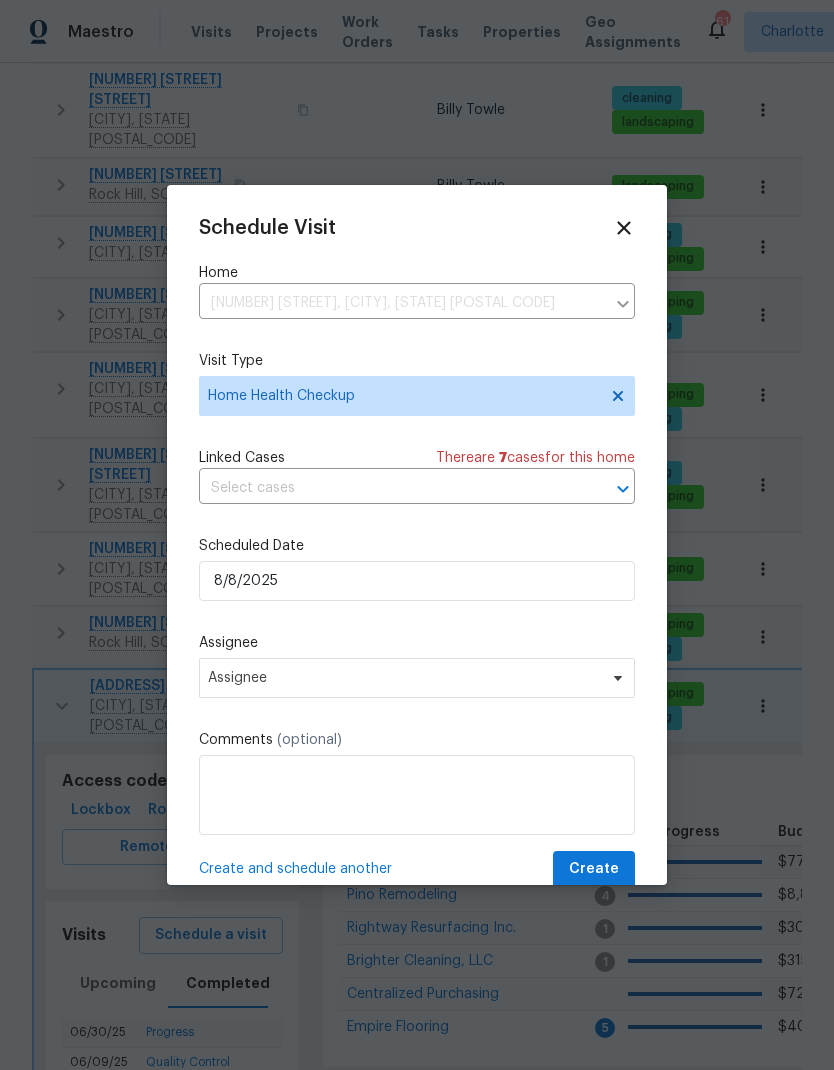 type on "8/8/2025" 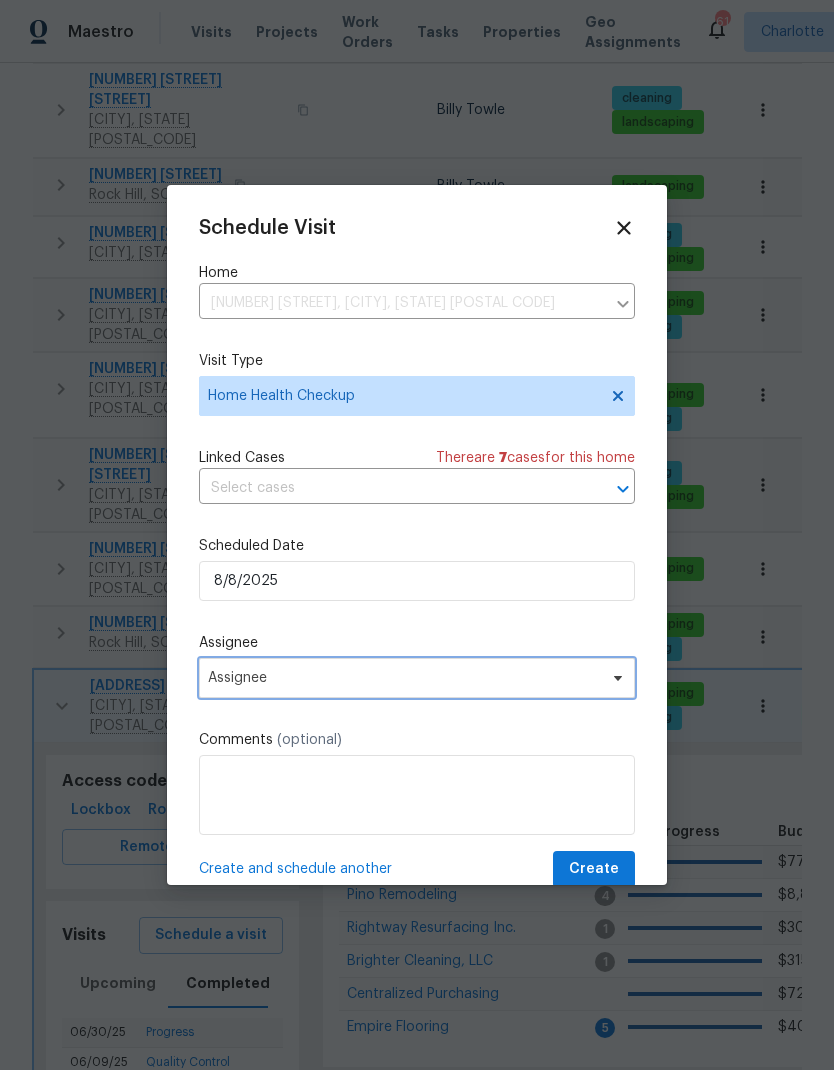 click on "Assignee" at bounding box center (404, 678) 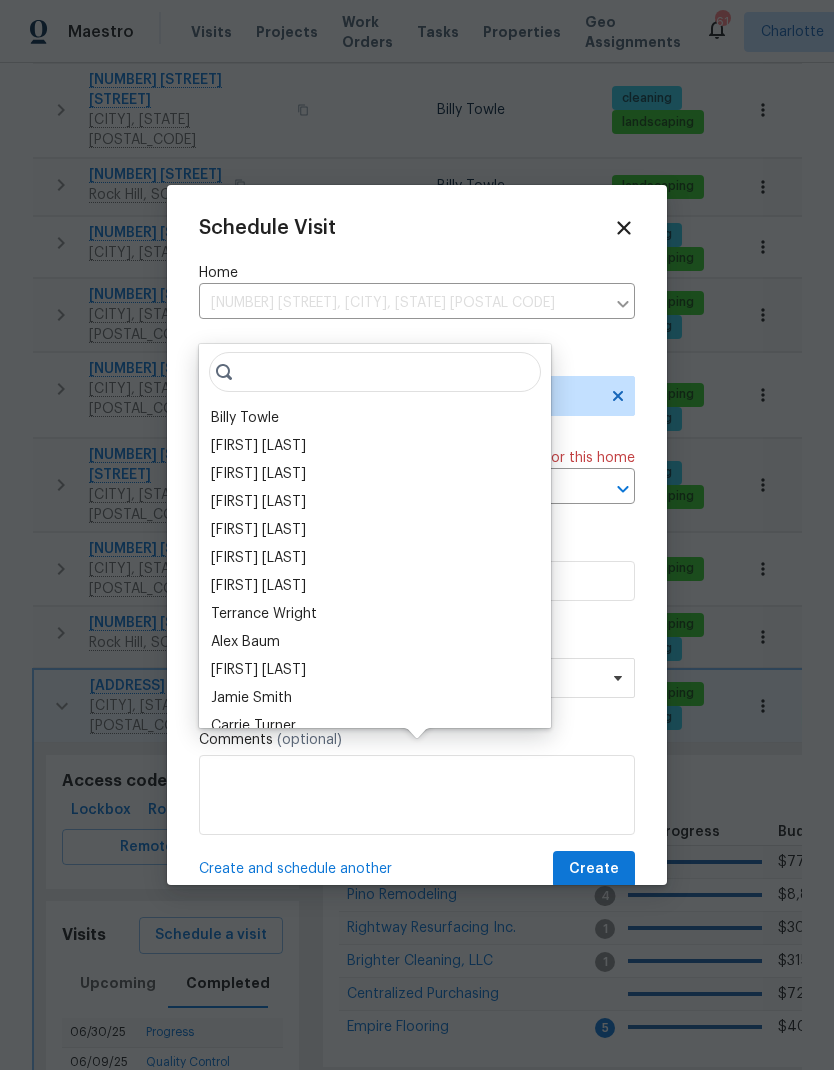 click on "Billy Towle" at bounding box center [245, 418] 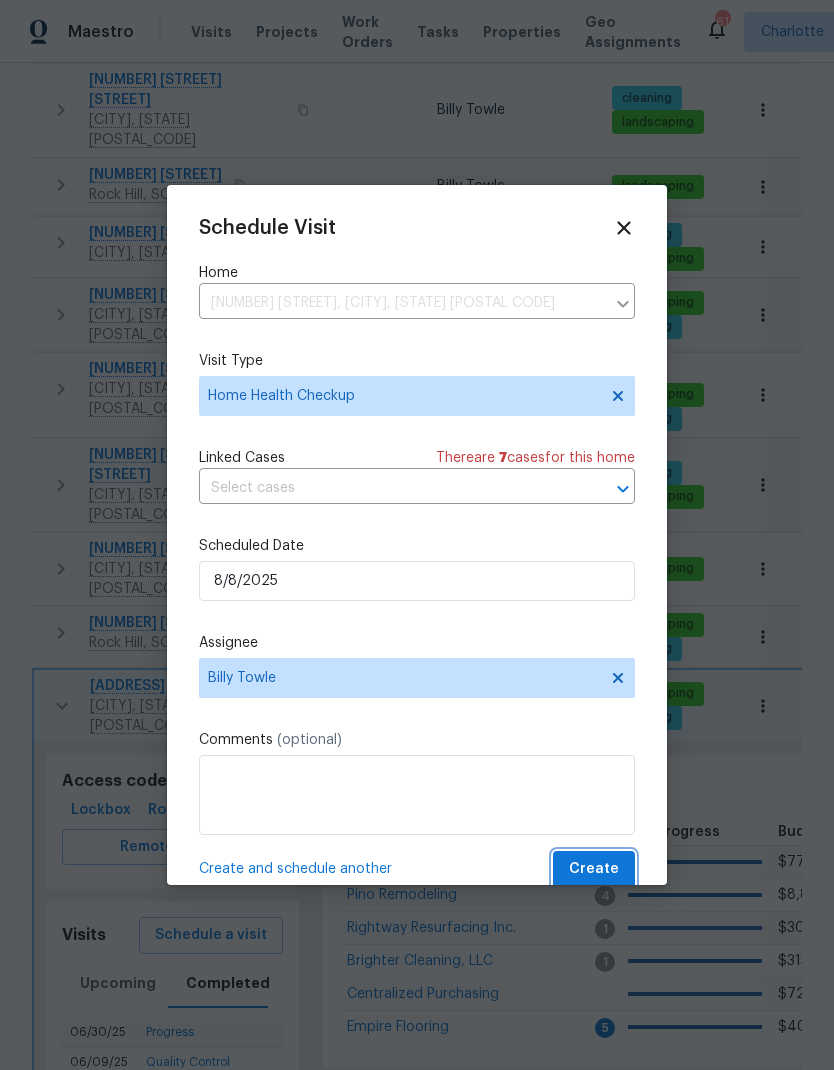 click on "Create" at bounding box center (594, 869) 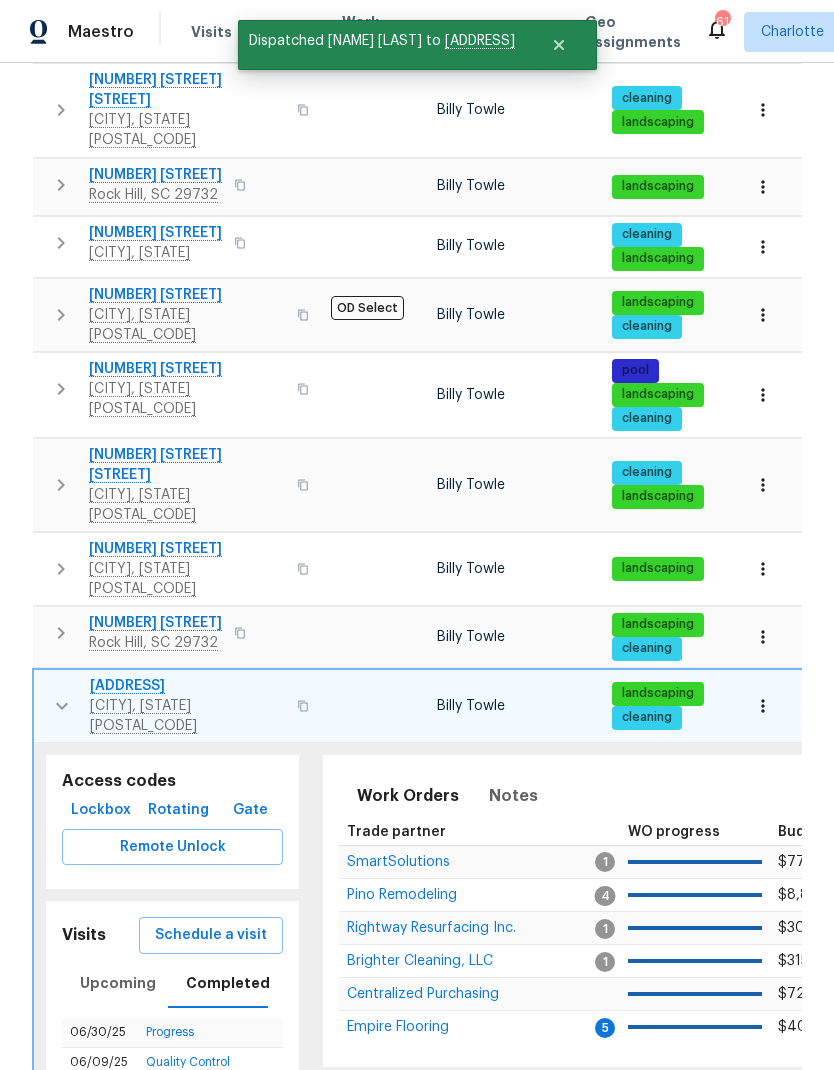 click 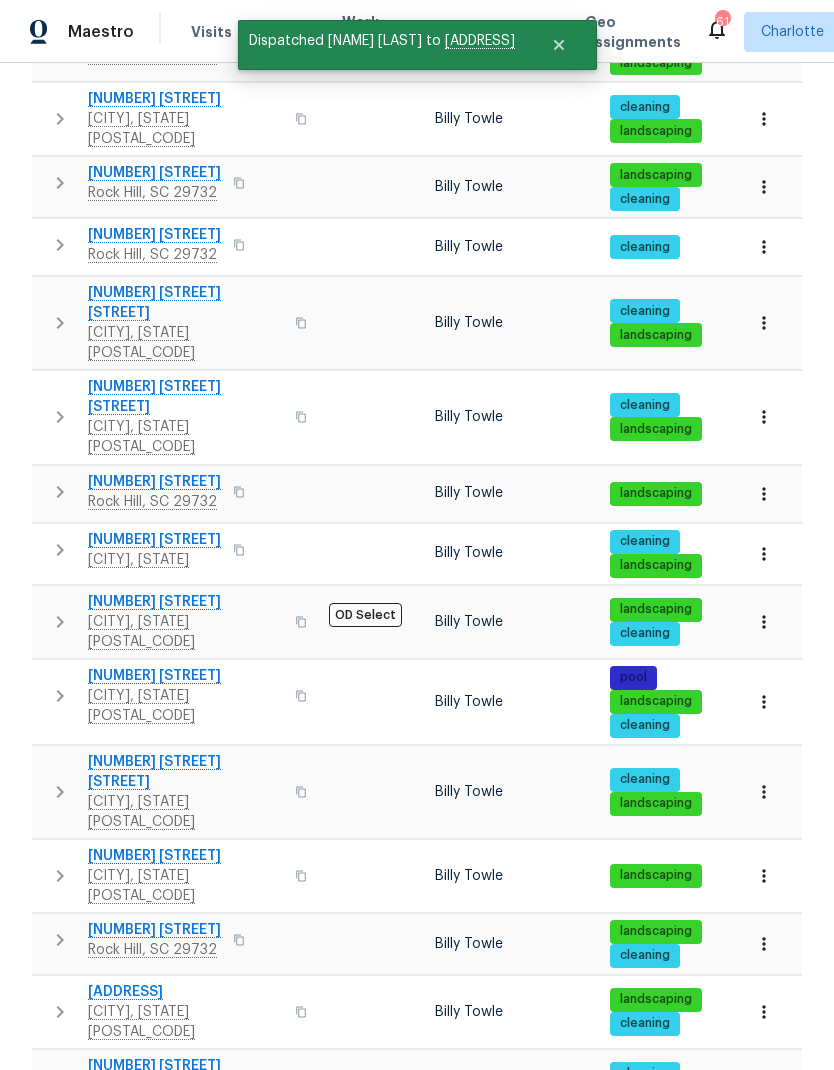 scroll, scrollTop: 935, scrollLeft: 0, axis: vertical 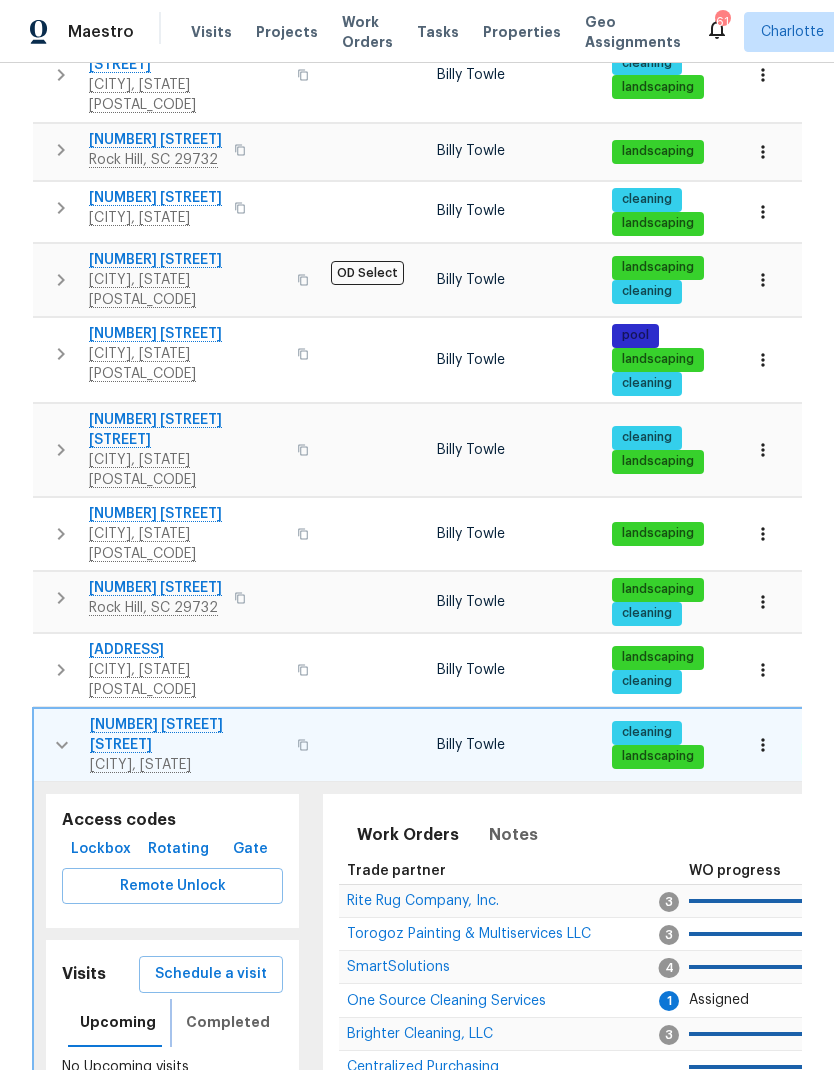 click on "Completed" at bounding box center (228, 1022) 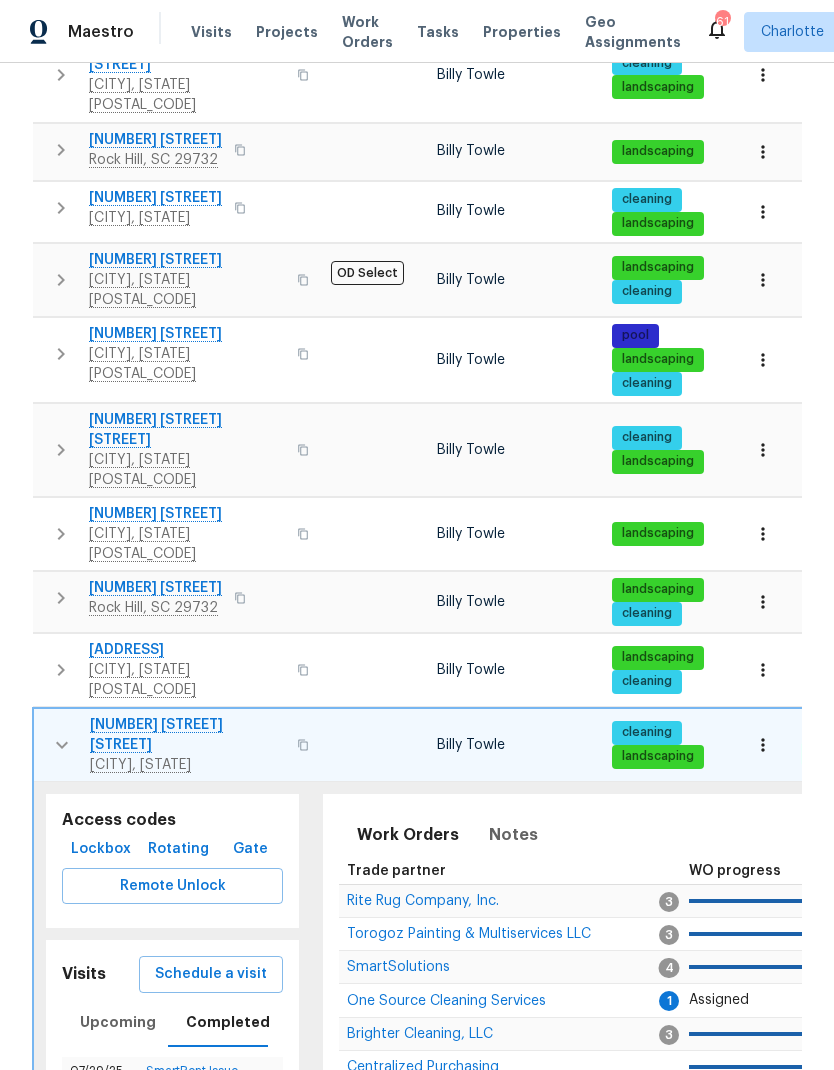 click 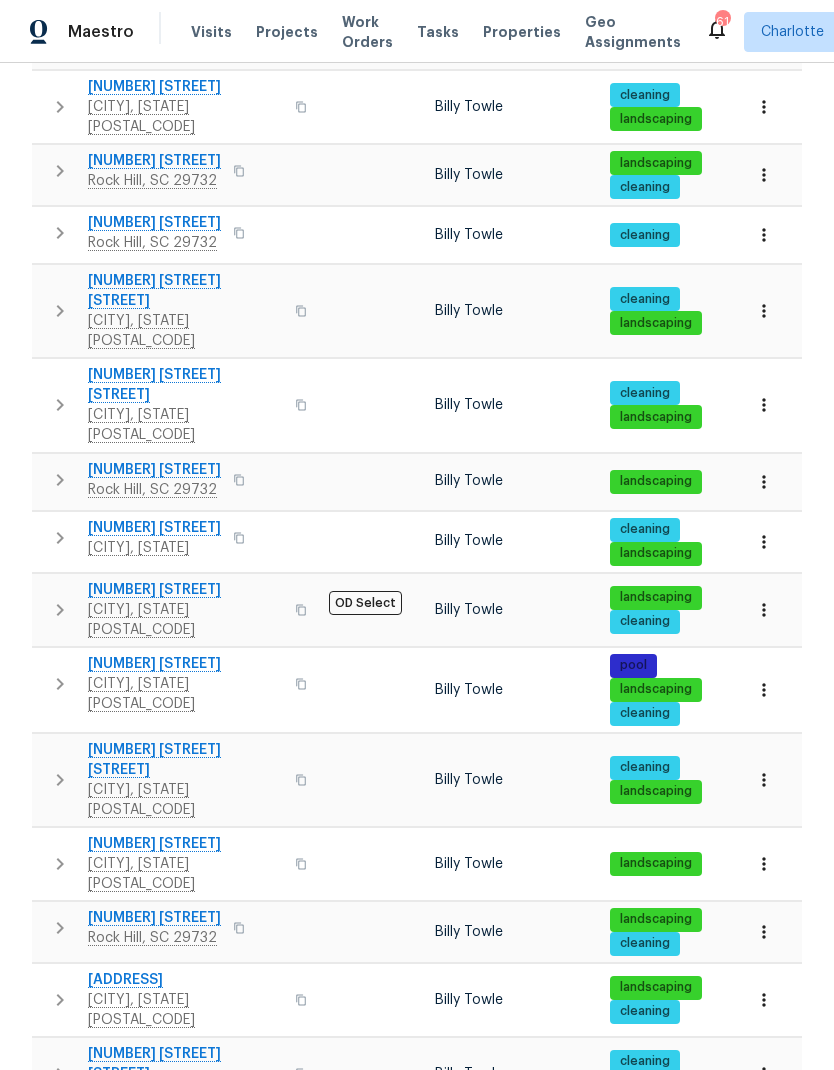 scroll, scrollTop: 935, scrollLeft: 0, axis: vertical 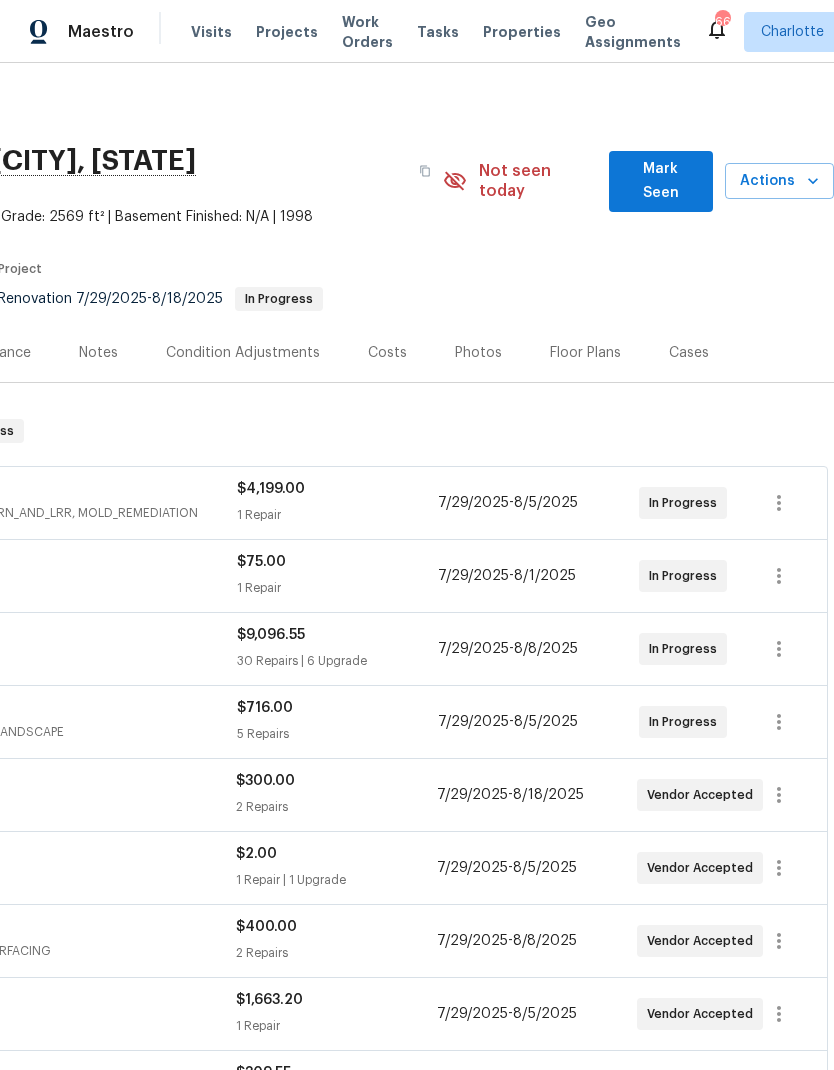 click on "Mark Seen" at bounding box center [661, 181] 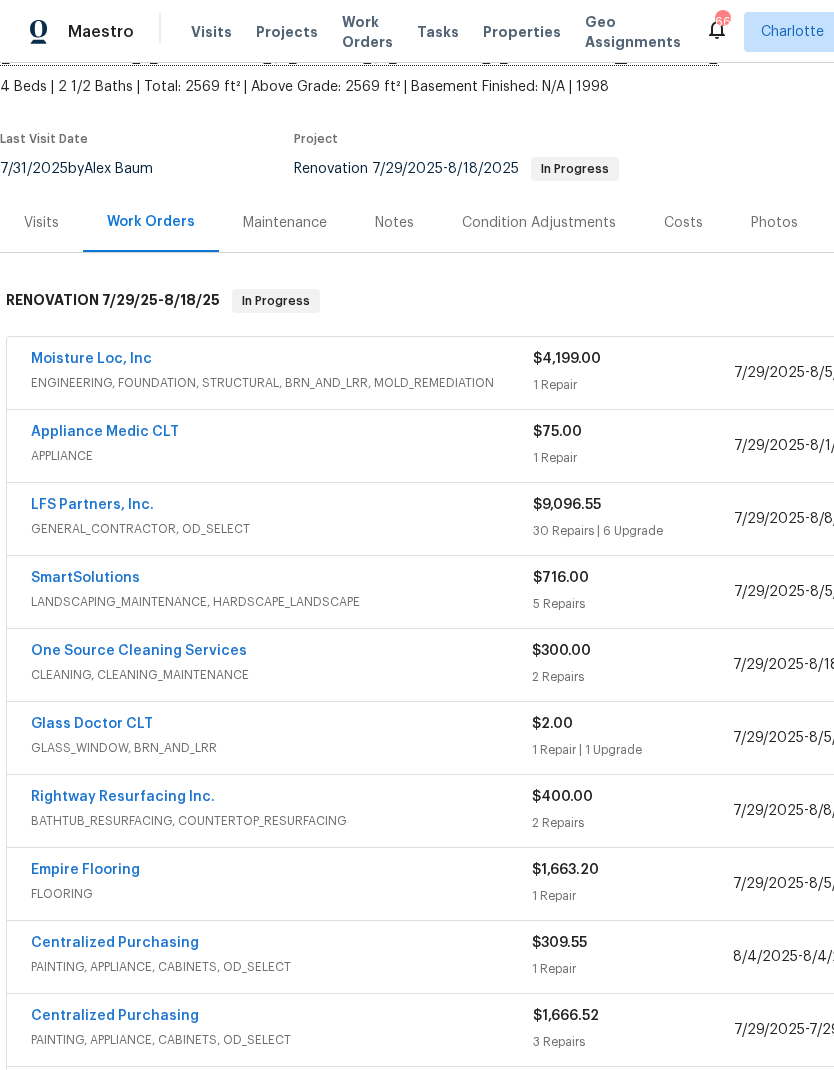 scroll, scrollTop: 110, scrollLeft: 0, axis: vertical 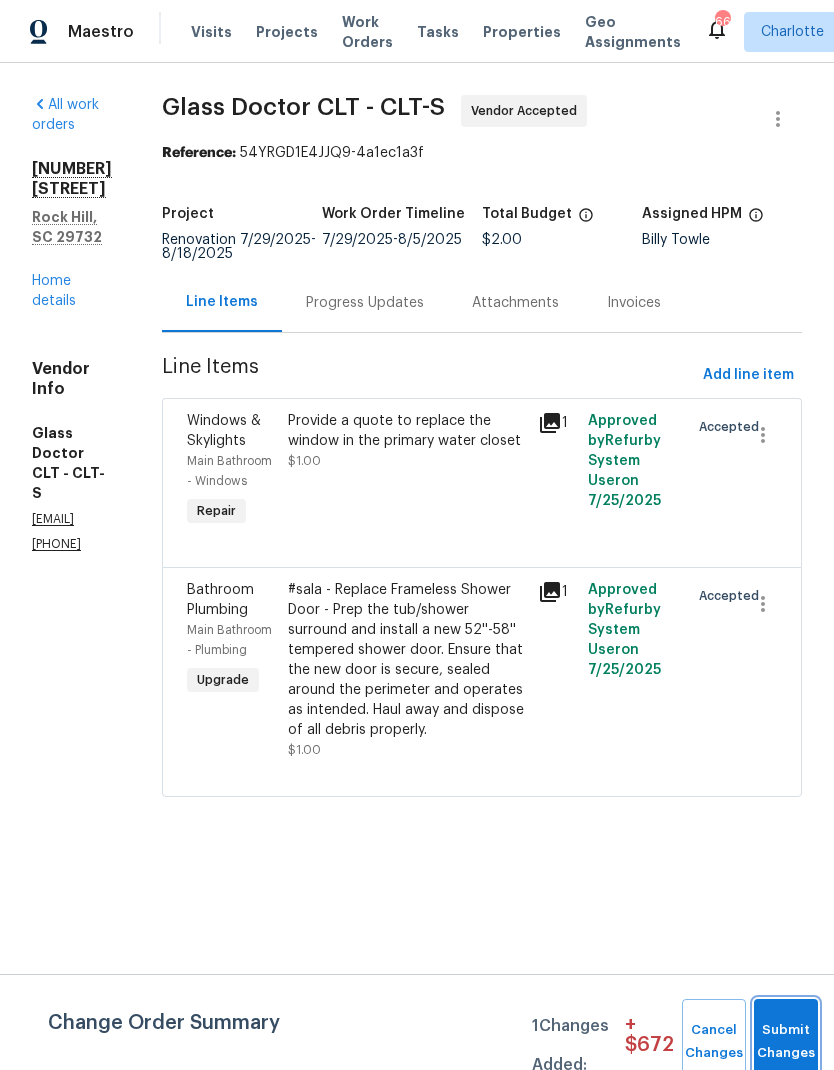 click on "Submit Changes" at bounding box center [786, 1042] 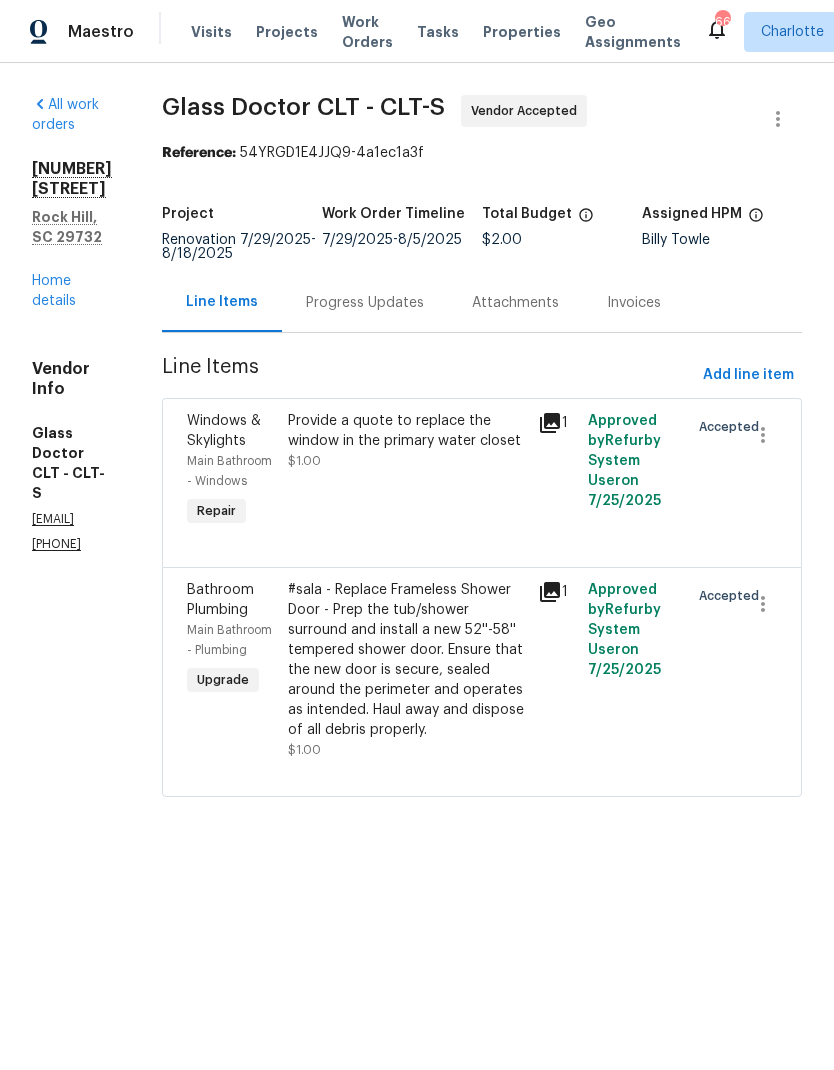 click on "Progress Updates" at bounding box center [365, 302] 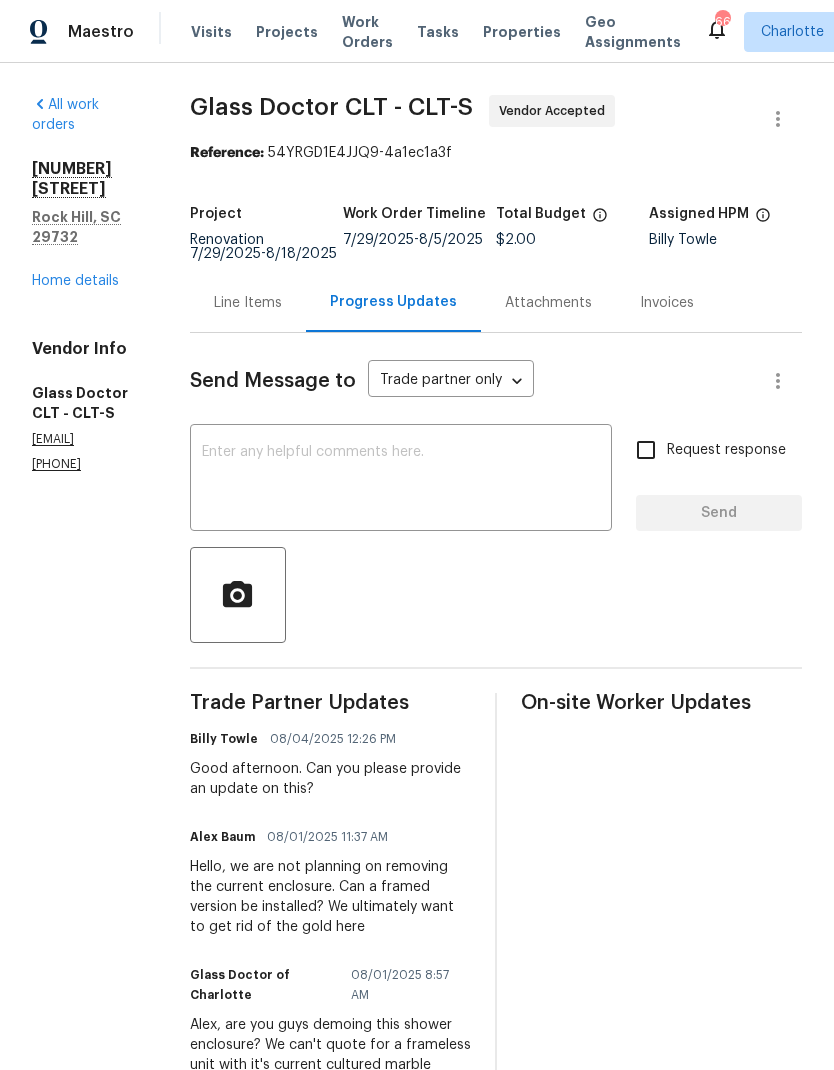 click on "Home details" at bounding box center (75, 281) 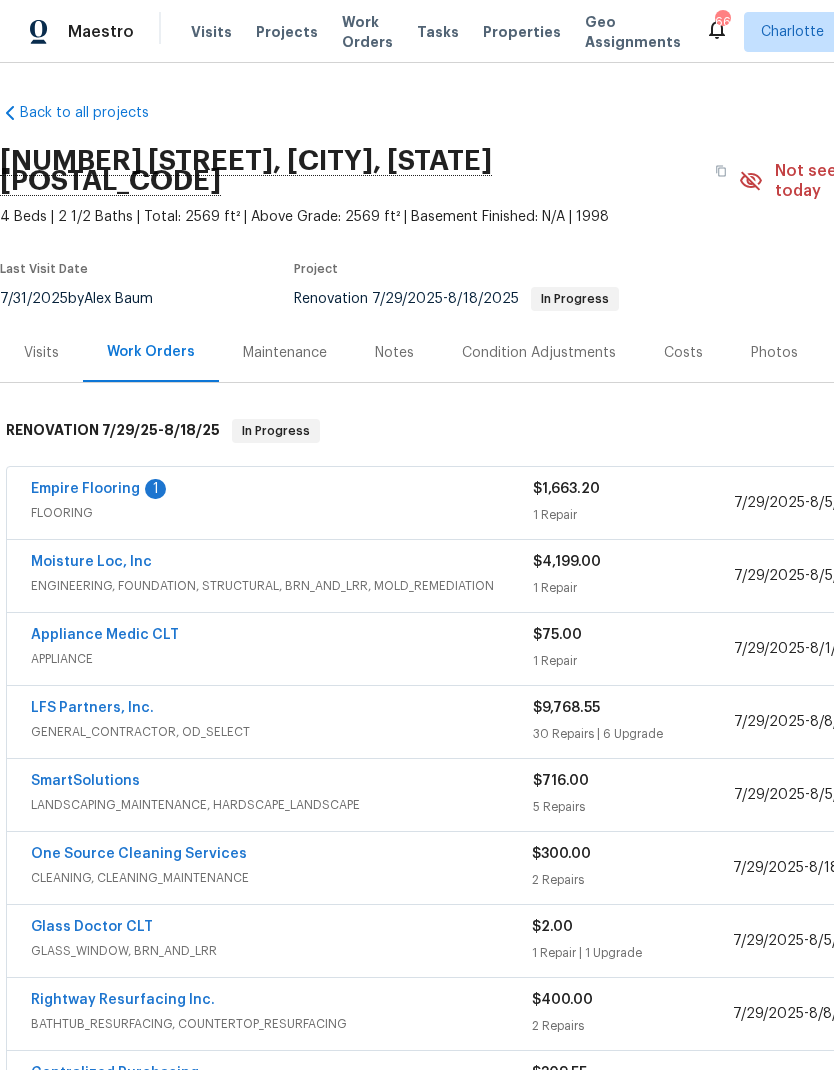 click on "Empire Flooring" at bounding box center (85, 489) 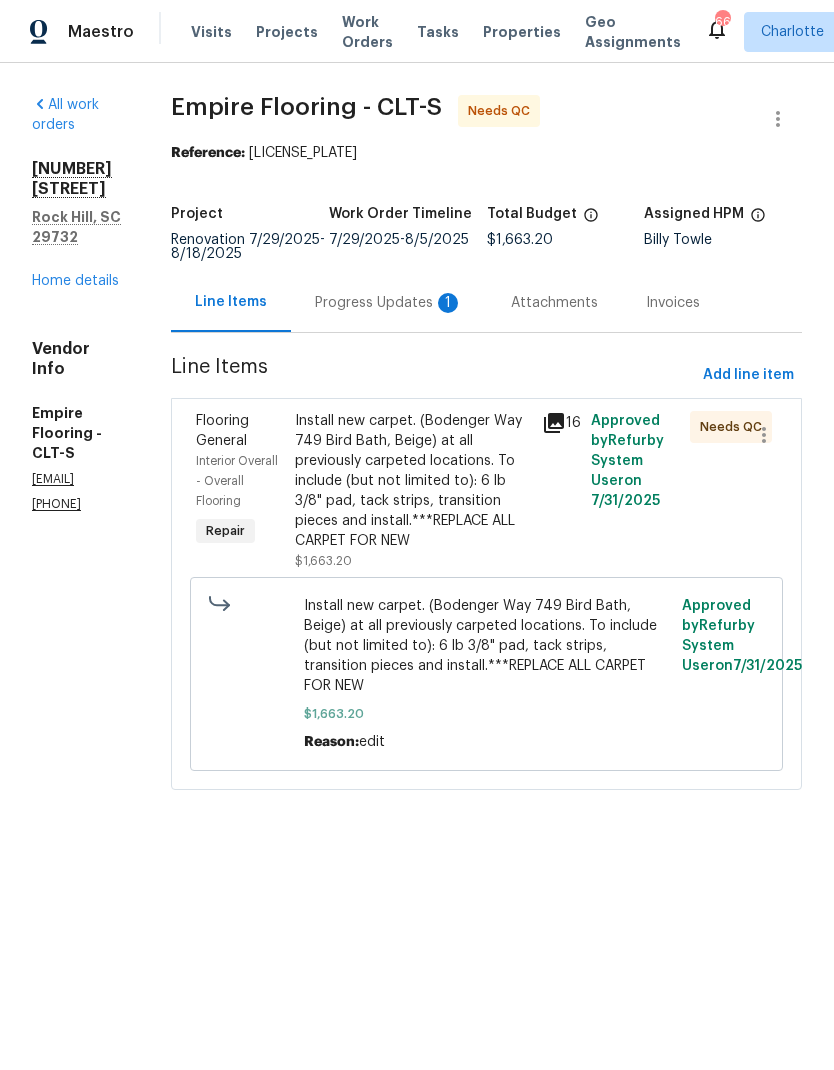 click on "Progress Updates 1" at bounding box center [389, 303] 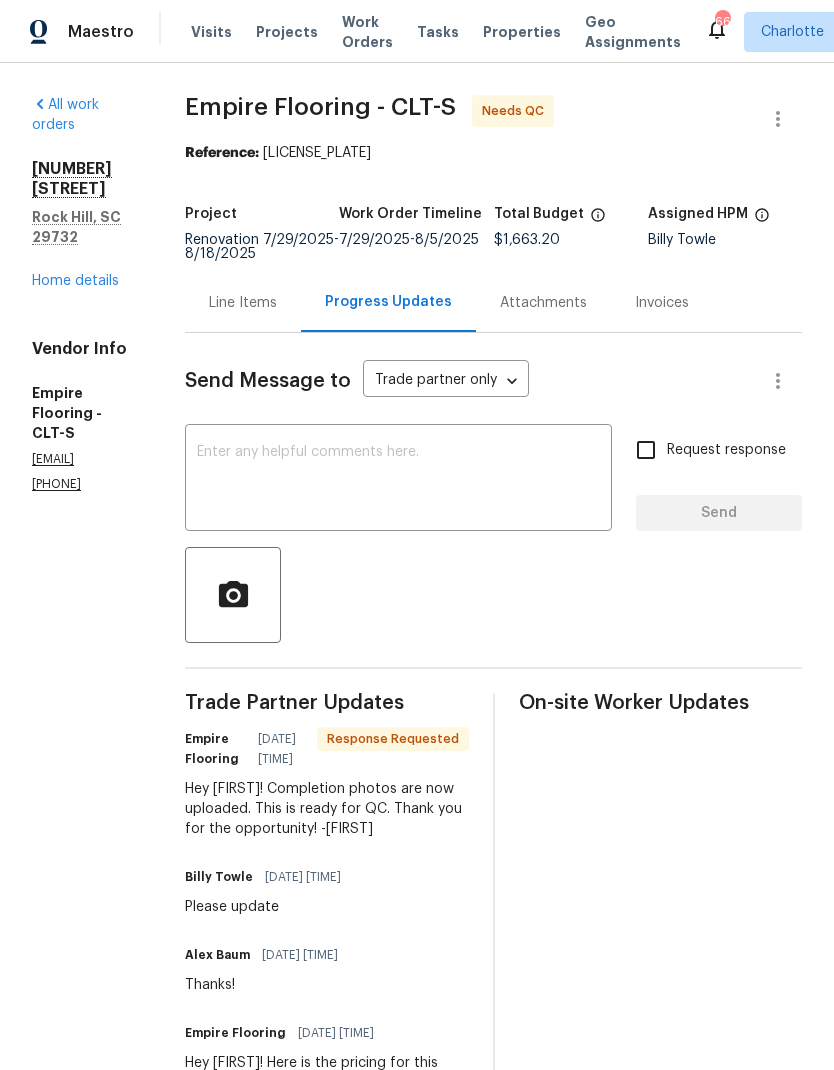click at bounding box center [398, 480] 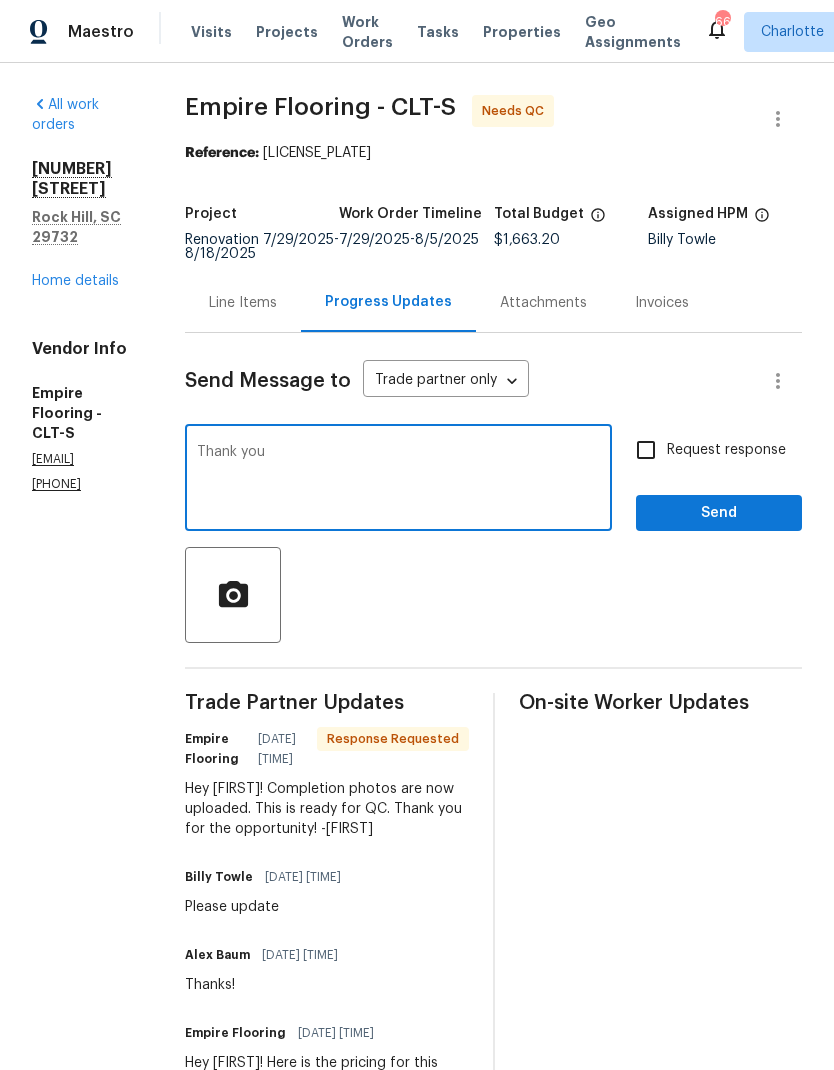 type on "Thank you" 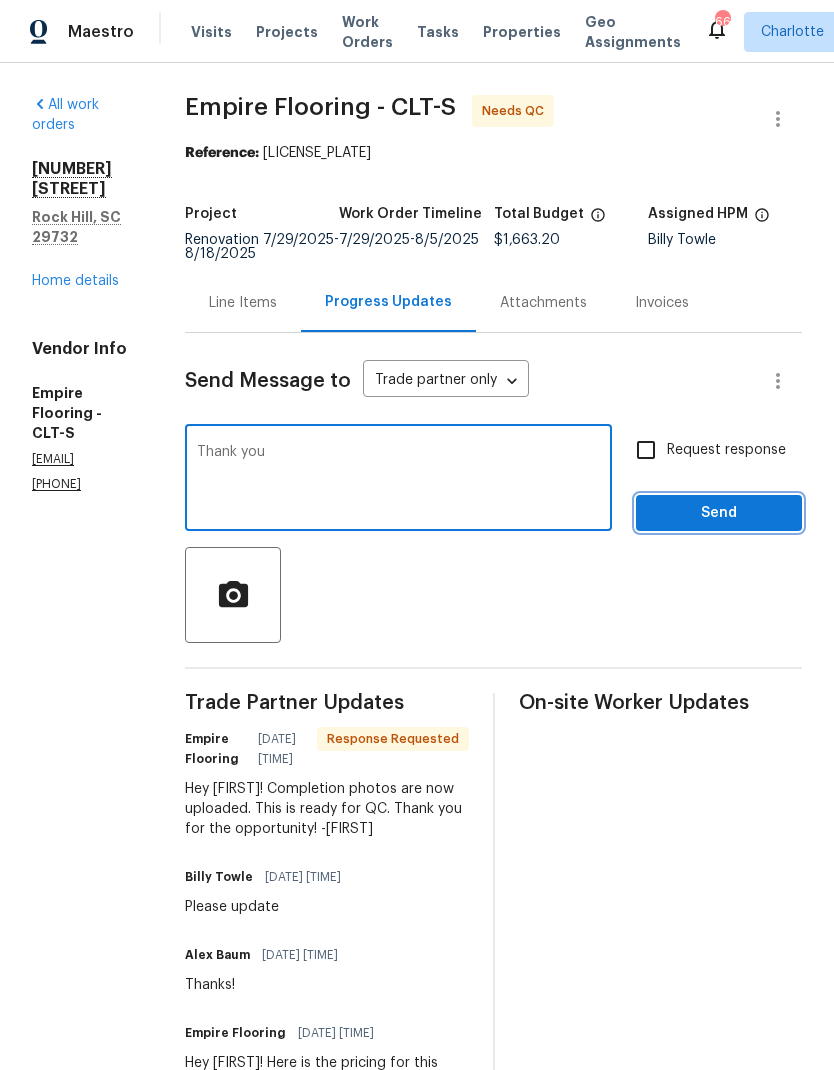 click on "Send" at bounding box center (719, 513) 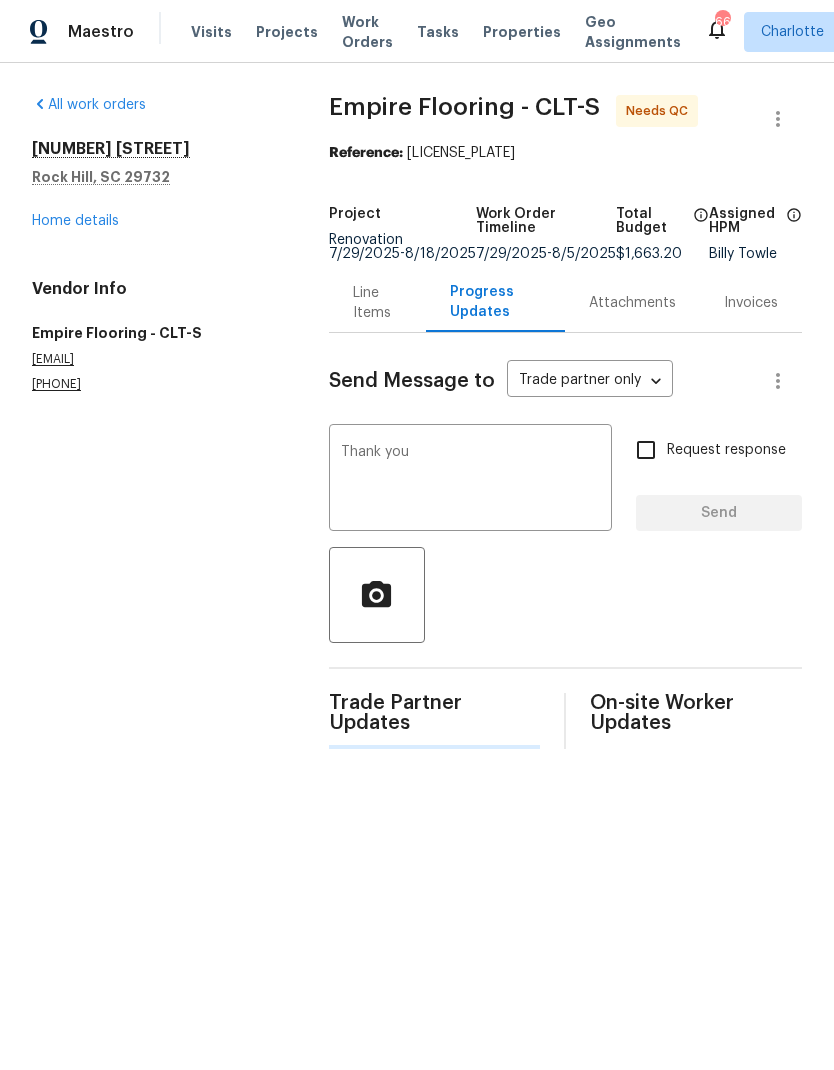 type 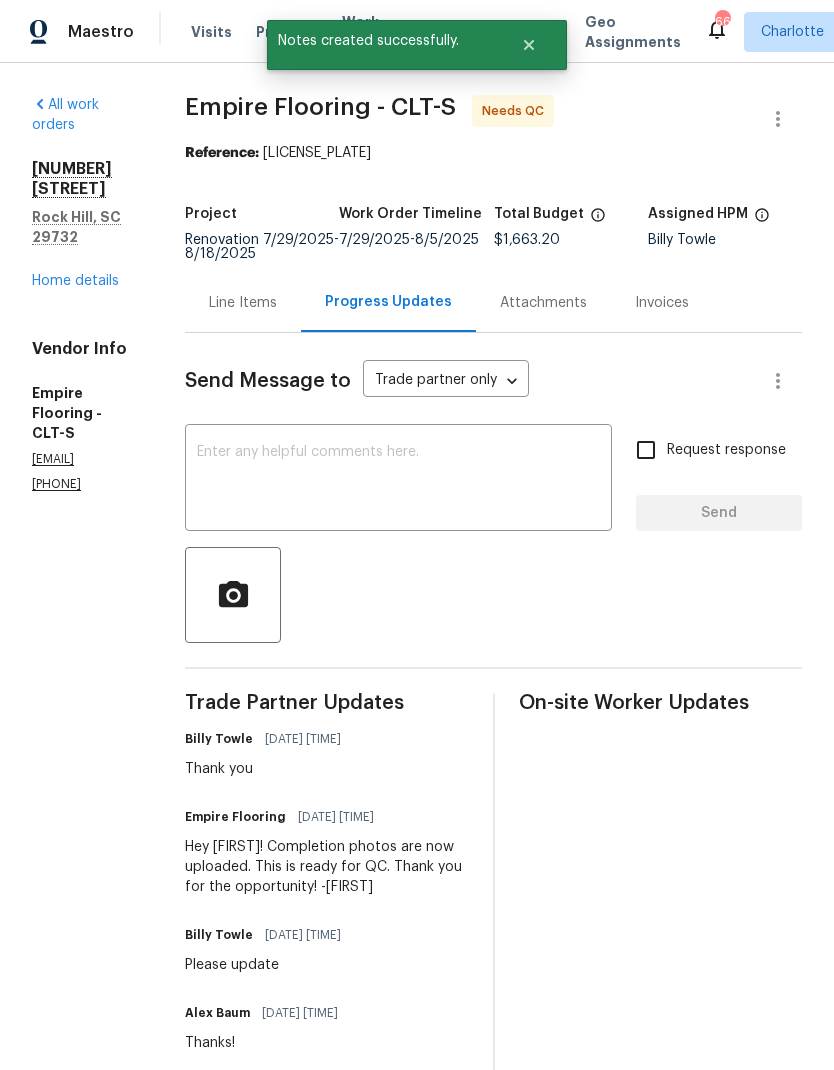 click on "All work orders [NUMBER] [STREET] [CITY], [STATE] [POSTAL_CODE] Home details Vendor Info Empire Flooring - CLT-S [EMAIL] ([PHONE])" at bounding box center [84, 294] 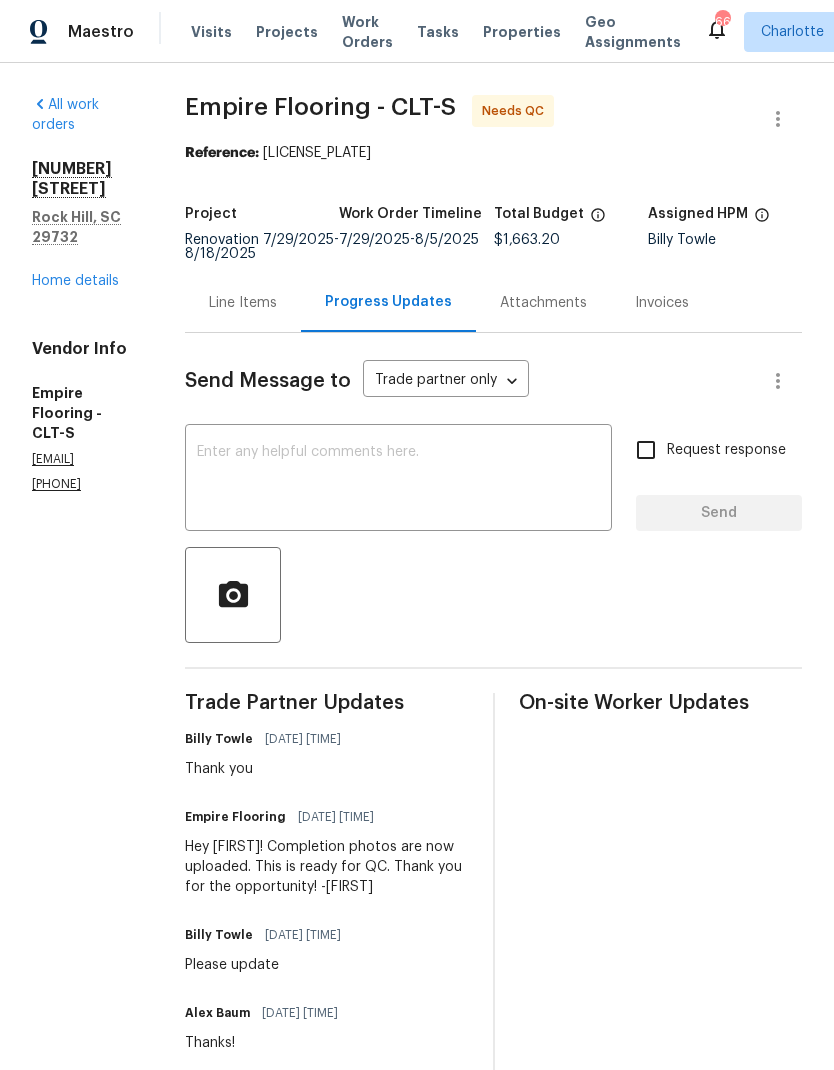 click on "Home details" at bounding box center (75, 281) 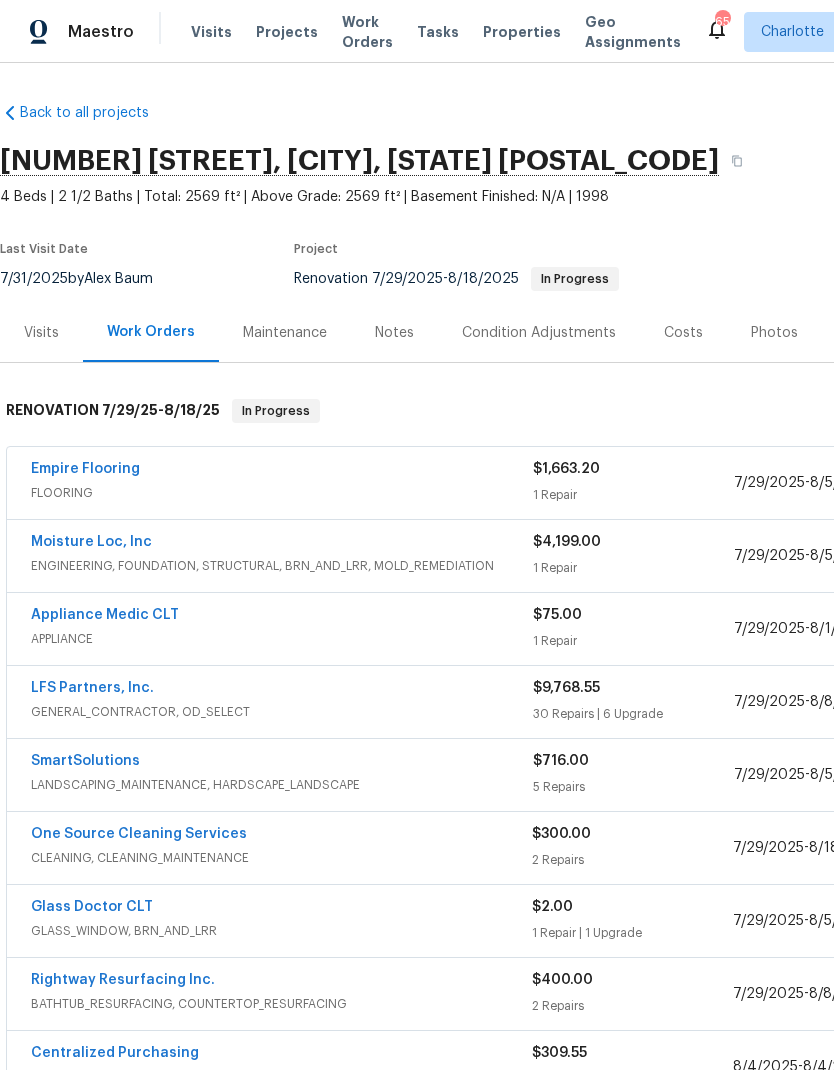 scroll, scrollTop: 0, scrollLeft: 0, axis: both 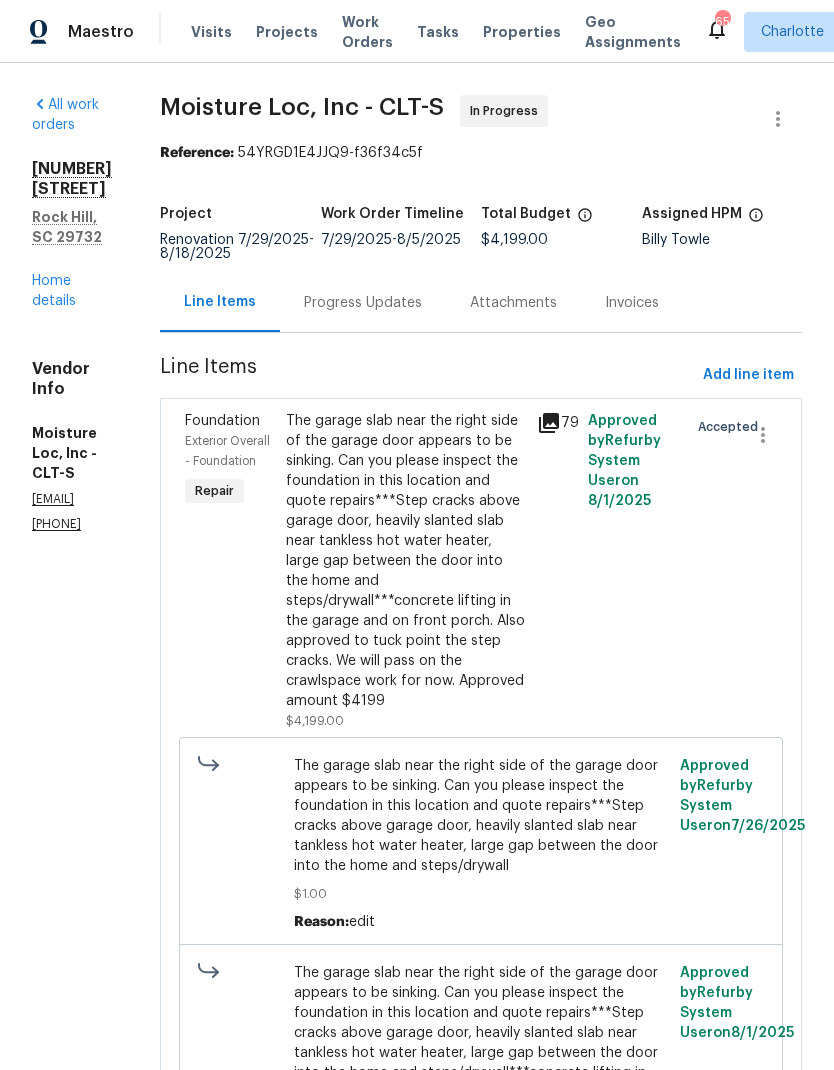 click on "Progress Updates" at bounding box center (363, 303) 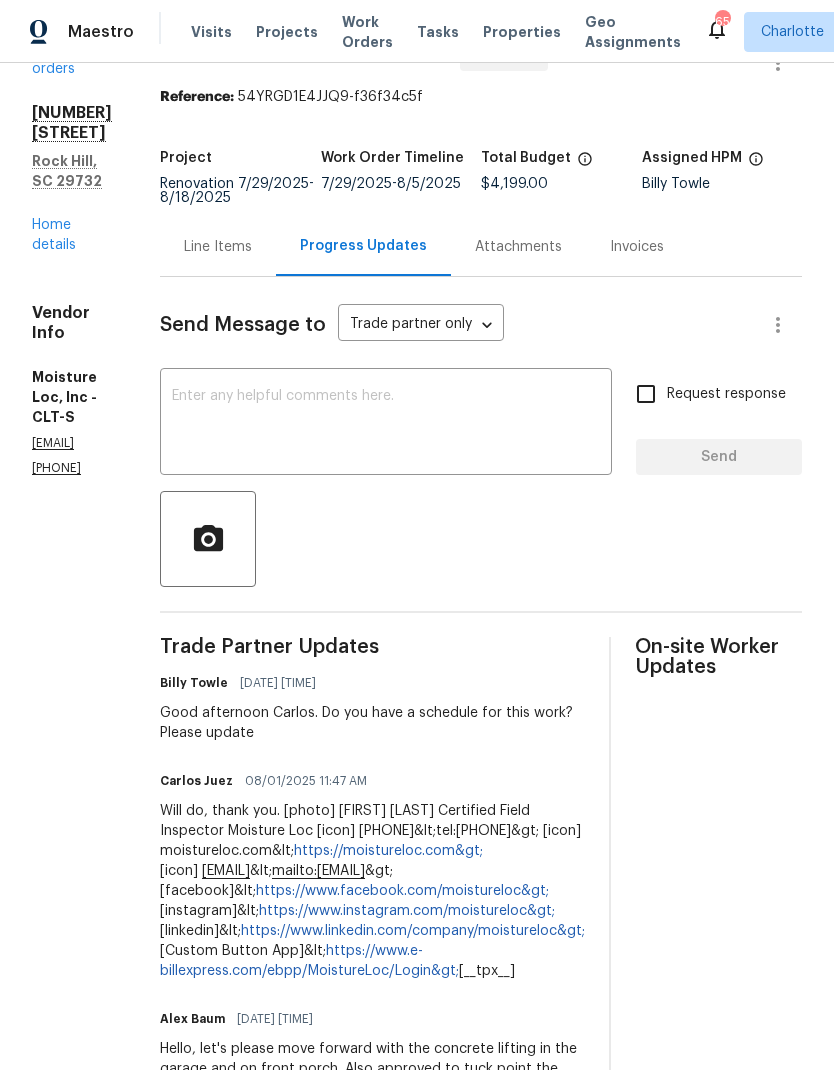 scroll, scrollTop: 55, scrollLeft: 0, axis: vertical 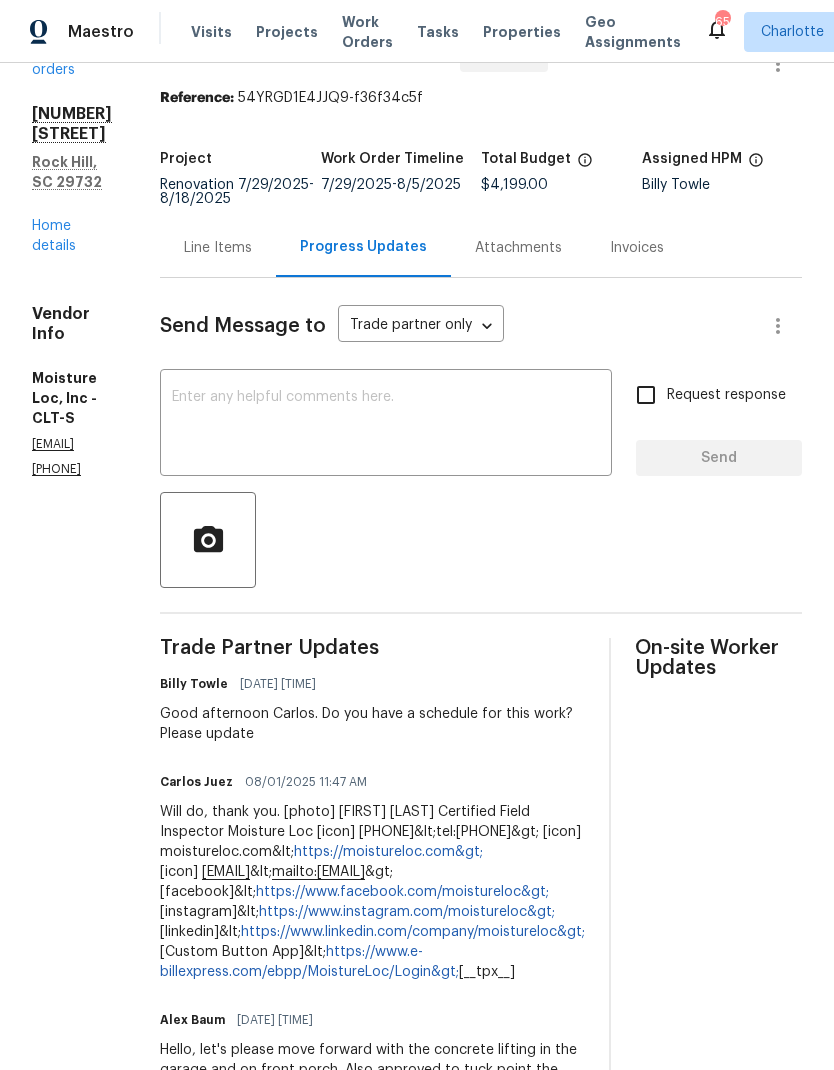 click on "Home details" at bounding box center [54, 236] 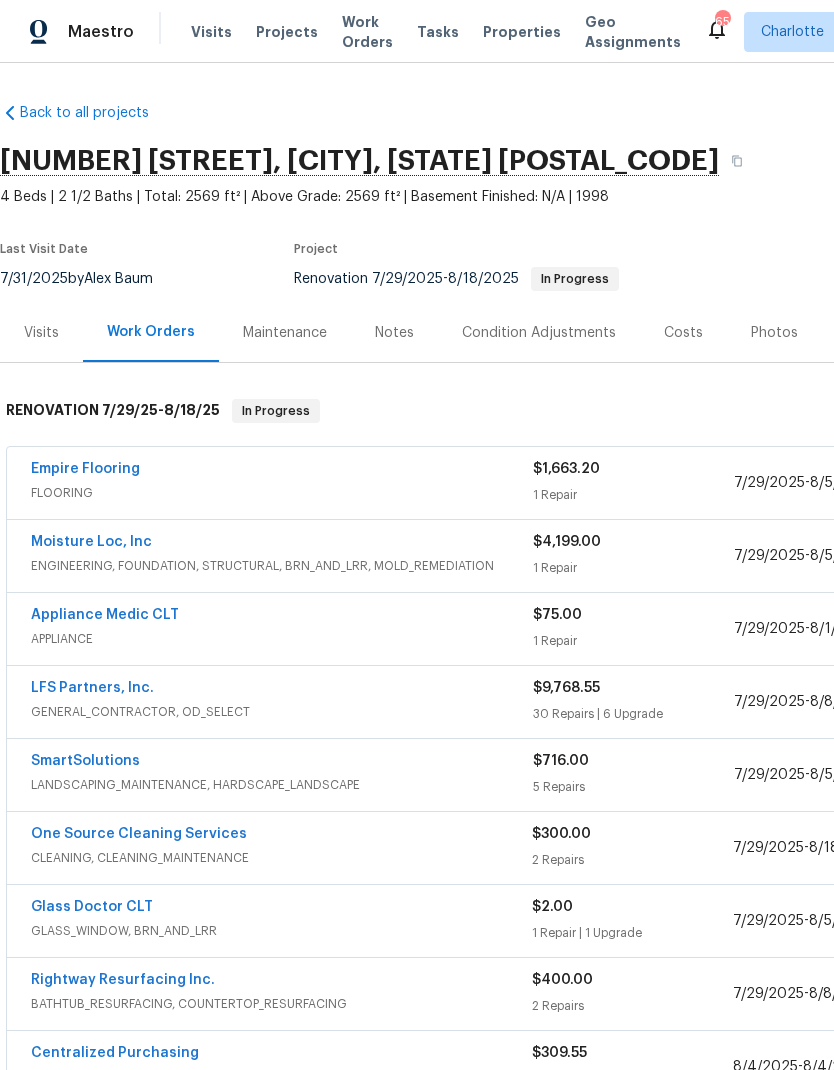 scroll, scrollTop: 0, scrollLeft: 0, axis: both 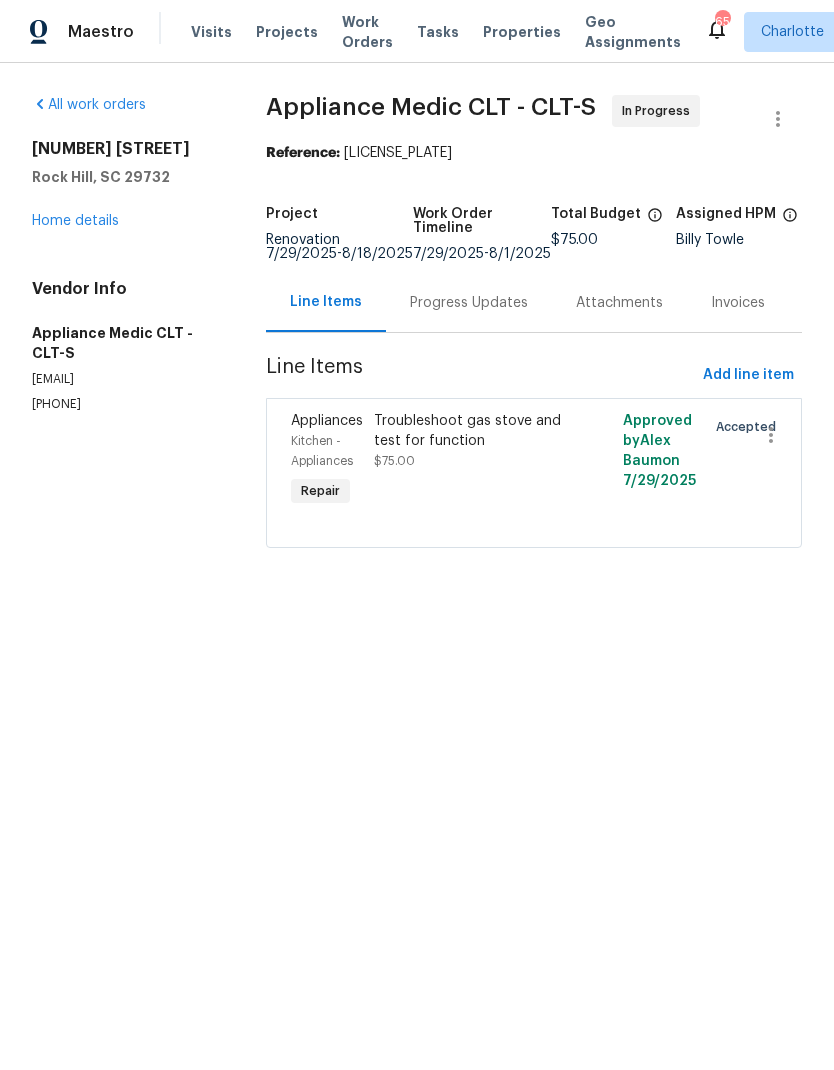 click on "Progress Updates" at bounding box center (469, 303) 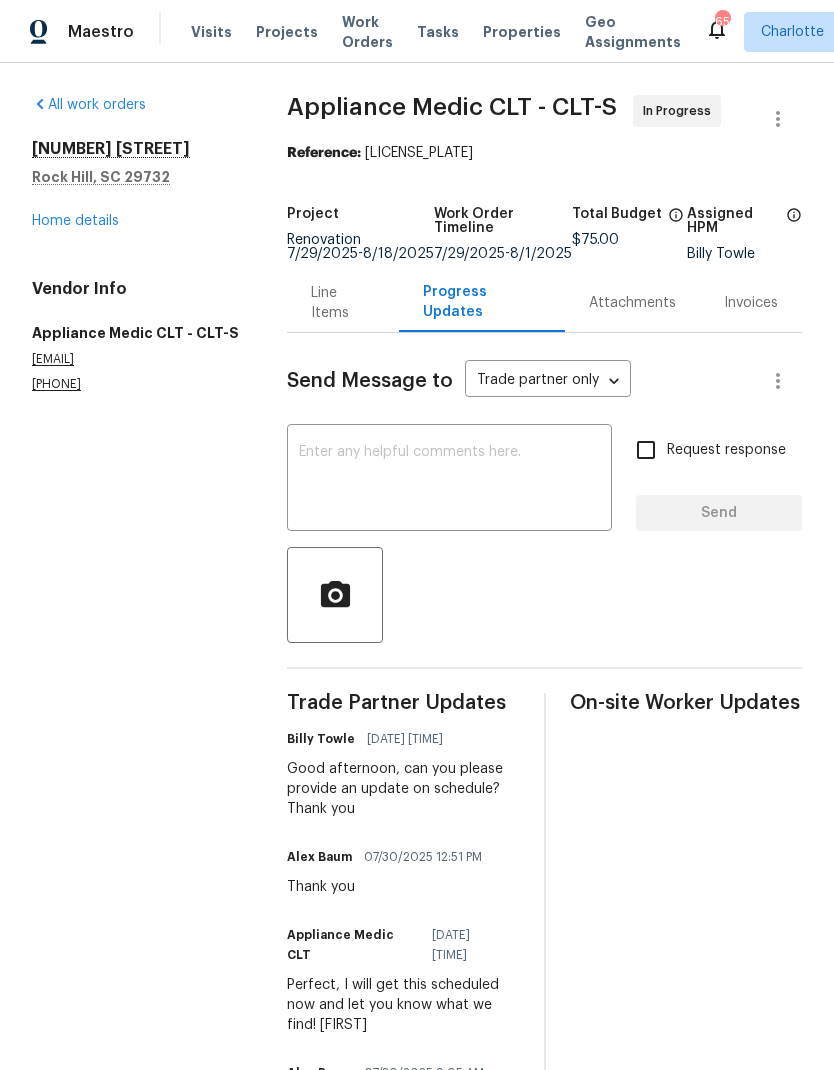 scroll, scrollTop: 0, scrollLeft: 0, axis: both 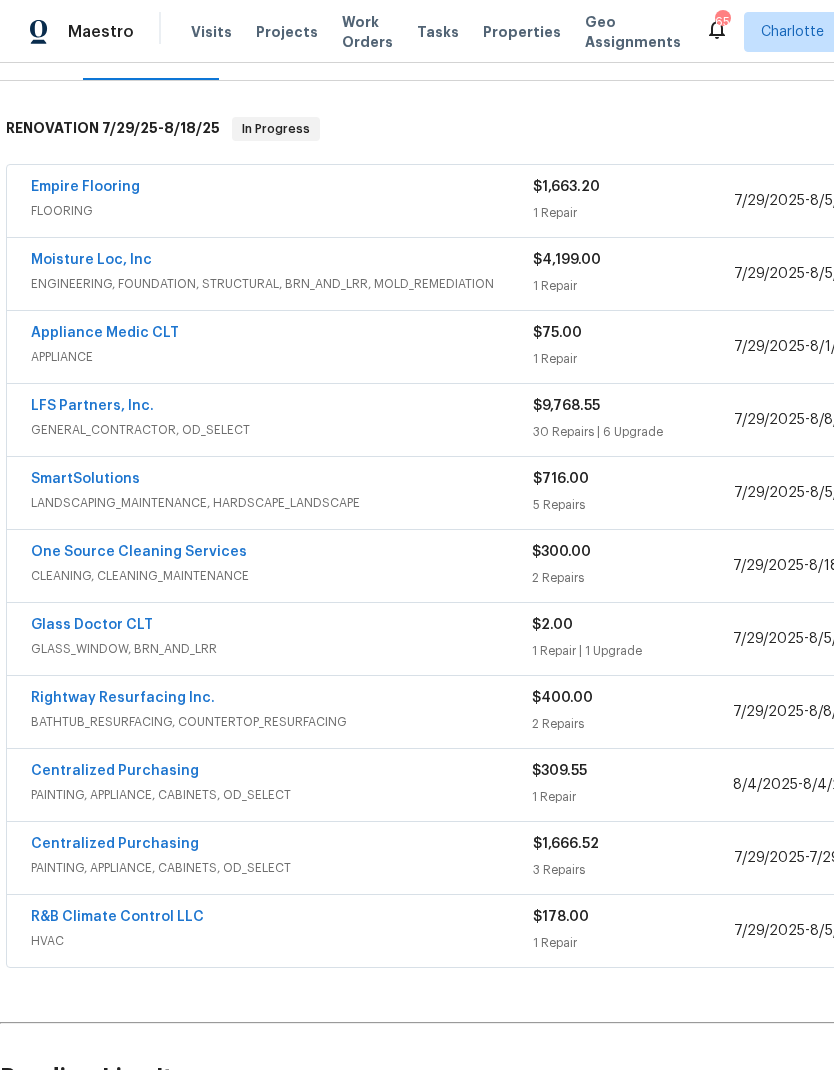 click on "SmartSolutions" at bounding box center (85, 479) 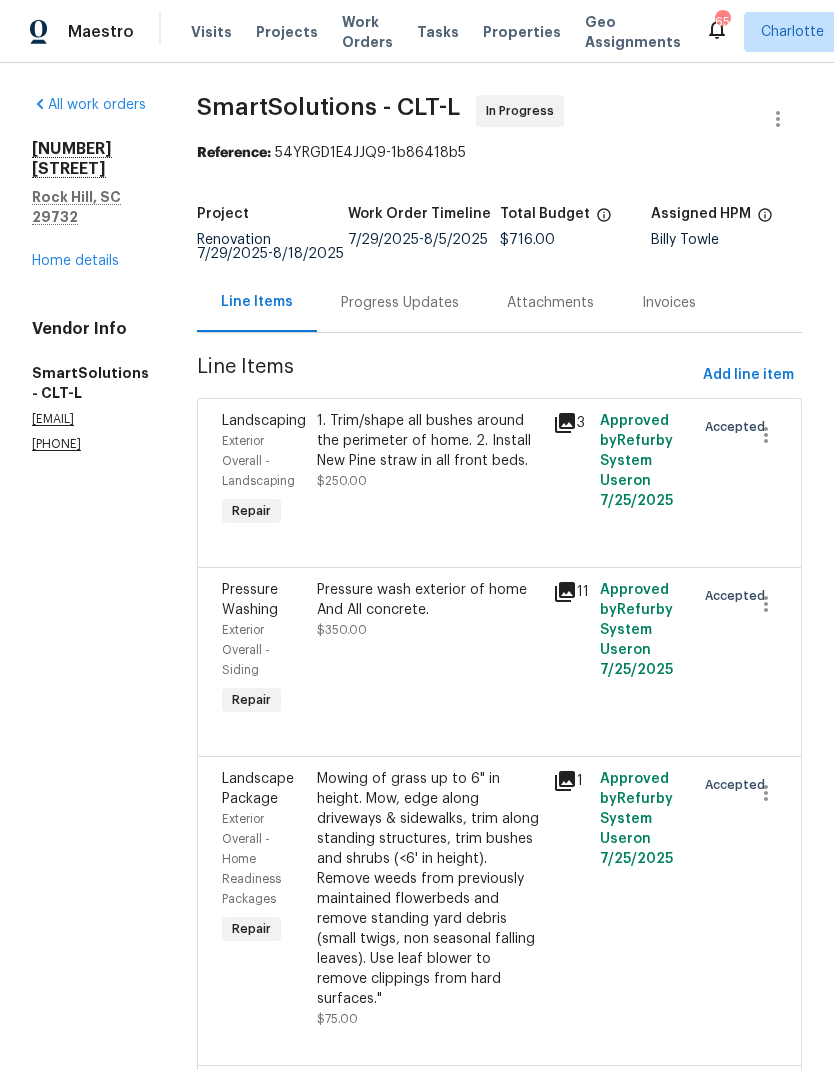 click on "Progress Updates" at bounding box center (400, 302) 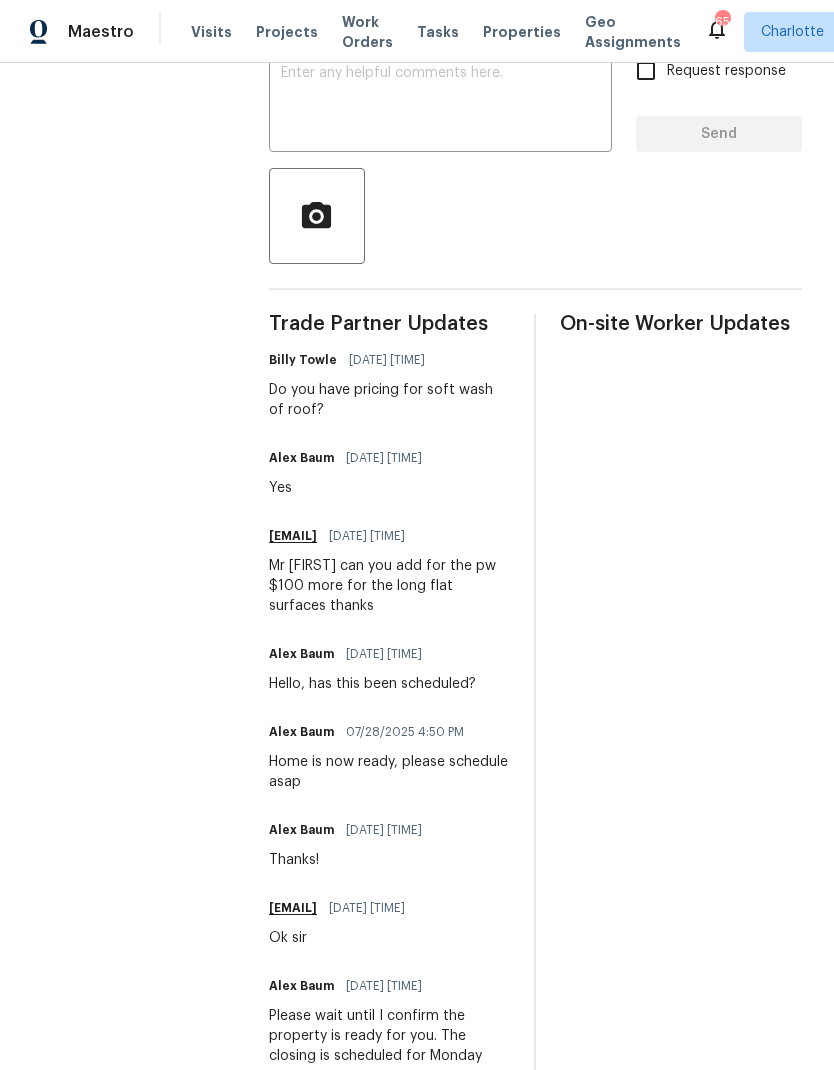 scroll, scrollTop: 378, scrollLeft: 0, axis: vertical 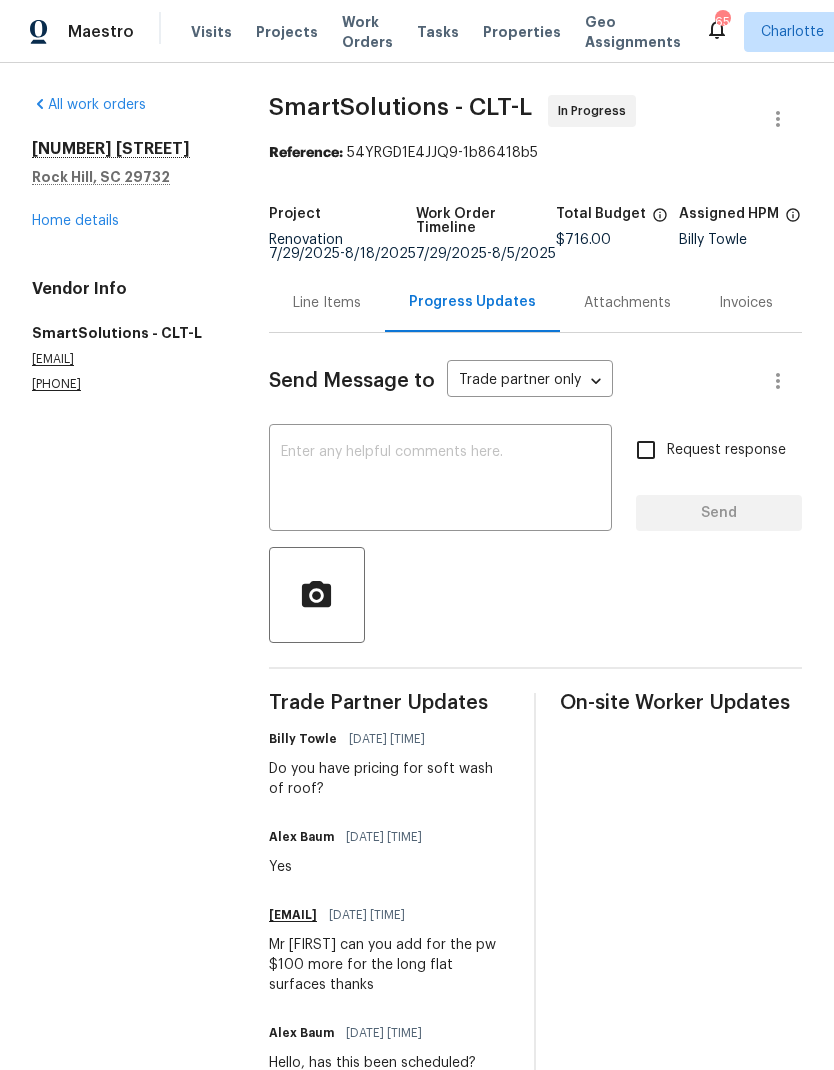 click on "Line Items" at bounding box center [327, 303] 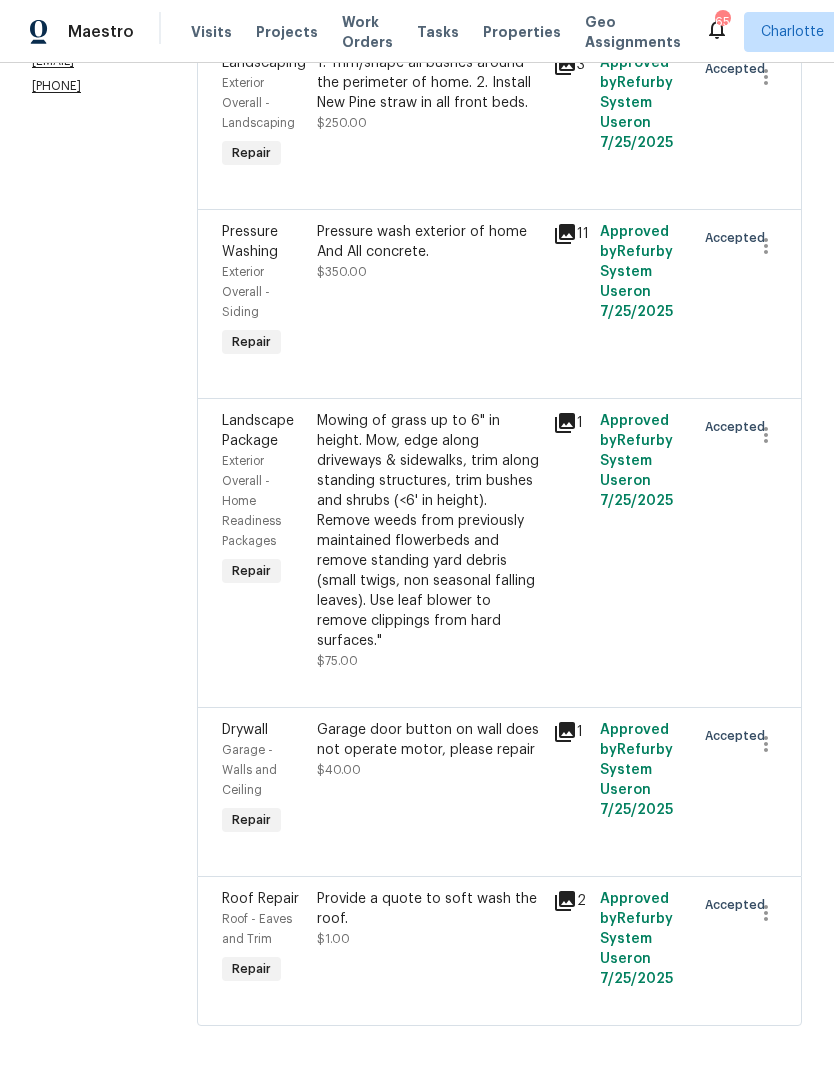 scroll, scrollTop: 356, scrollLeft: 0, axis: vertical 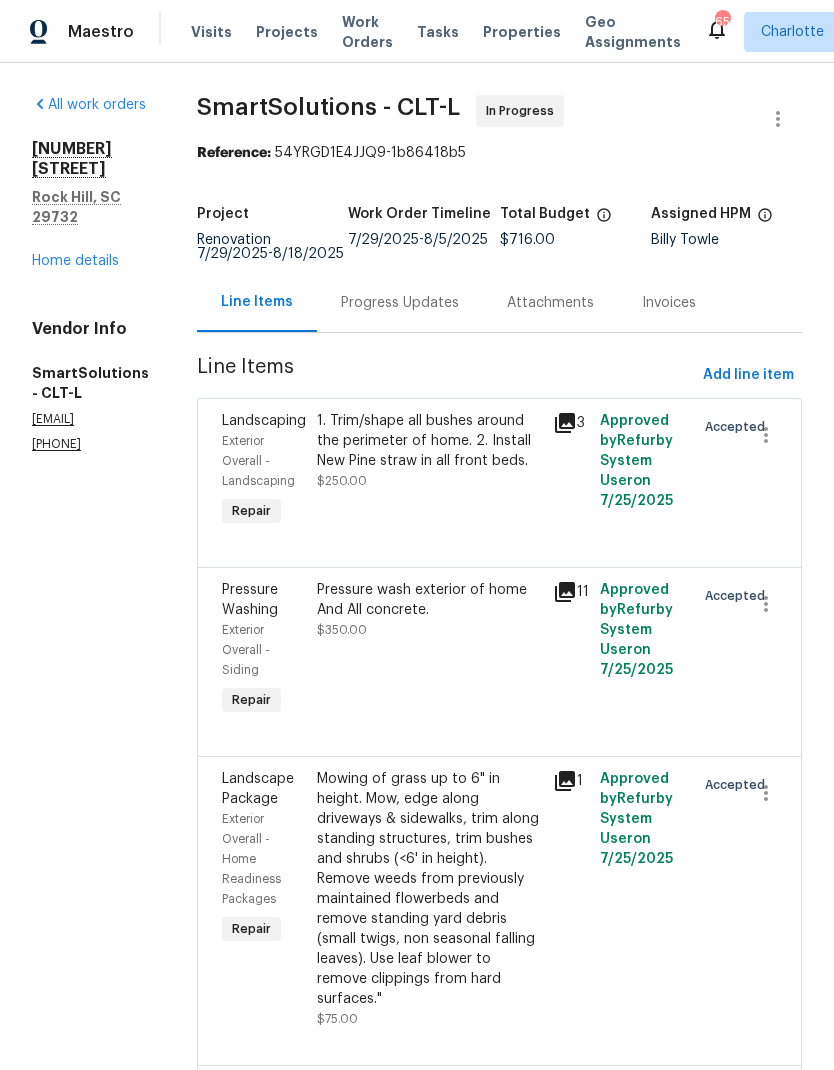 click on "Progress Updates" at bounding box center (400, 303) 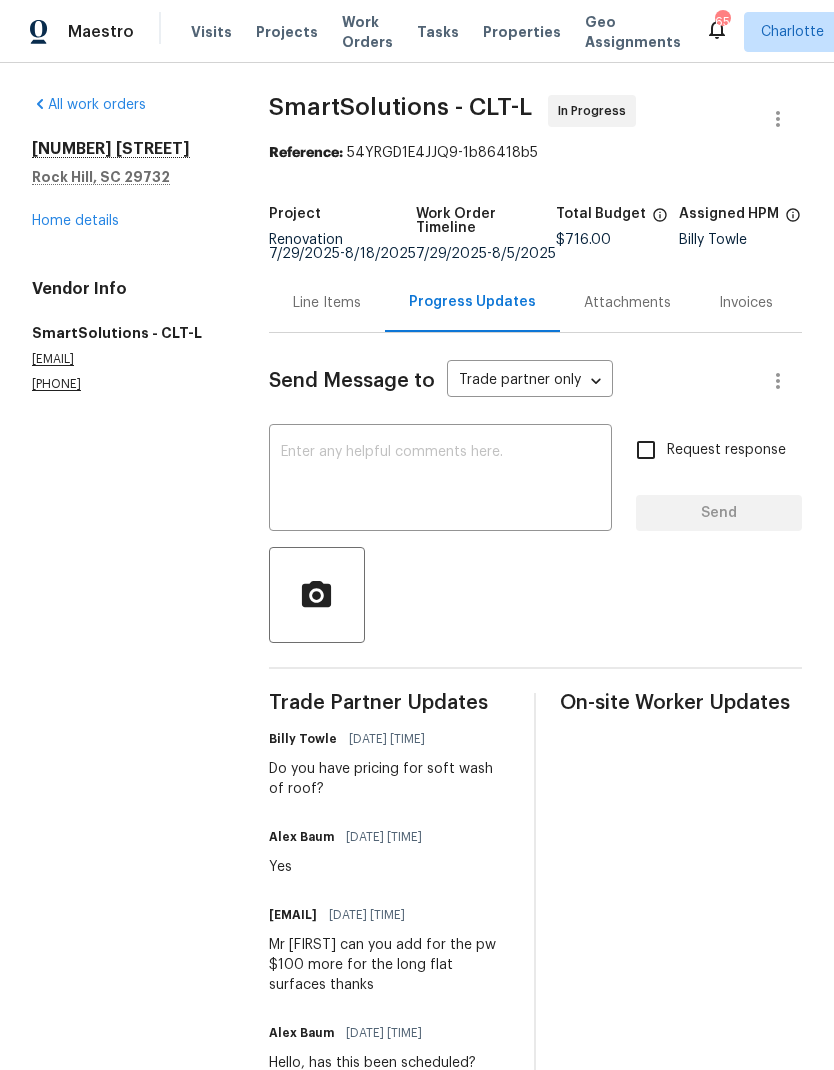 click at bounding box center [440, 480] 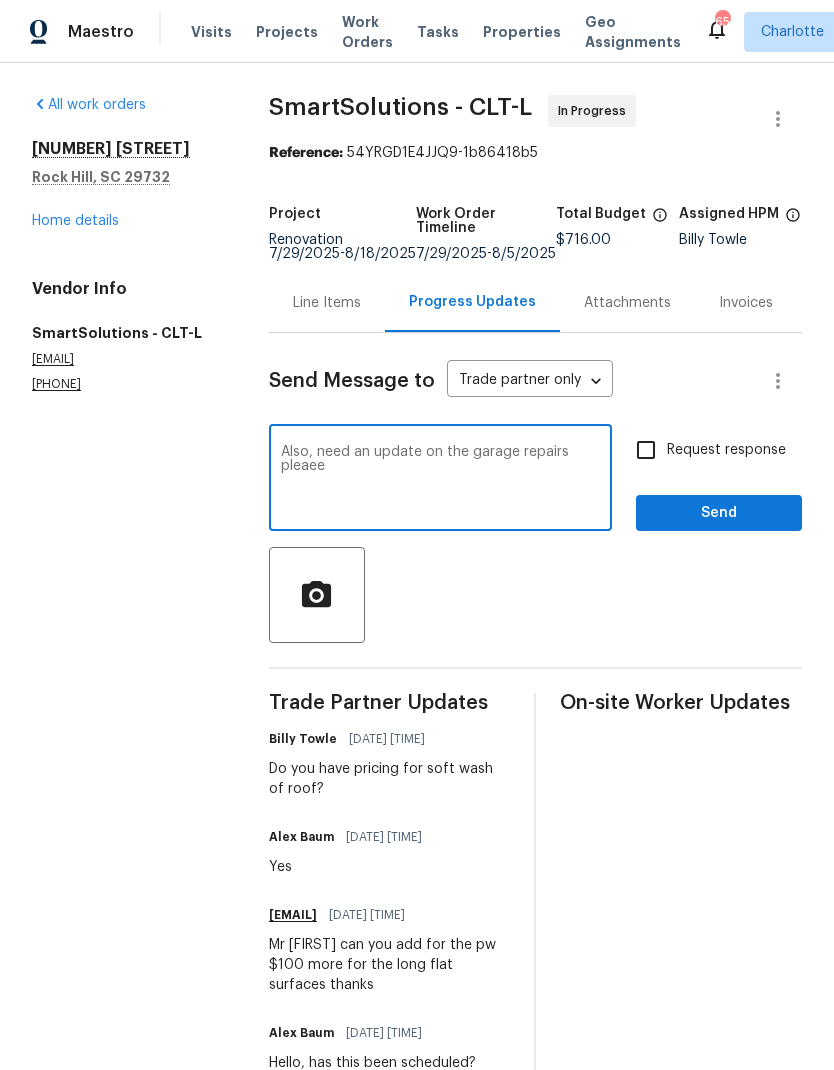 type on "Also, need an update on the garage repairs pleaee" 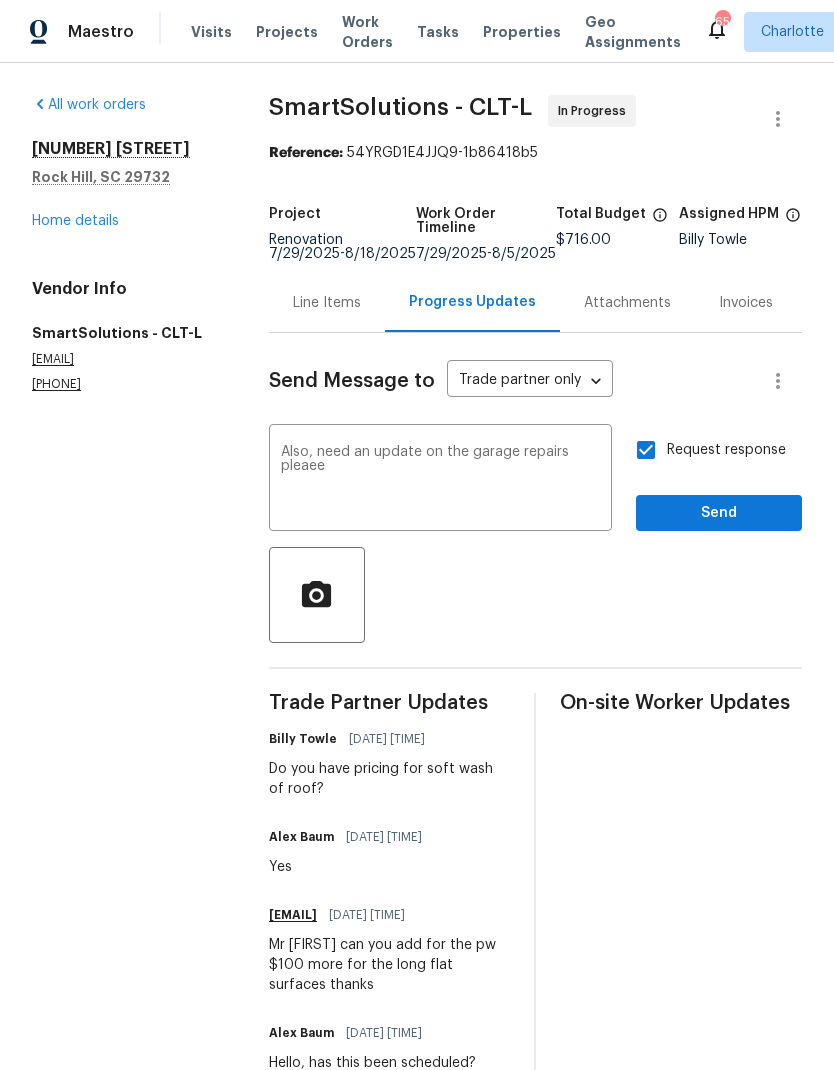 click on "Also, need an update on the garage repairs pleaee" at bounding box center [440, 480] 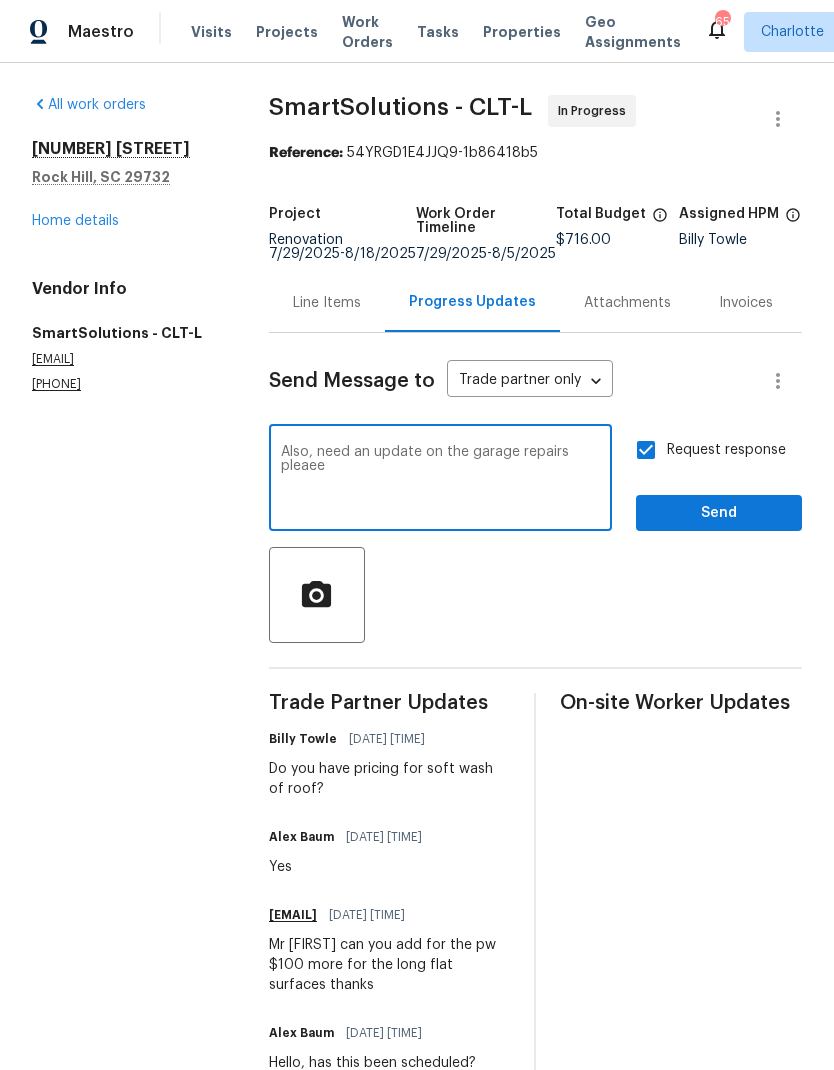 click on "Also, need an update on the garage repairs pleaee" at bounding box center [440, 480] 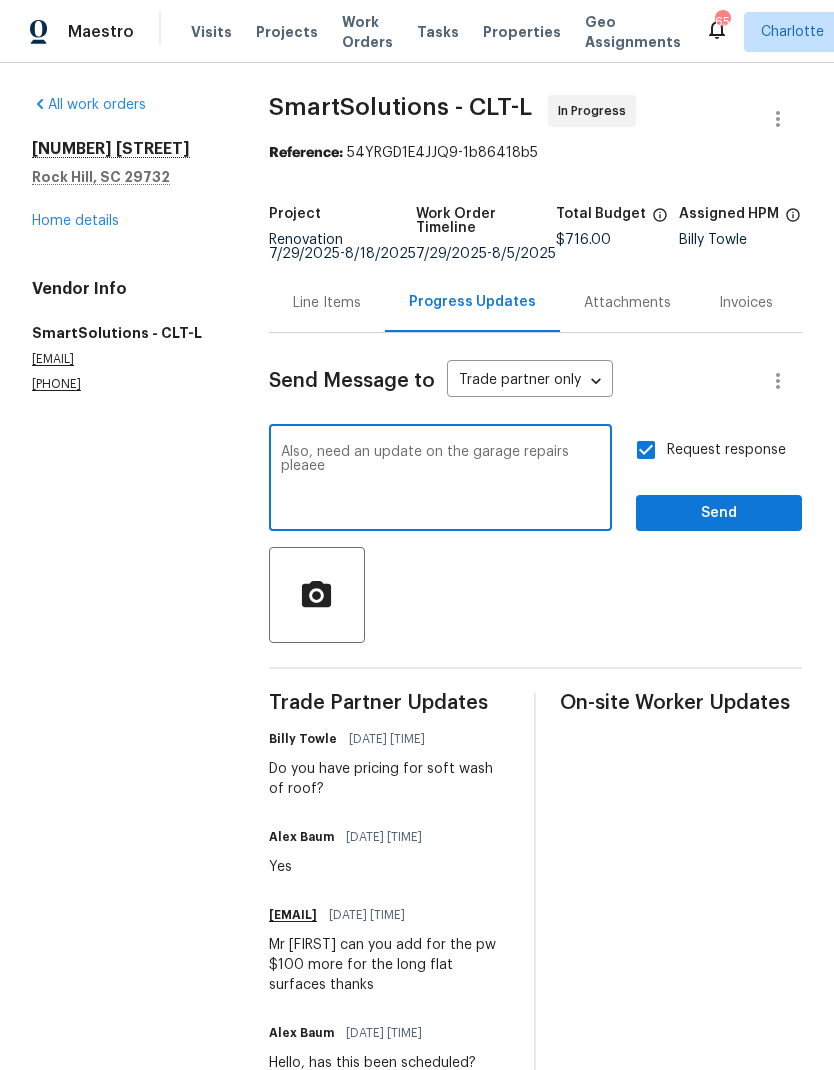 click on "Also, need an update on the garage repairs pleaee" at bounding box center [440, 480] 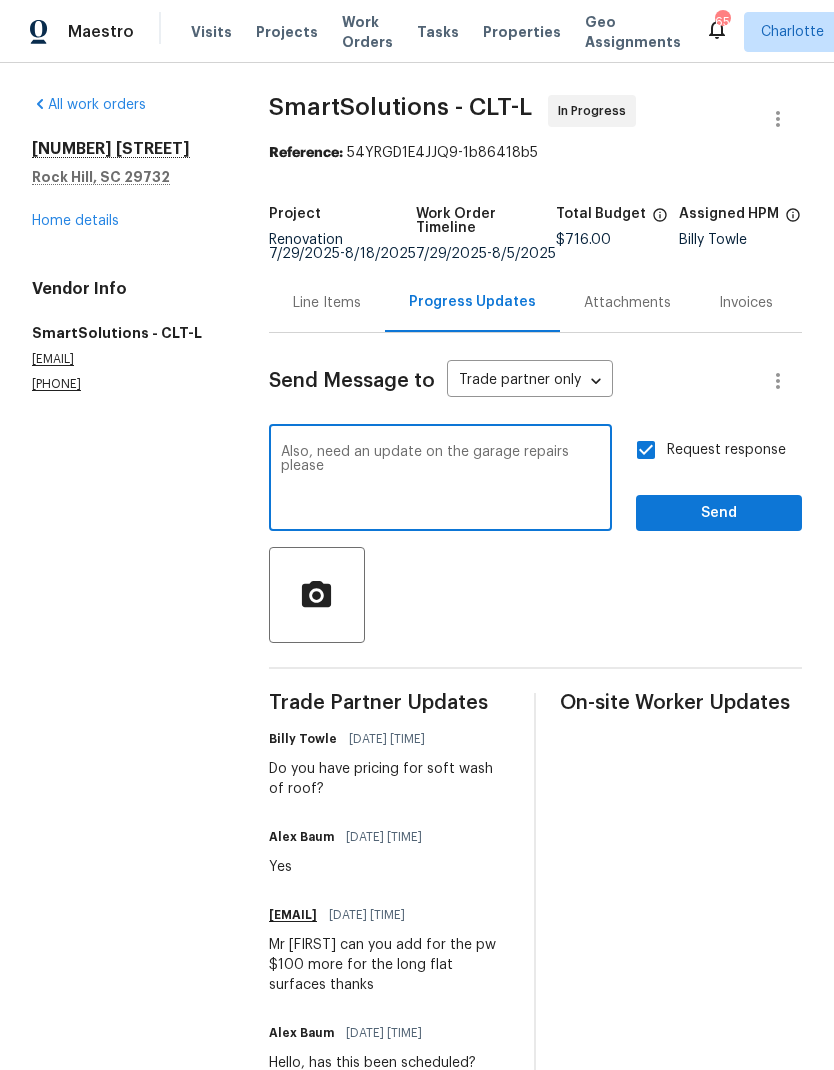 type on "Also, need an update on the garage repairs please" 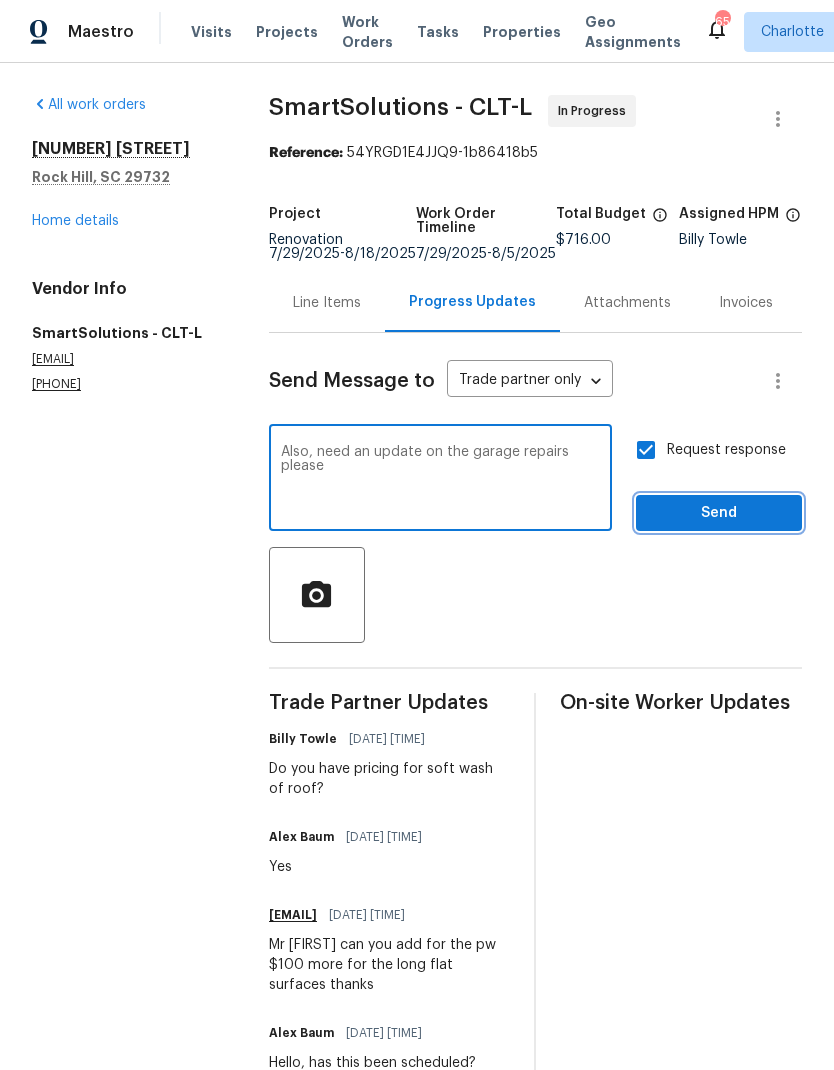 click on "Send" at bounding box center (719, 513) 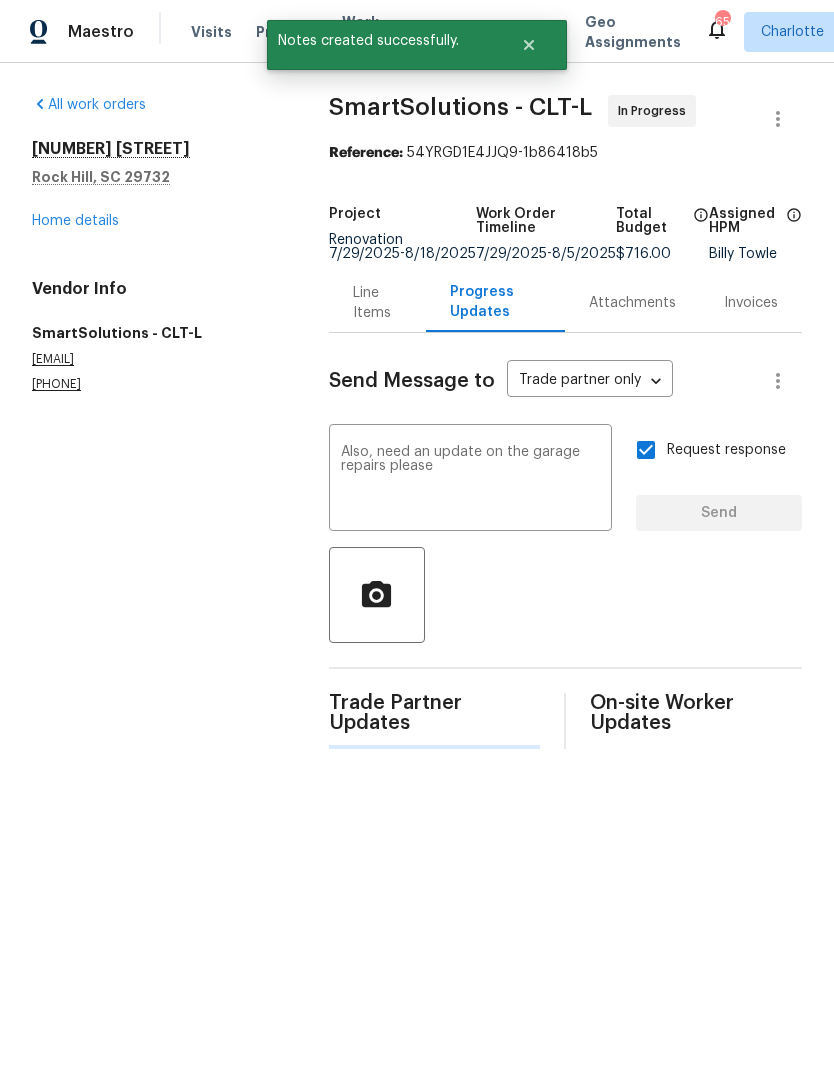type 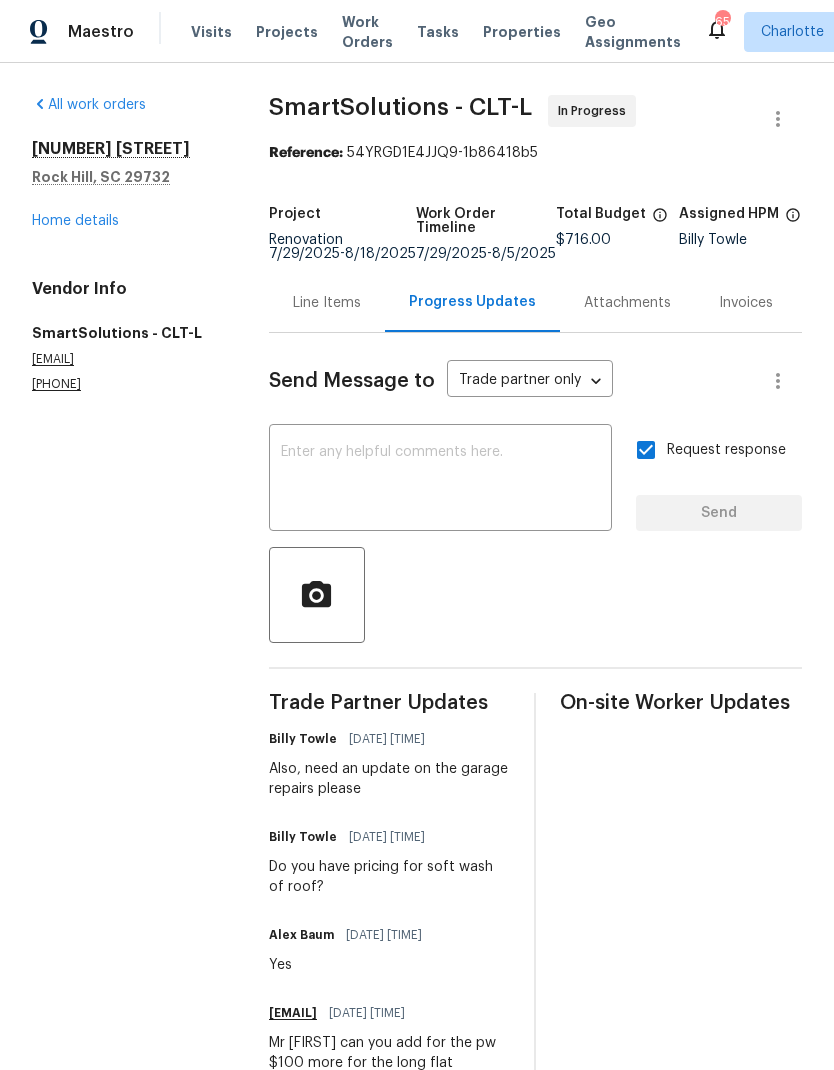 scroll, scrollTop: 0, scrollLeft: 0, axis: both 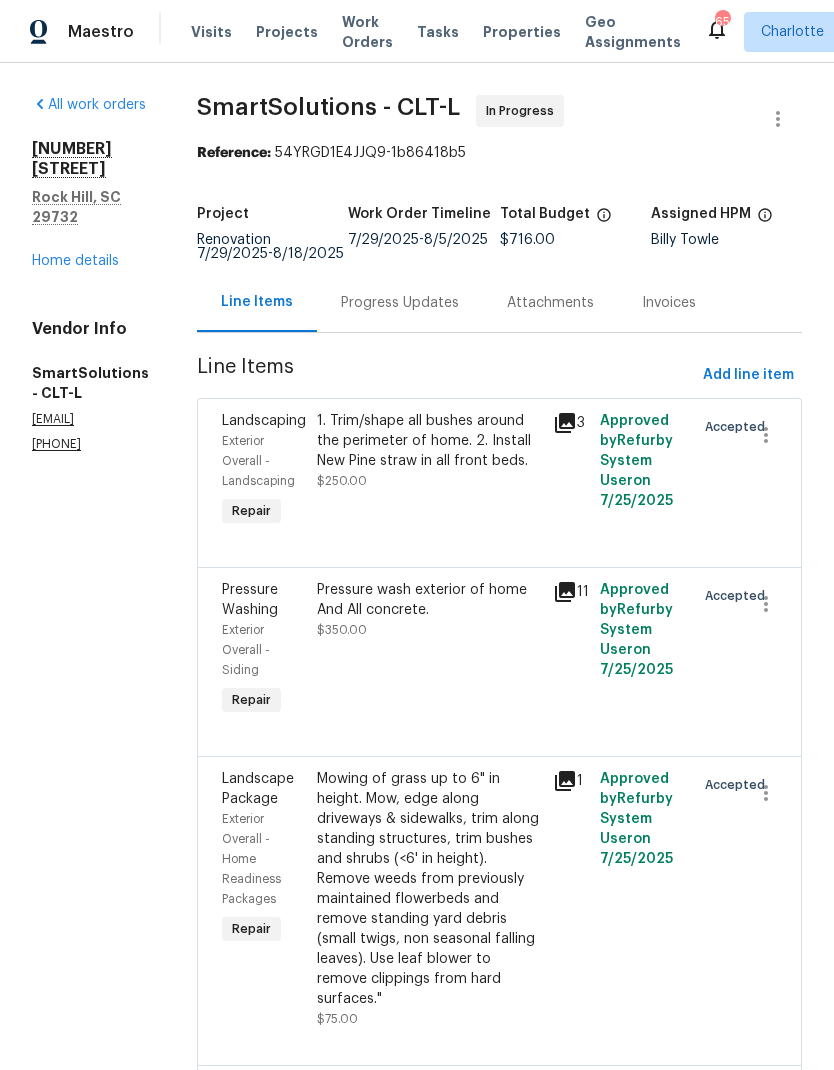 click on "Pressure Washing" at bounding box center (250, 600) 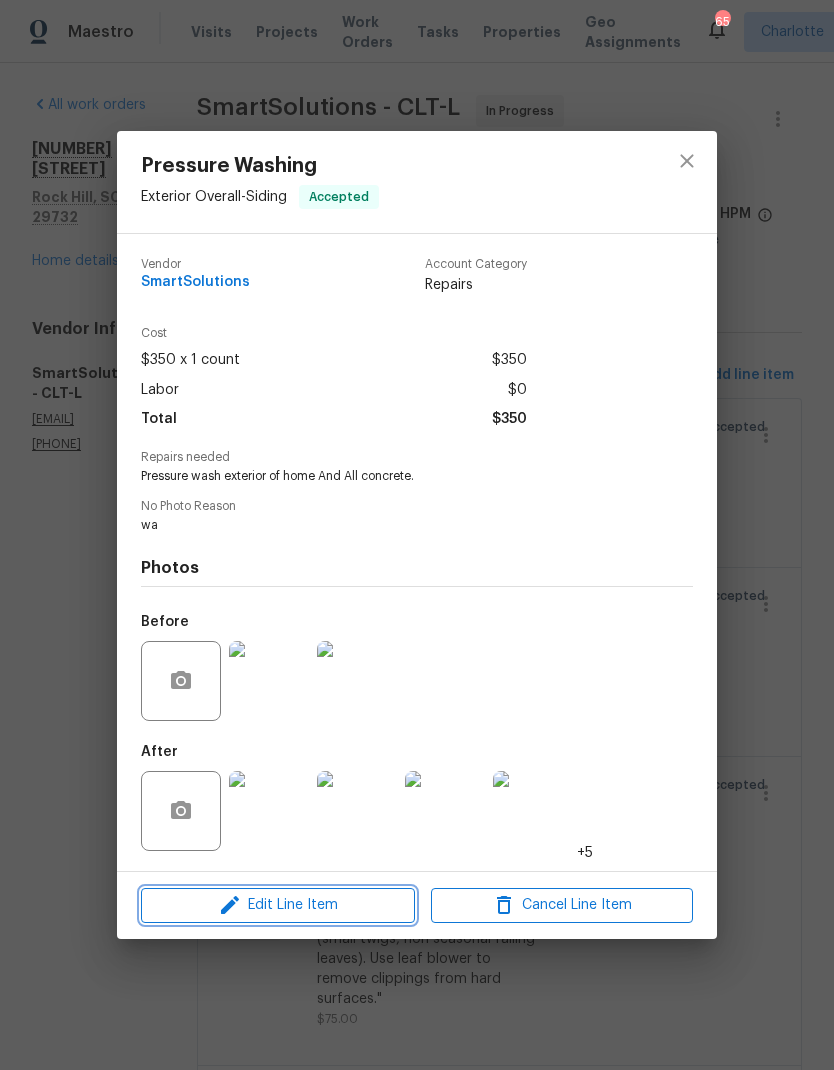 click on "Edit Line Item" at bounding box center (278, 905) 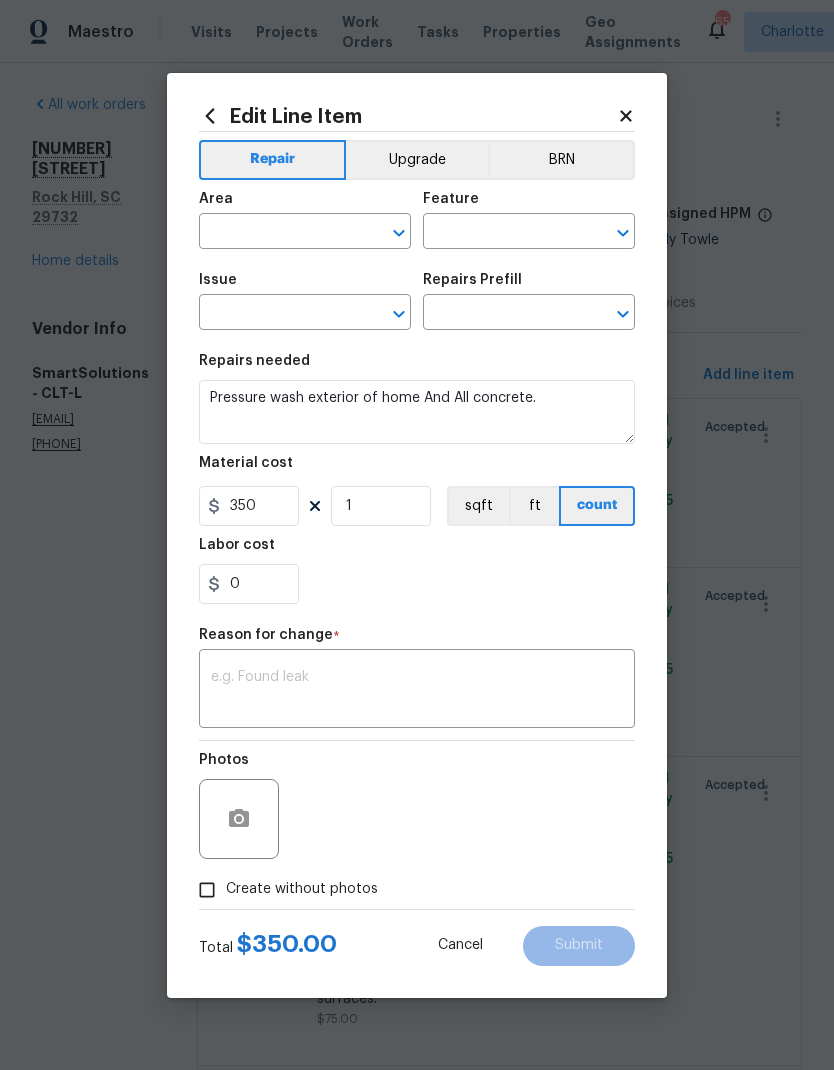 type on "Exterior Overall" 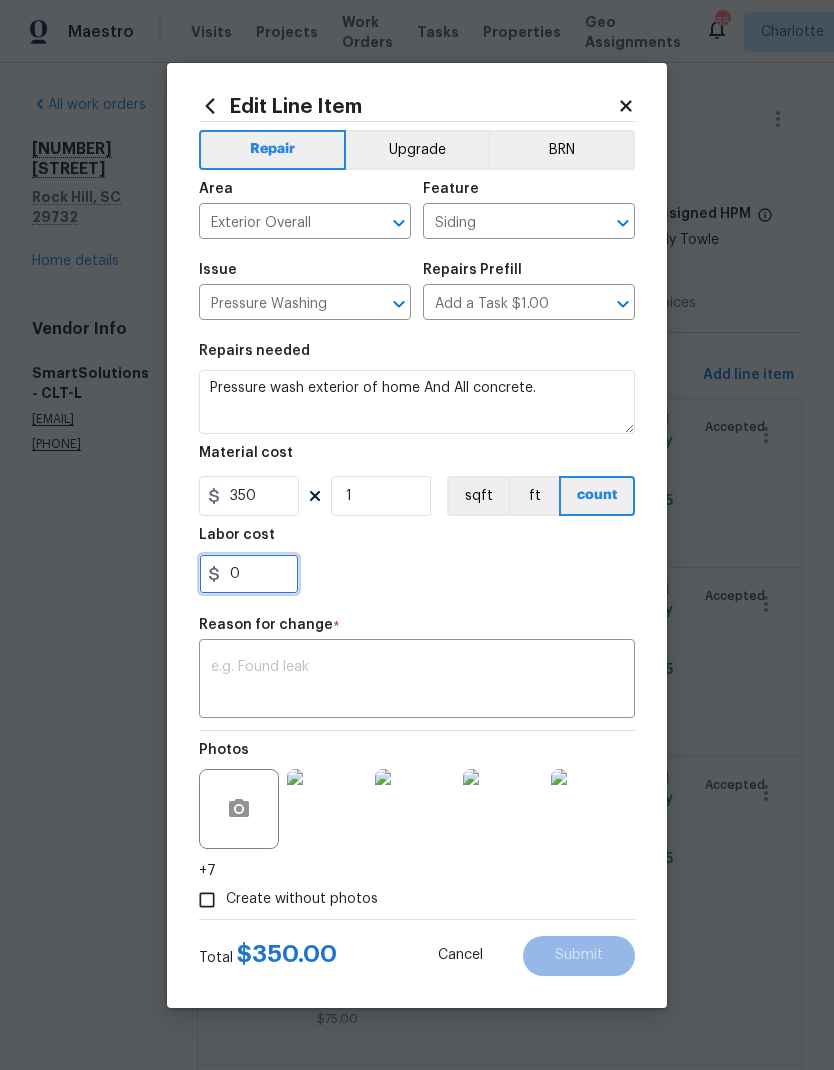 click on "0" at bounding box center [249, 574] 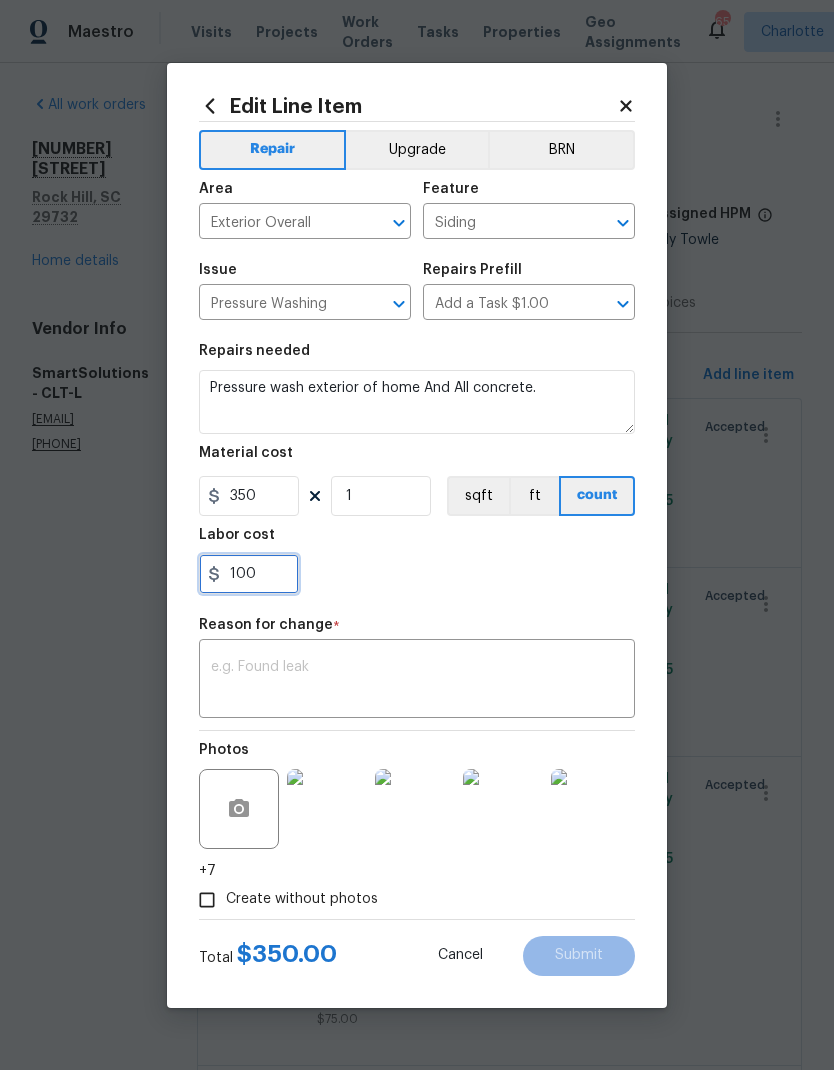 type on "100" 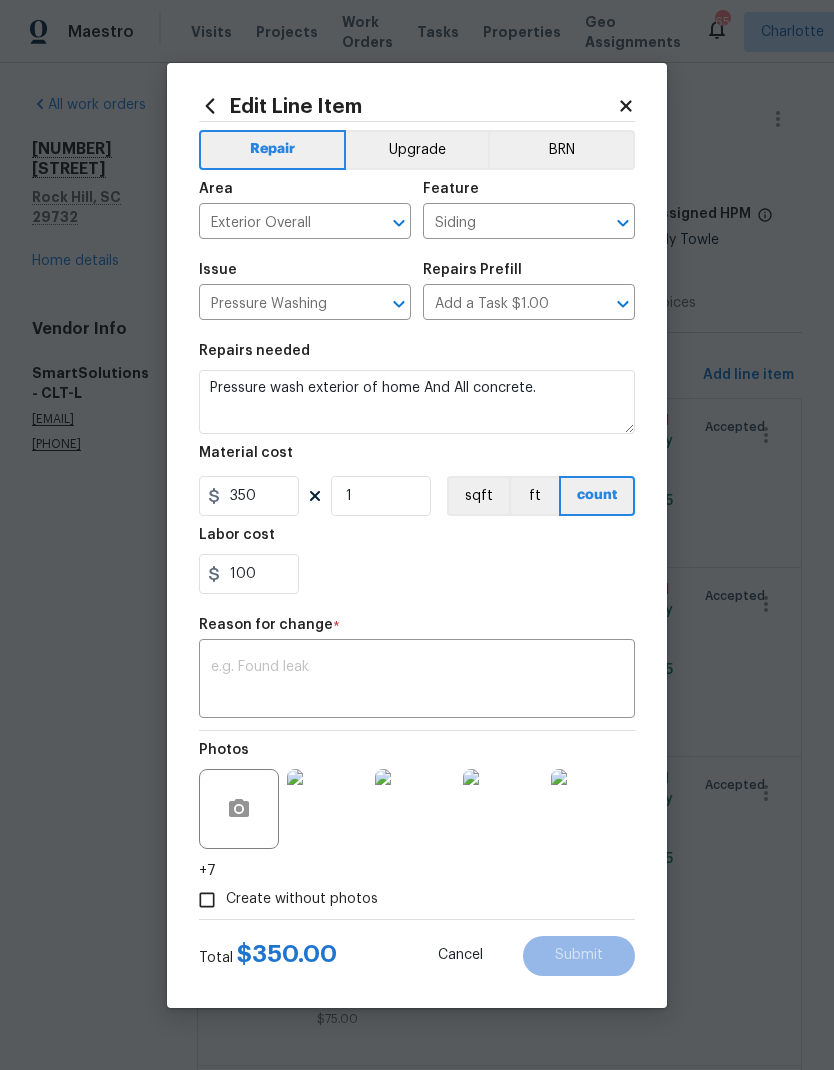 click on "100" at bounding box center [417, 574] 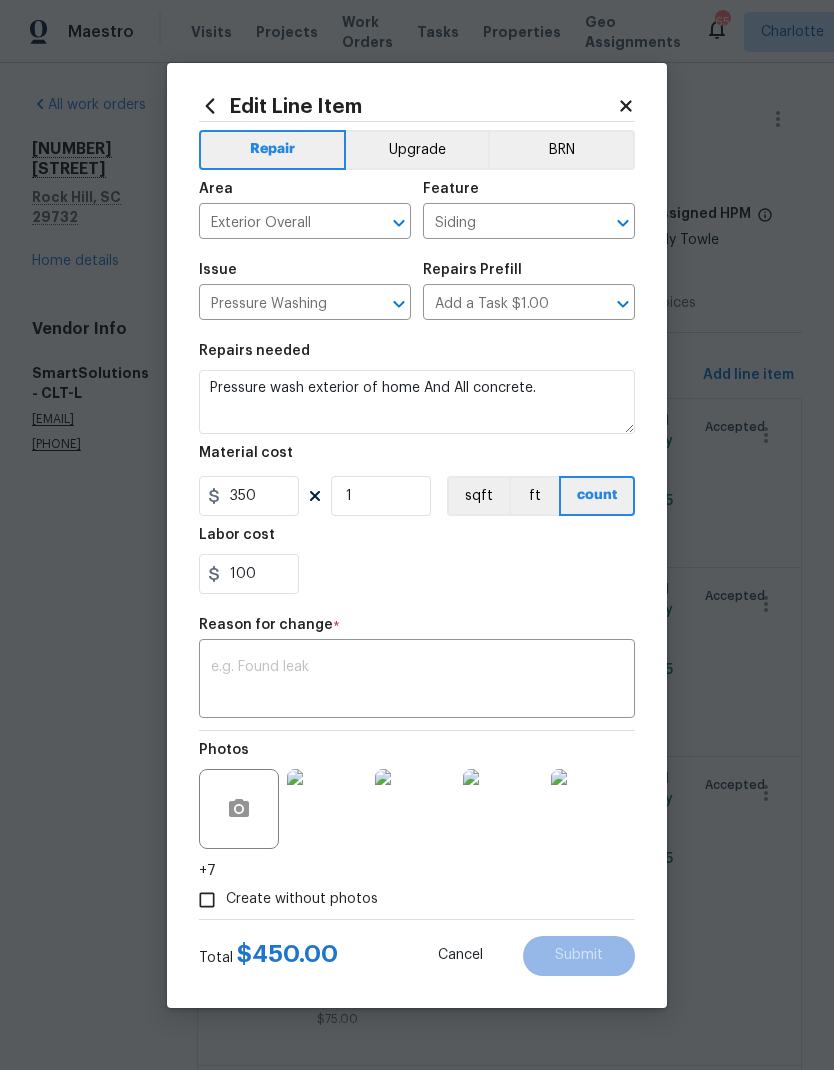 click at bounding box center (417, 681) 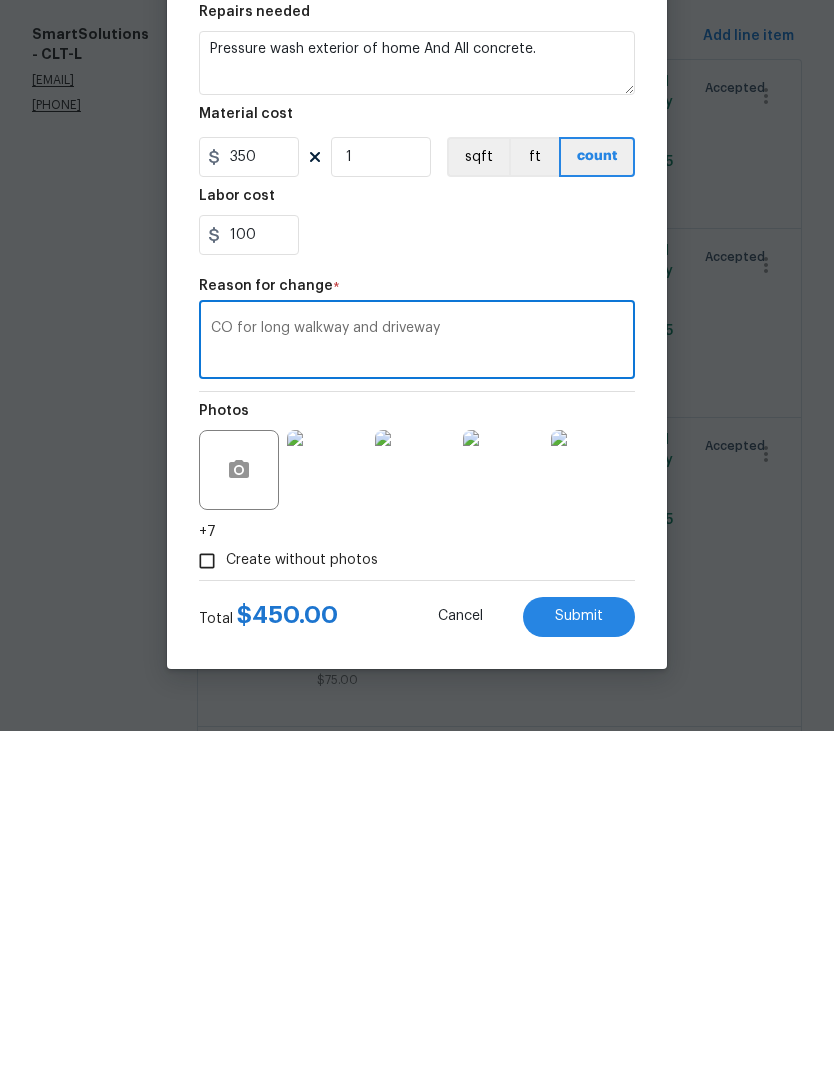 type on "CO for long walkway and driveway" 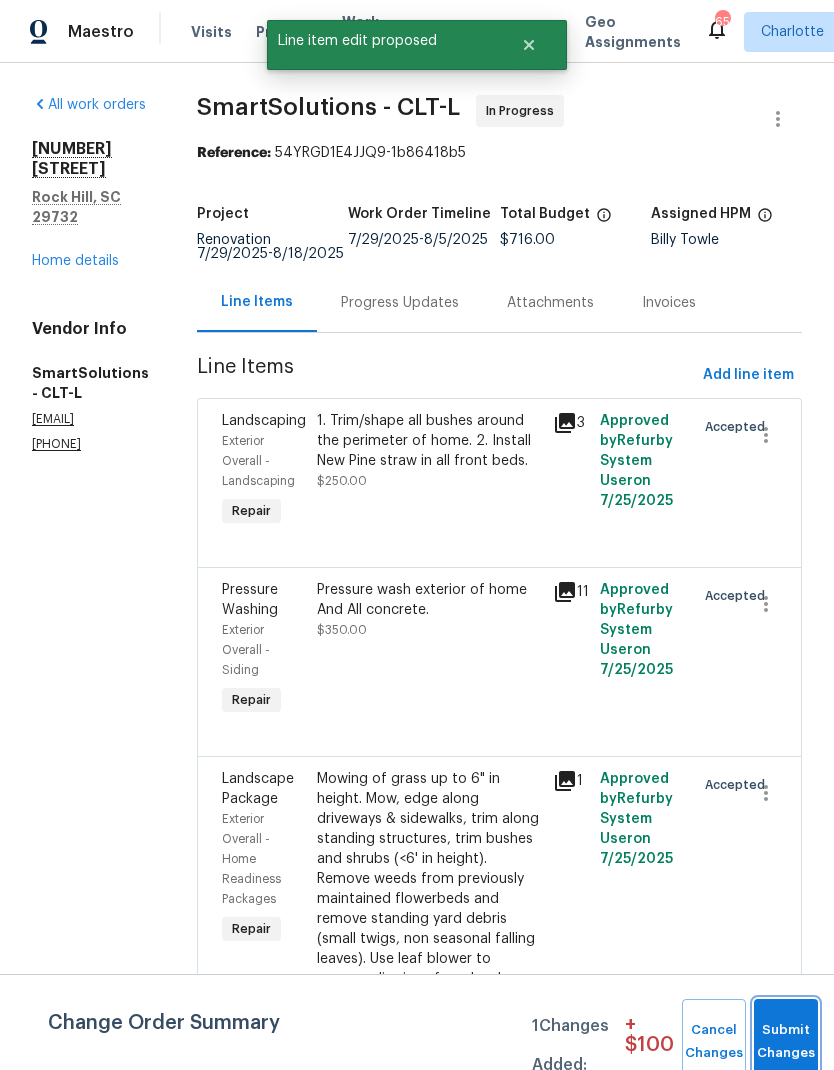 click on "Submit Changes" at bounding box center [786, 1042] 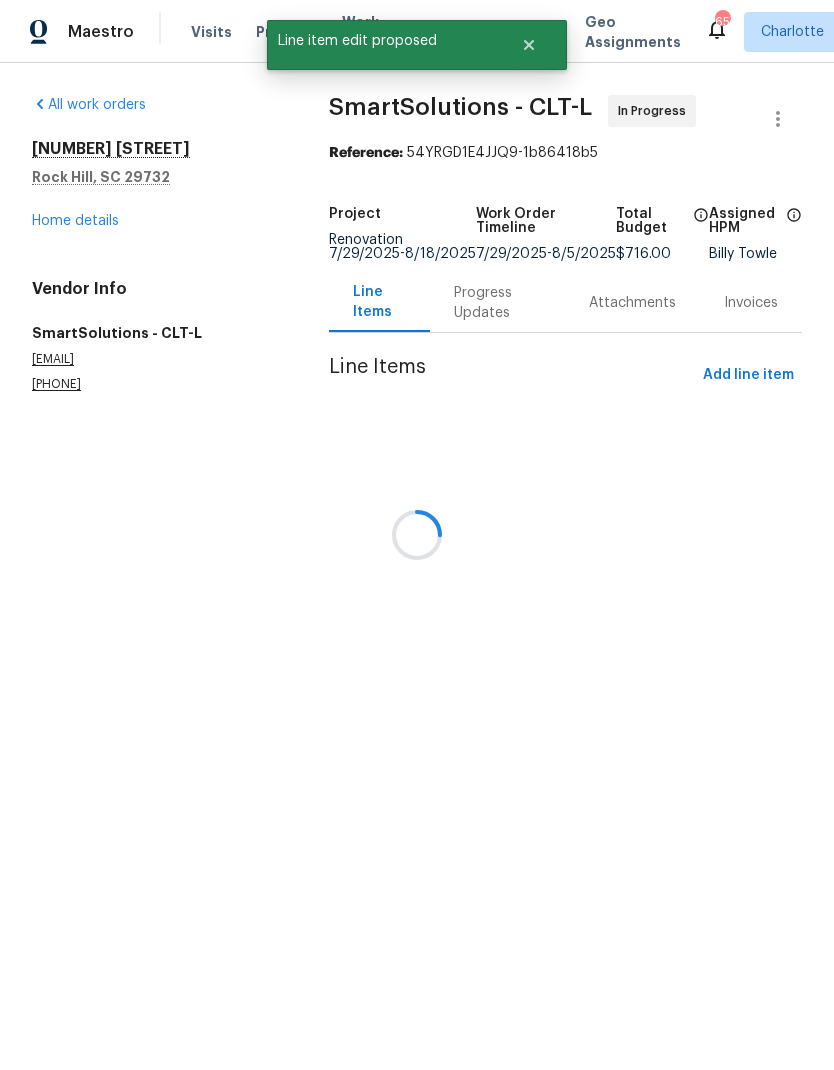 scroll, scrollTop: 0, scrollLeft: 0, axis: both 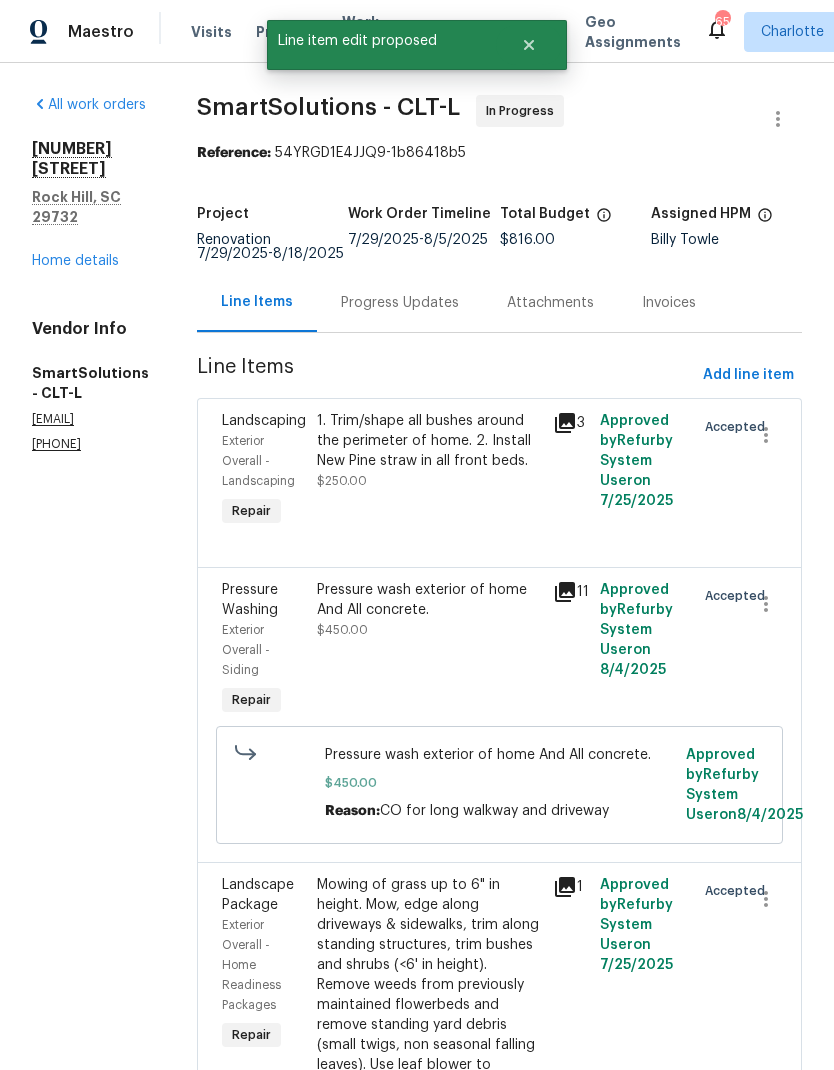 click on "Home details" at bounding box center (75, 261) 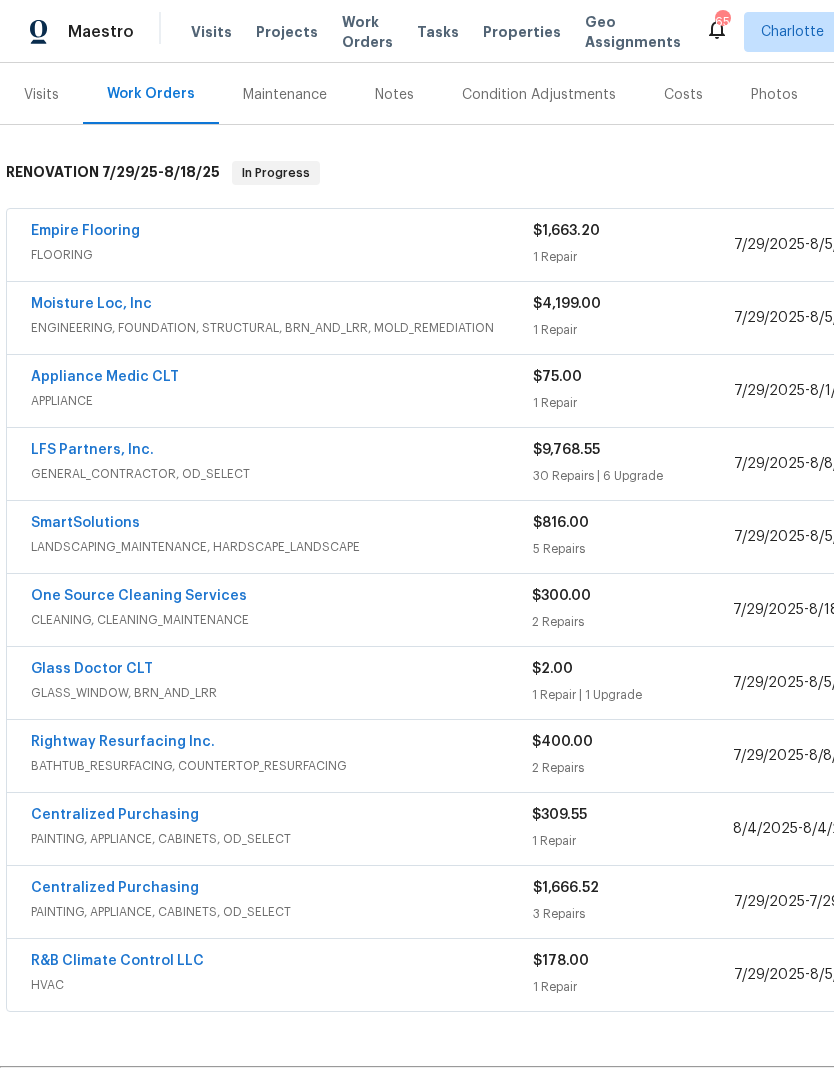 scroll, scrollTop: 239, scrollLeft: 0, axis: vertical 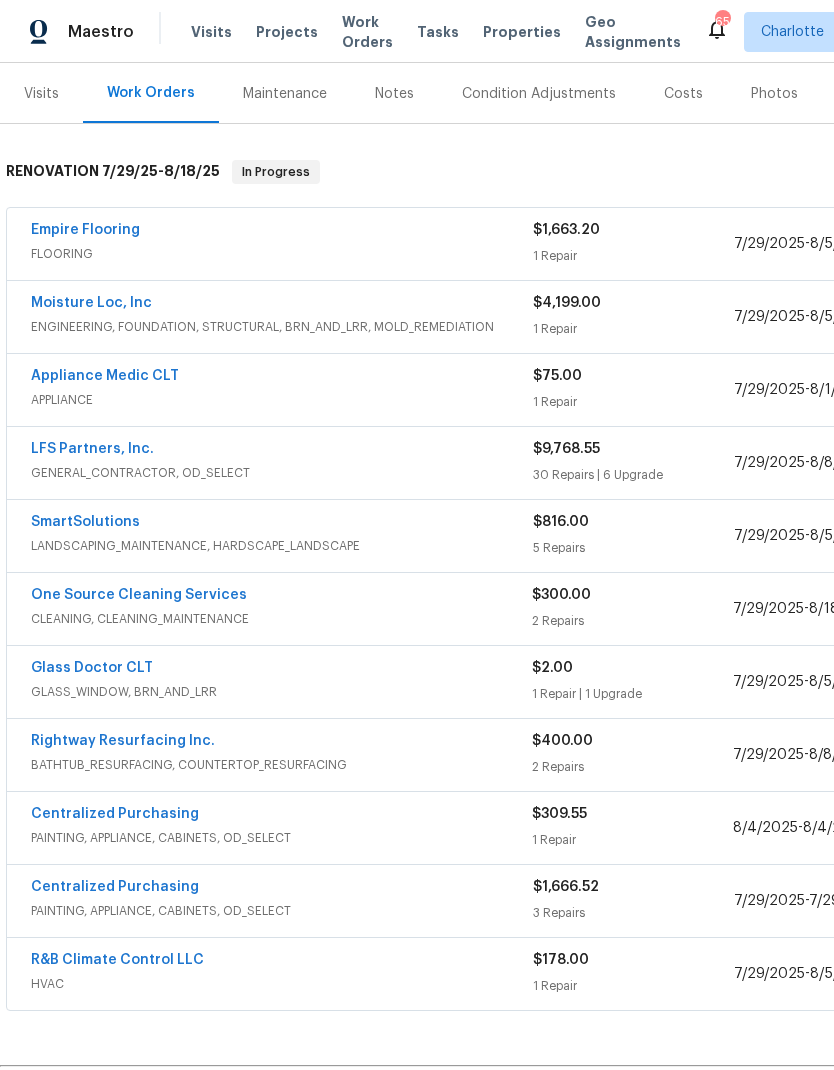 click on "Glass Doctor CLT" at bounding box center [92, 668] 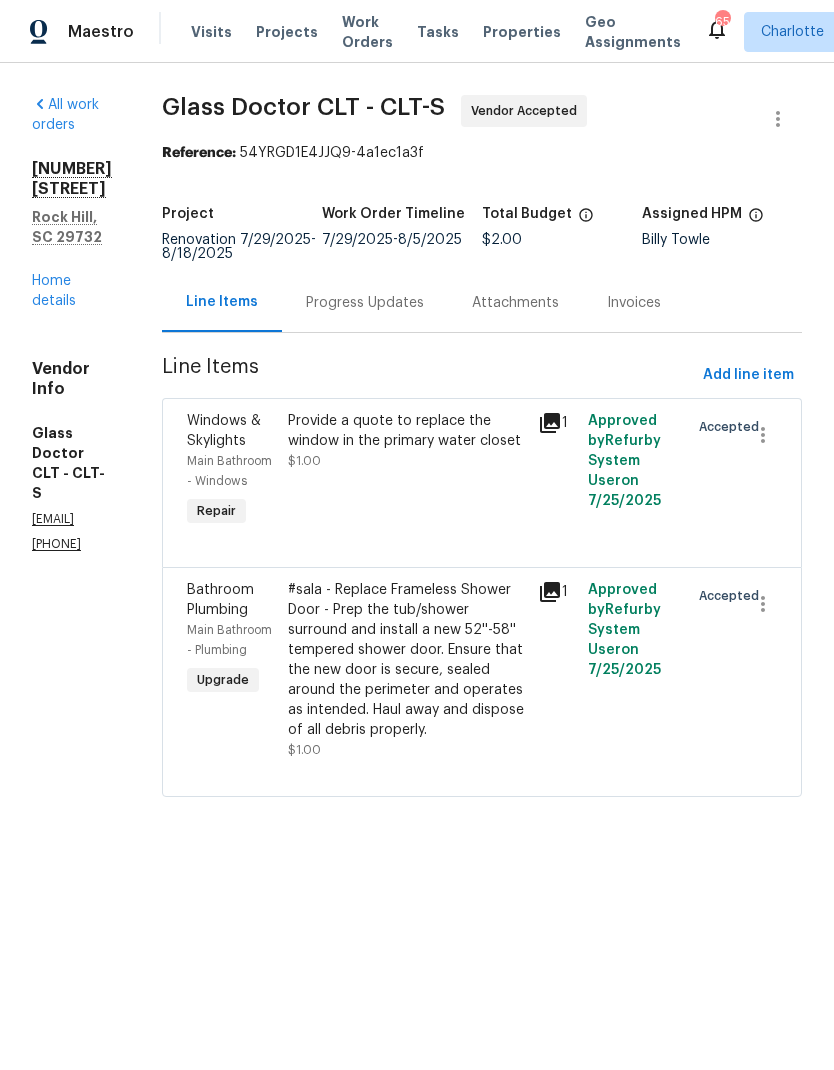 click on "Progress Updates" at bounding box center [365, 302] 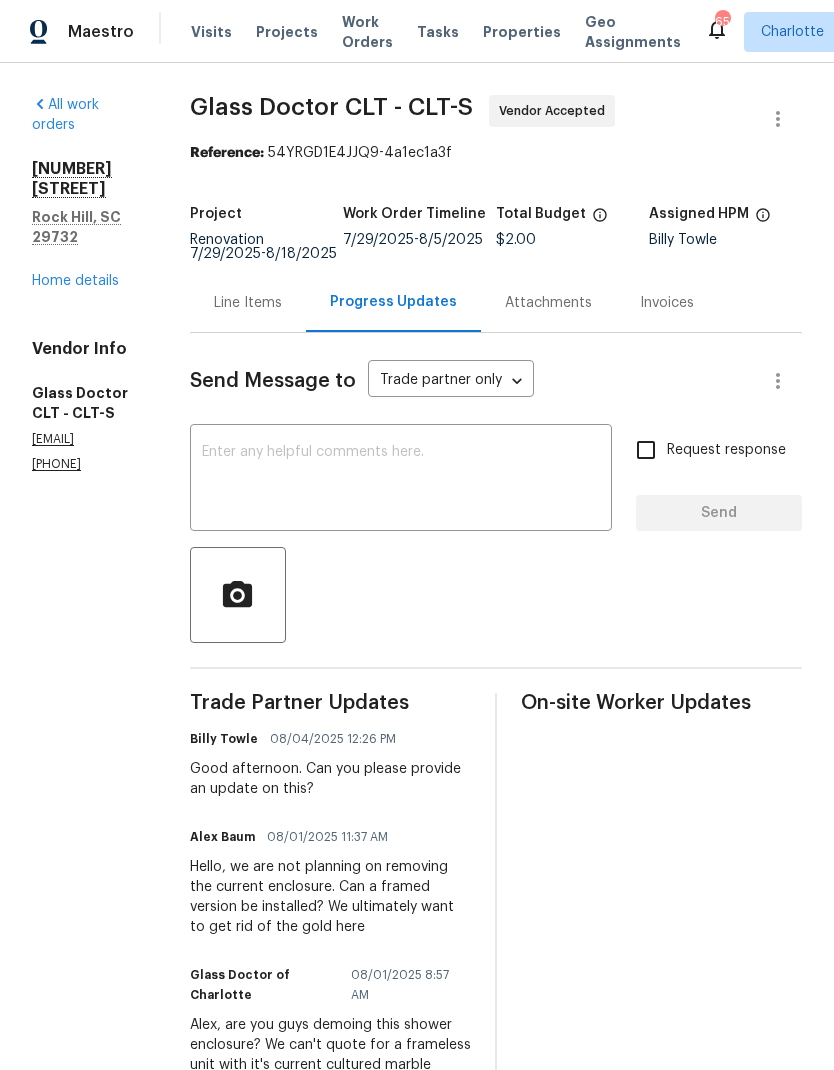 click on "Home details" at bounding box center (75, 281) 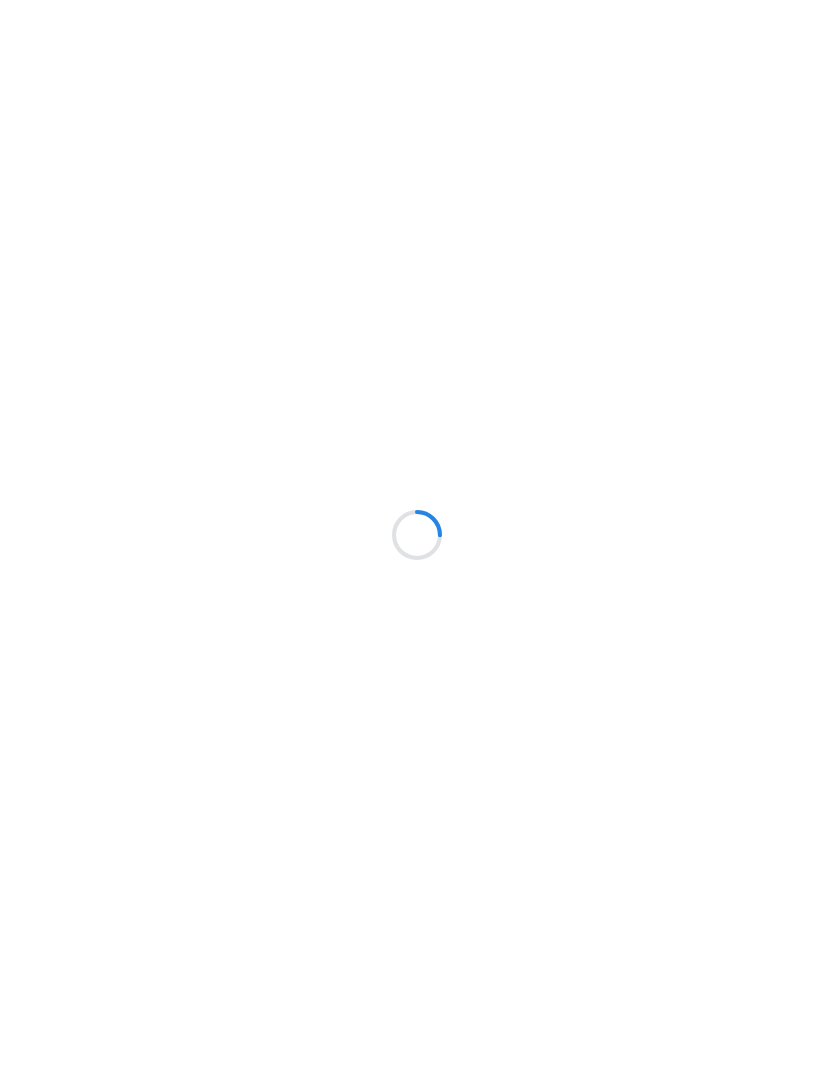 scroll, scrollTop: 0, scrollLeft: 0, axis: both 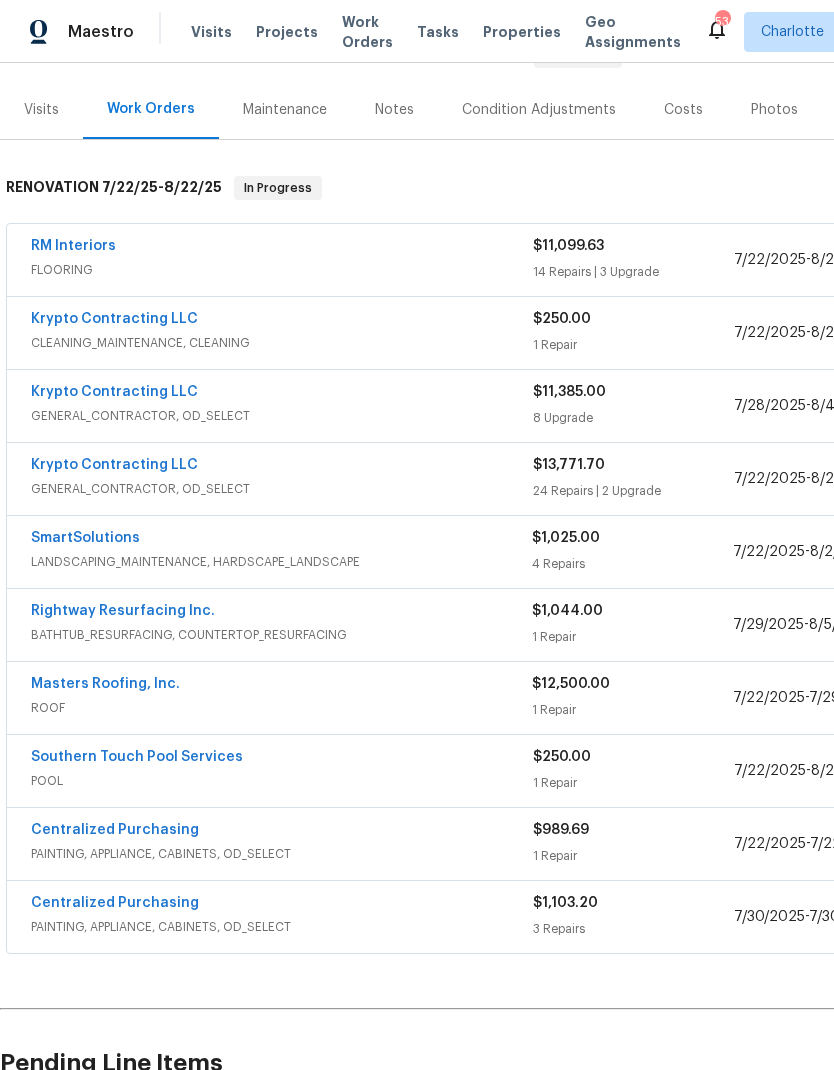 click on "SmartSolutions" at bounding box center (85, 538) 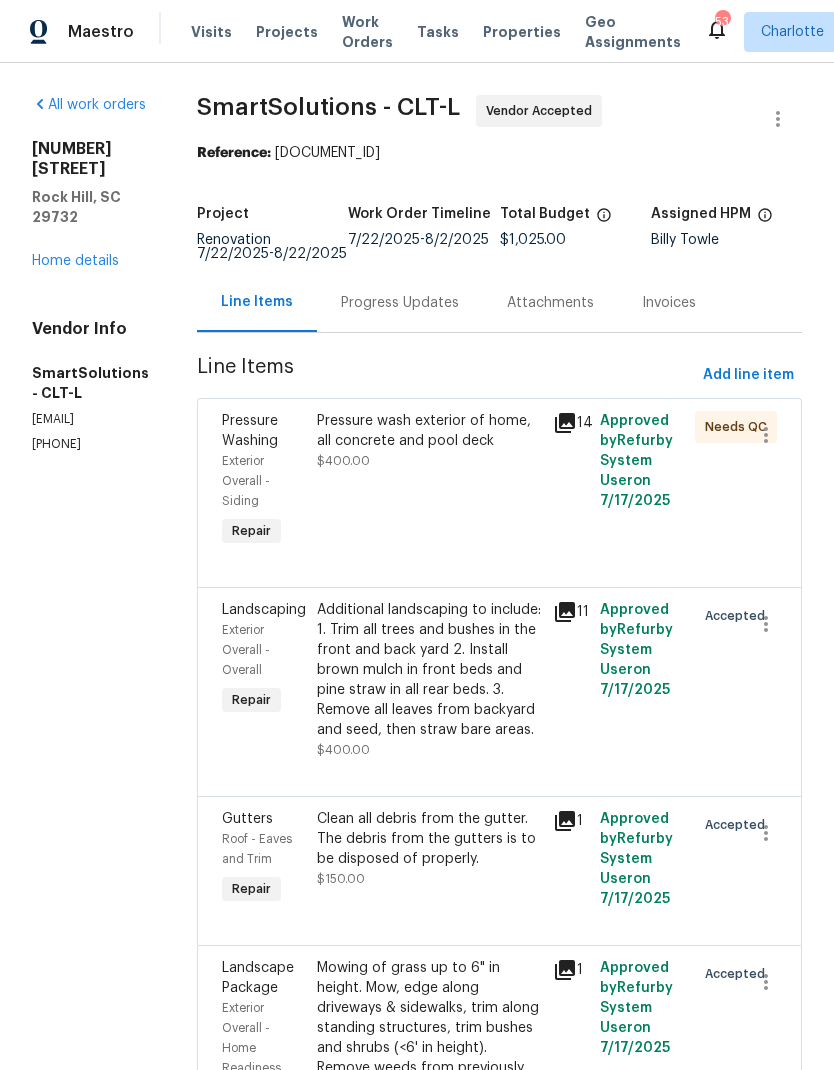 click on "Progress Updates" at bounding box center (400, 303) 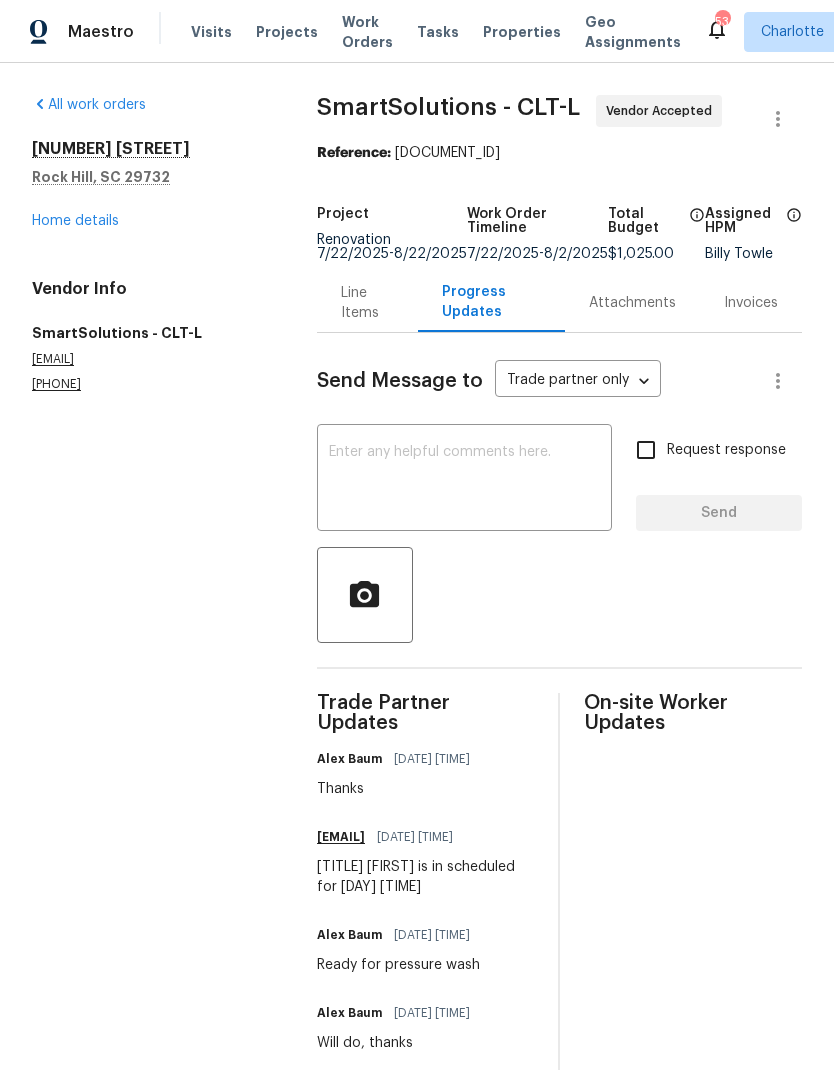 scroll, scrollTop: 0, scrollLeft: 0, axis: both 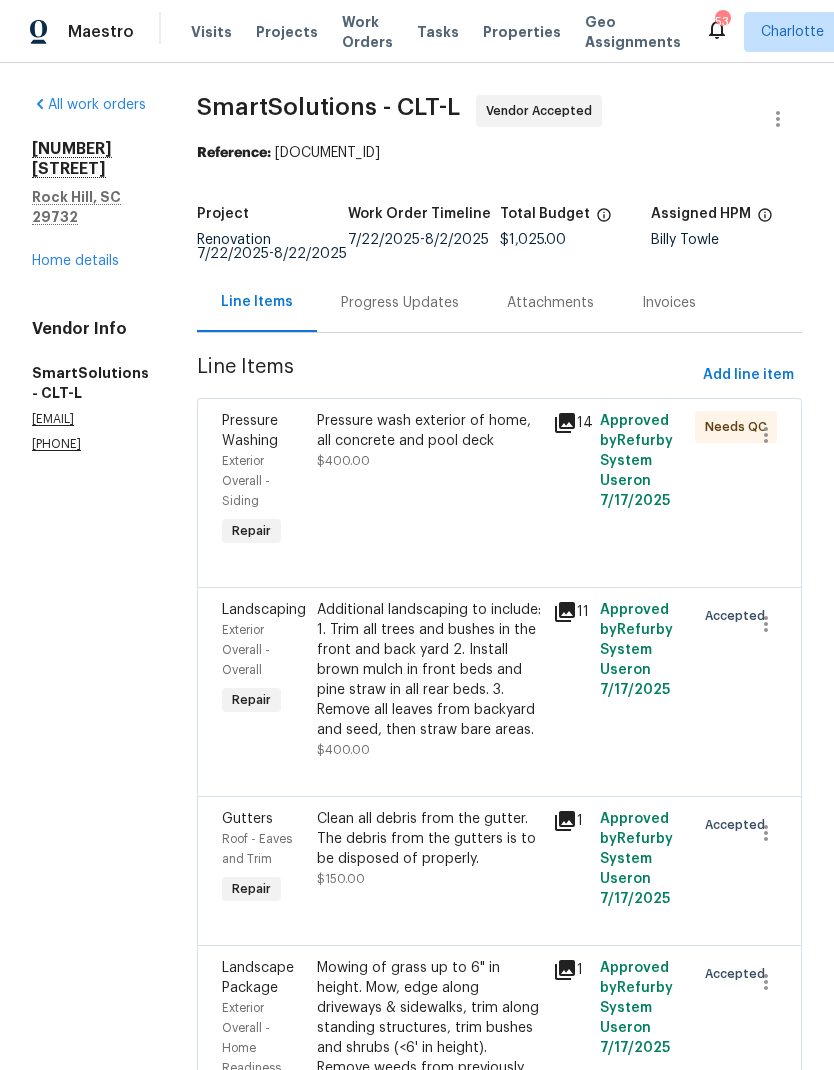 click on "Home details" at bounding box center (75, 261) 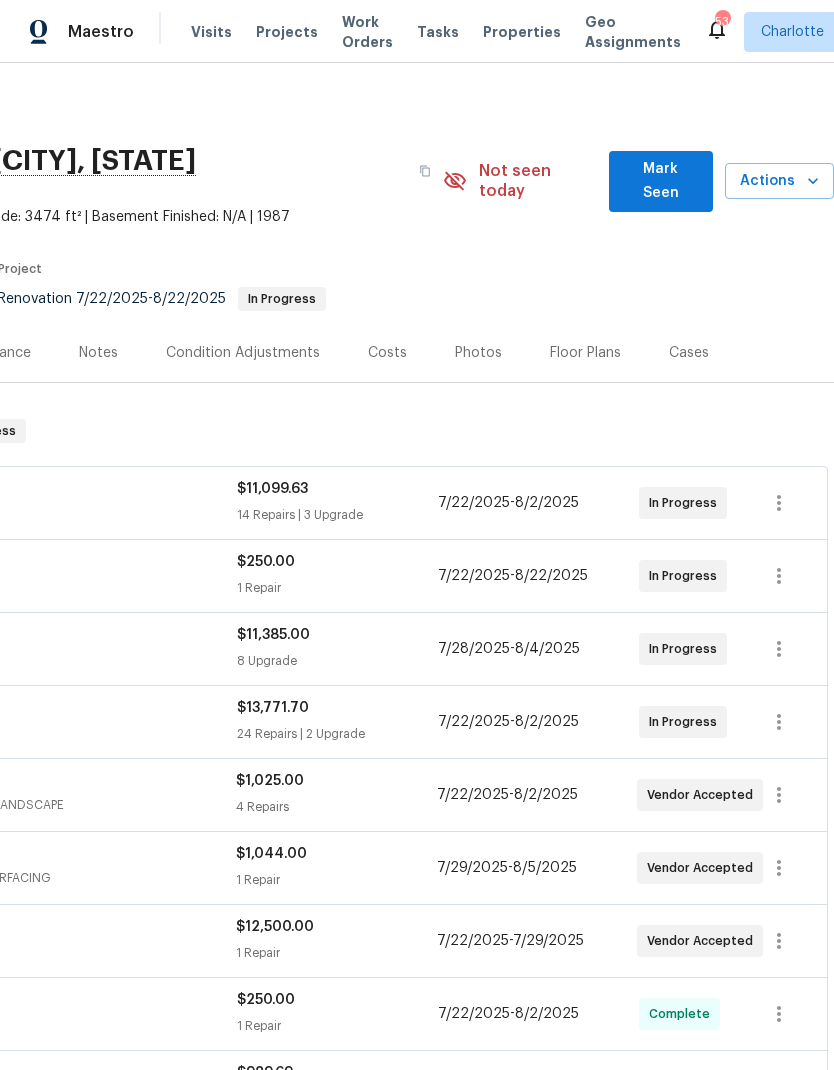 scroll, scrollTop: -1, scrollLeft: 297, axis: both 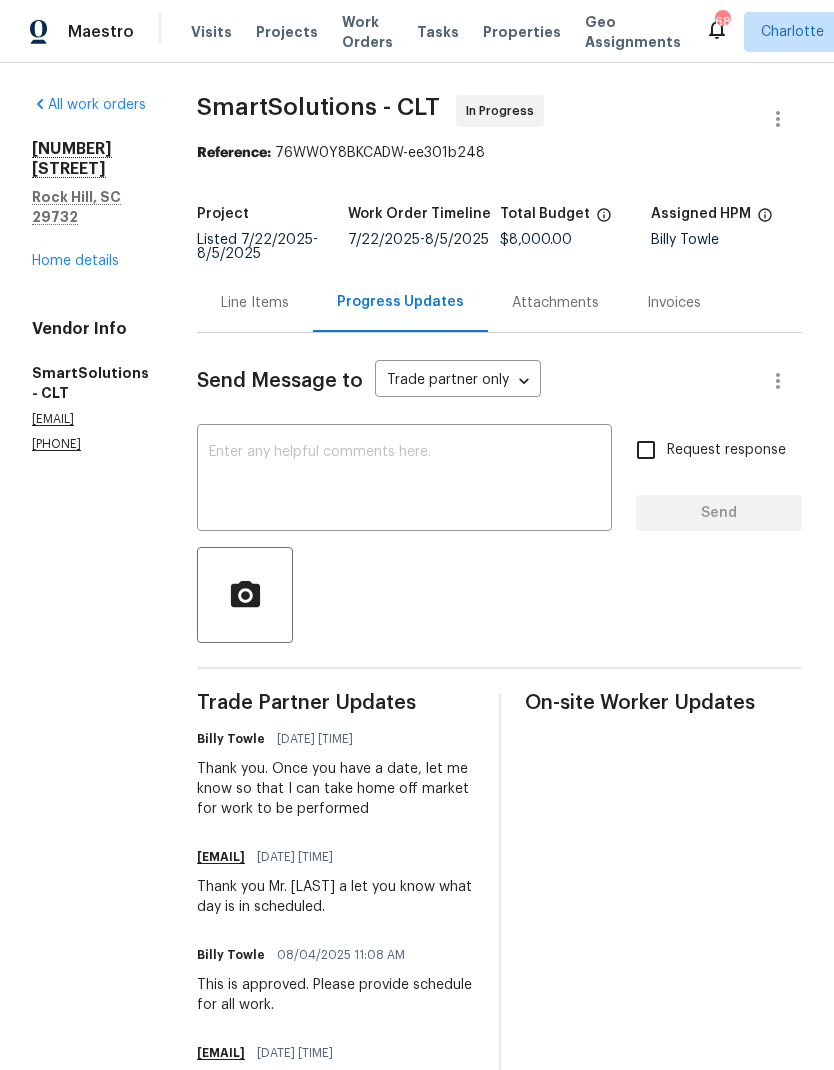 click on "Line Items" at bounding box center (255, 303) 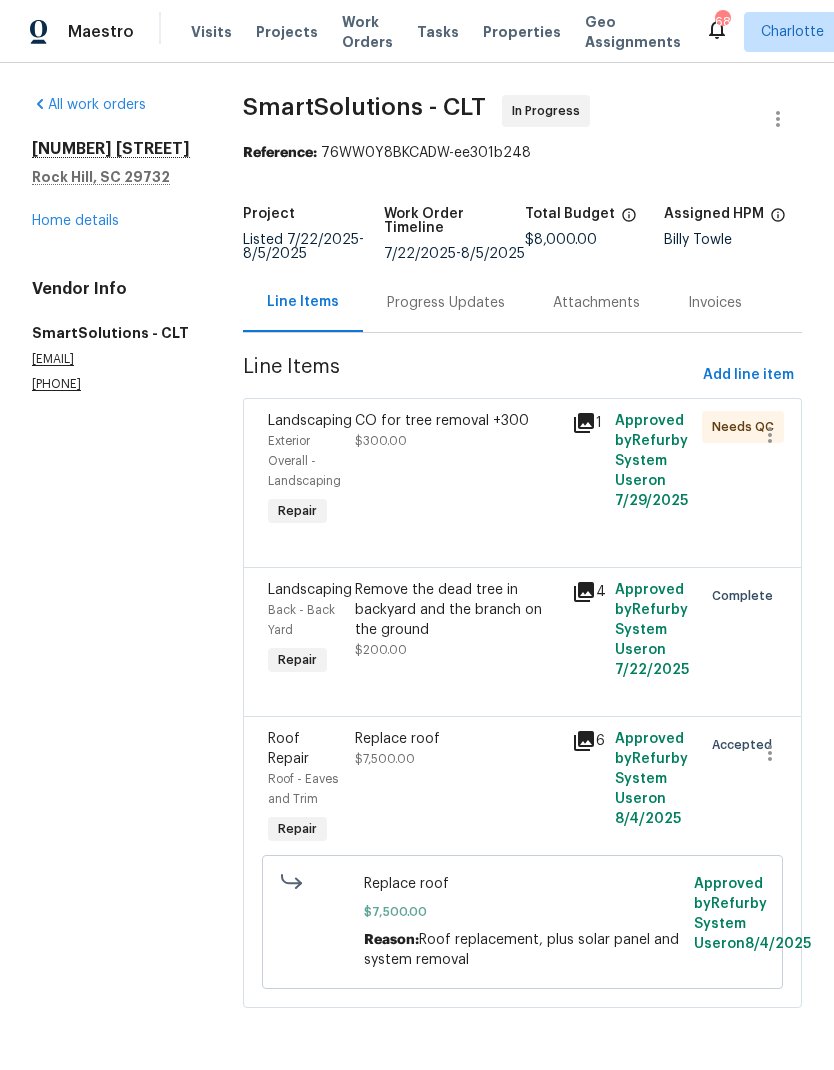 click 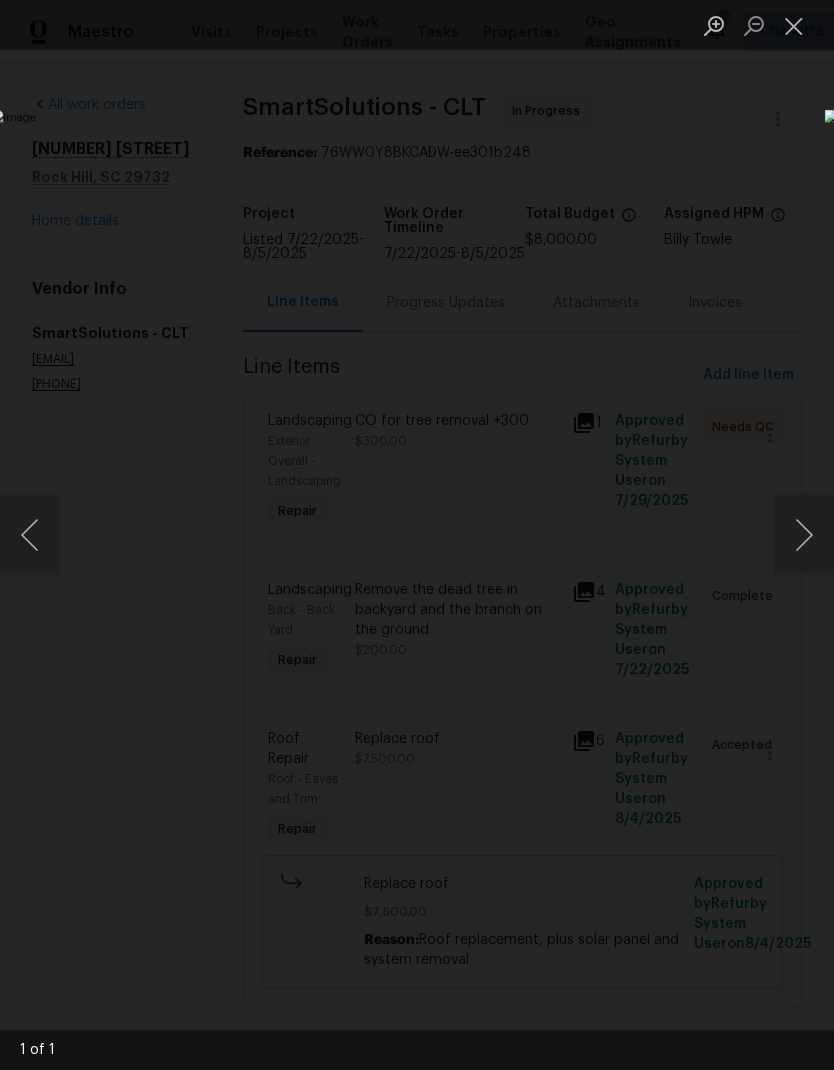 click at bounding box center [794, 25] 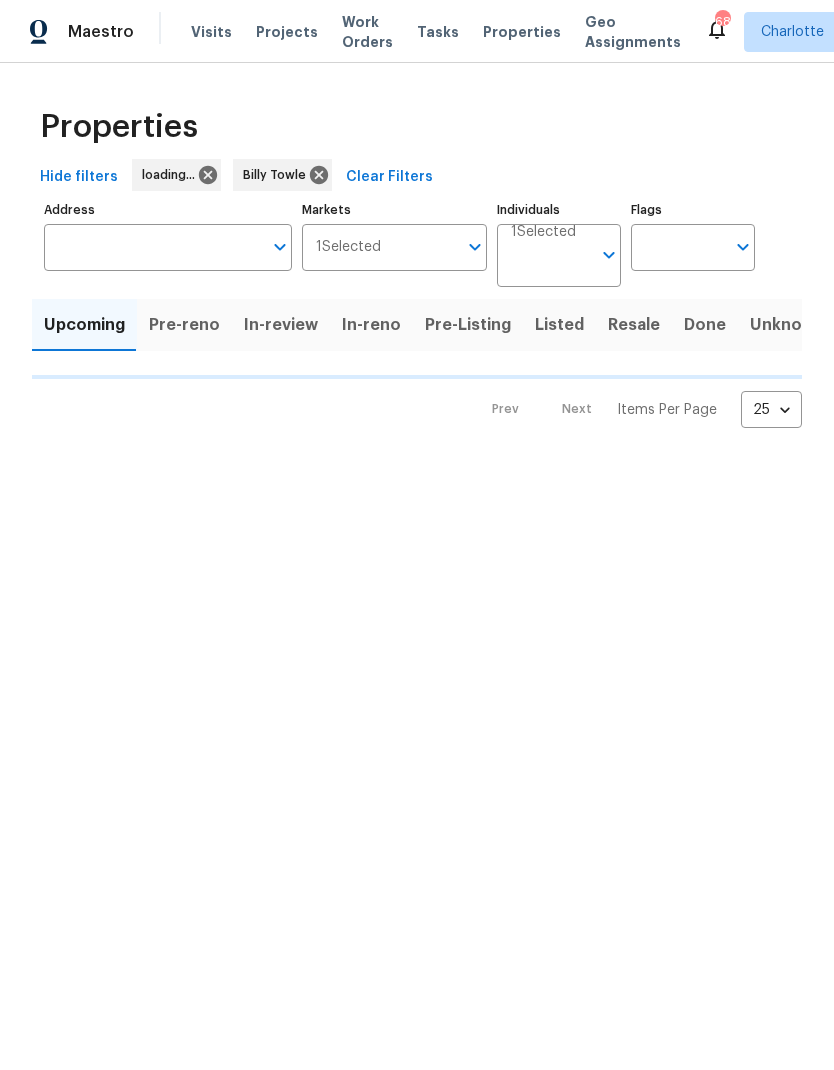 scroll, scrollTop: 0, scrollLeft: 0, axis: both 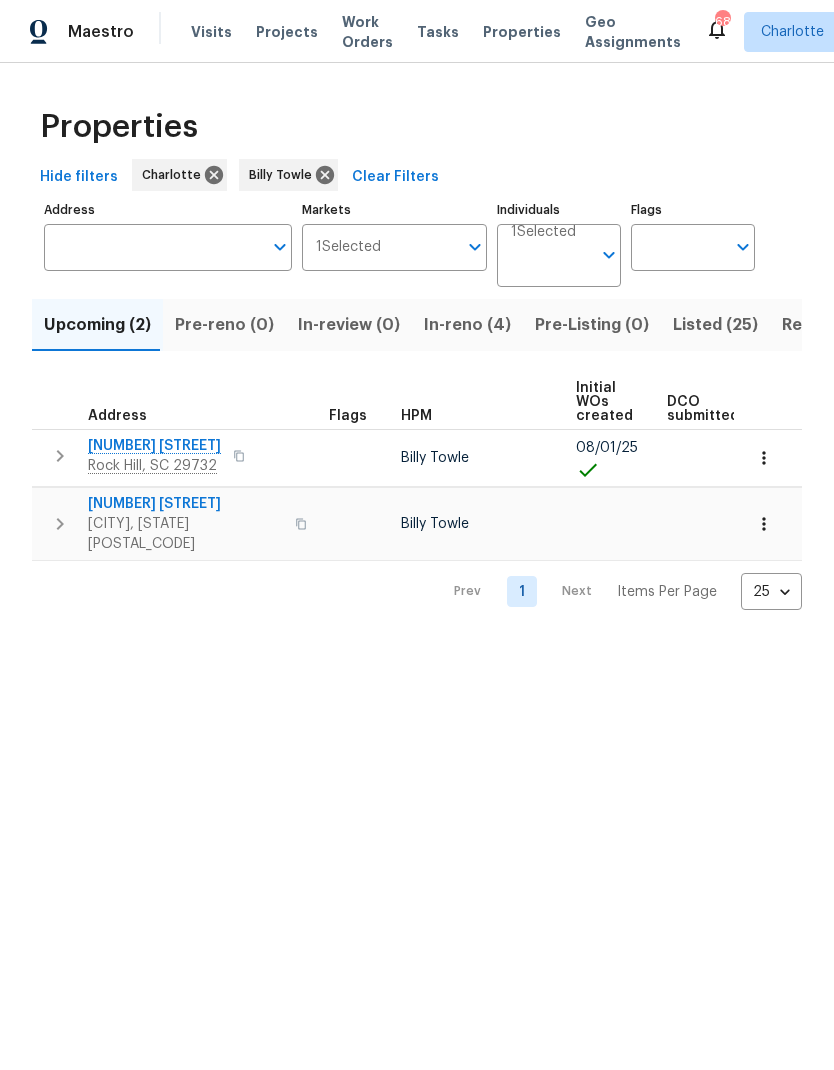 click on "Projects" at bounding box center [287, 32] 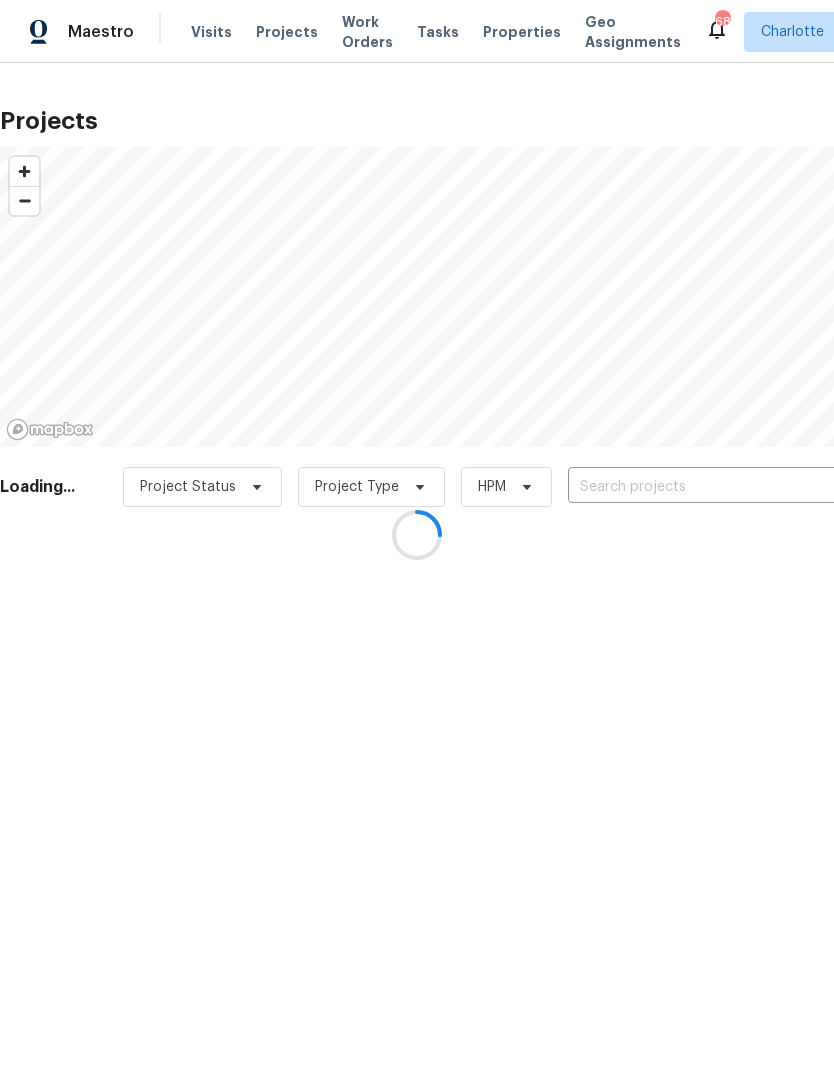 click at bounding box center [417, 535] 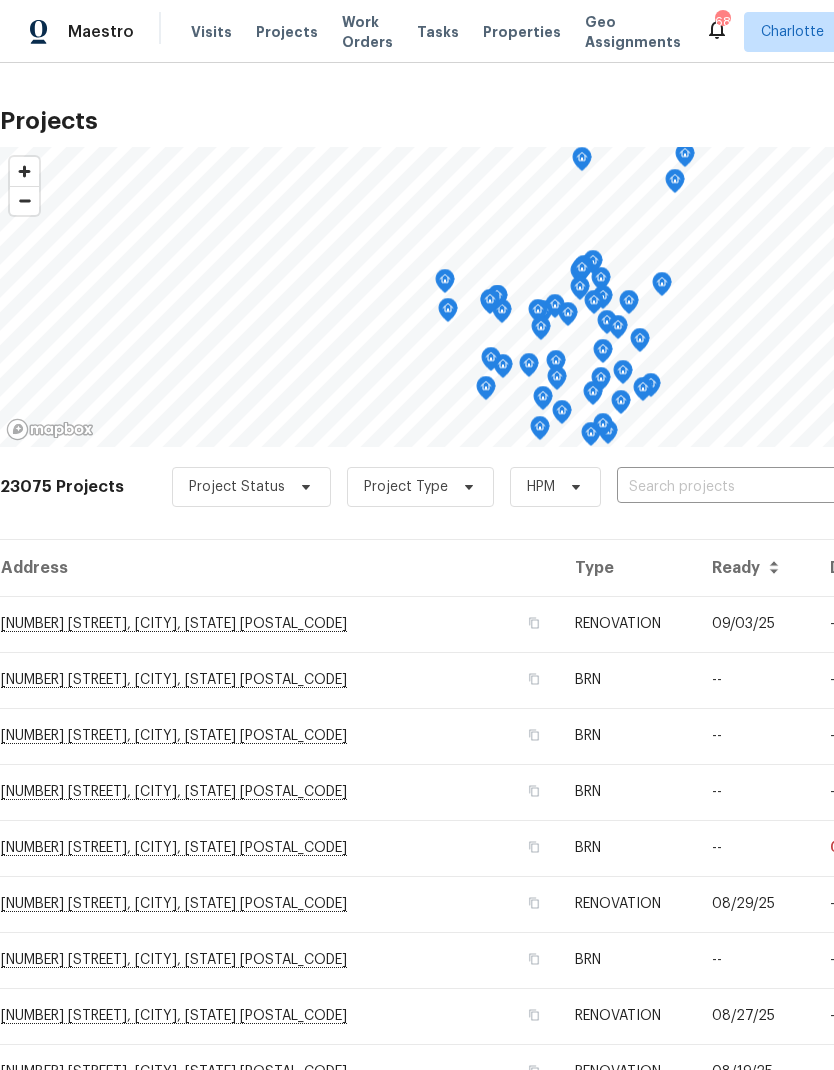 click at bounding box center [731, 487] 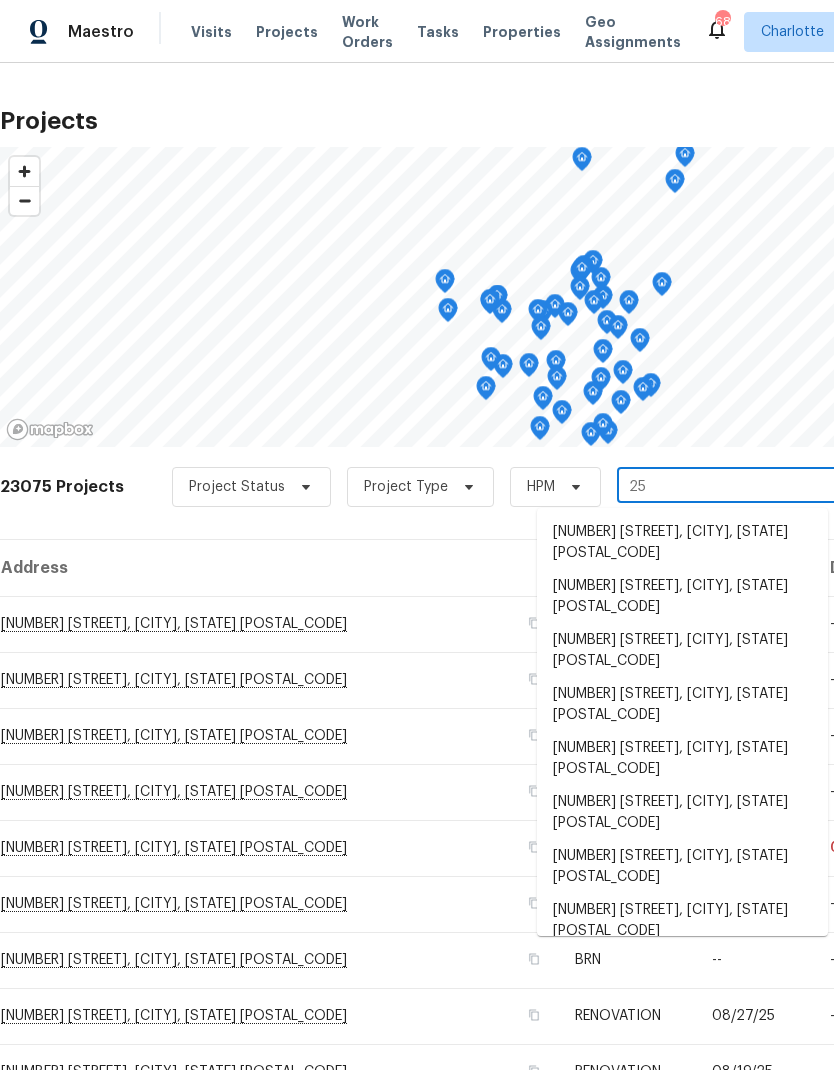 type on "2" 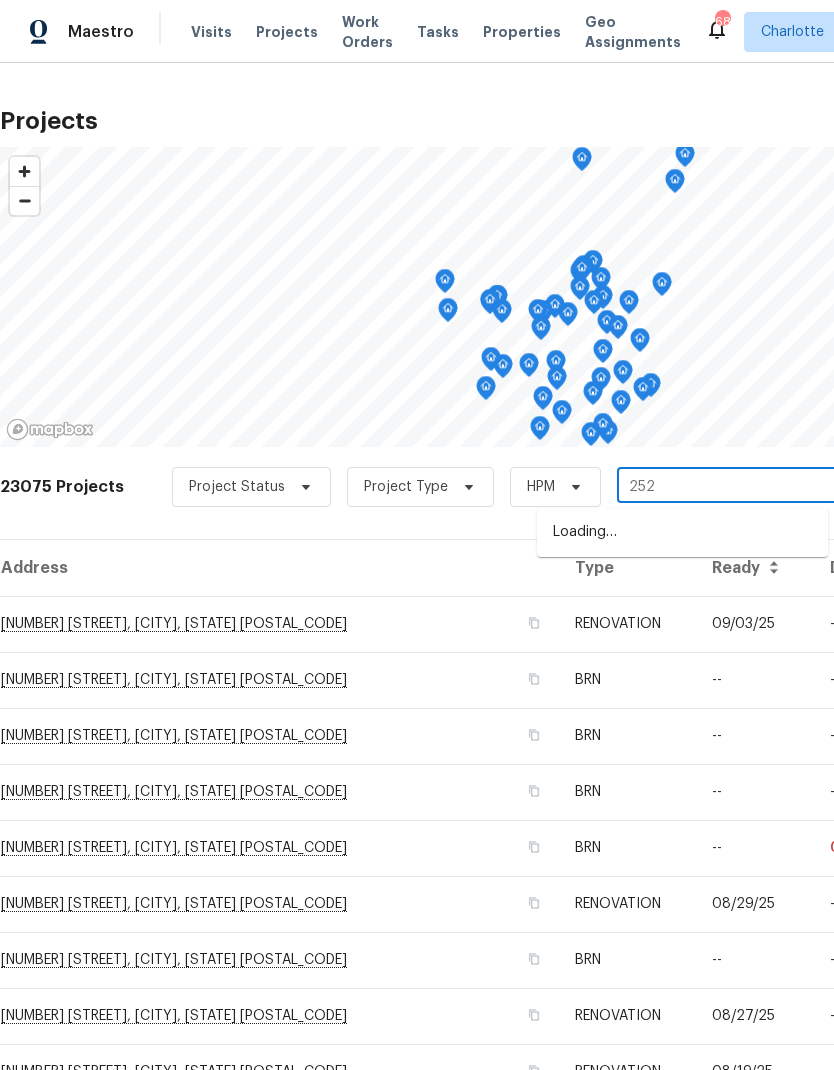 type on "2520" 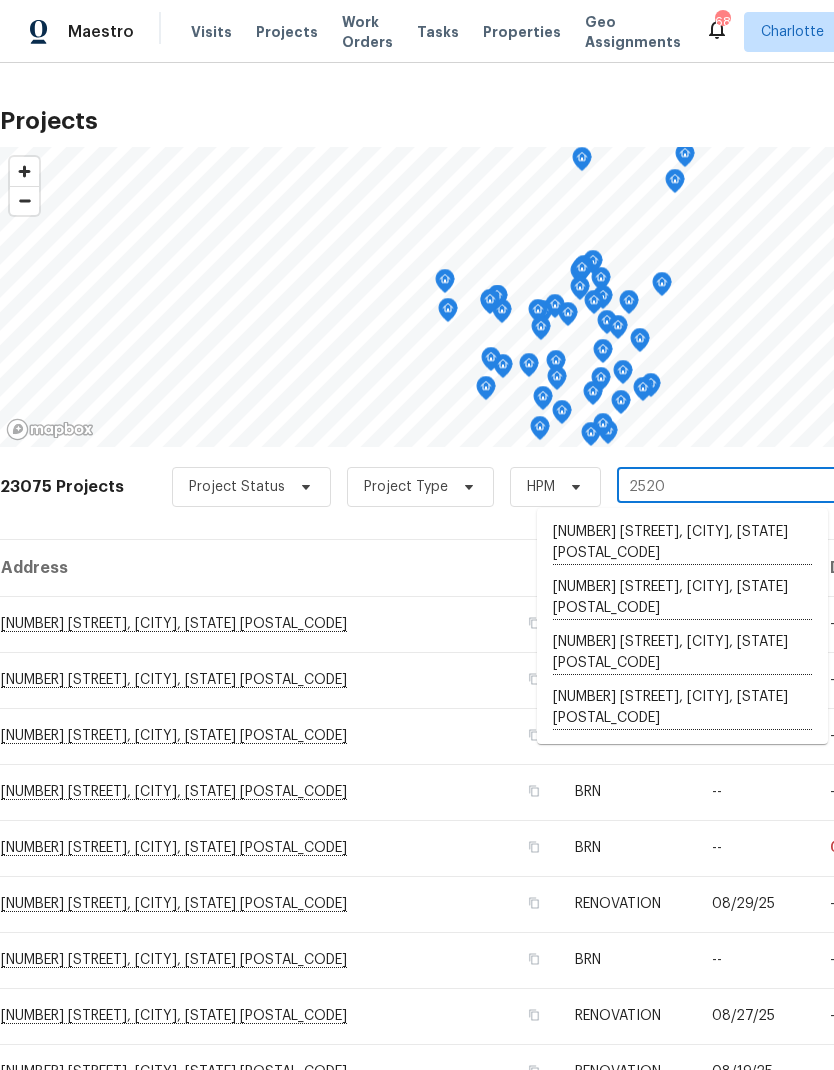 click on "Work Orders" at bounding box center (367, 32) 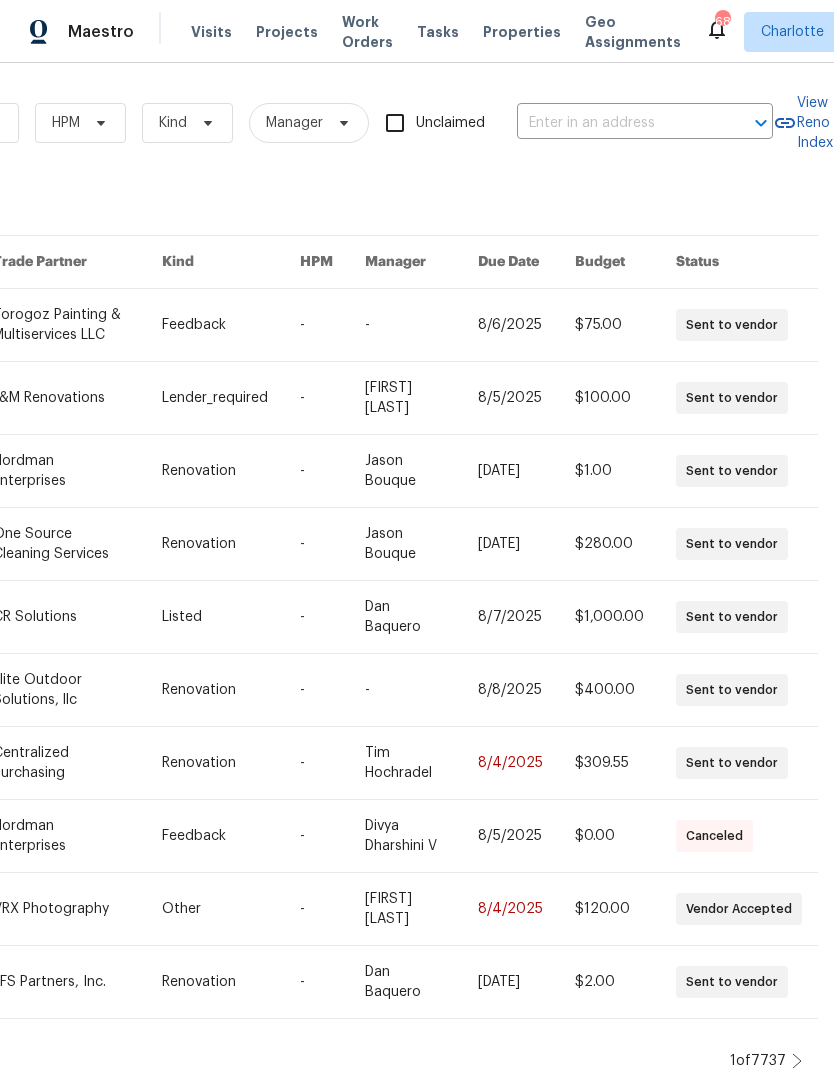 scroll, scrollTop: 0, scrollLeft: 329, axis: horizontal 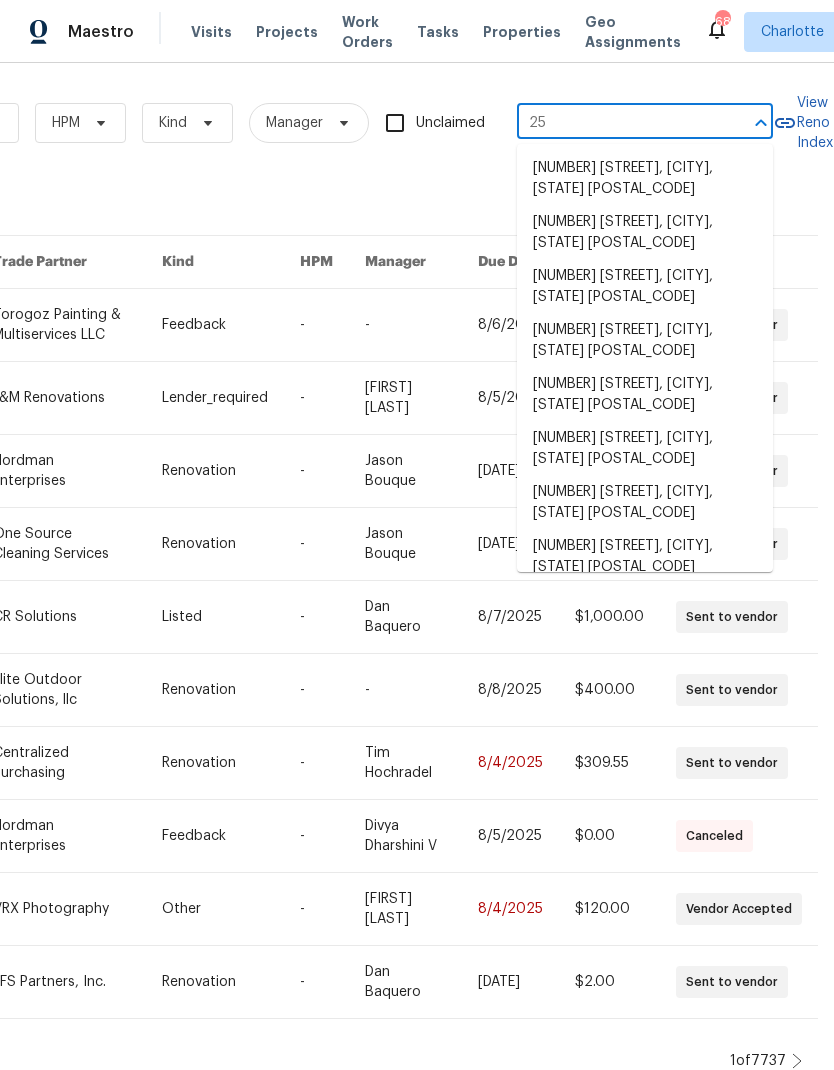 type on "2" 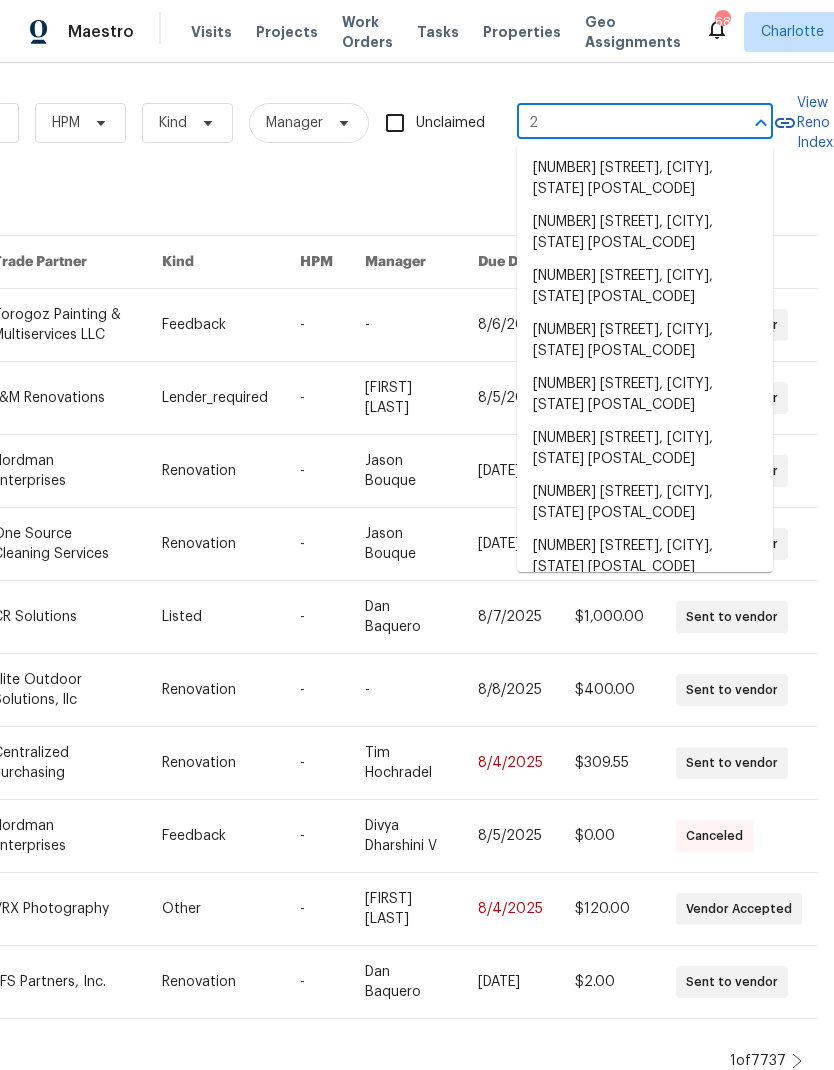 type 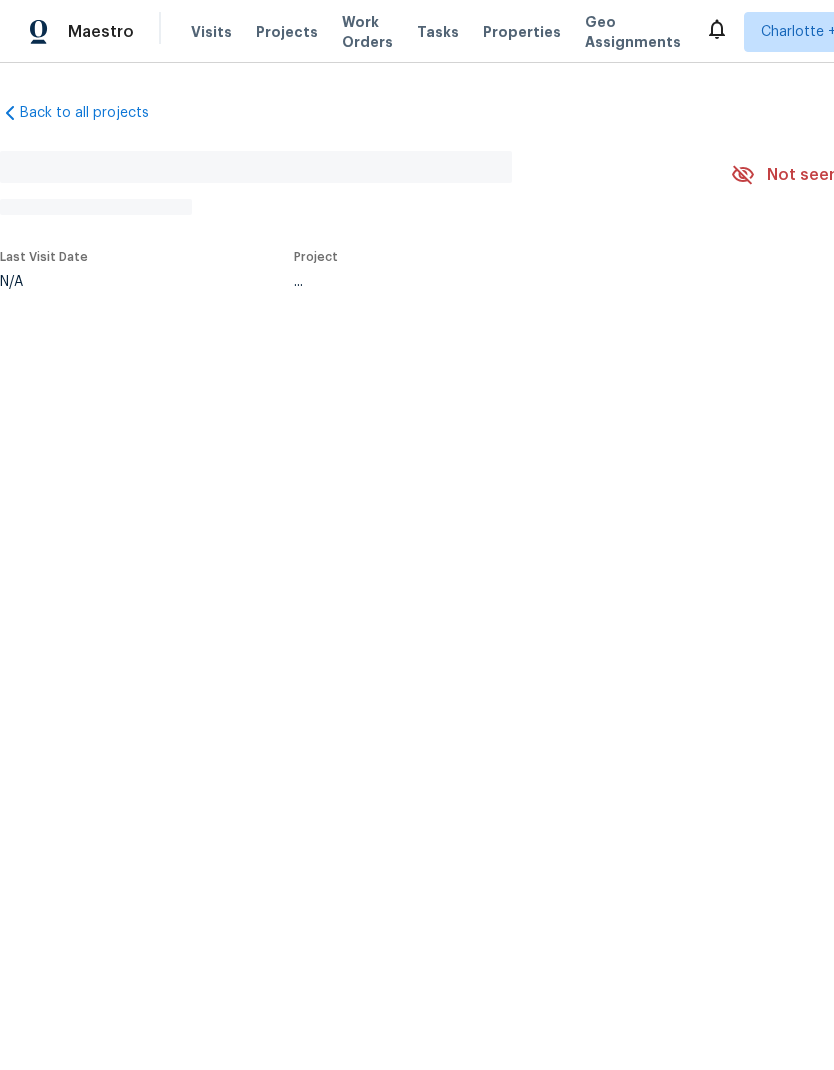 scroll, scrollTop: 0, scrollLeft: 0, axis: both 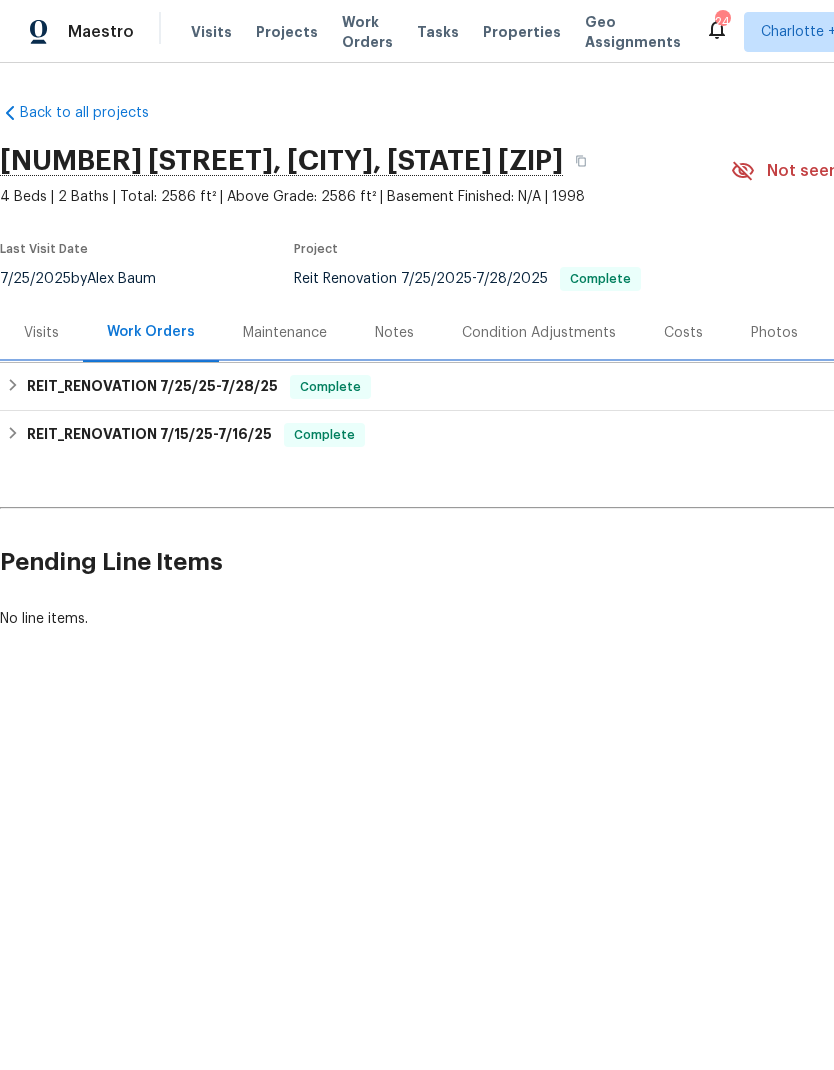 click on "[DATE]  -  [DATE]" at bounding box center (219, 386) 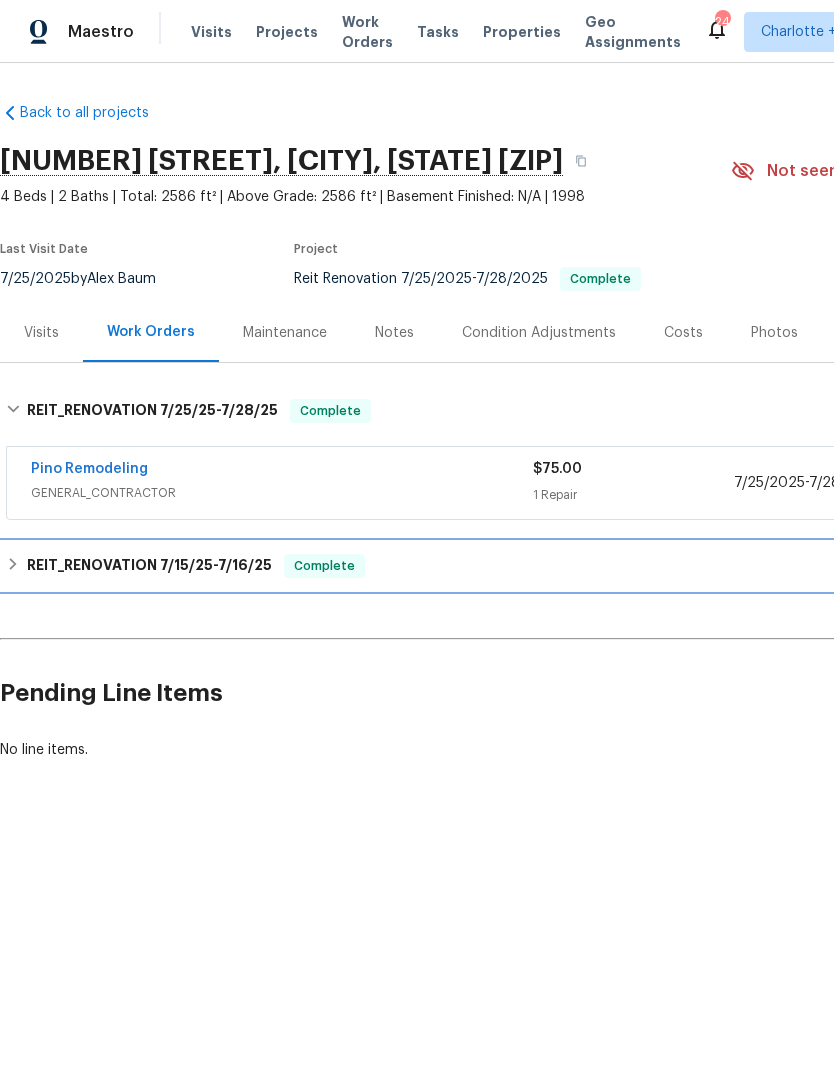 click on "7/15/25" at bounding box center (186, 565) 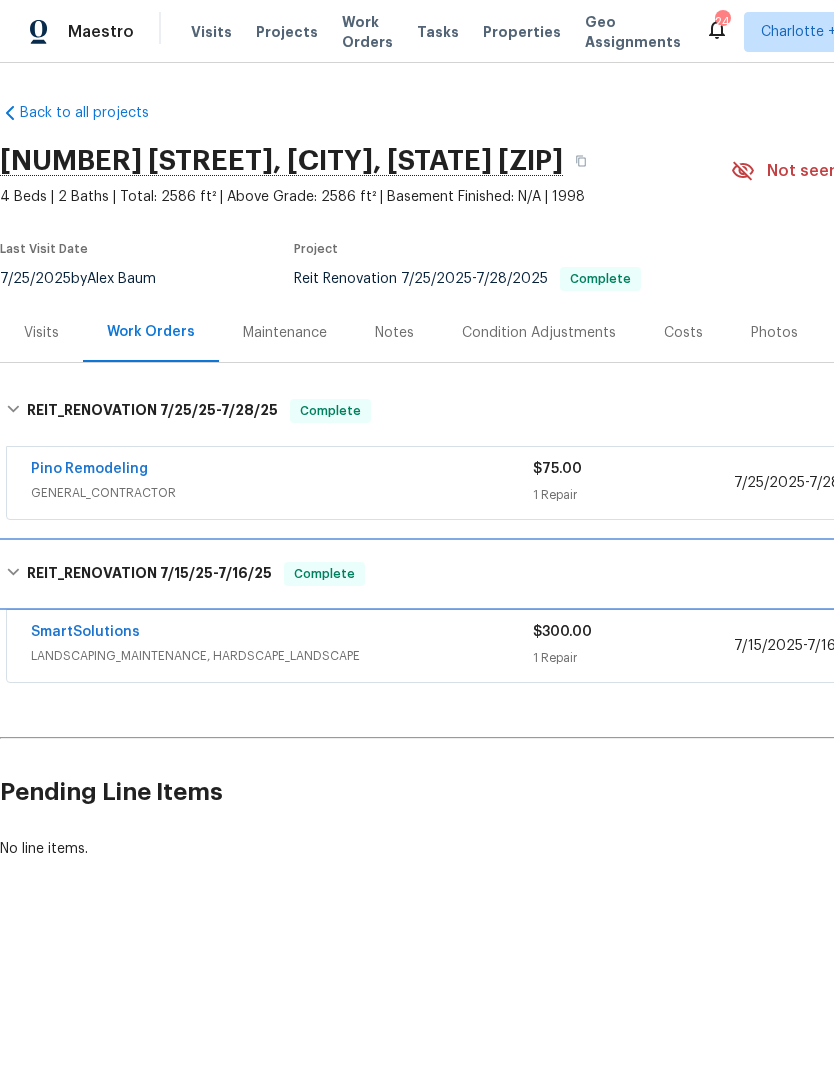 click on "7/16/25" at bounding box center (245, 573) 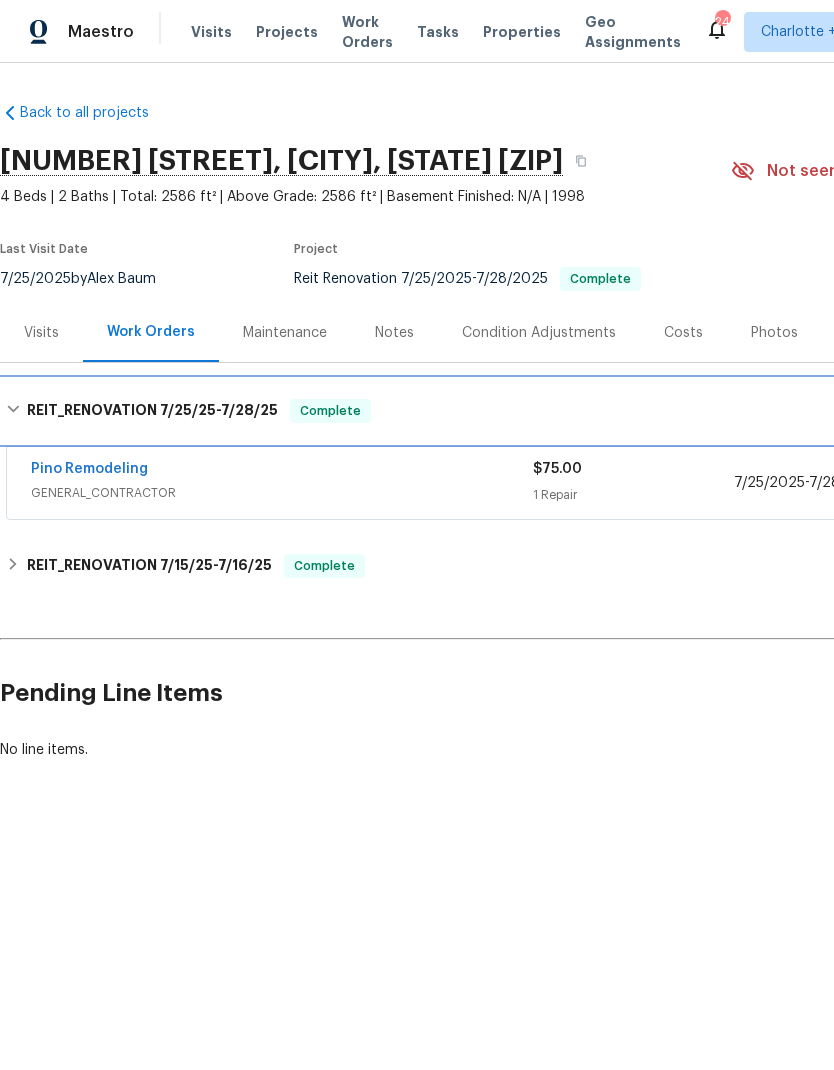 click on "REIT_RENOVATION   7/25/25  -  7/28/25" at bounding box center [152, 411] 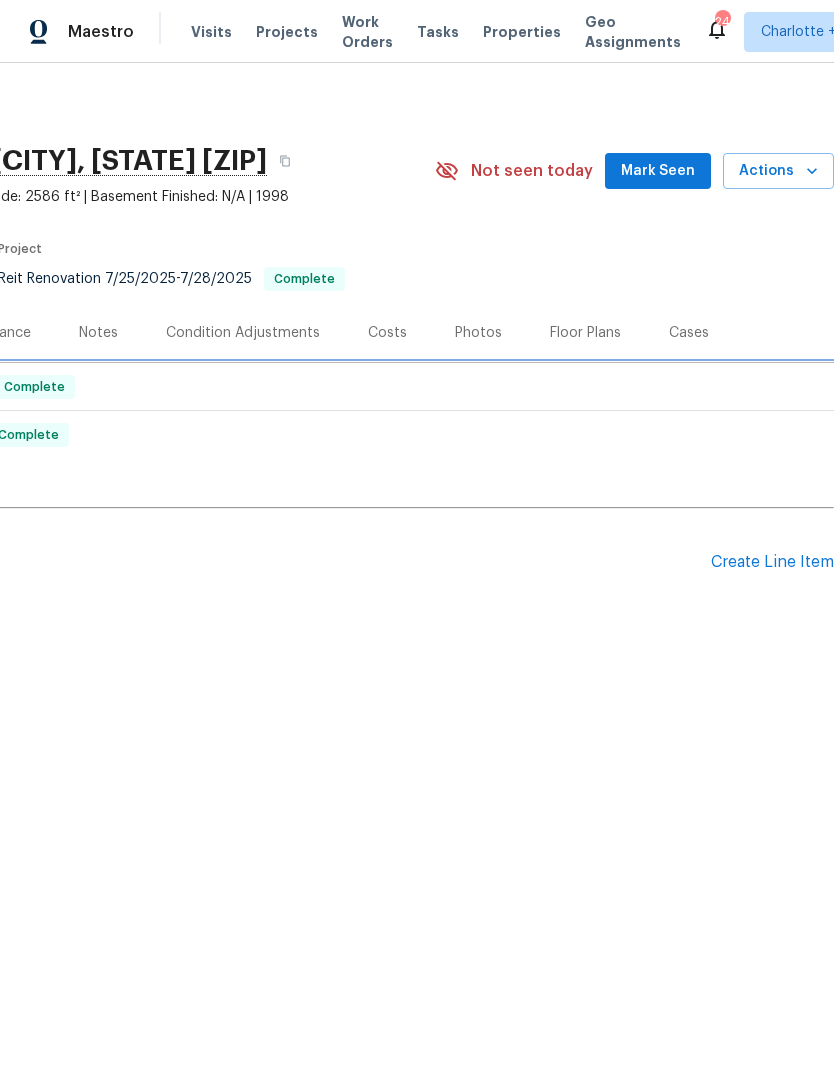 scroll, scrollTop: 0, scrollLeft: 296, axis: horizontal 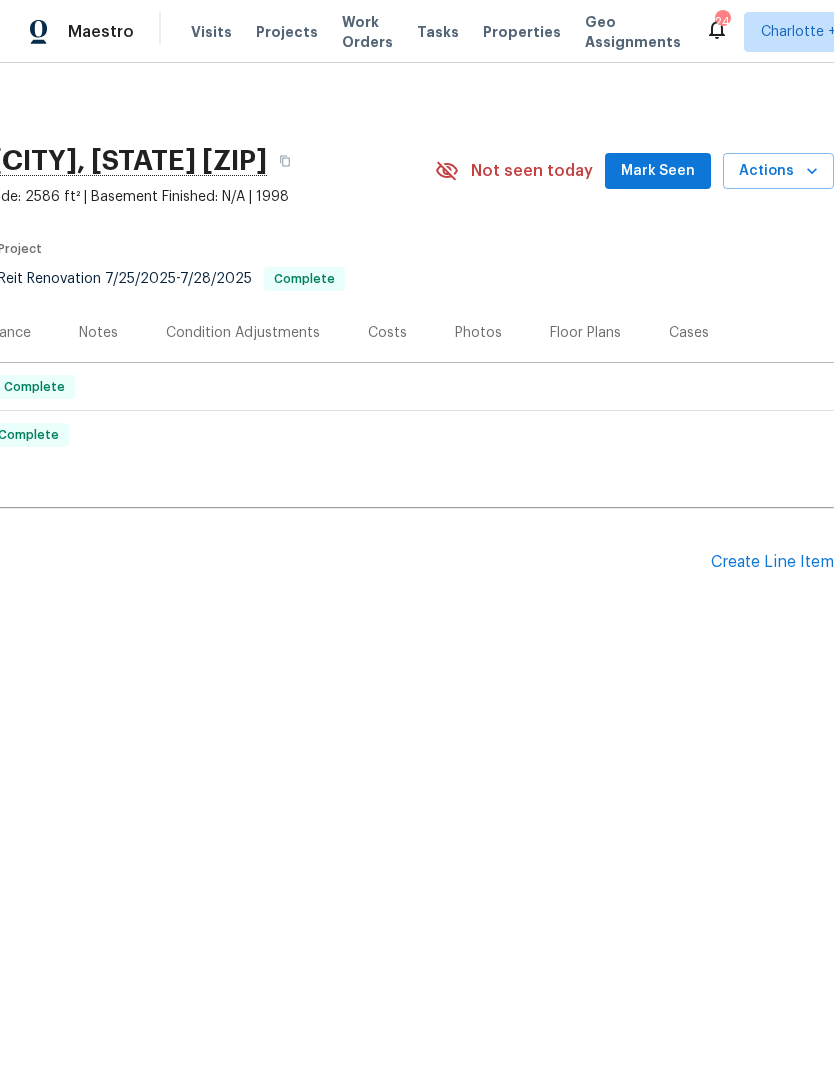 click on "Notes" at bounding box center [98, 333] 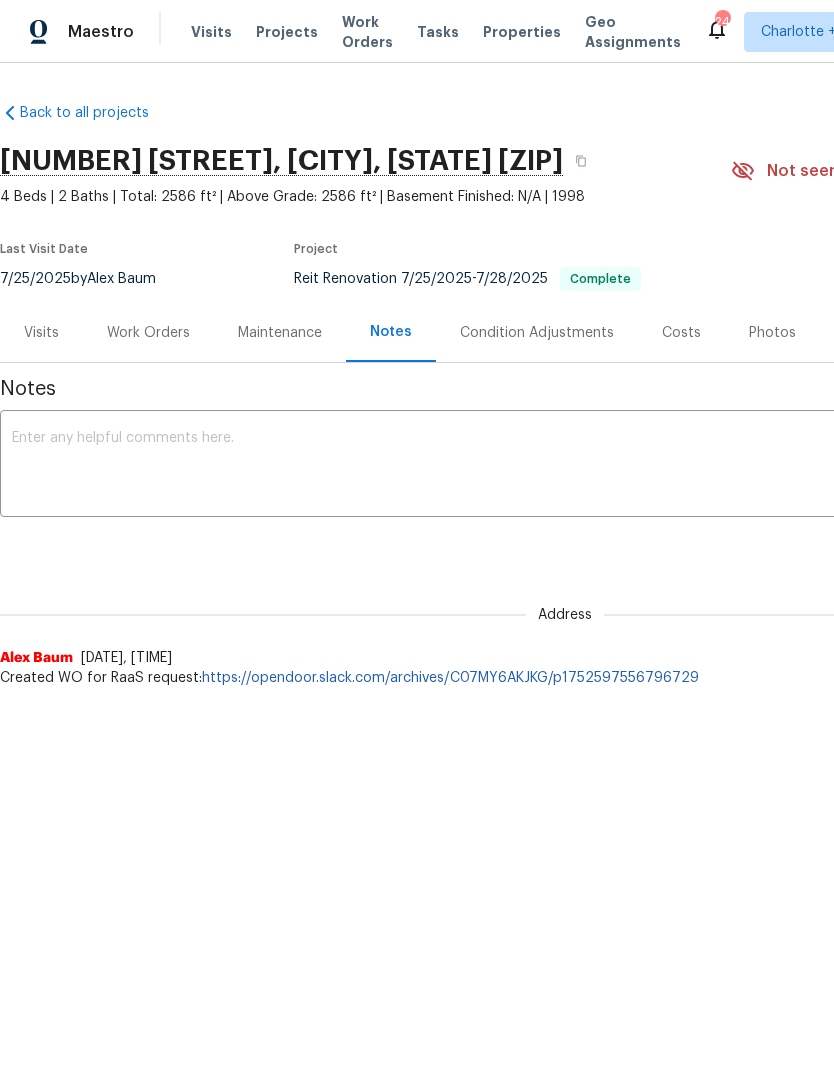 scroll, scrollTop: 0, scrollLeft: 0, axis: both 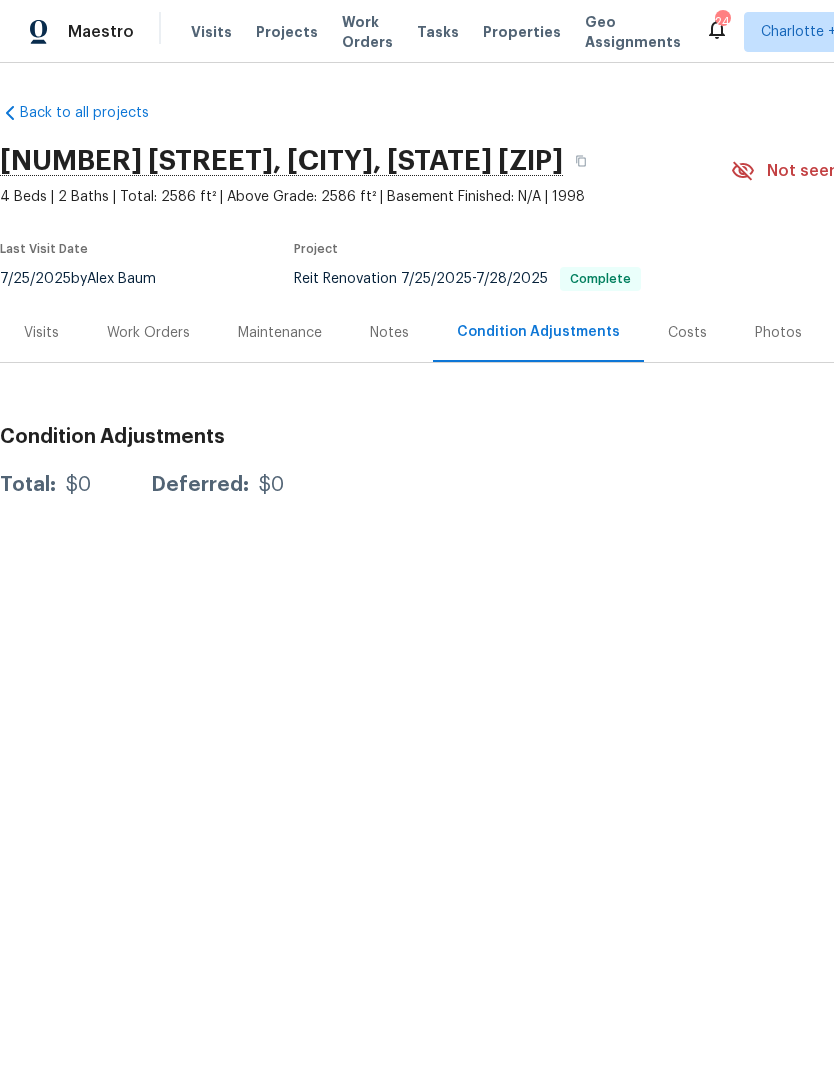 click on "Costs" at bounding box center [687, 332] 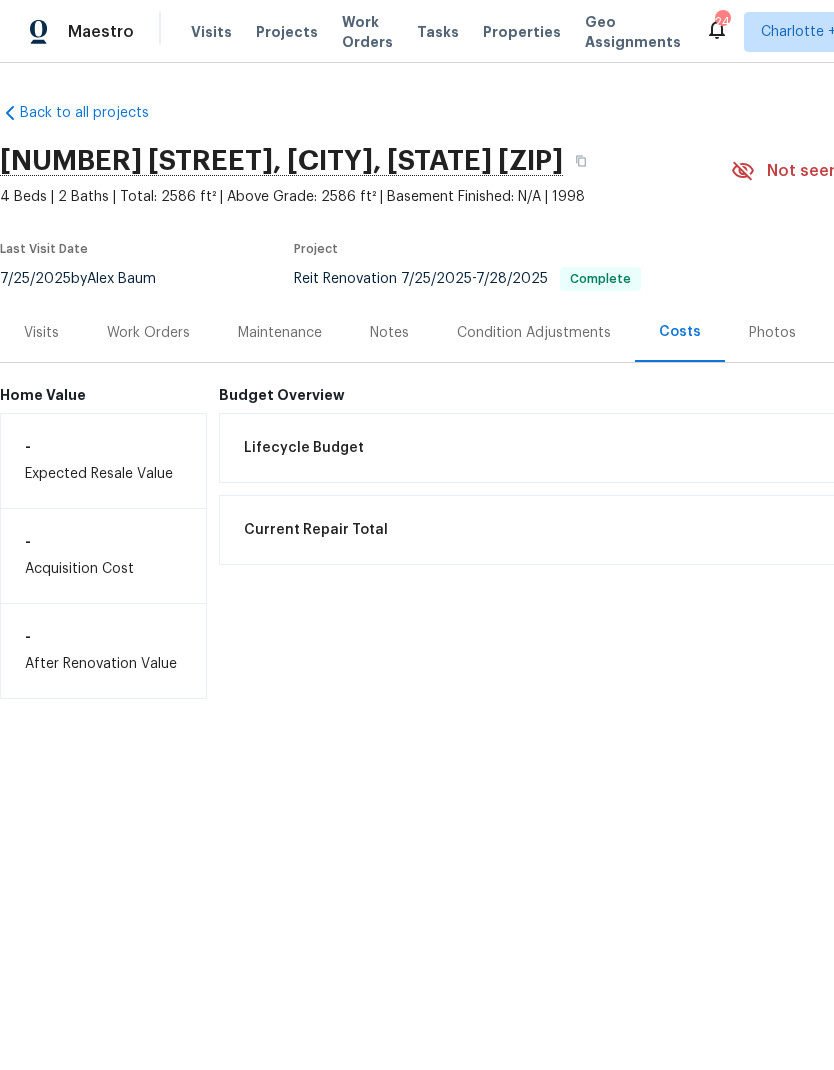 click on "Photos" at bounding box center [772, 333] 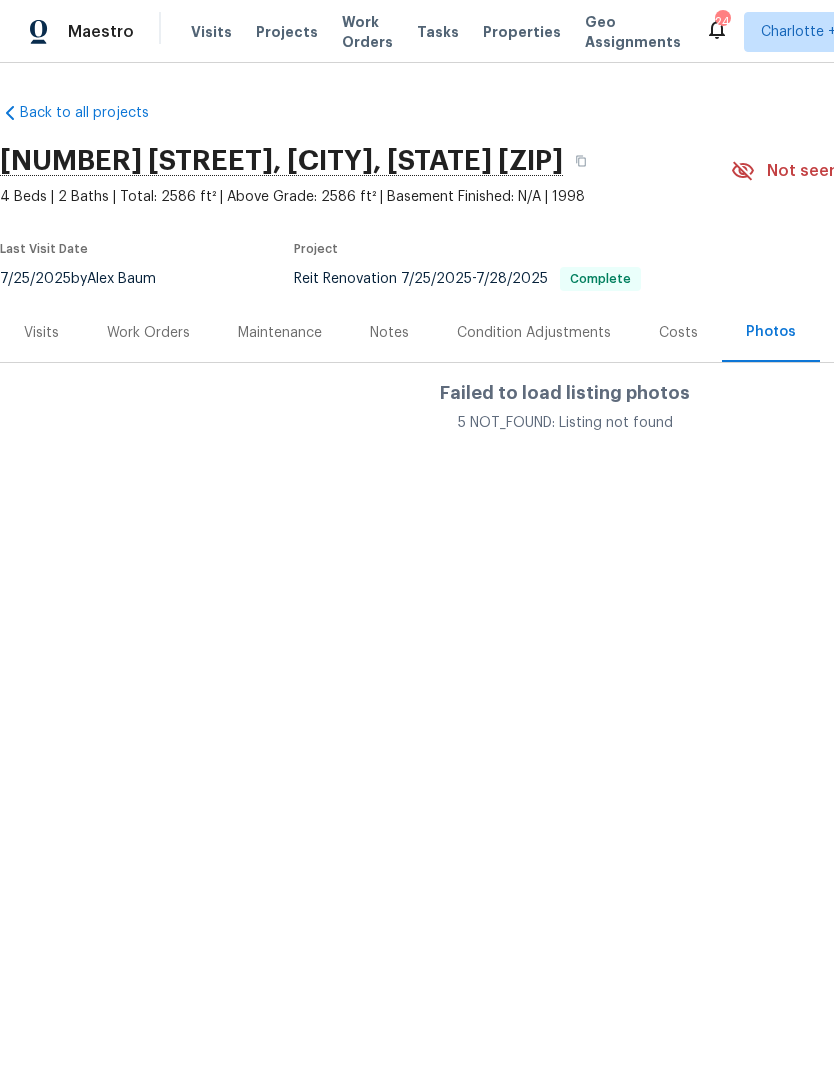 click on "Work Orders" at bounding box center (148, 333) 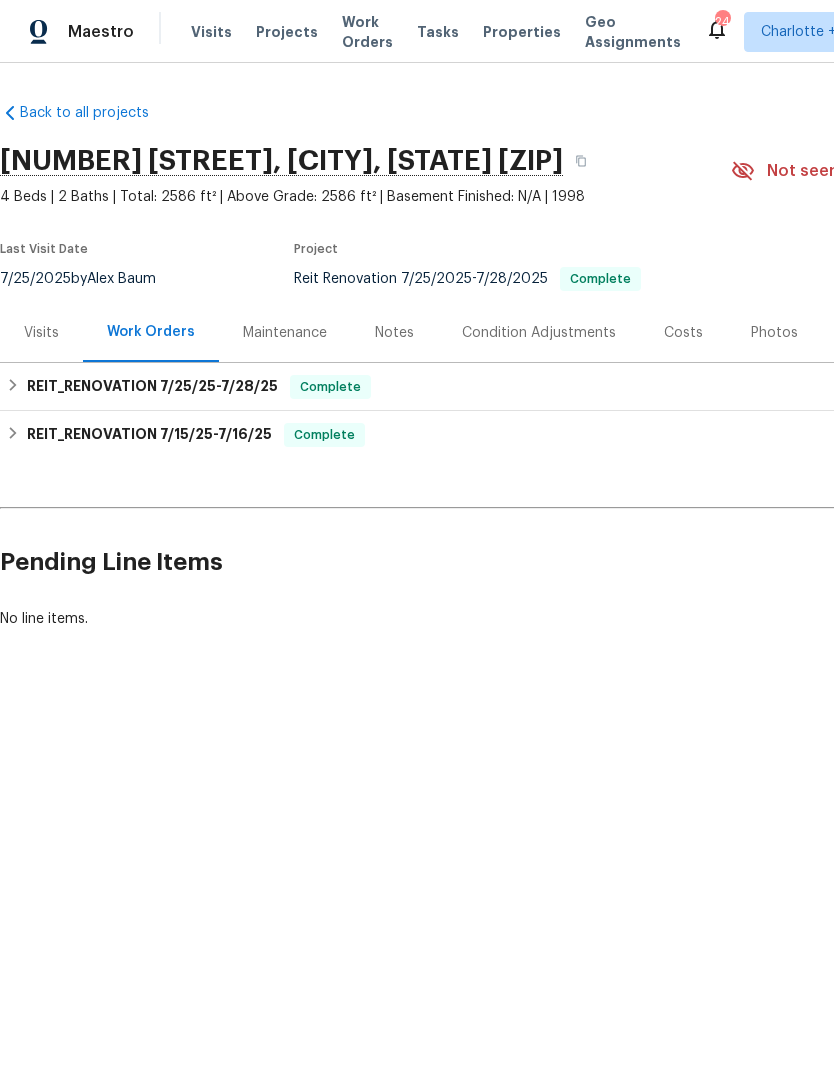 scroll, scrollTop: 0, scrollLeft: 0, axis: both 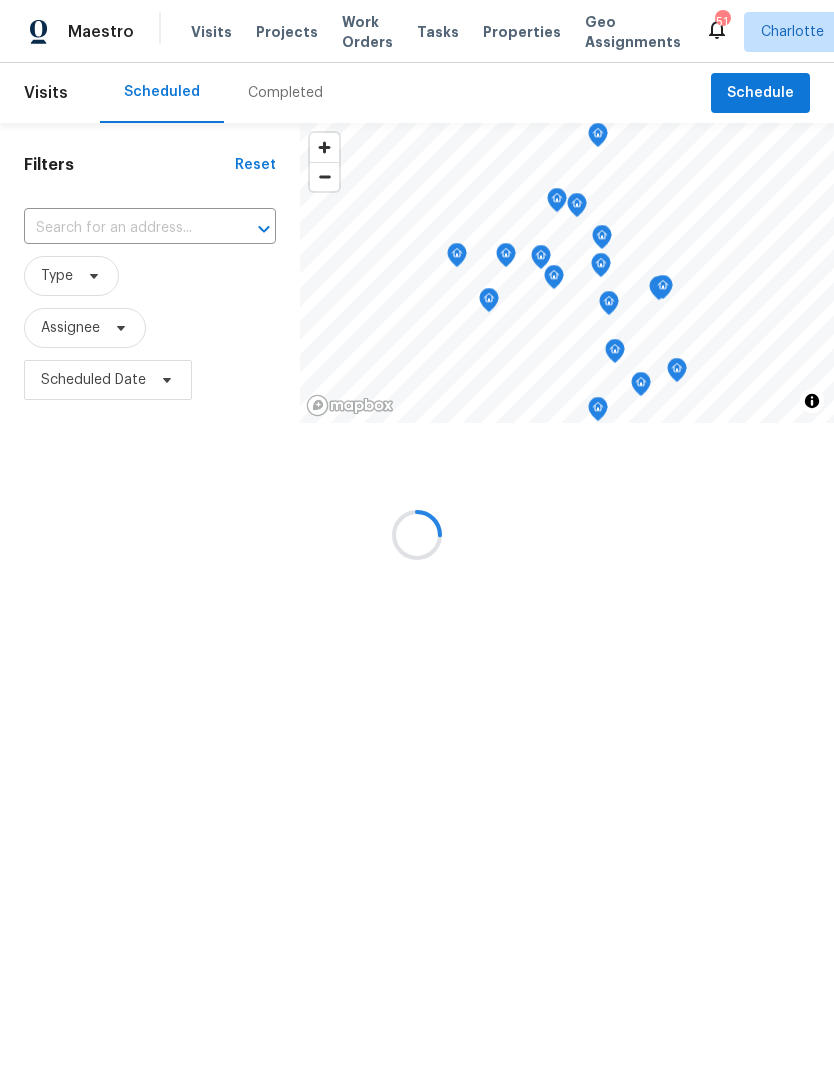 click at bounding box center (417, 535) 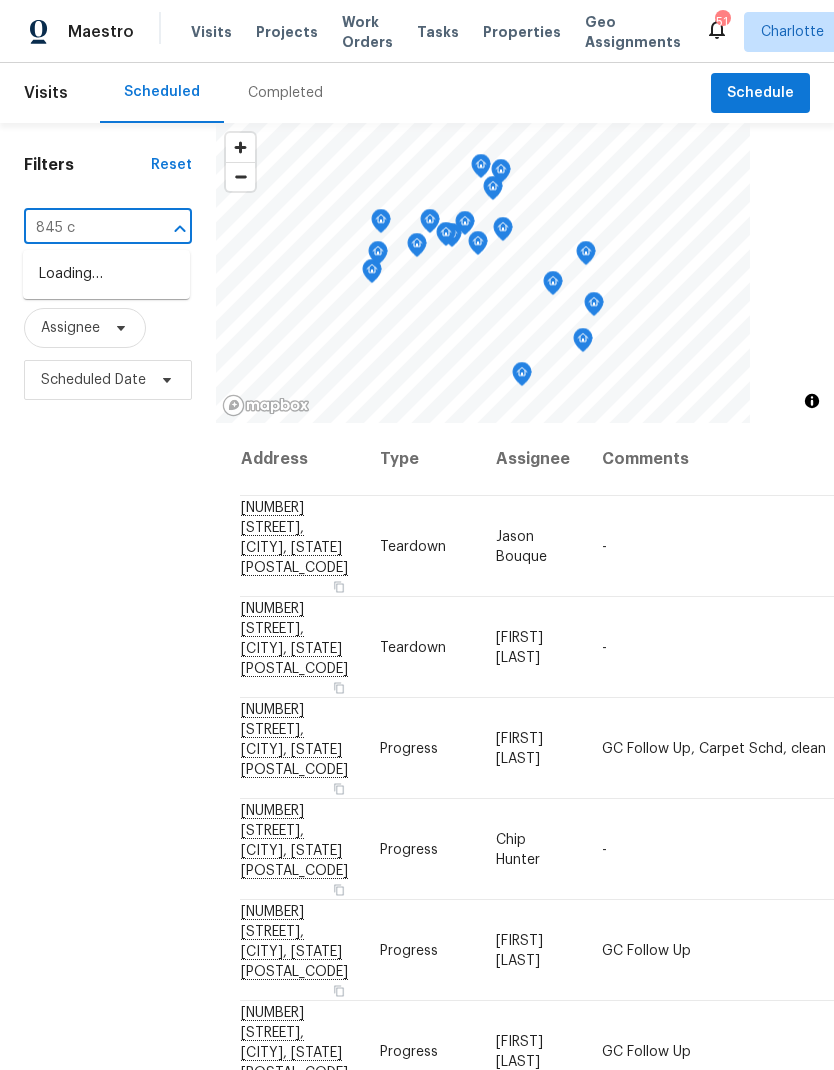 type on "845 cr" 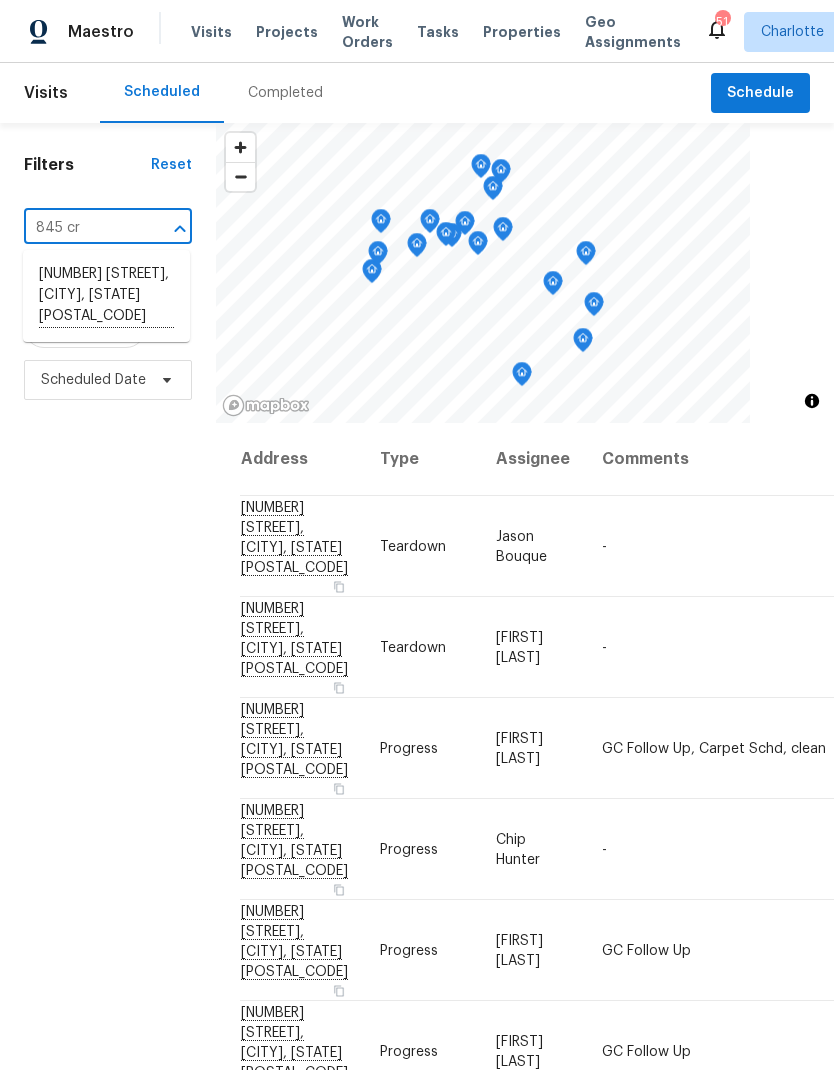 click on "[NUMBER] [STREET], [CITY], [STATE] [POSTAL_CODE]" at bounding box center [106, 296] 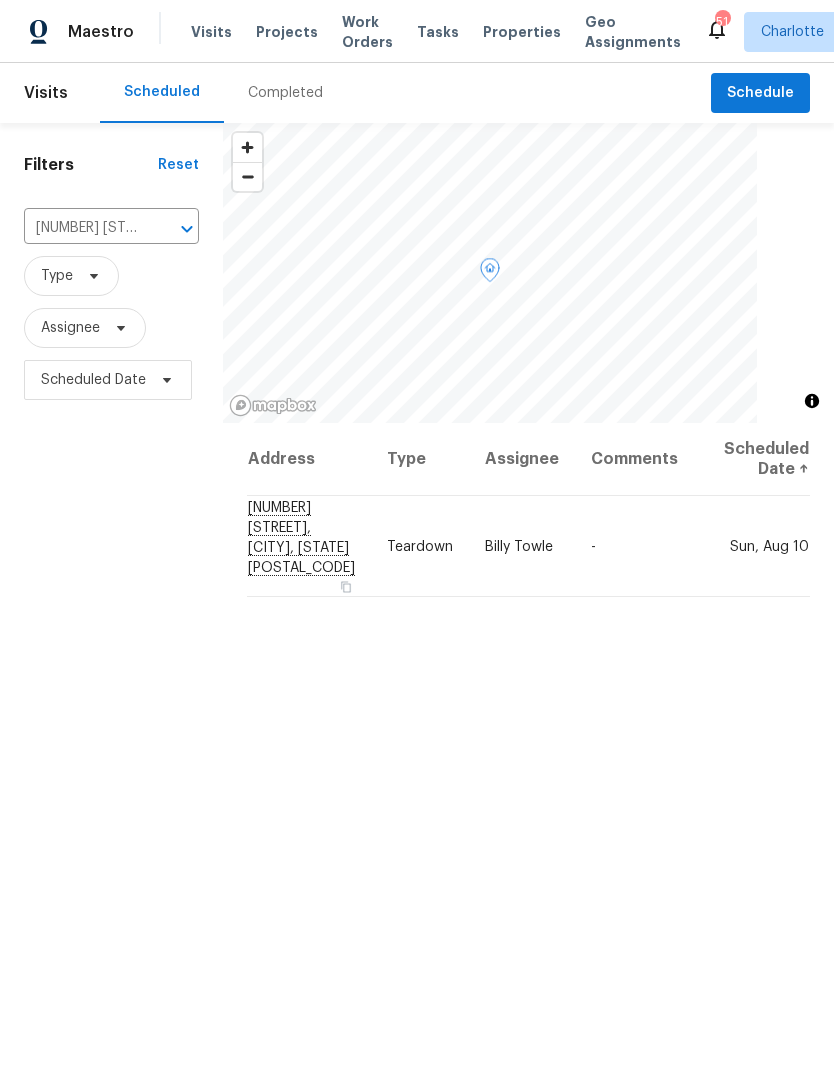 click 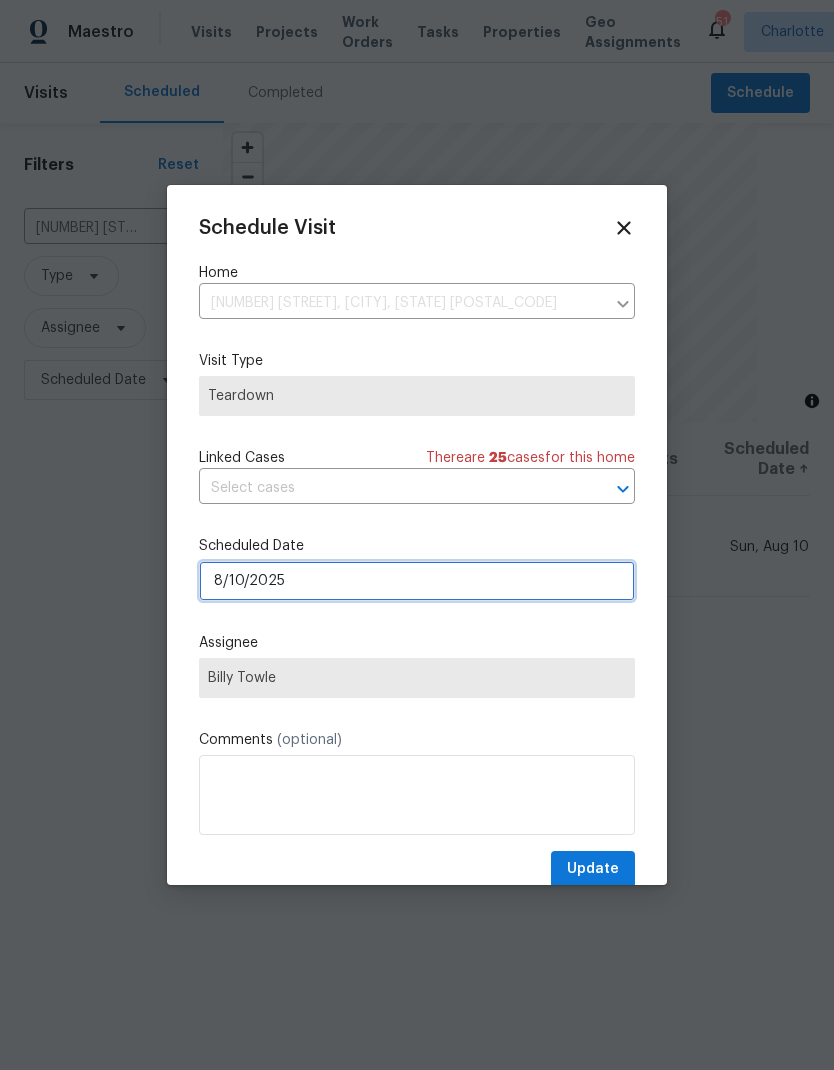 click on "8/10/2025" at bounding box center (417, 581) 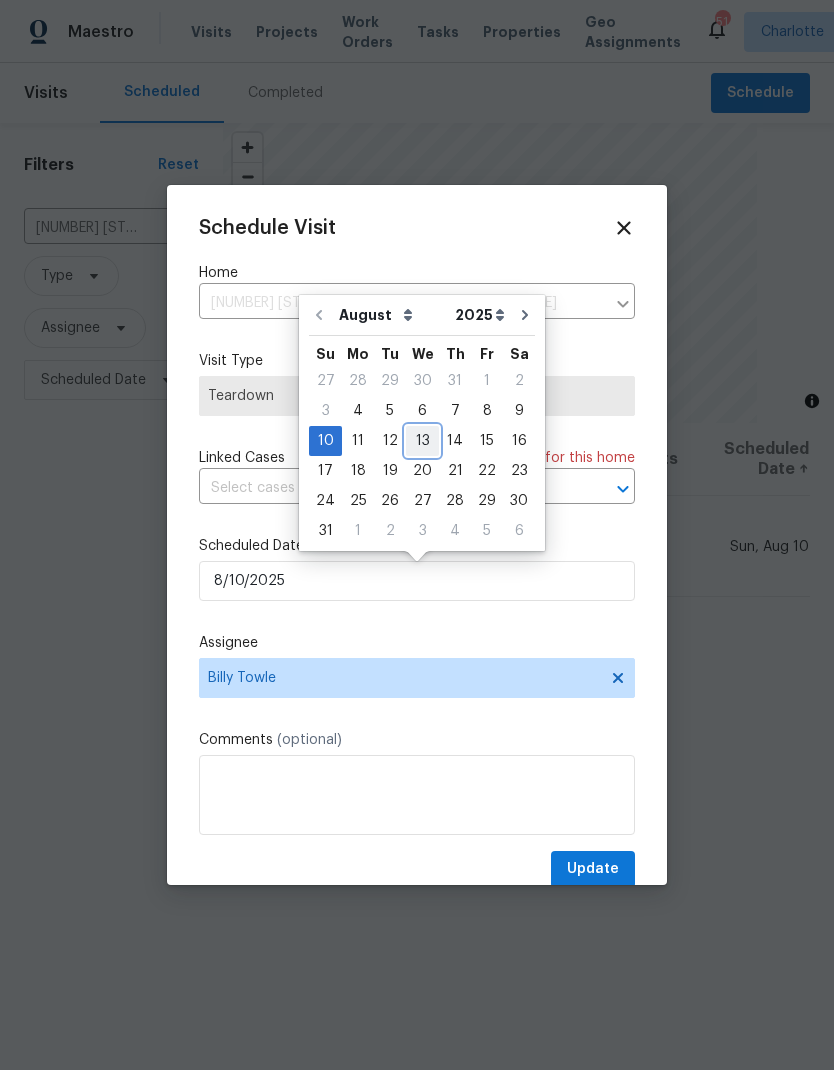 click on "13" at bounding box center [422, 441] 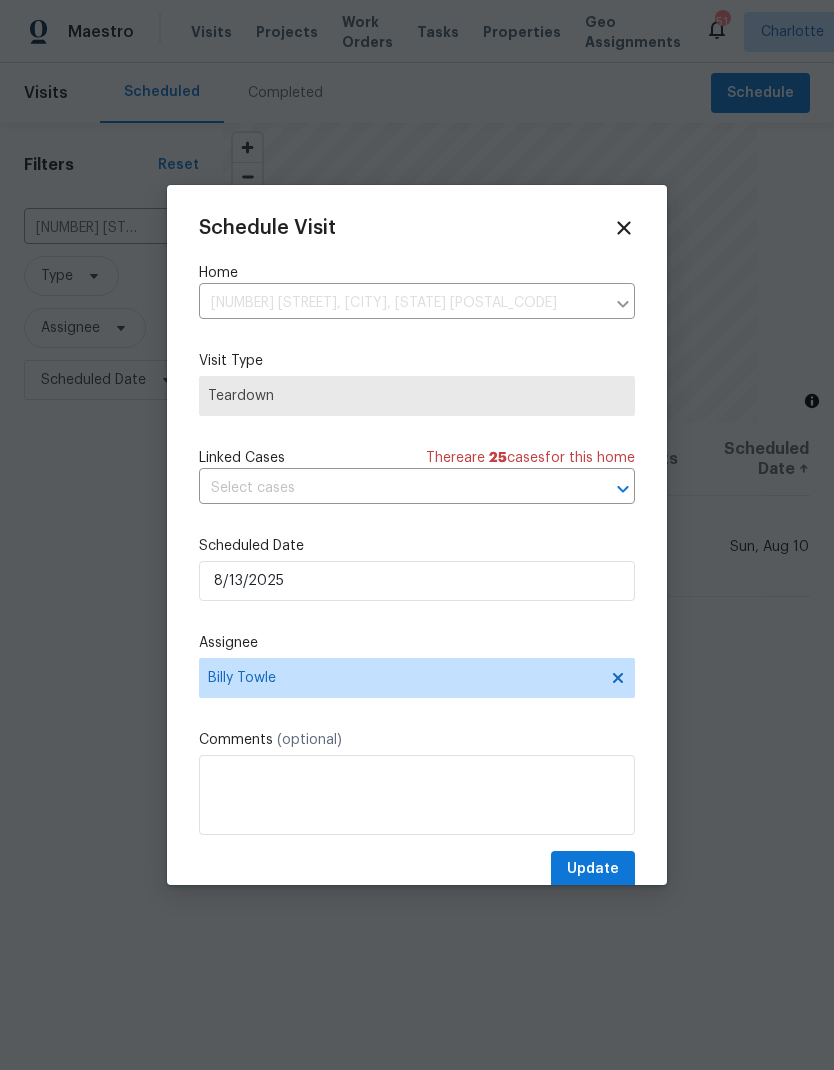 click at bounding box center (417, 795) 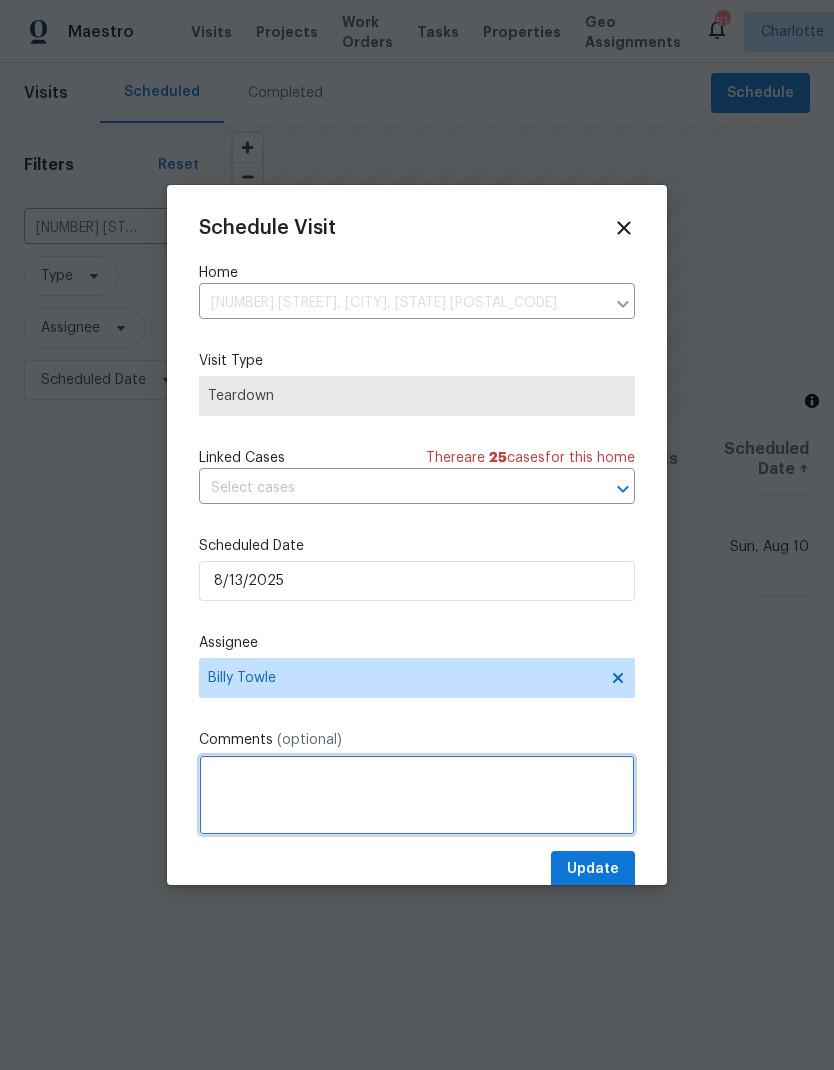 scroll, scrollTop: 73, scrollLeft: 0, axis: vertical 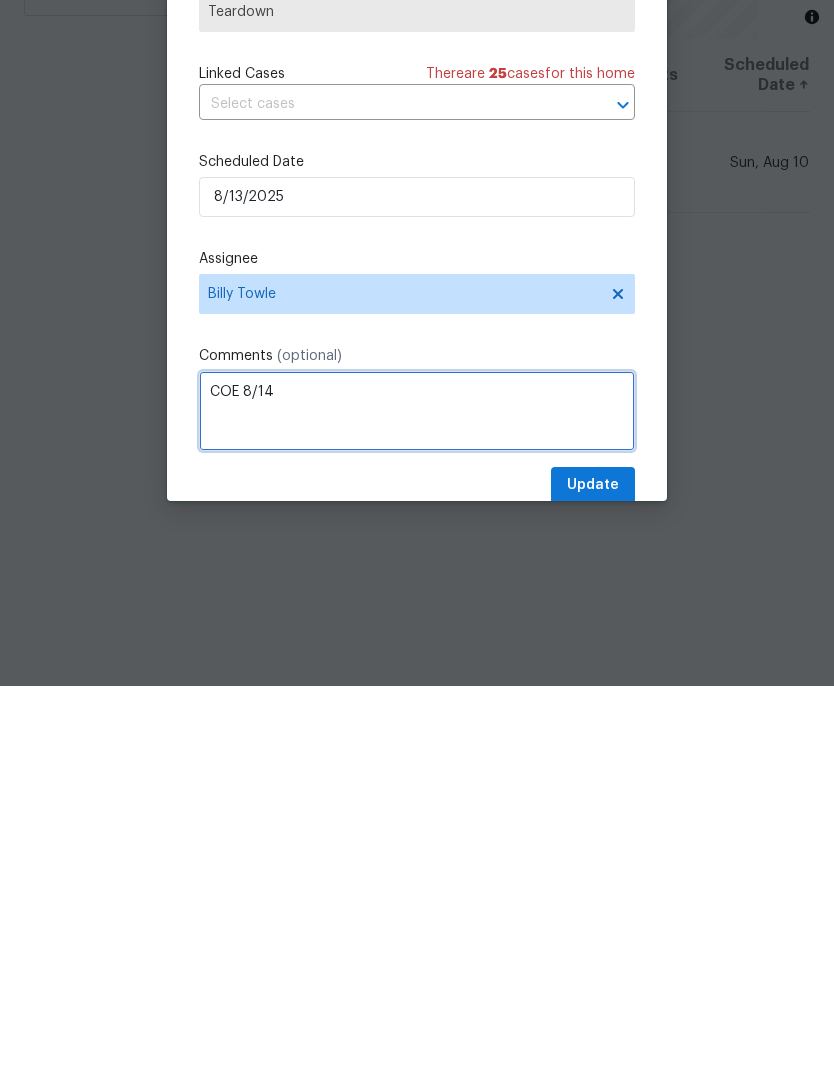 type on "COE 8/14" 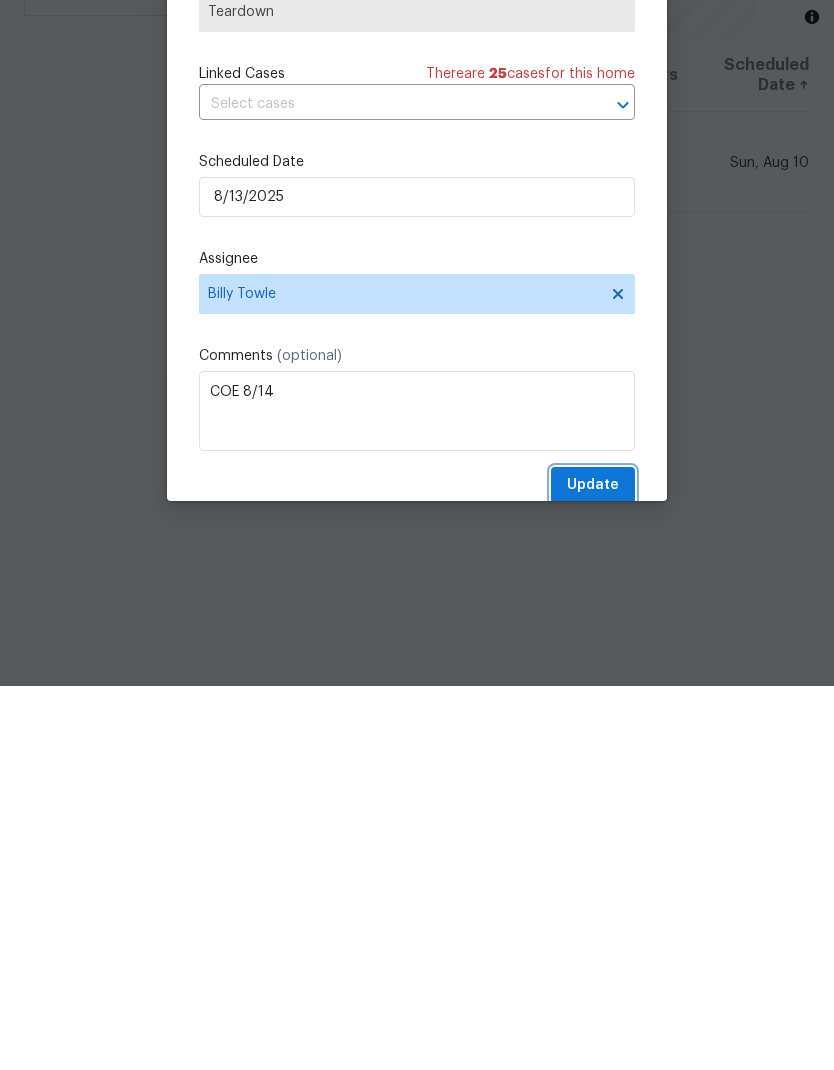 click on "Update" at bounding box center (593, 869) 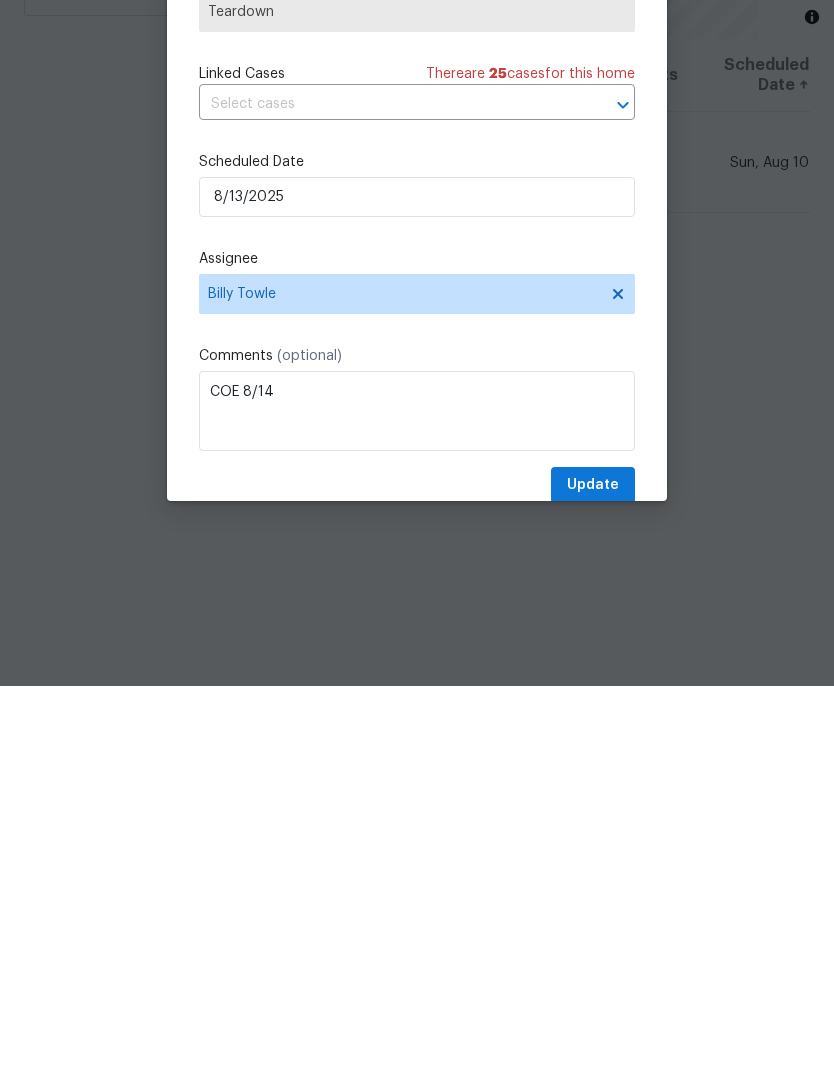 scroll, scrollTop: 80, scrollLeft: 0, axis: vertical 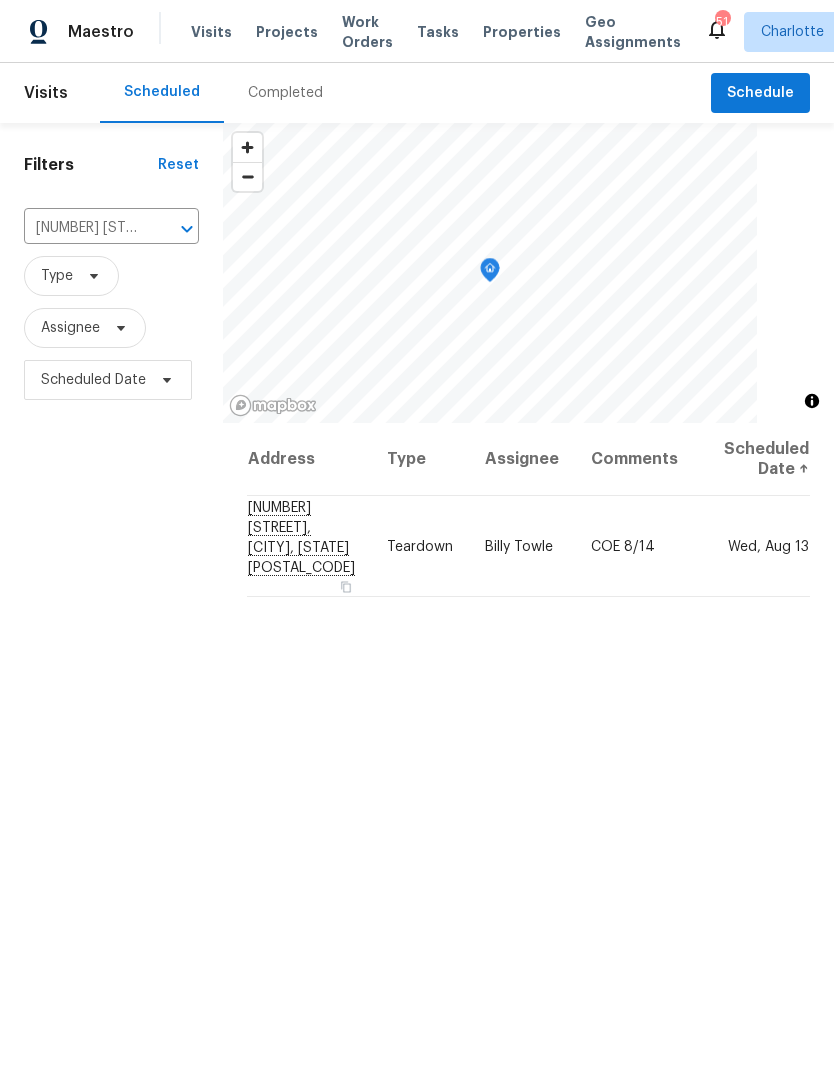 click 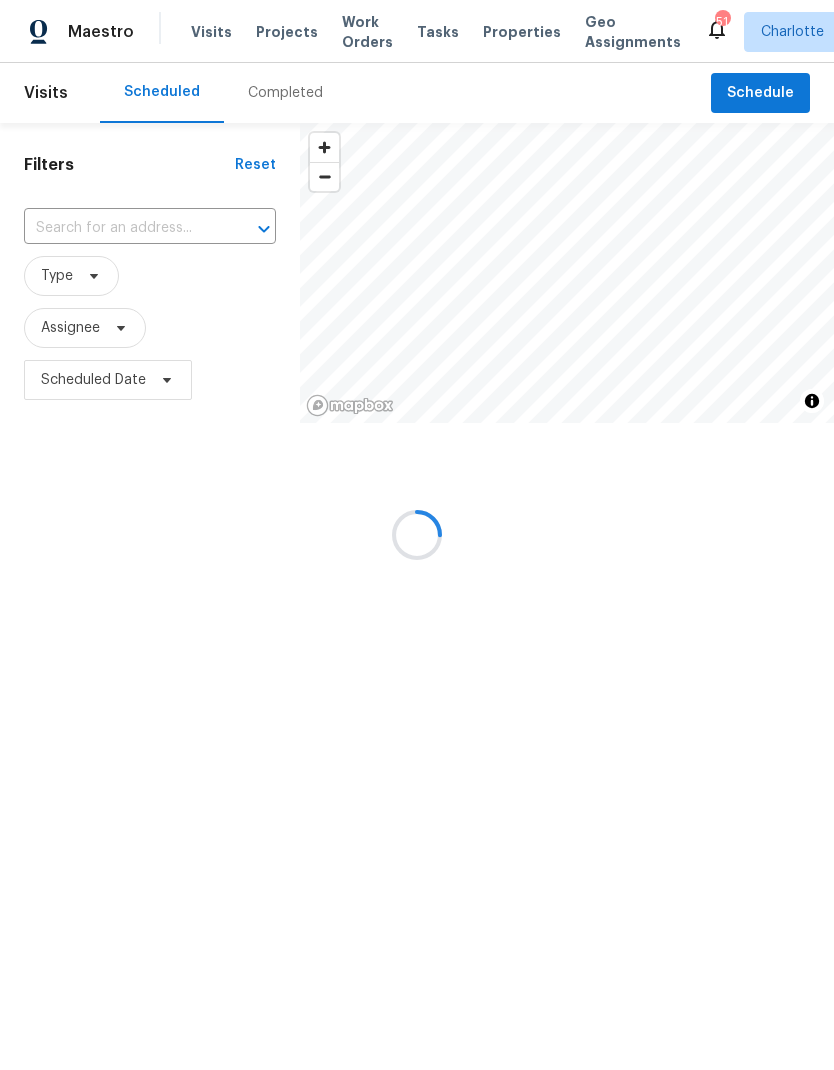scroll, scrollTop: 0, scrollLeft: 0, axis: both 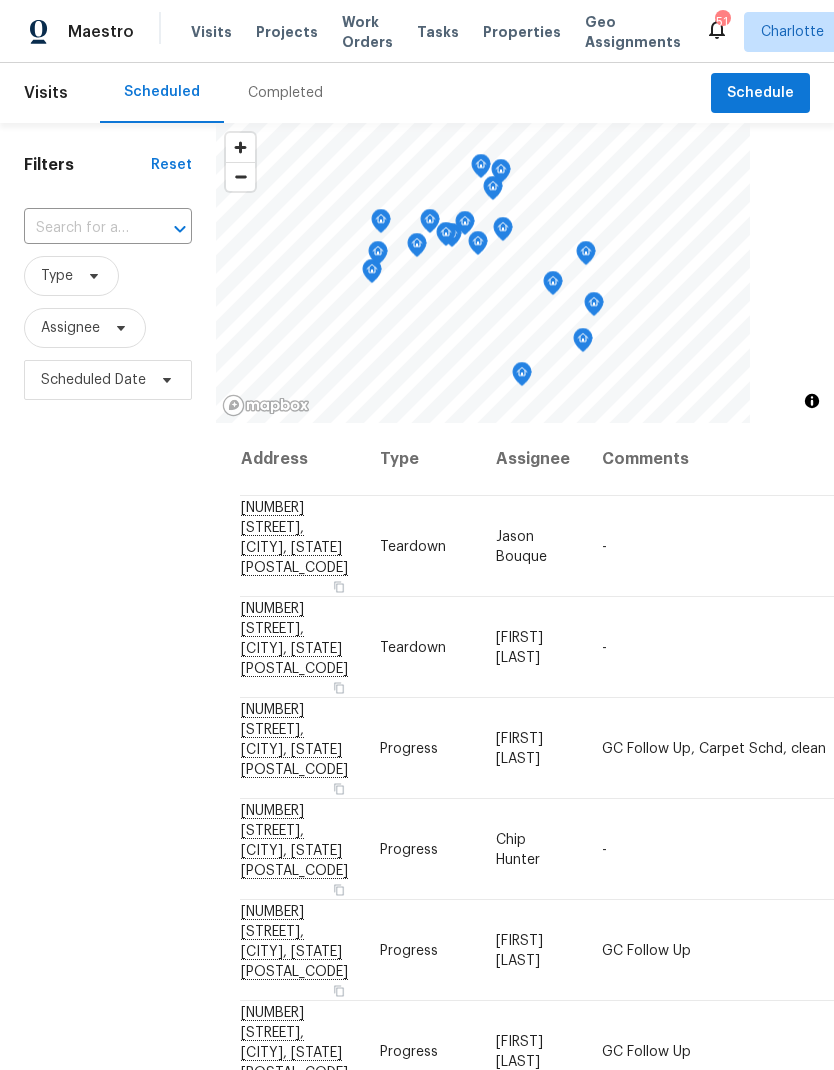 click at bounding box center (80, 228) 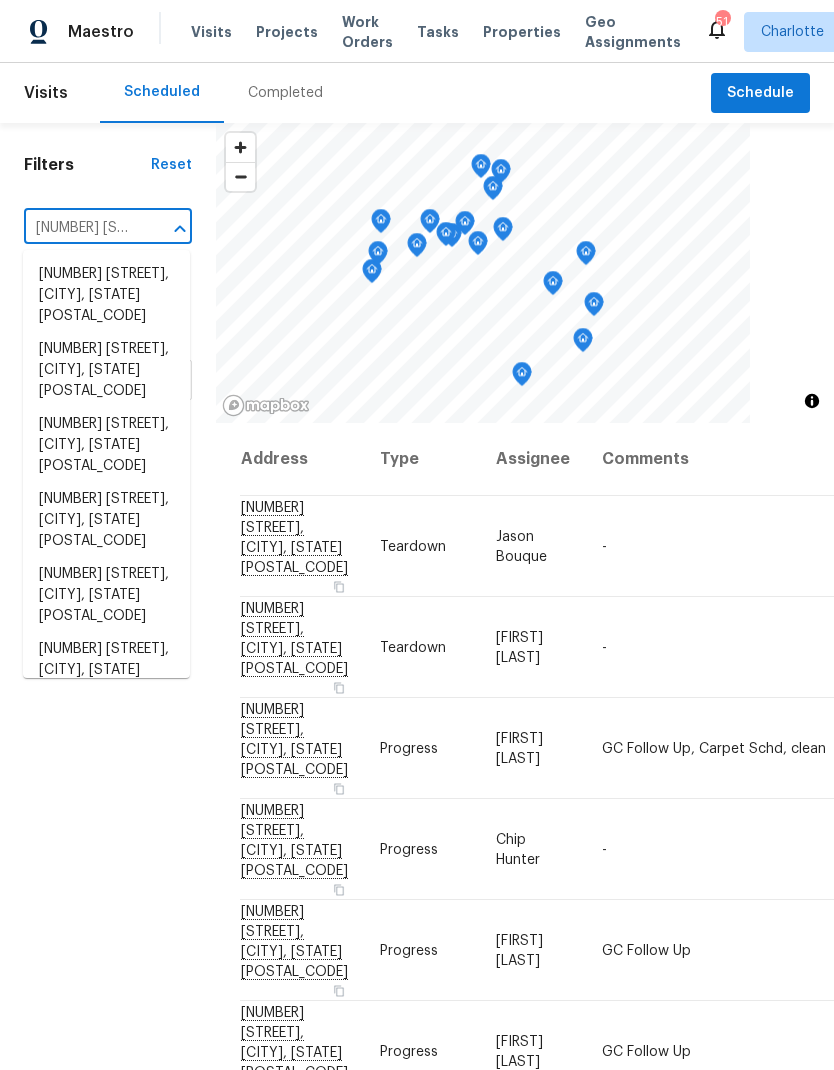 type on "1411 sw" 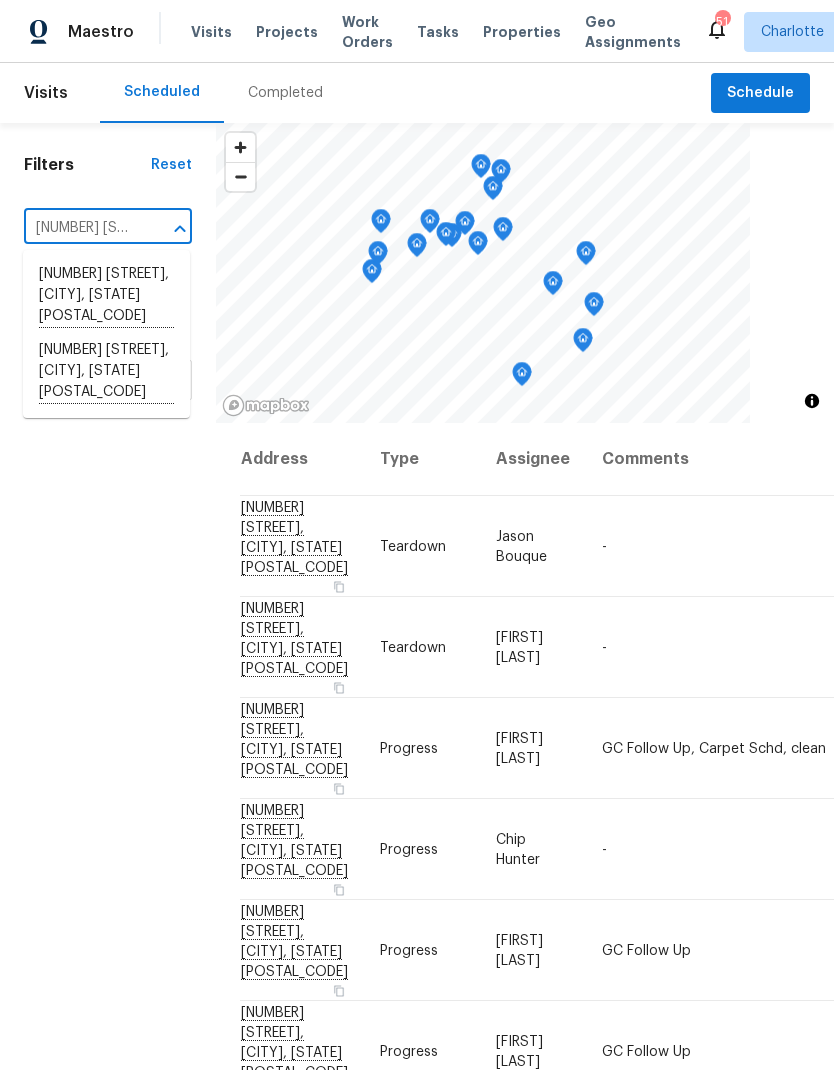 click on "1411 Swaying Branch Ln, Clover, SC 29710" at bounding box center (106, 296) 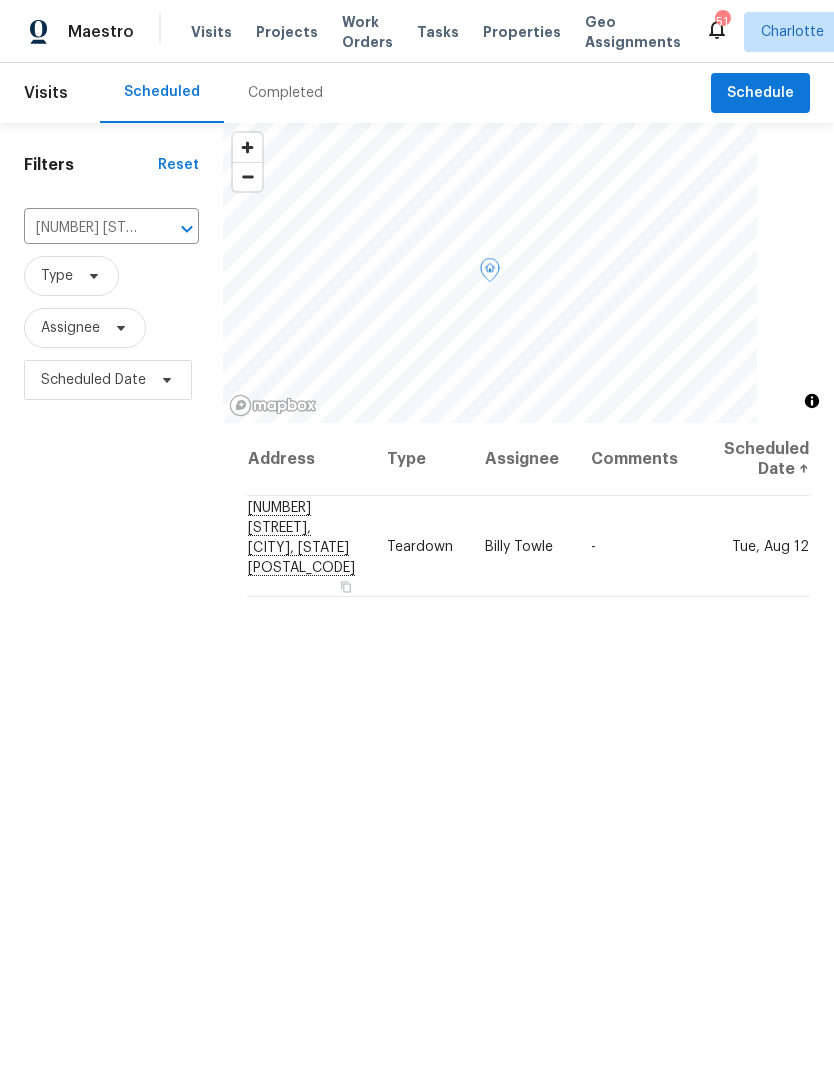 click at bounding box center [0, 0] 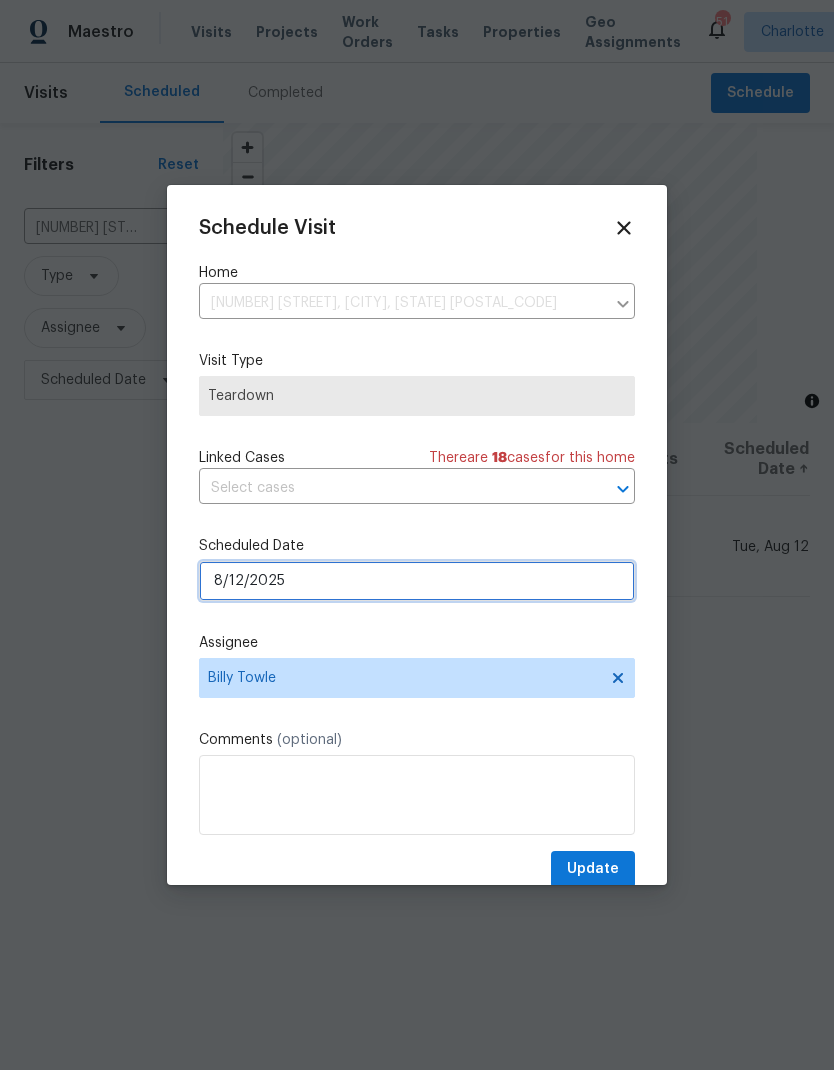 click on "8/12/2025" at bounding box center [417, 581] 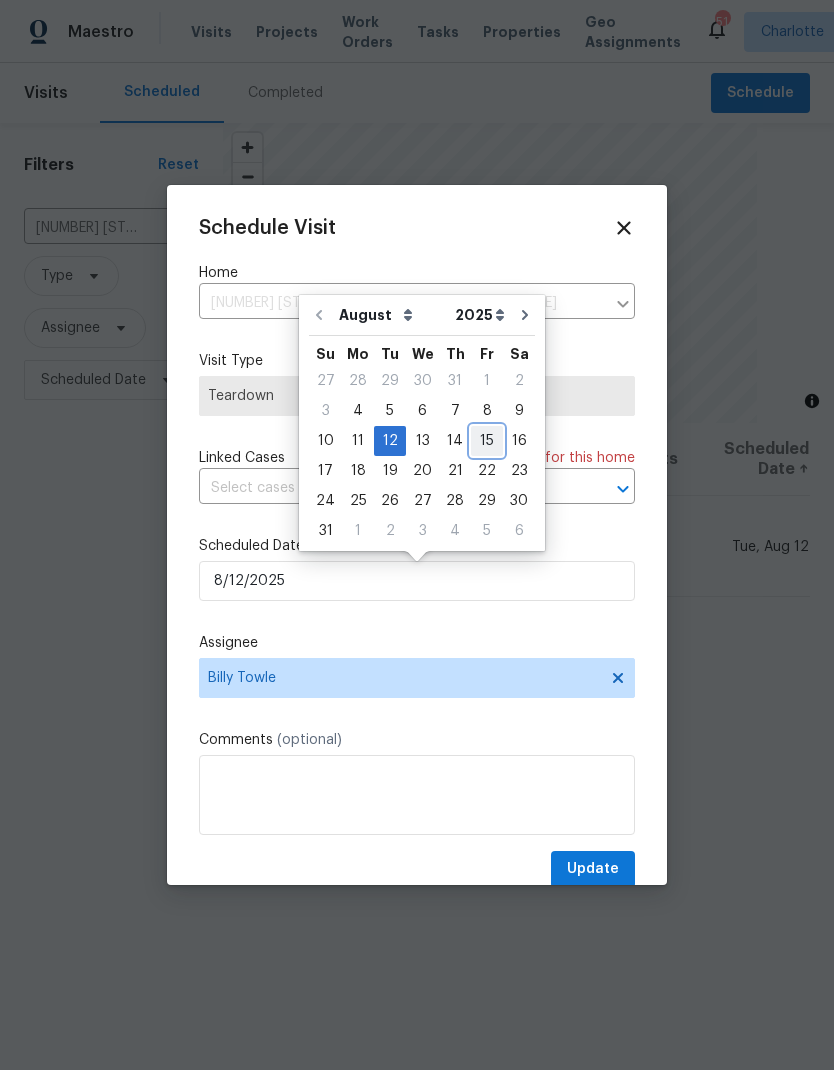 click on "15" at bounding box center [487, 441] 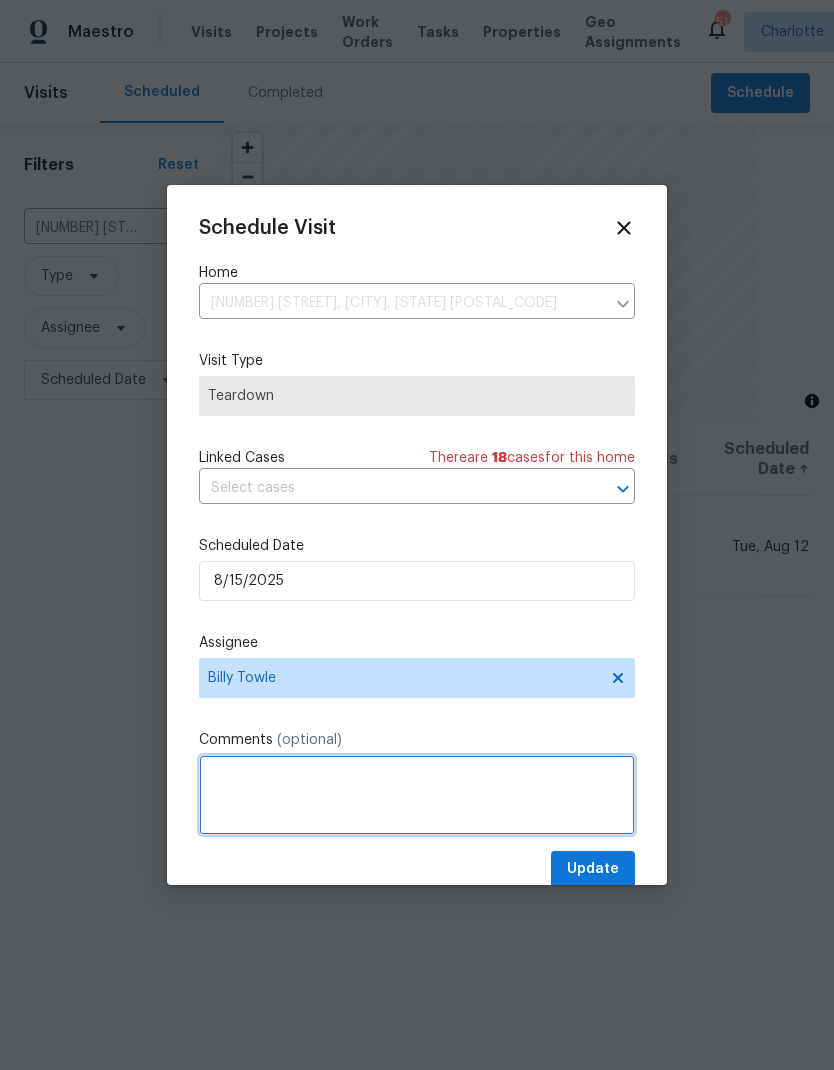 click at bounding box center (417, 795) 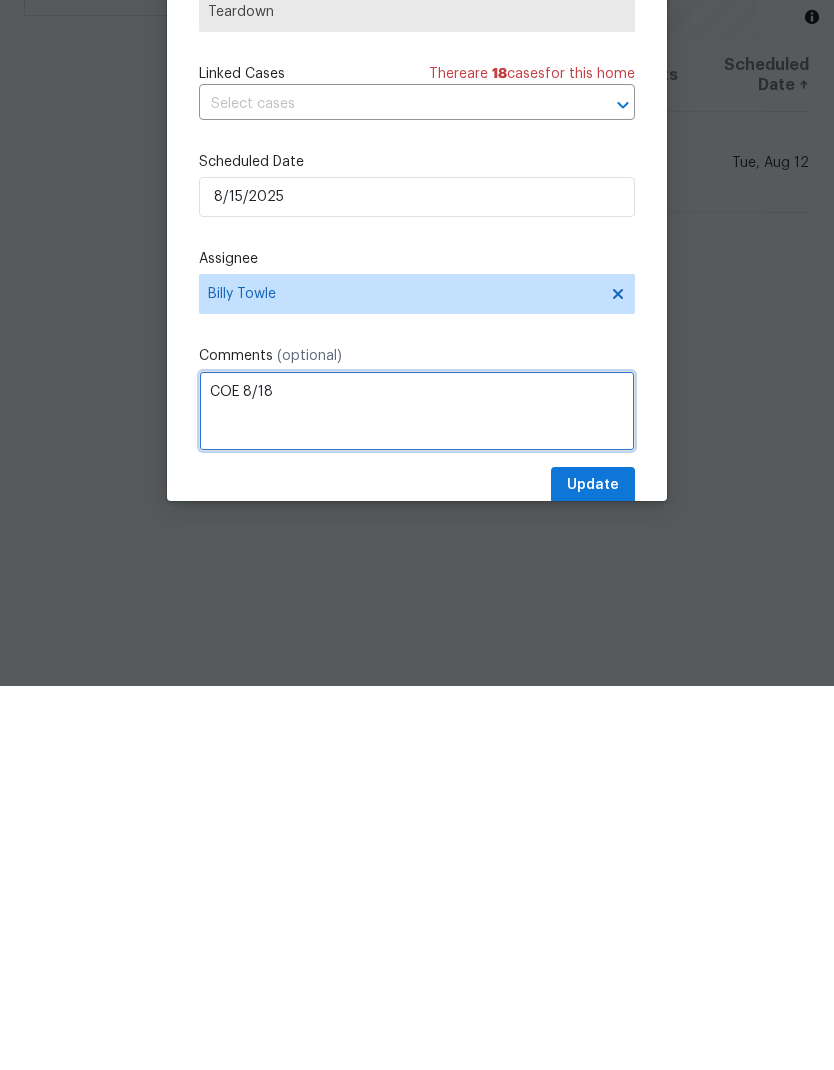 type on "COE 8/18" 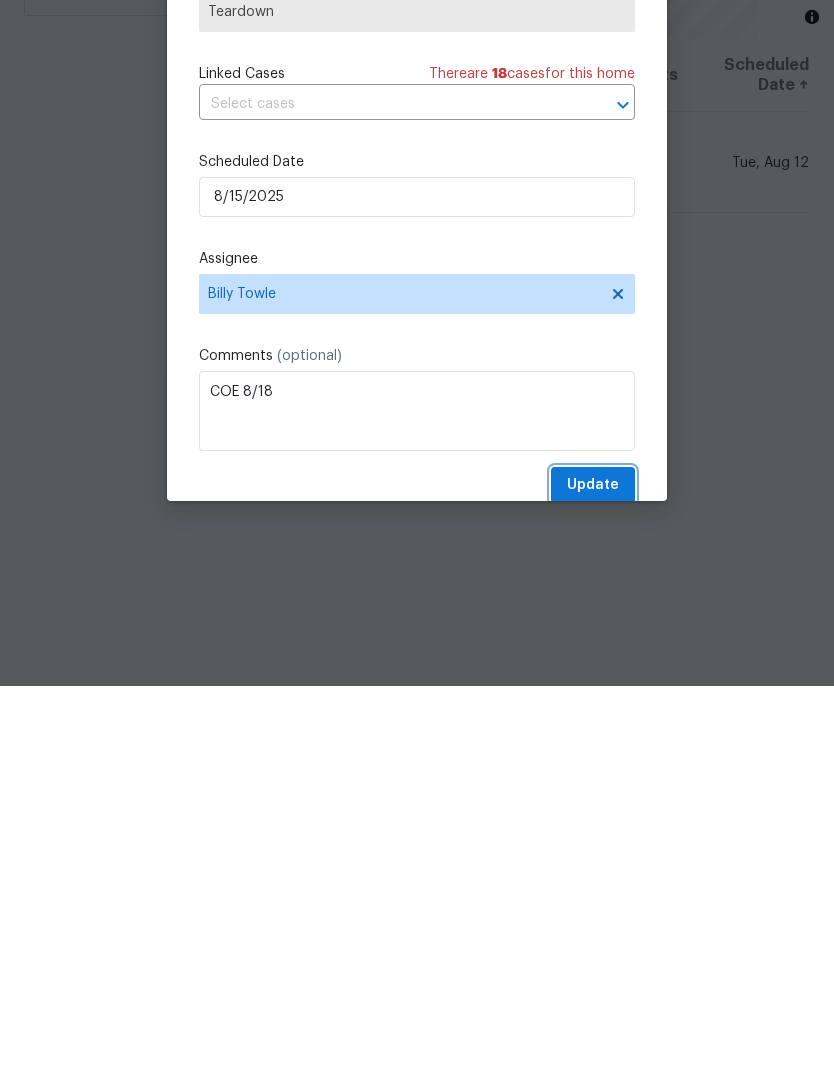 click on "Update" at bounding box center (593, 869) 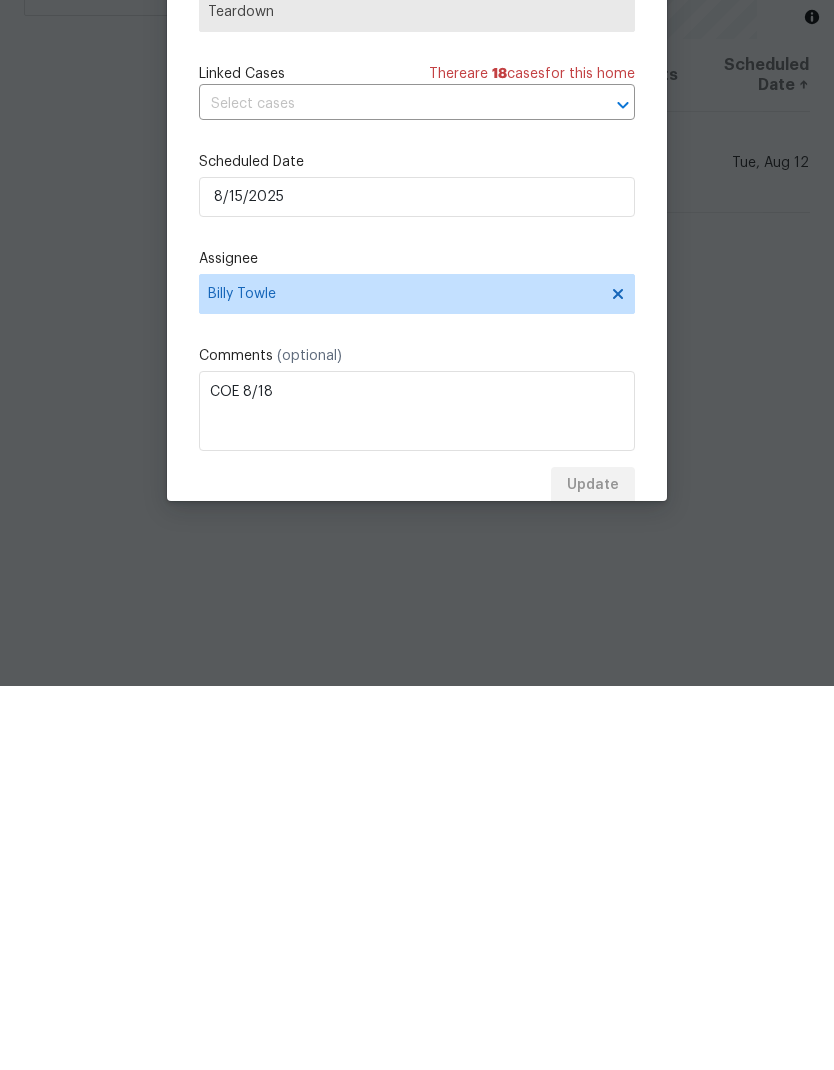 scroll, scrollTop: 80, scrollLeft: 0, axis: vertical 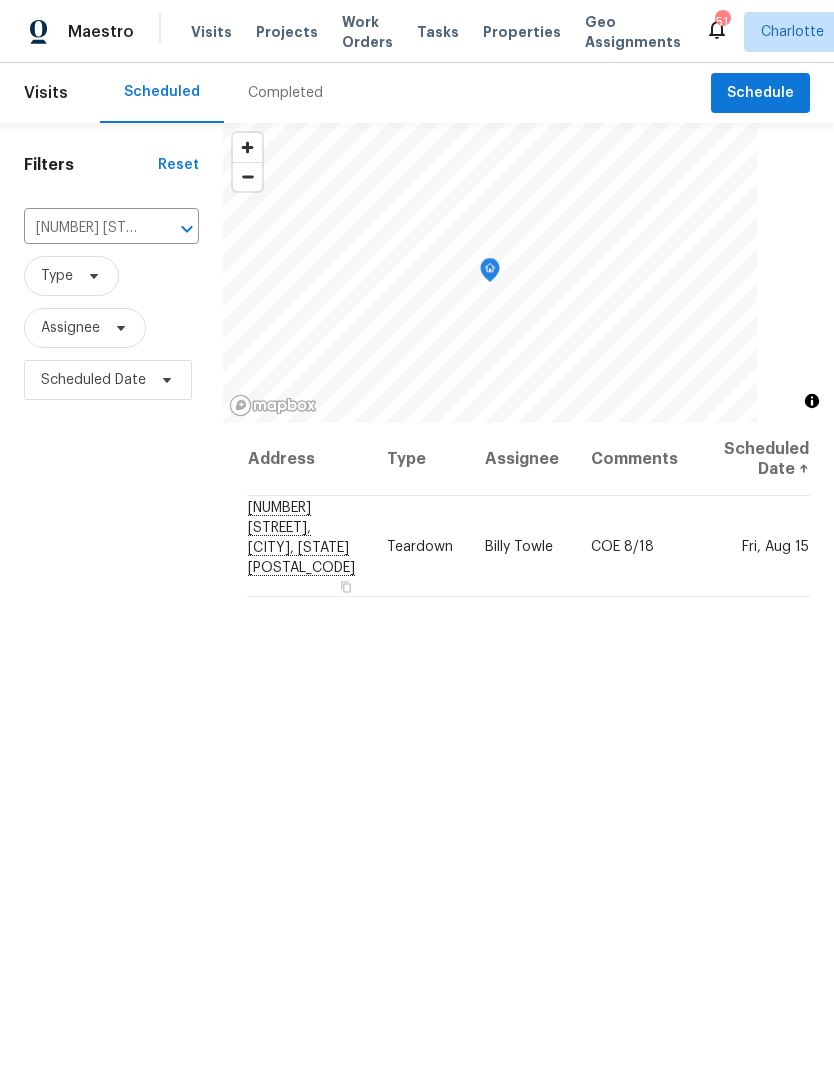 click 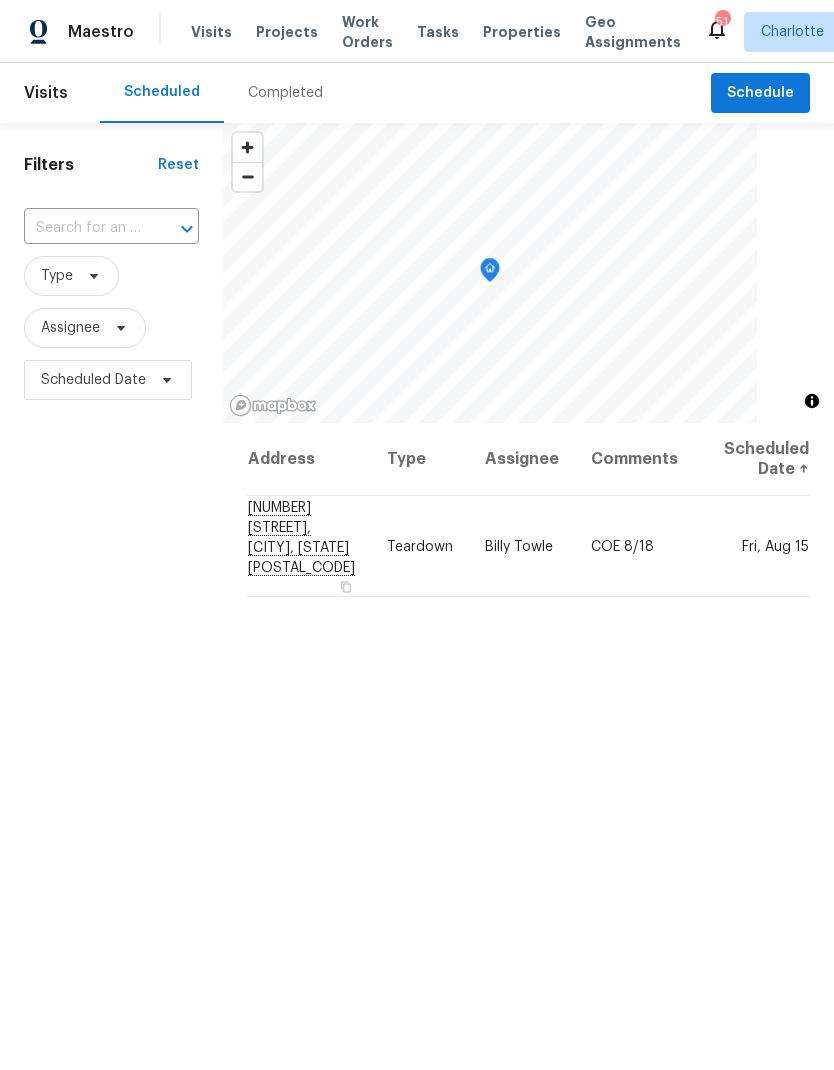 scroll, scrollTop: 0, scrollLeft: 0, axis: both 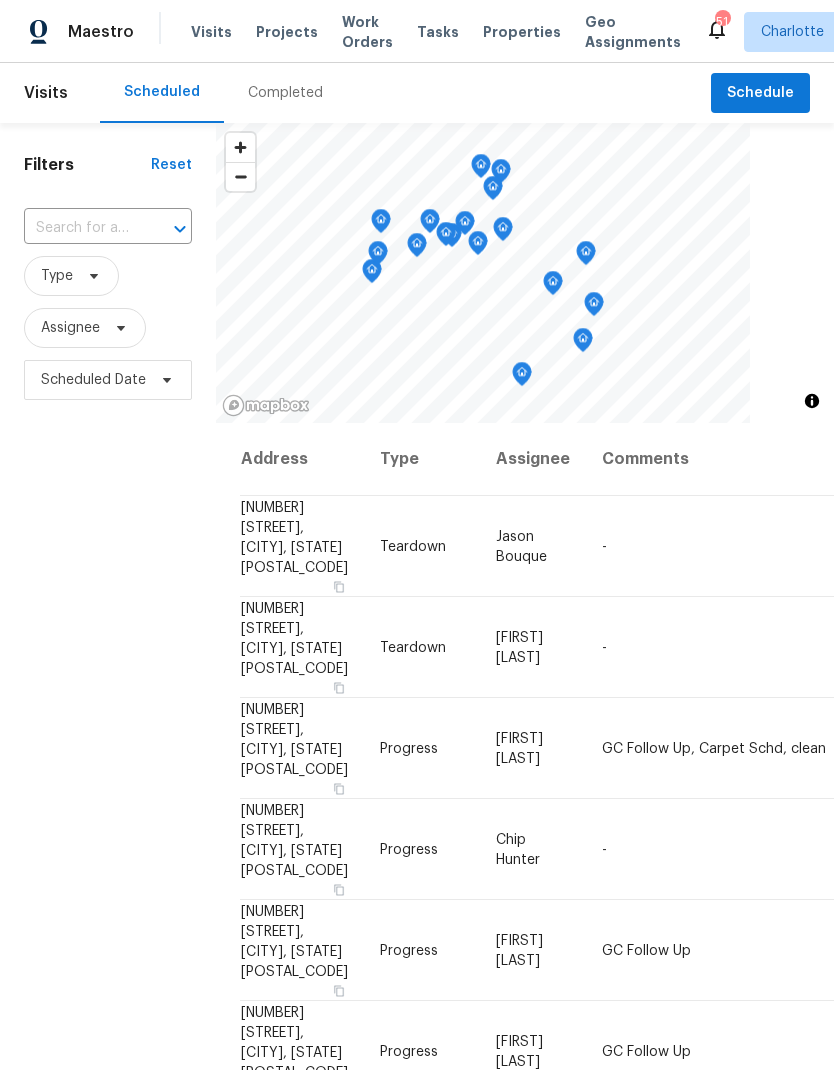 click at bounding box center [80, 228] 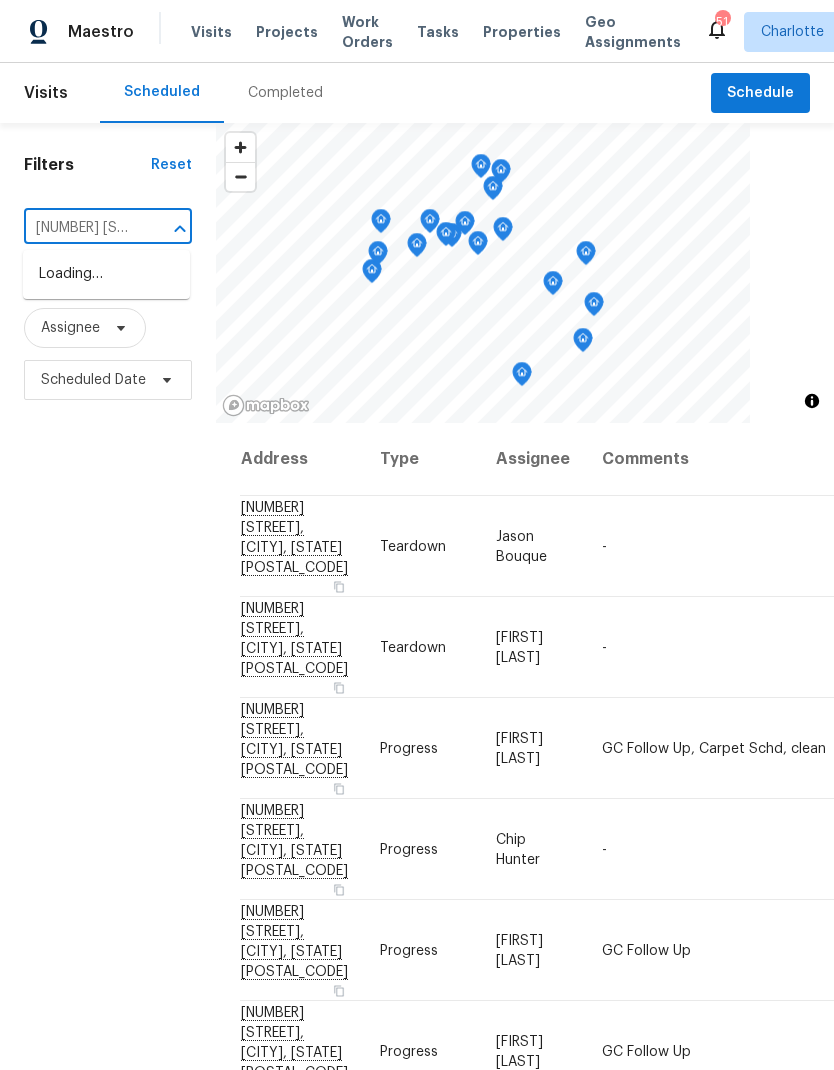 type on "1125 twin lakes" 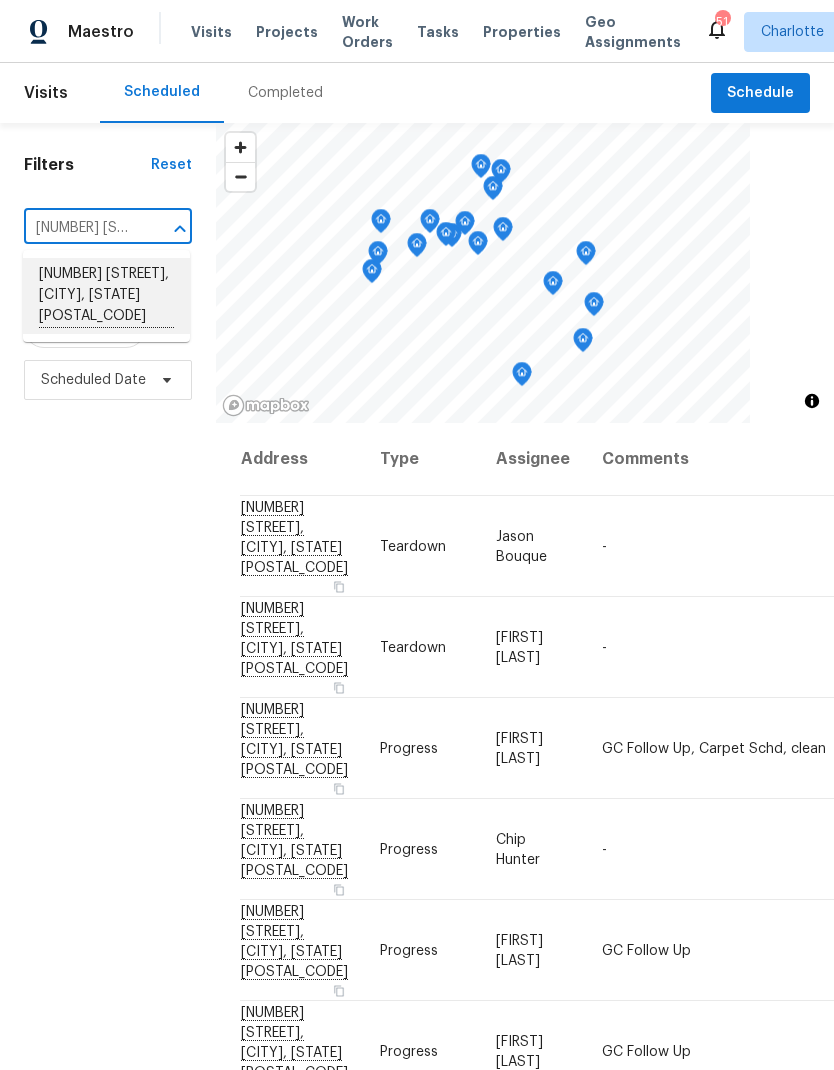 click on "1125 Twin Lakes Rd, Rock Hill, SC 29732" at bounding box center (106, 296) 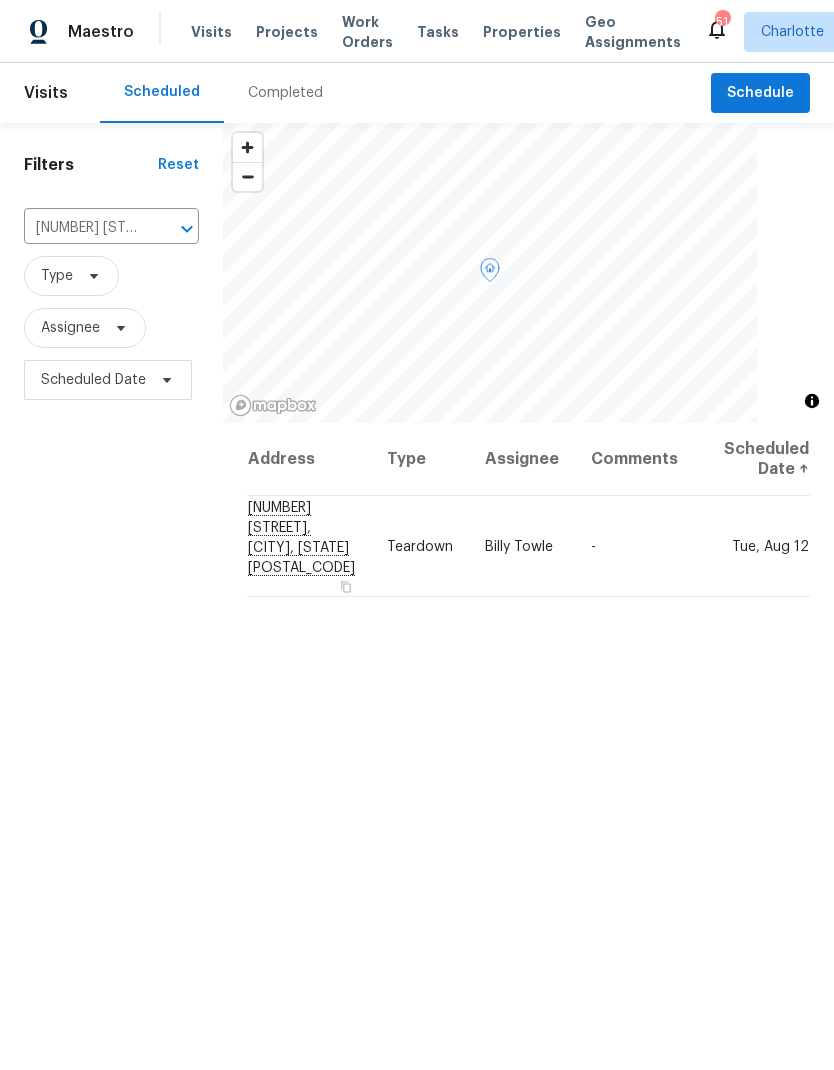 click at bounding box center [0, 0] 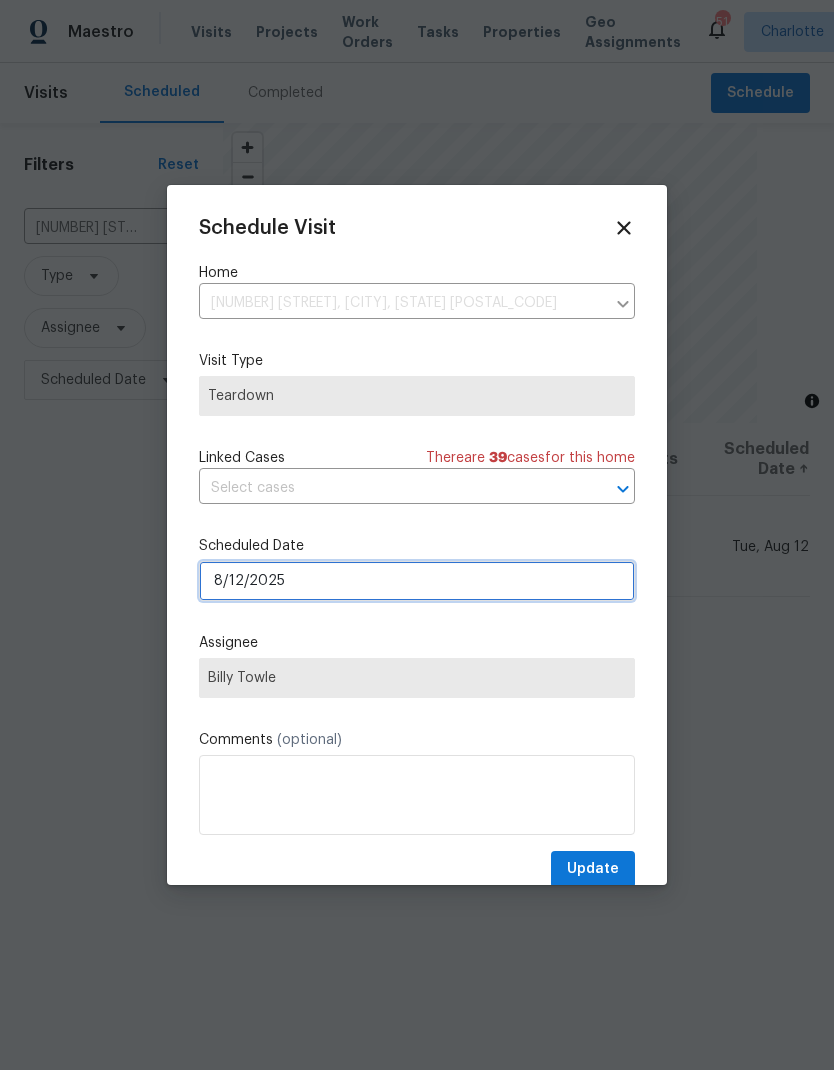 click on "8/12/2025" at bounding box center (417, 581) 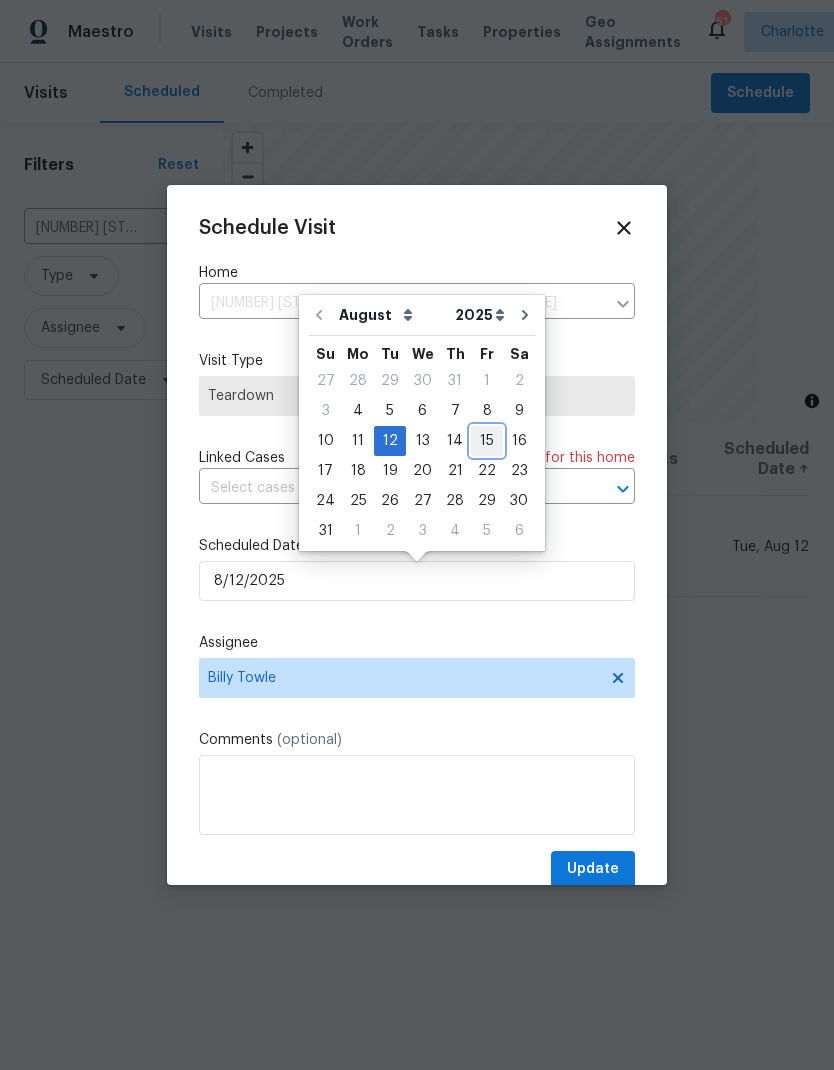 click on "15" at bounding box center (487, 441) 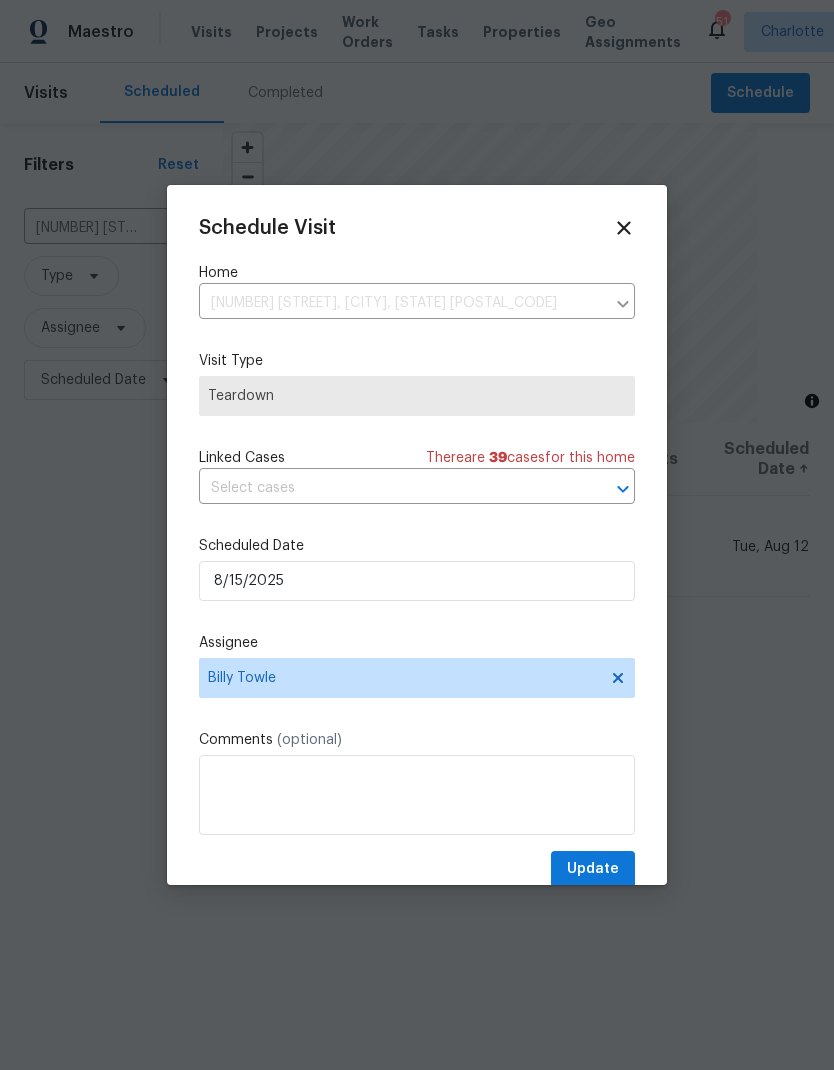 type on "8/15/2025" 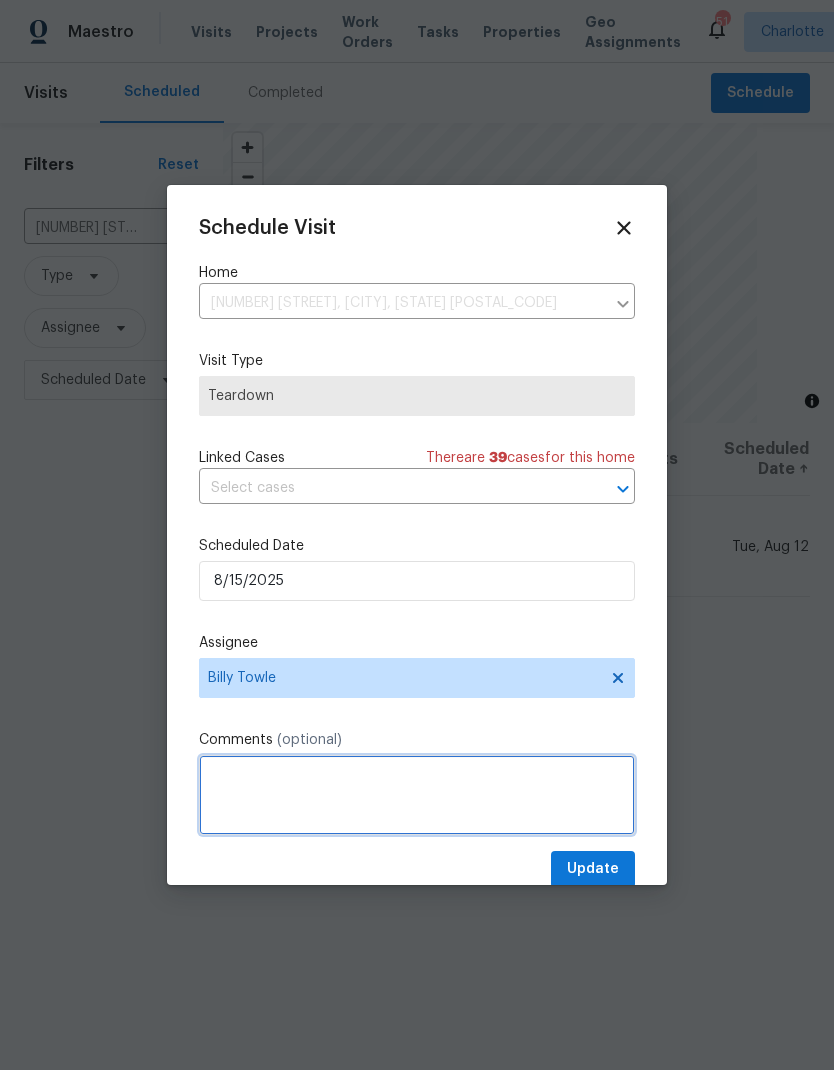 click at bounding box center (417, 795) 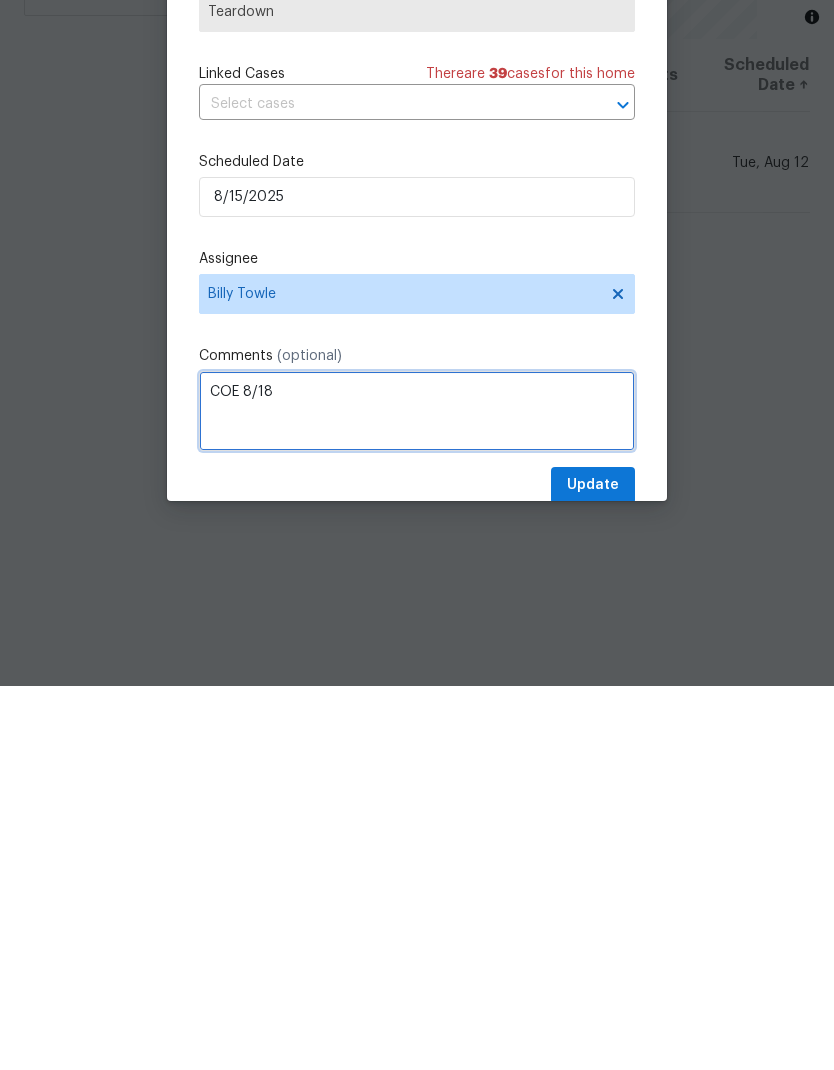 type on "COE 8/18" 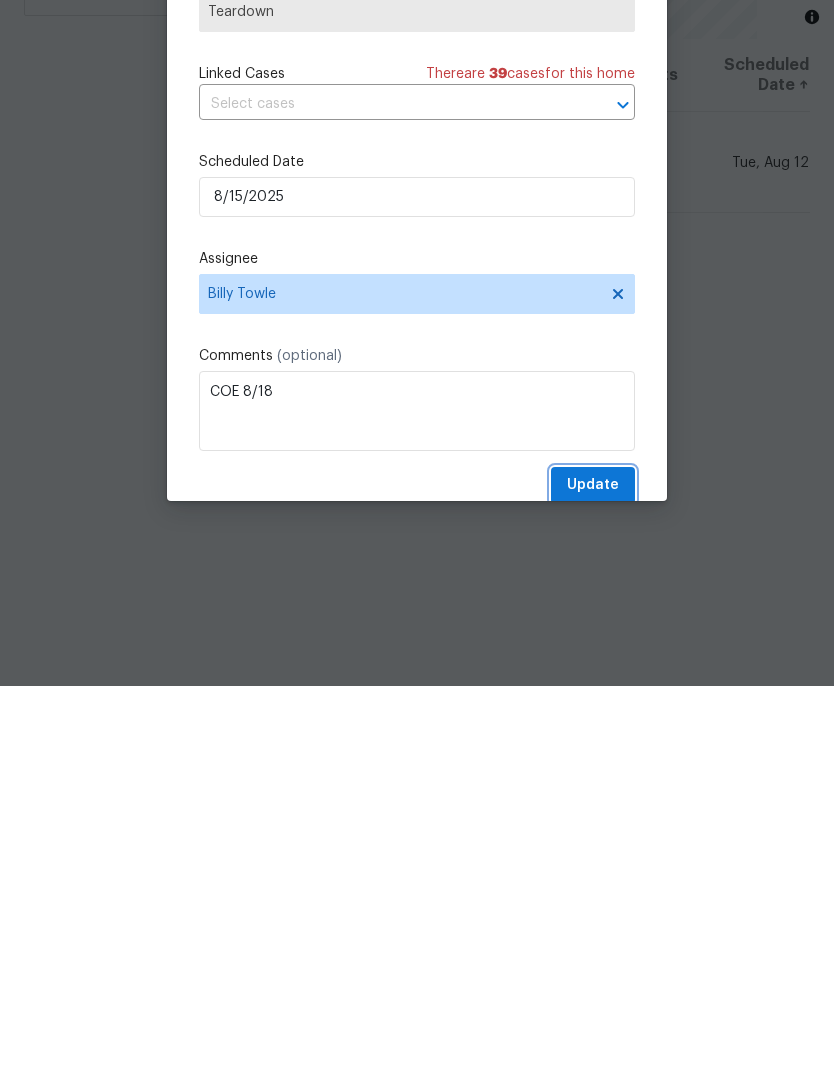click on "Update" at bounding box center (593, 869) 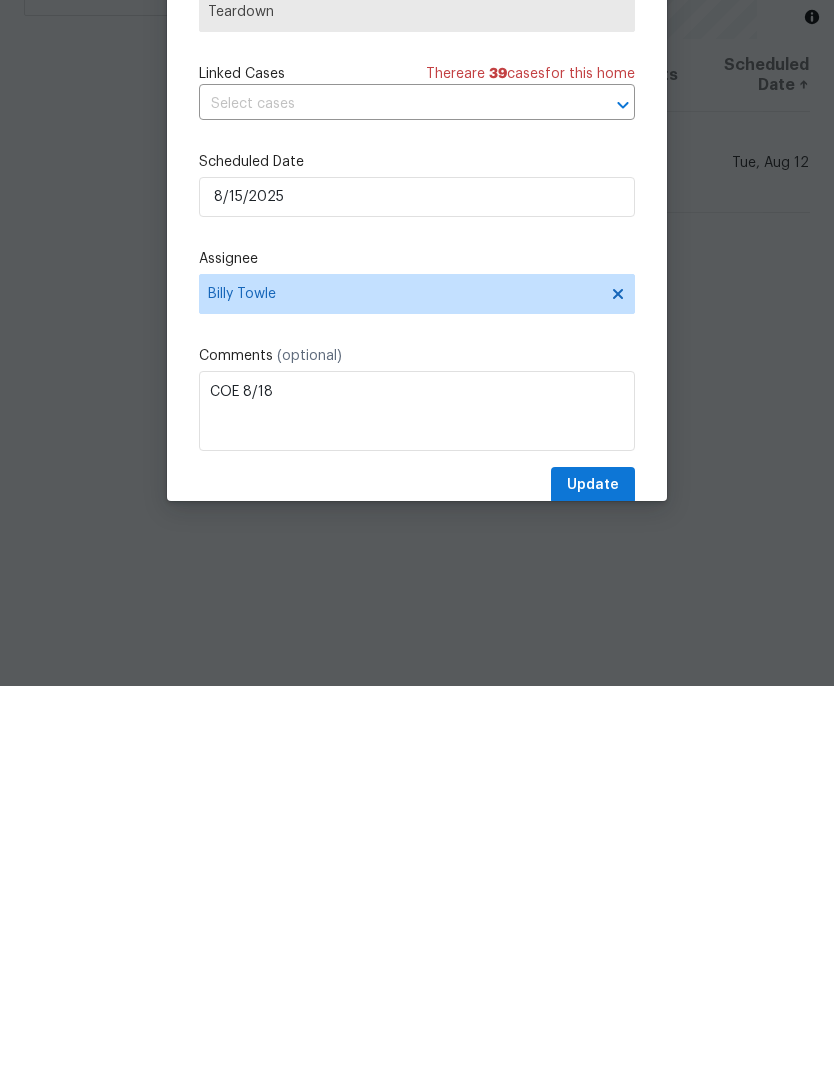 scroll, scrollTop: 80, scrollLeft: 0, axis: vertical 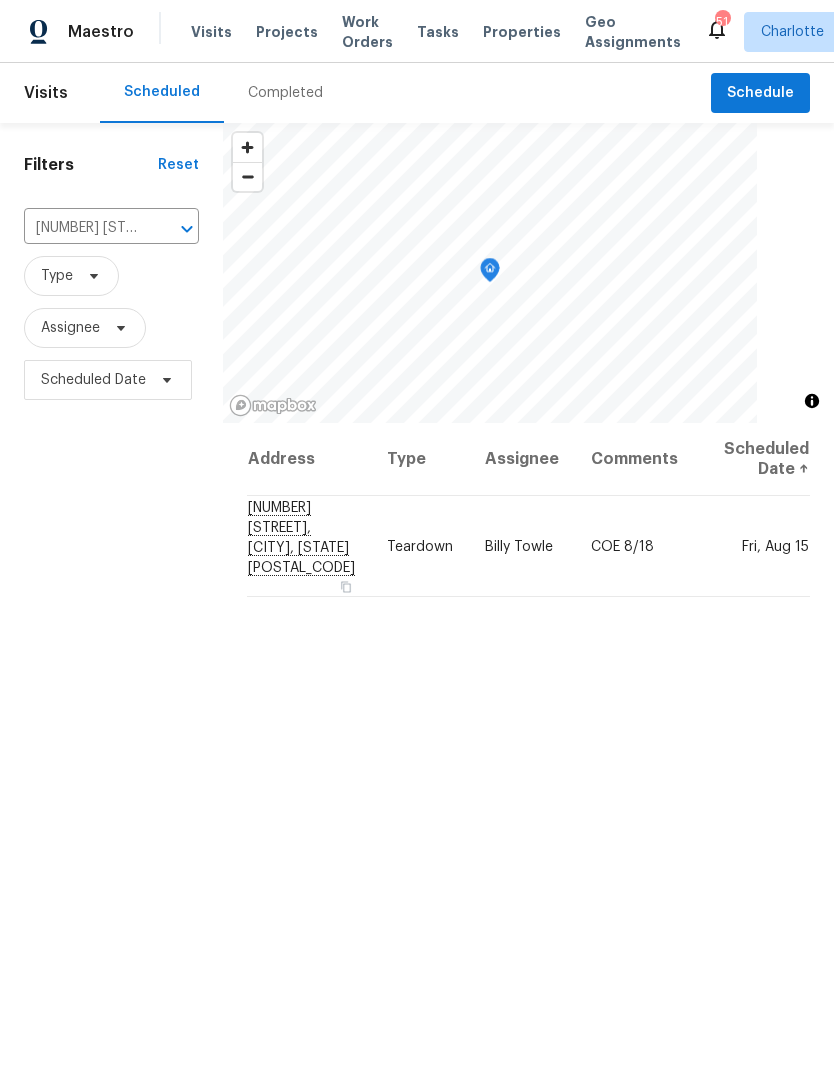 click 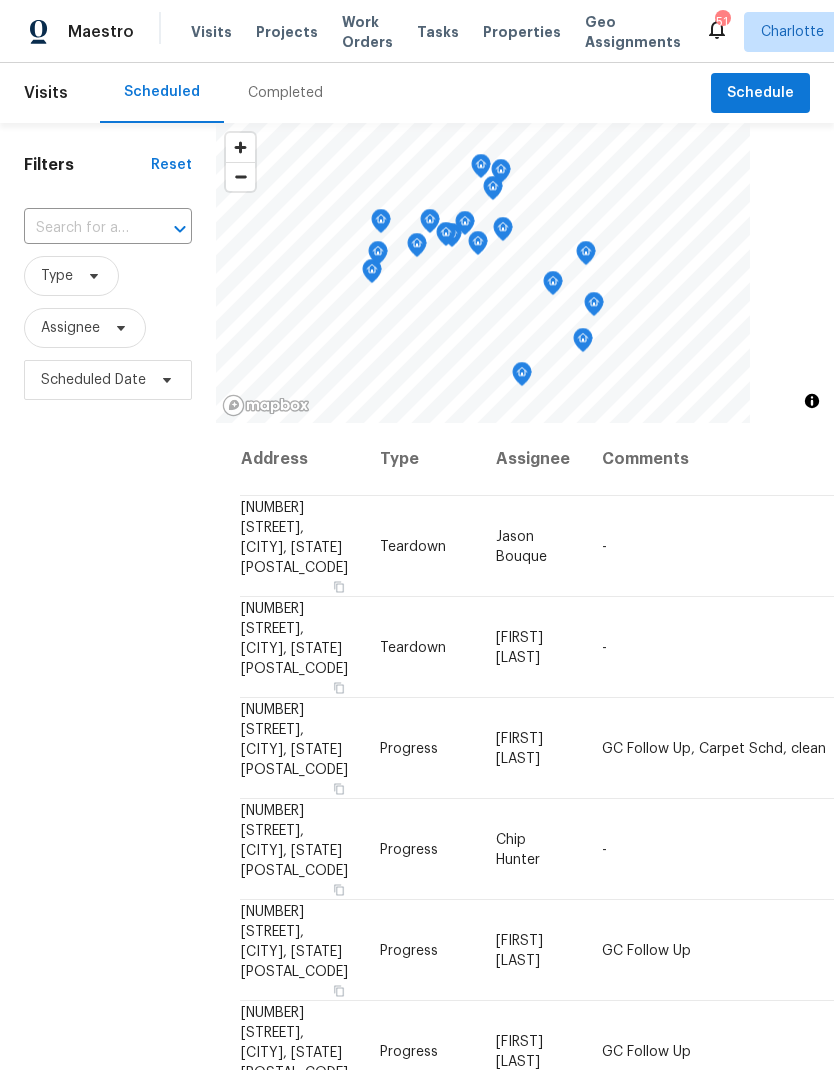 click at bounding box center [80, 228] 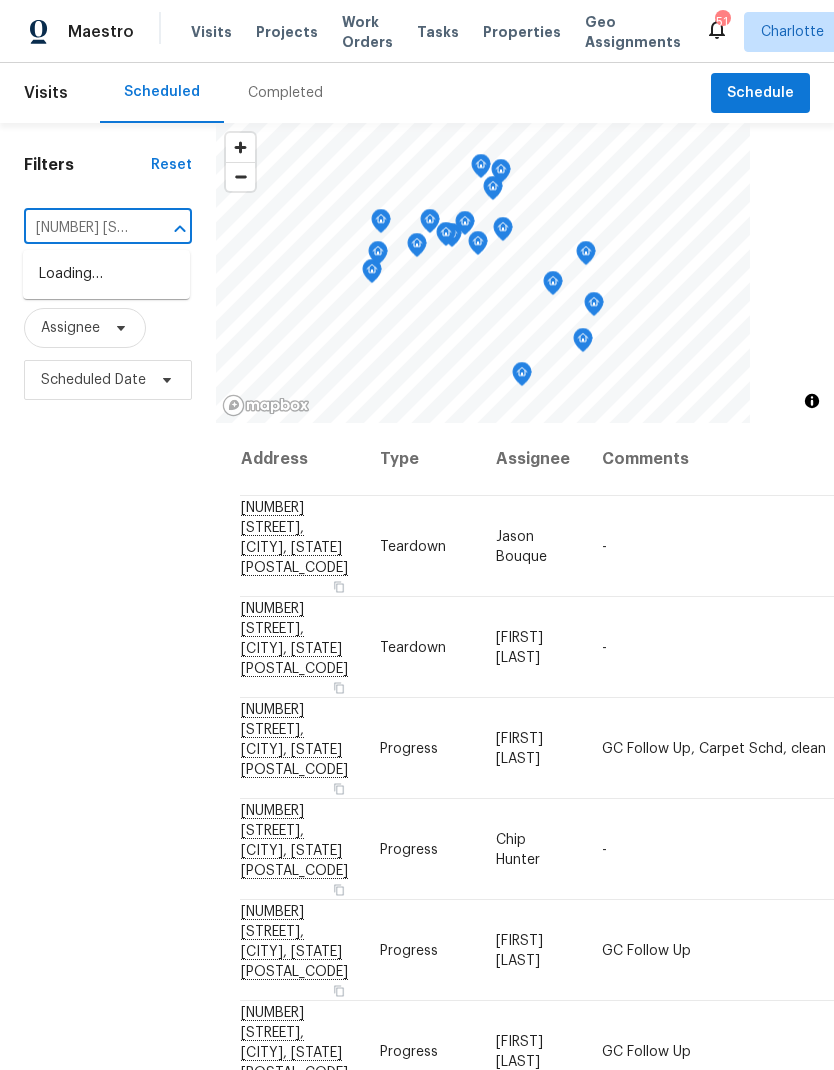 type on "508 danfield" 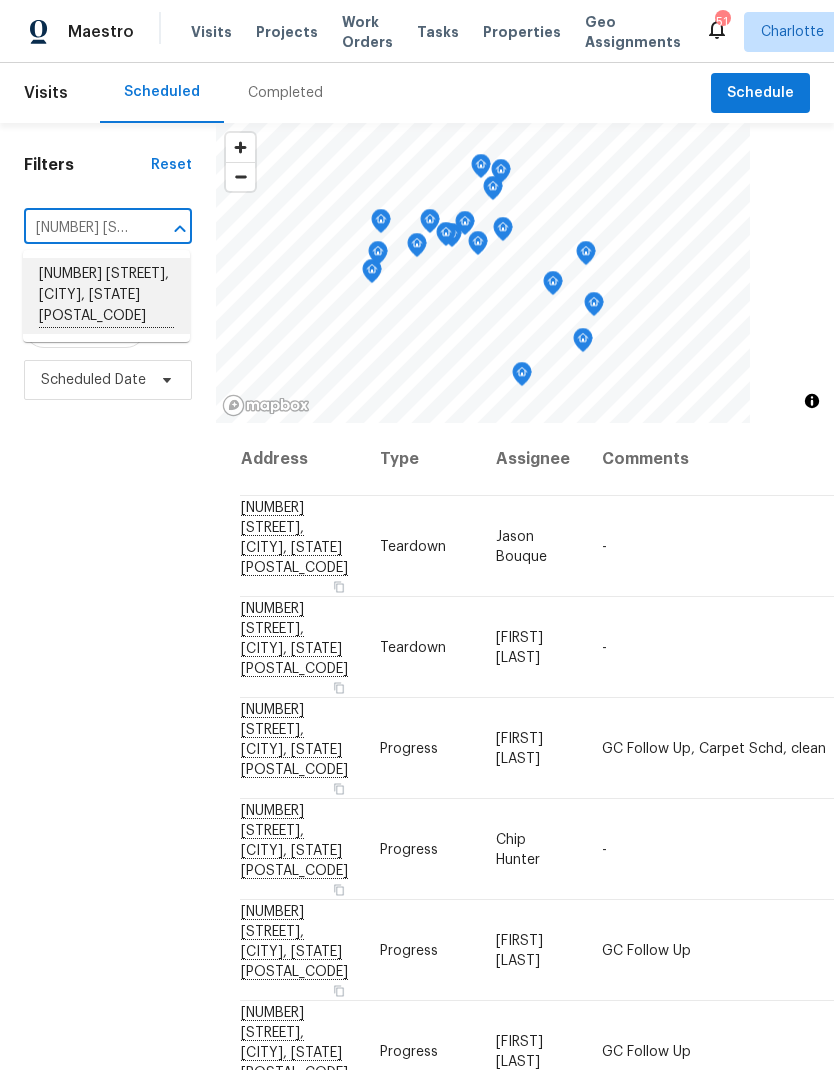 click on "508 Danfield Dr, Clover, SC 29710" at bounding box center [106, 296] 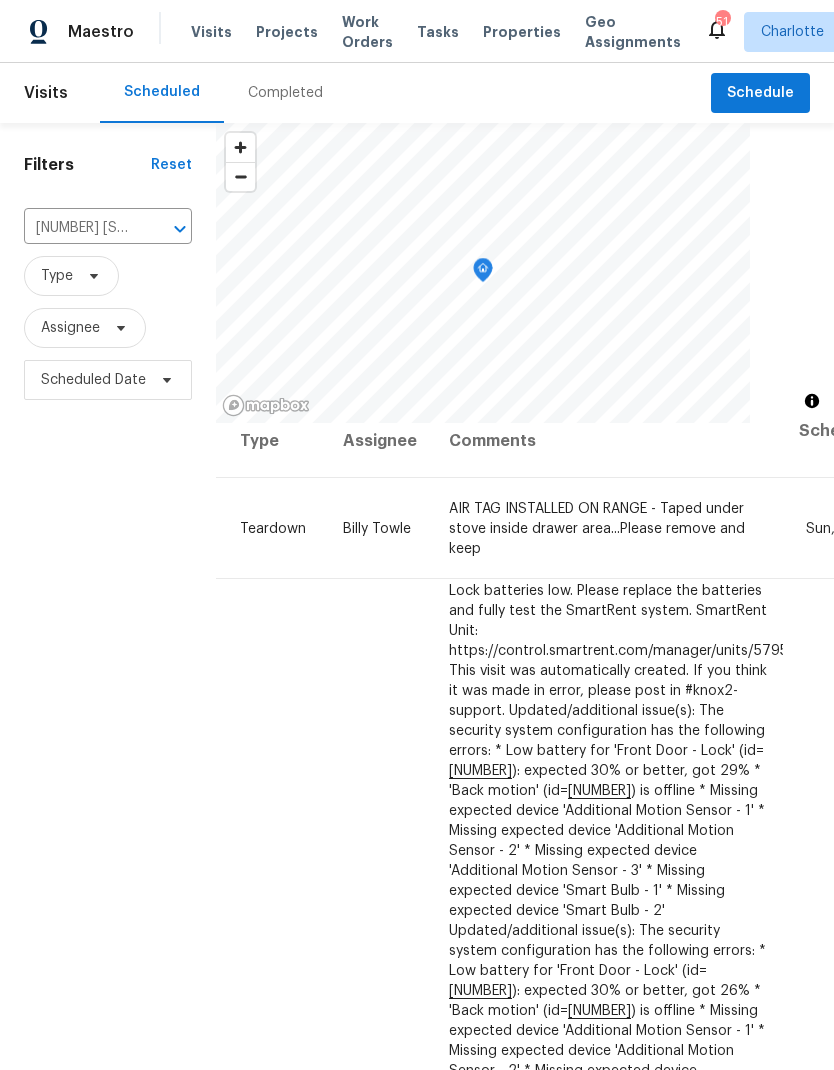 scroll, scrollTop: 18, scrollLeft: 140, axis: both 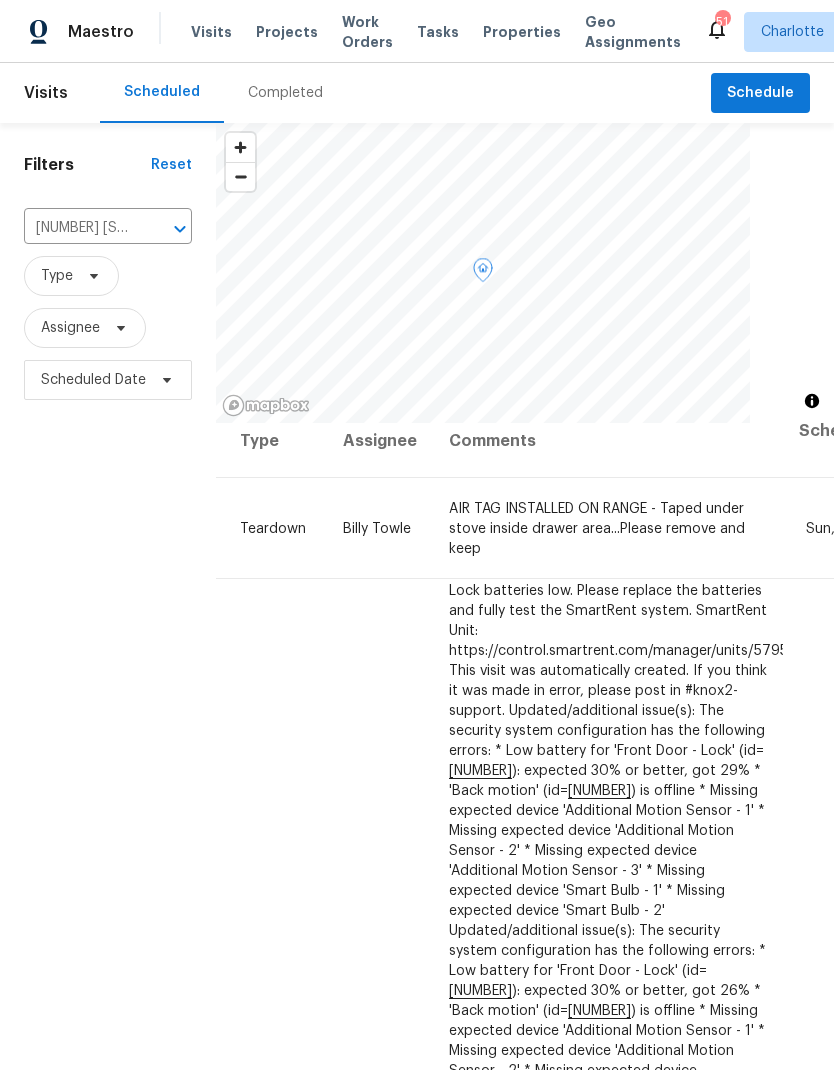 click 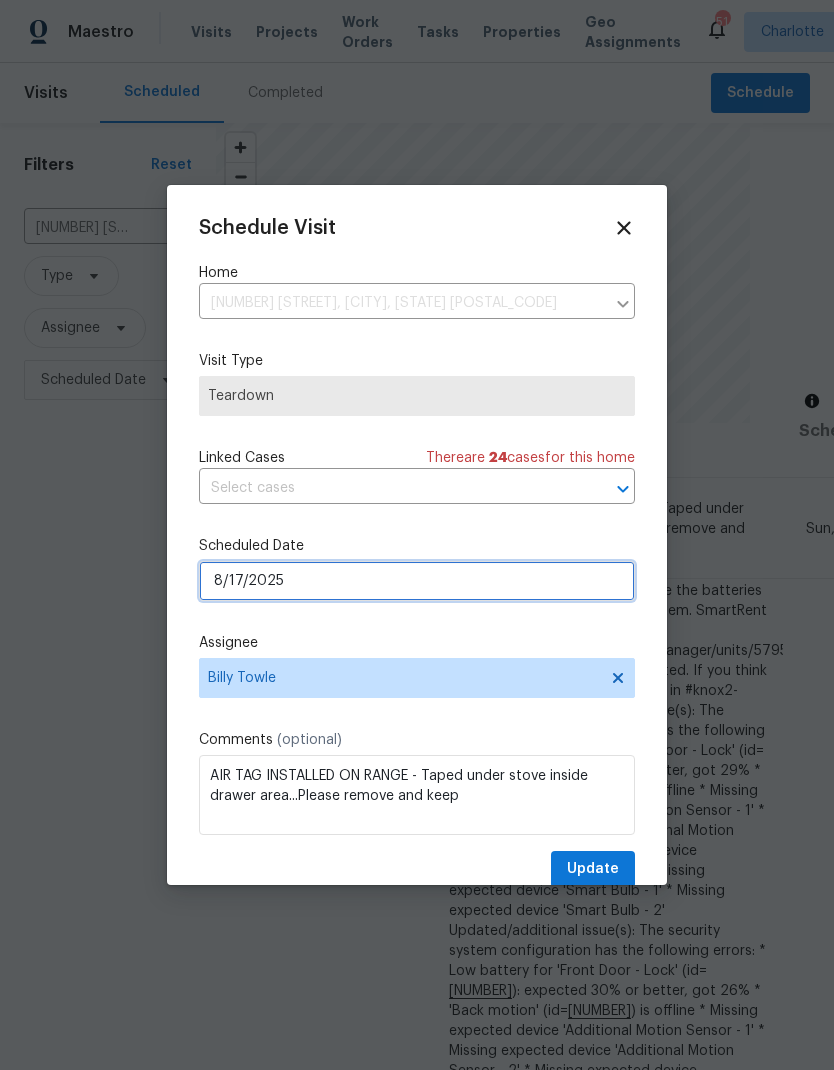 click on "8/17/2025" at bounding box center (417, 581) 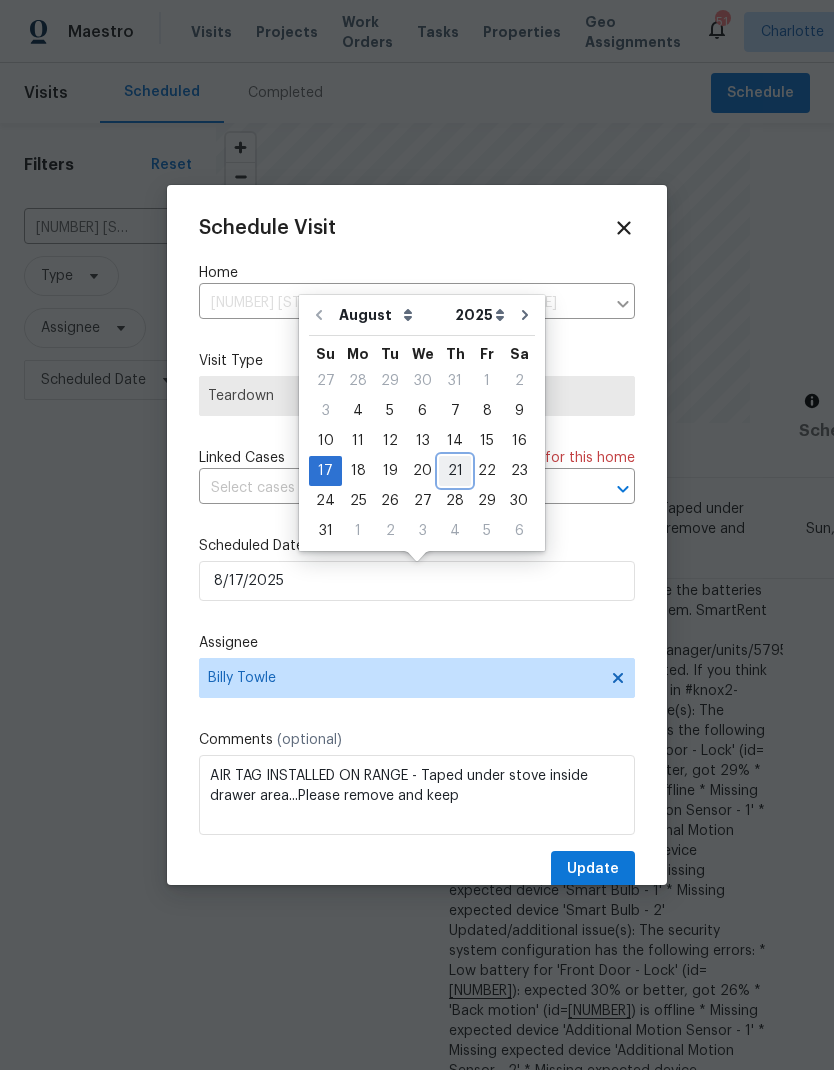 click on "21" at bounding box center (455, 471) 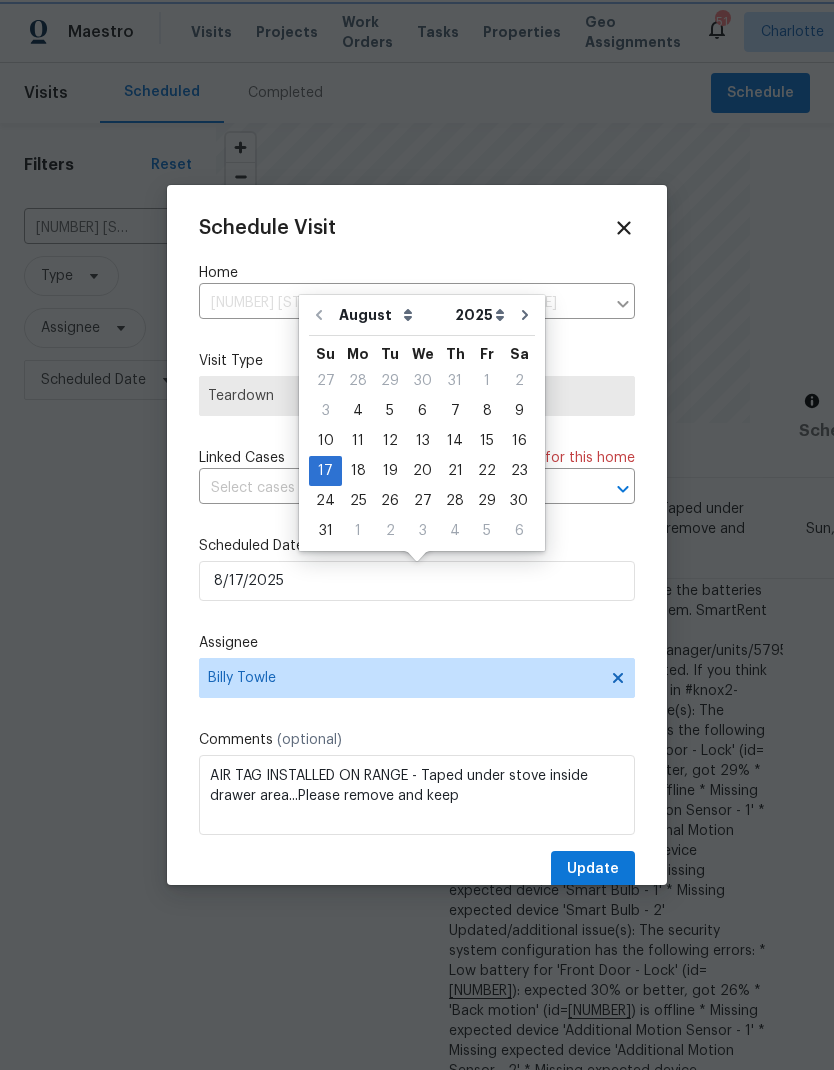 type on "8/21/2025" 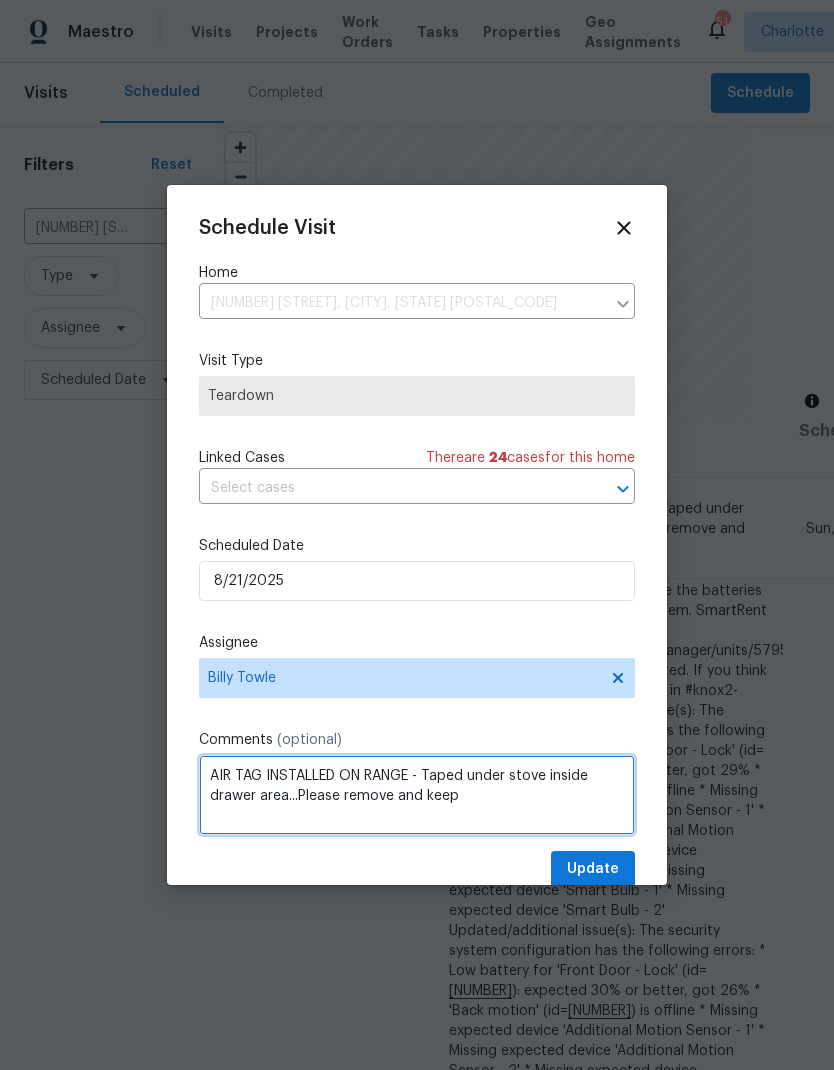 click on "AIR TAG INSTALLED ON RANGE - Taped under stove inside drawer area...Please remove and keep" at bounding box center (417, 795) 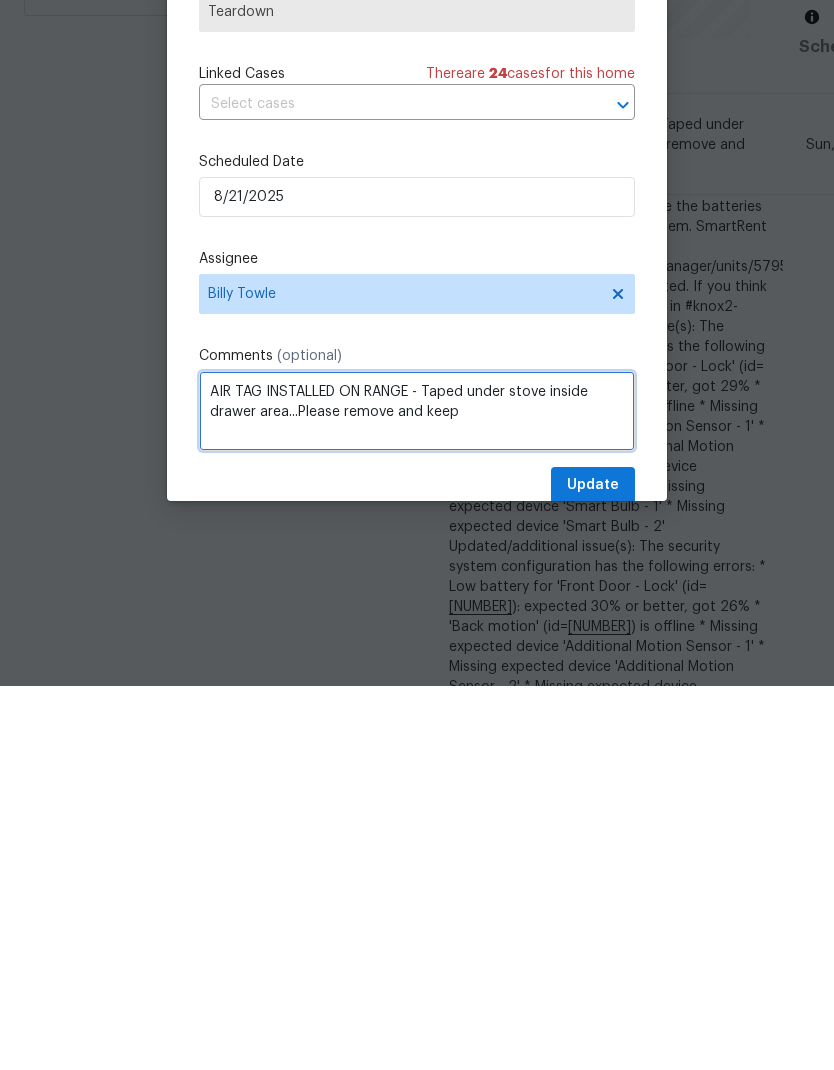 click on "AIR TAG INSTALLED ON RANGE - Taped under stove inside drawer area...Please remove and keep" at bounding box center (417, 795) 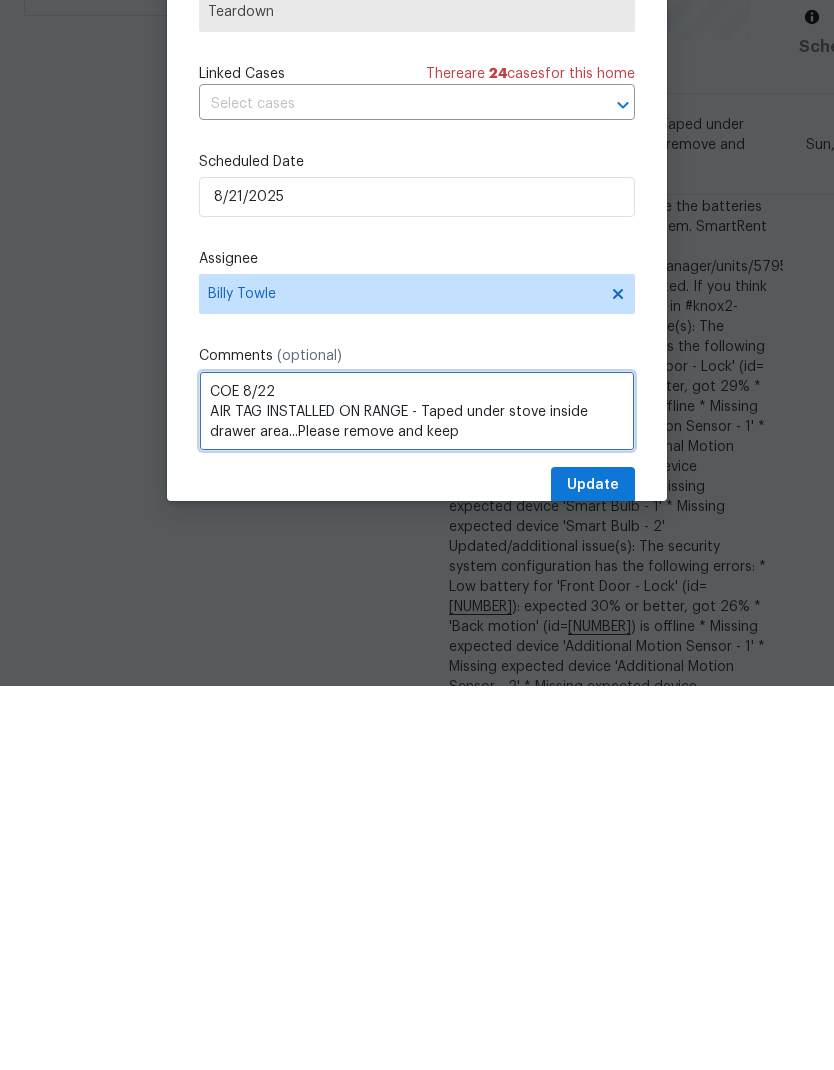 type on "COE 8/22
AIR TAG INSTALLED ON RANGE - Taped under stove inside drawer area...Please remove and keep" 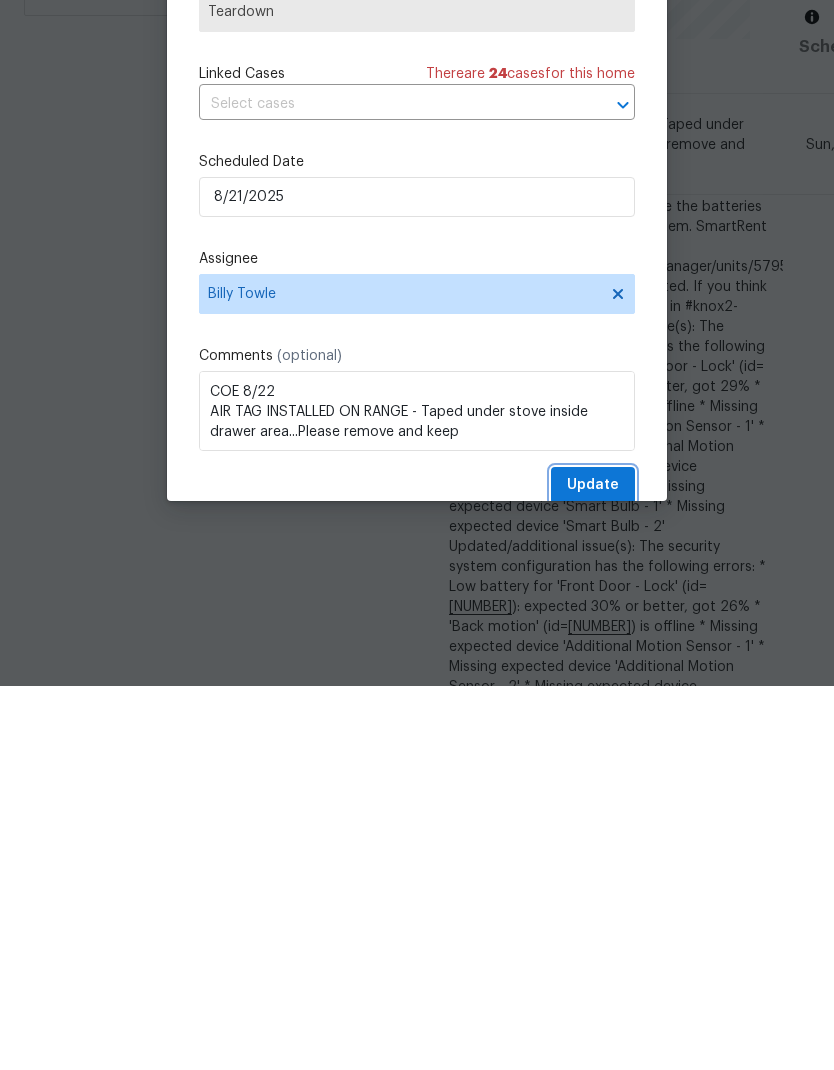 click on "Update" at bounding box center [593, 869] 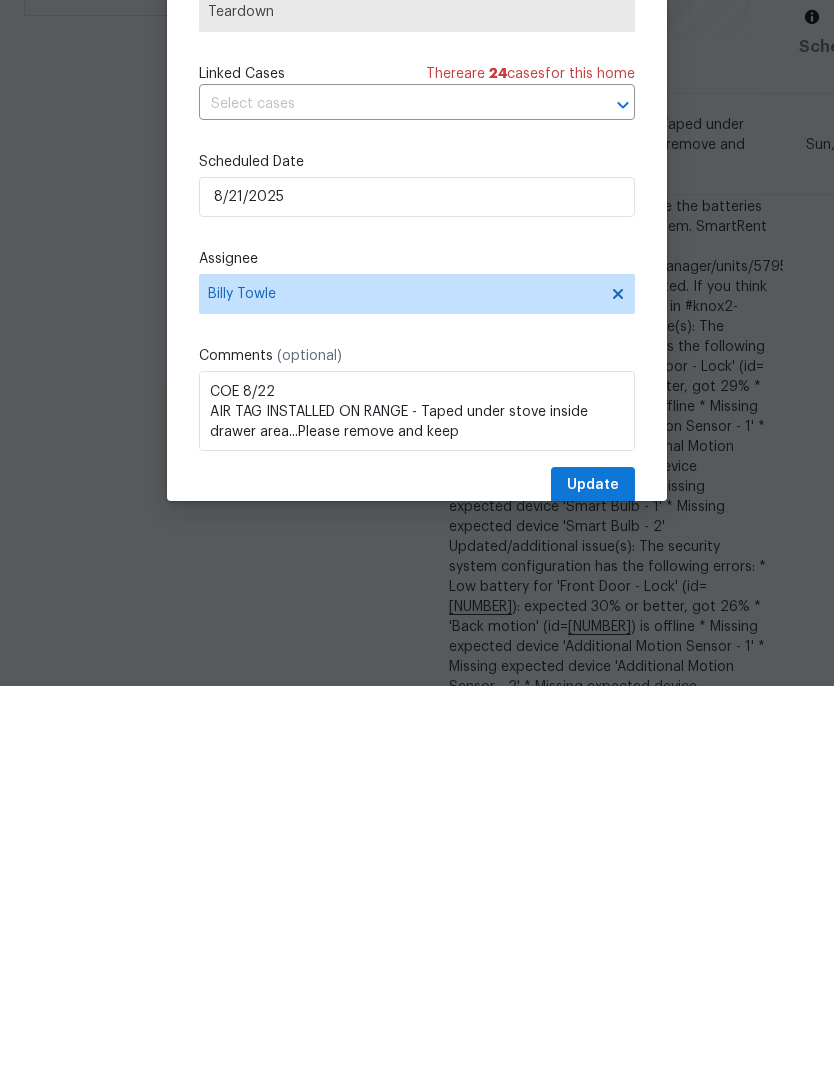 scroll, scrollTop: 80, scrollLeft: 0, axis: vertical 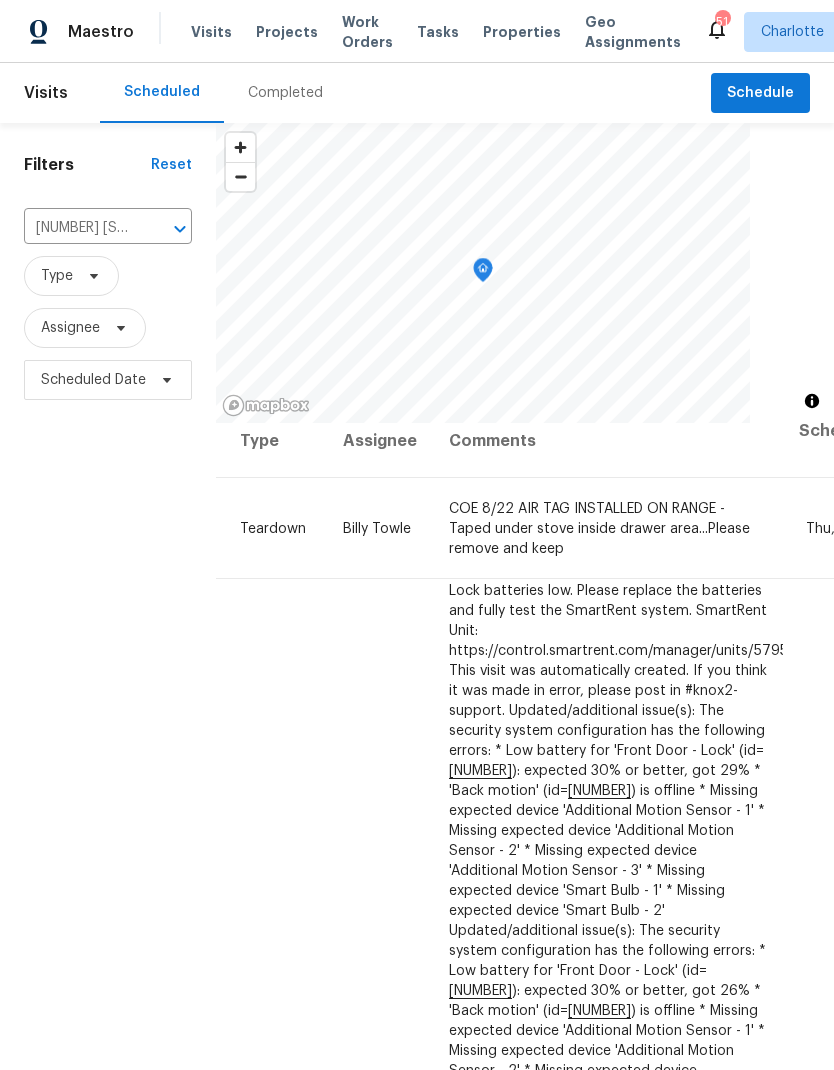 click 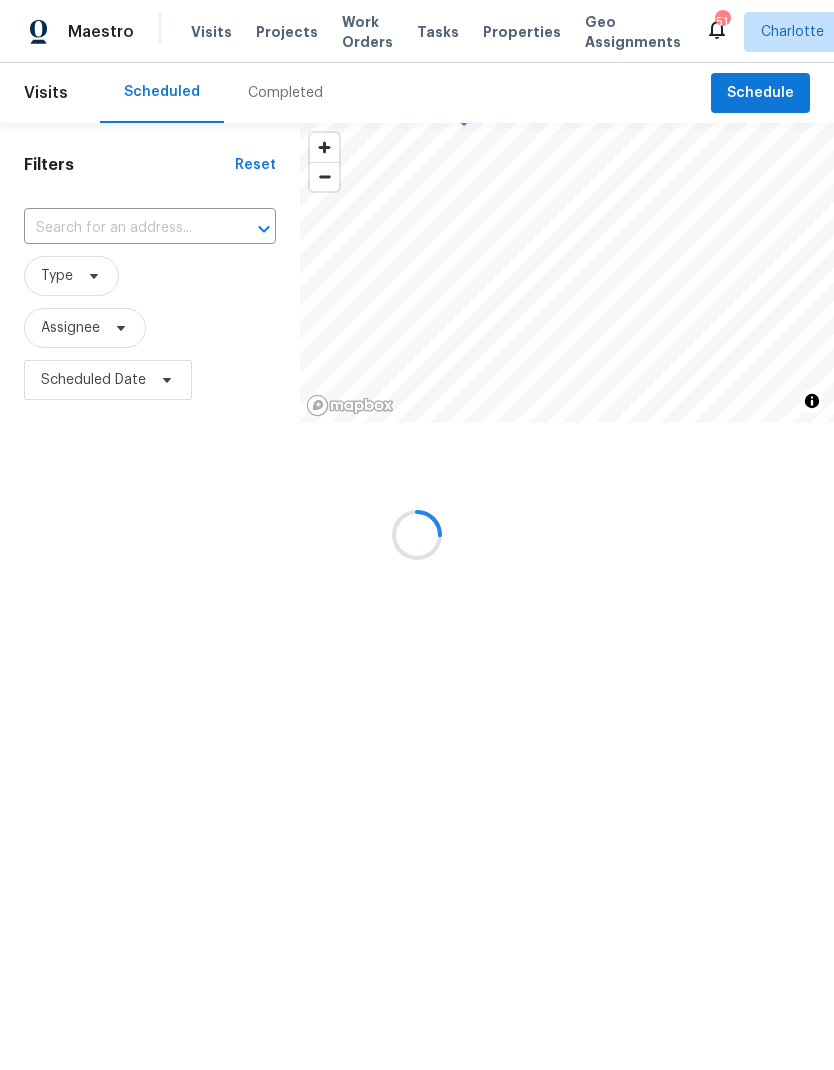 scroll, scrollTop: 0, scrollLeft: 0, axis: both 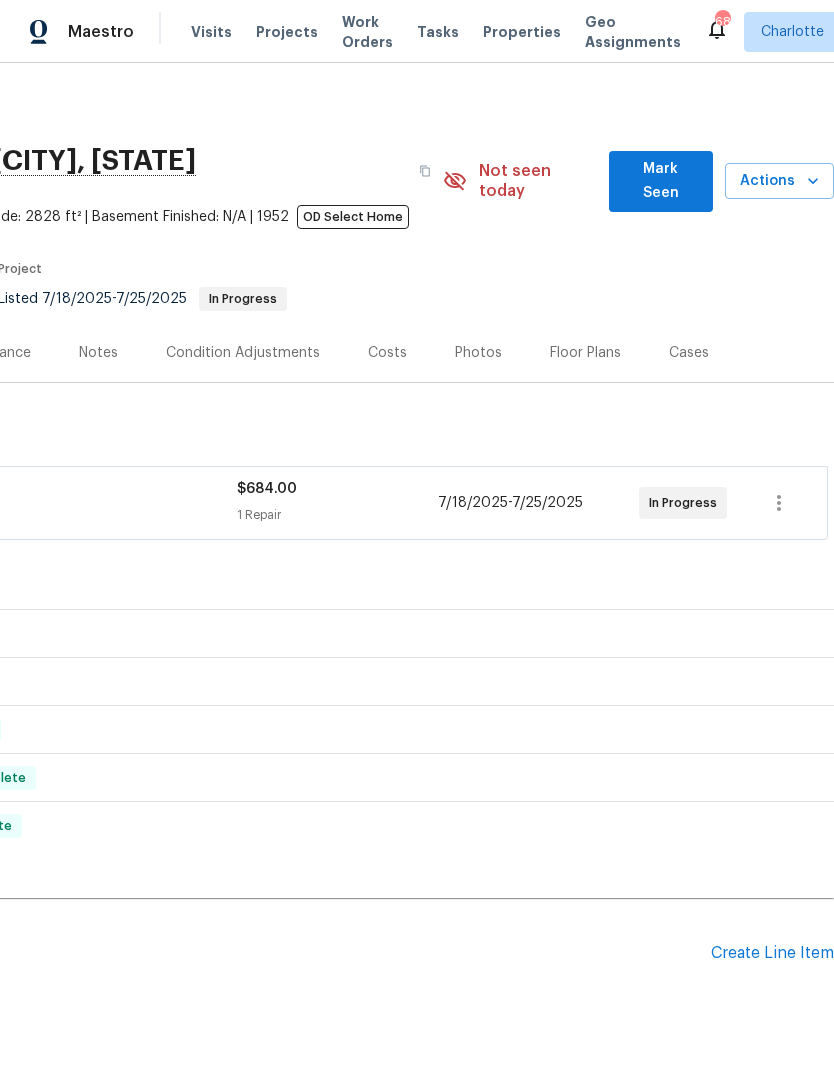 click on "Mark Seen" at bounding box center (661, 181) 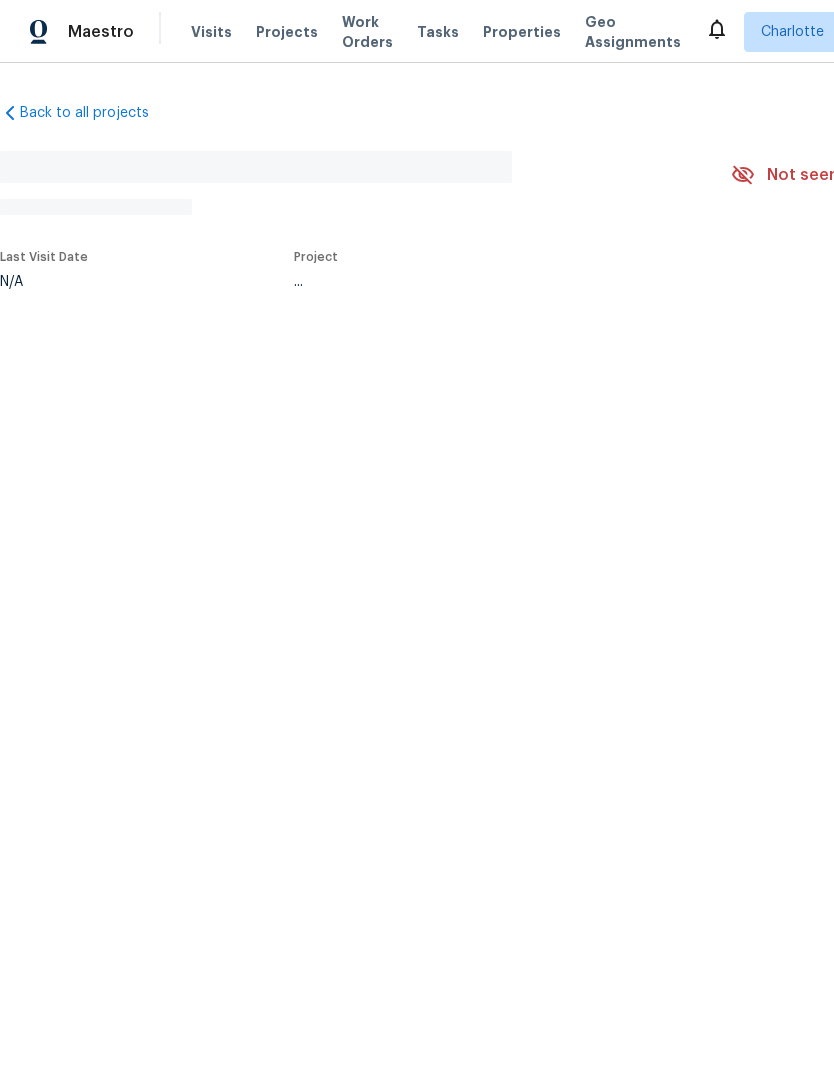 scroll, scrollTop: 0, scrollLeft: 0, axis: both 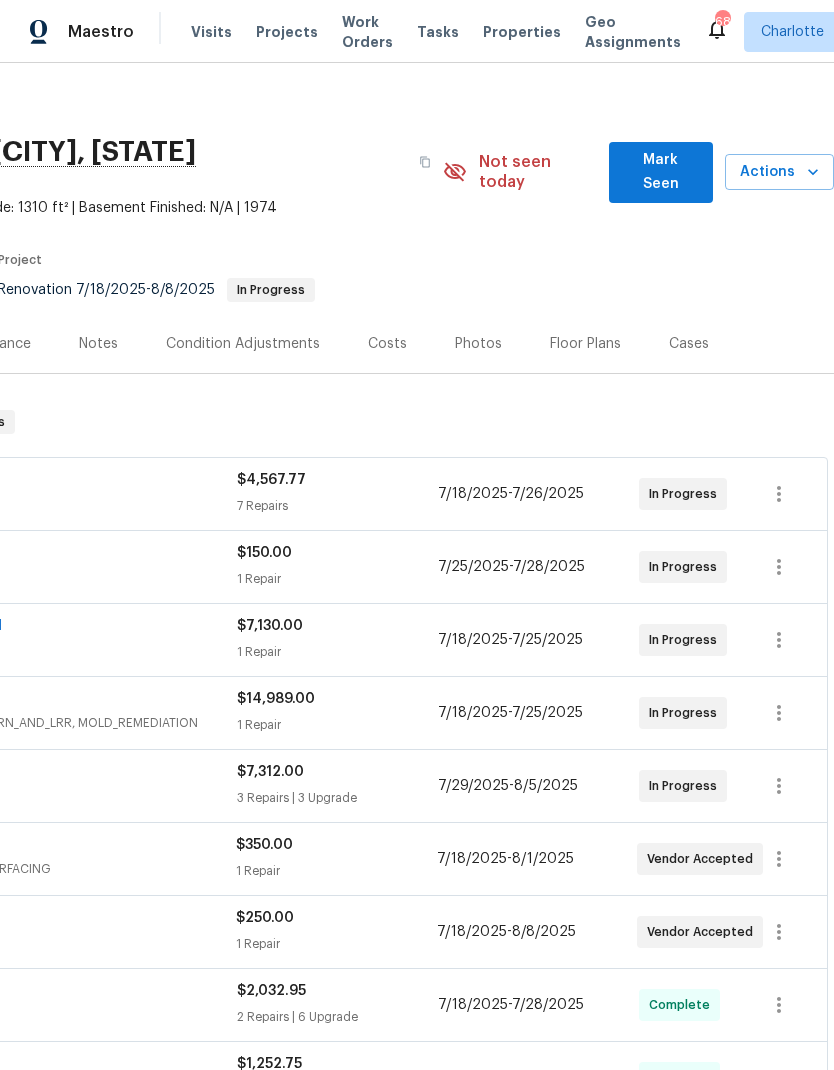 click on "Mark Seen" at bounding box center (661, 172) 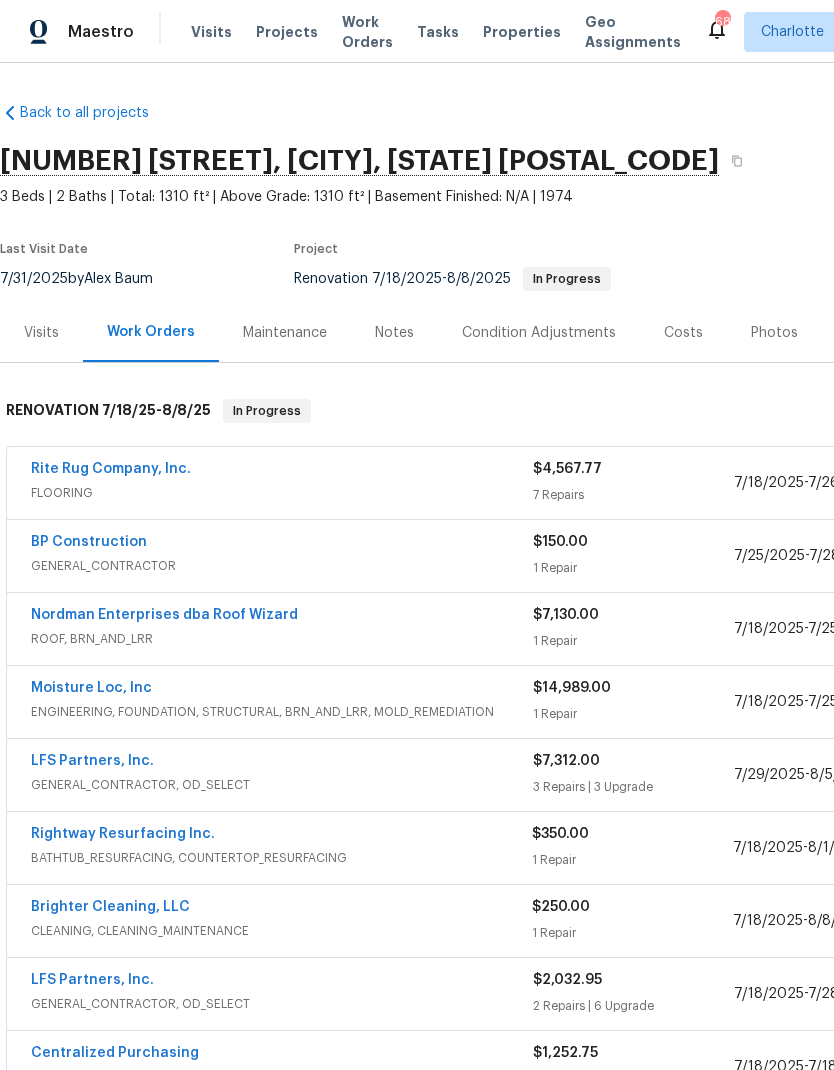 scroll, scrollTop: 0, scrollLeft: 0, axis: both 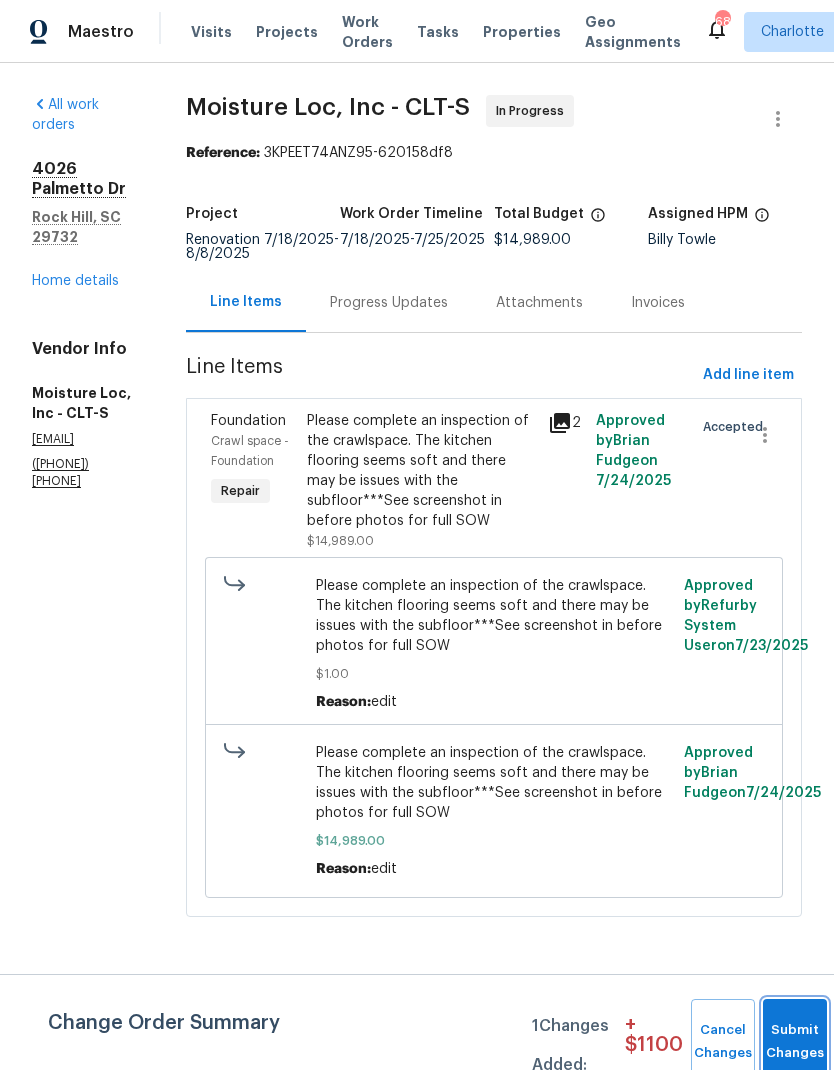 click on "Submit Changes" at bounding box center [795, 1042] 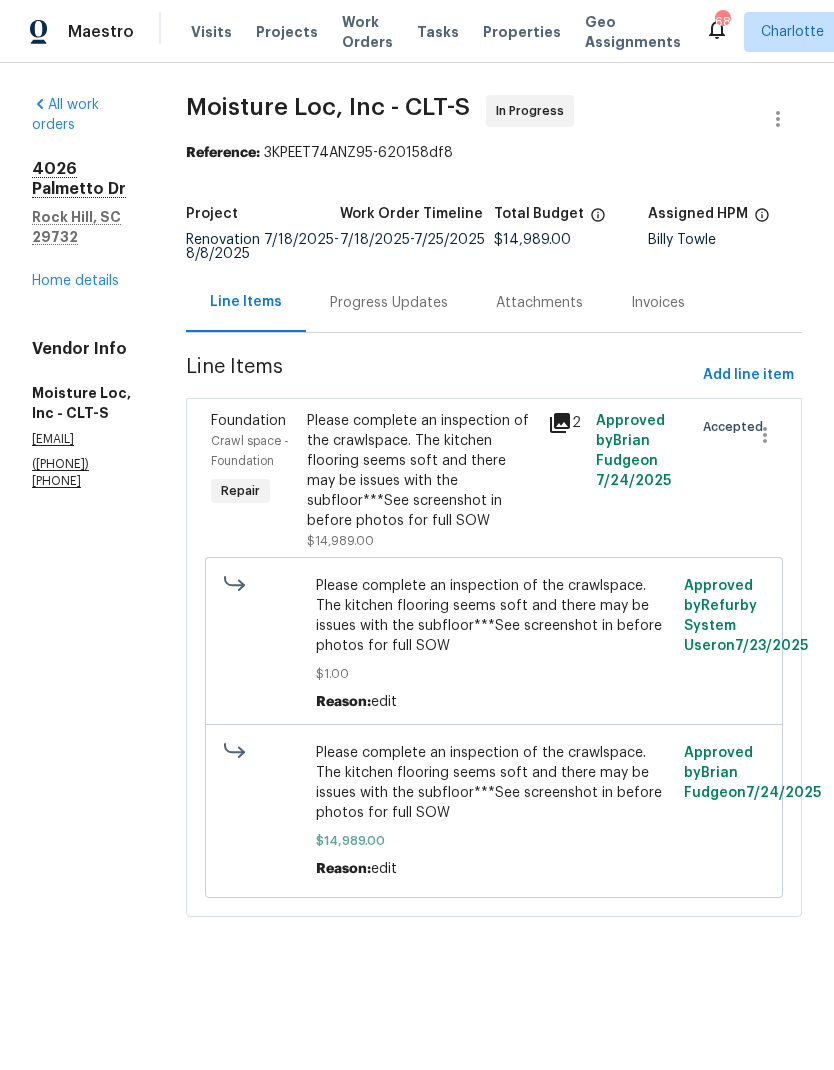 click on "Progress Updates" at bounding box center (389, 302) 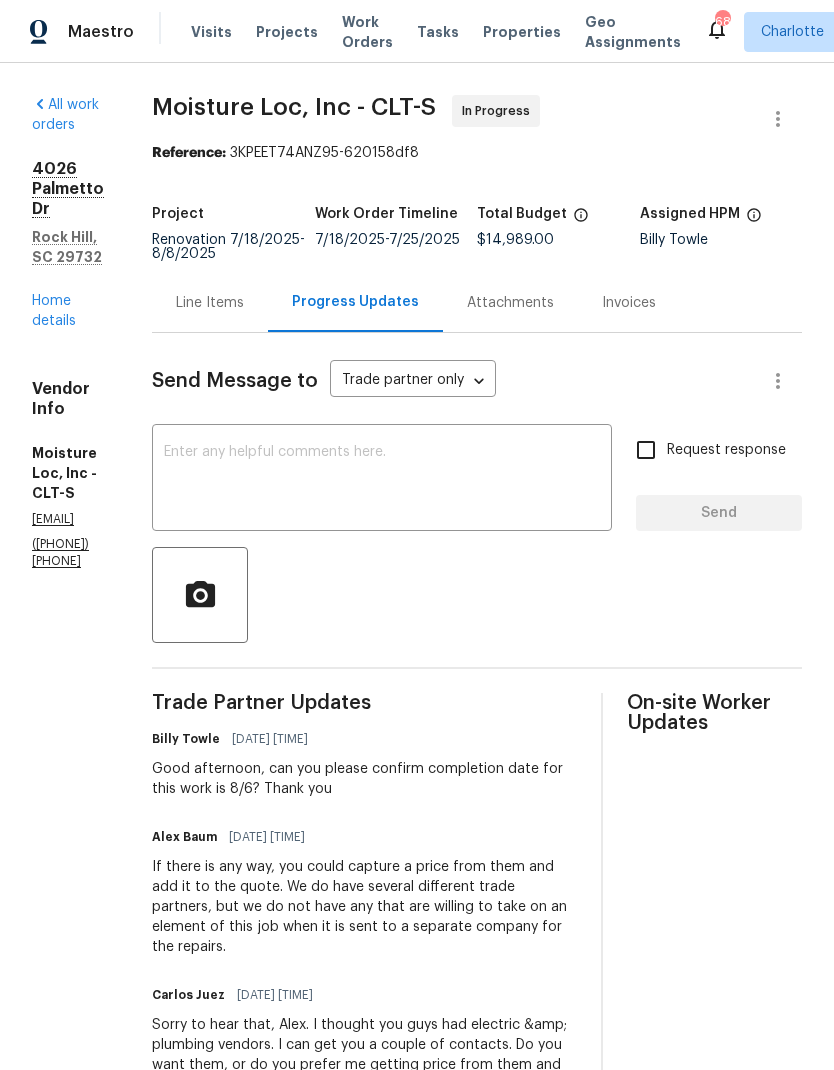 click on "Home details" at bounding box center [54, 311] 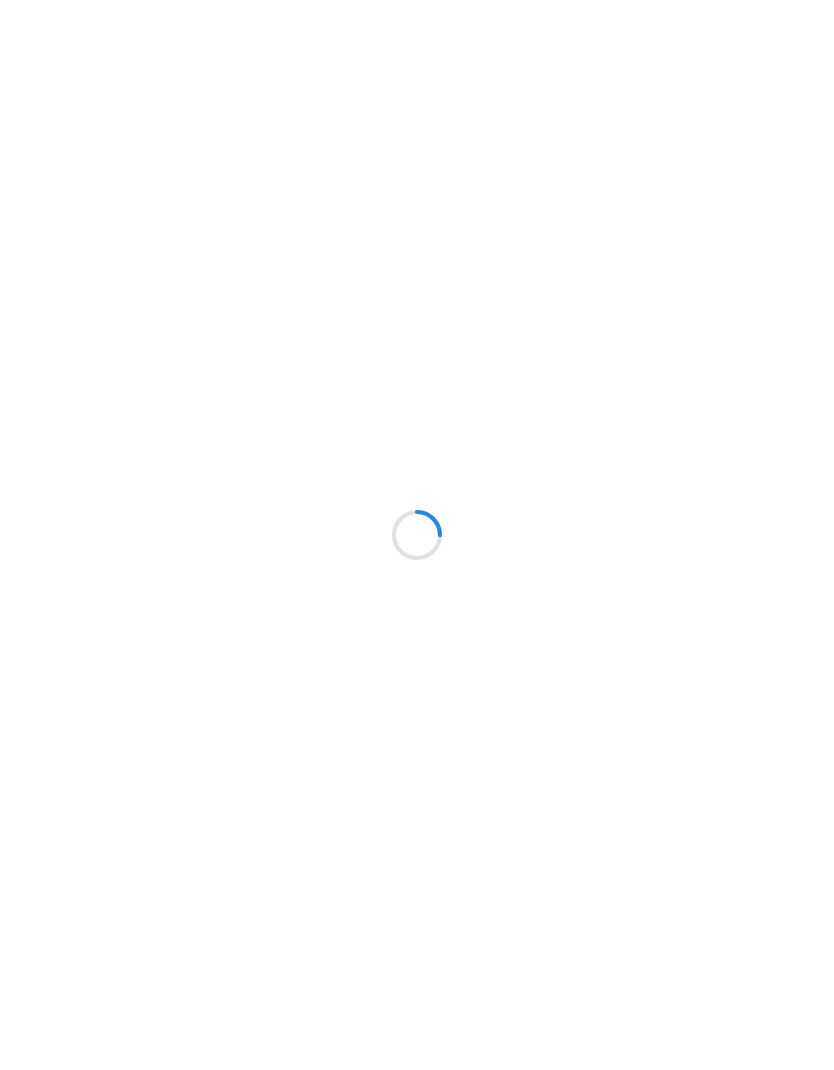 scroll, scrollTop: 0, scrollLeft: 0, axis: both 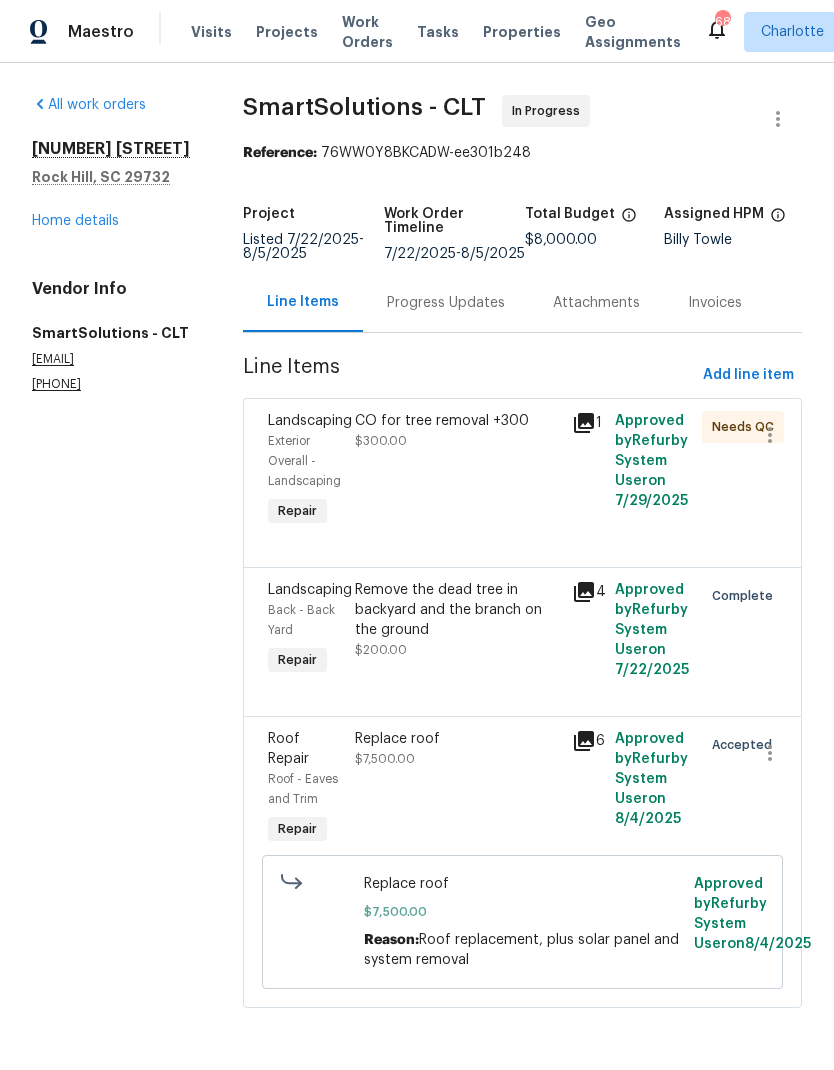 click on "Progress Updates" at bounding box center (446, 303) 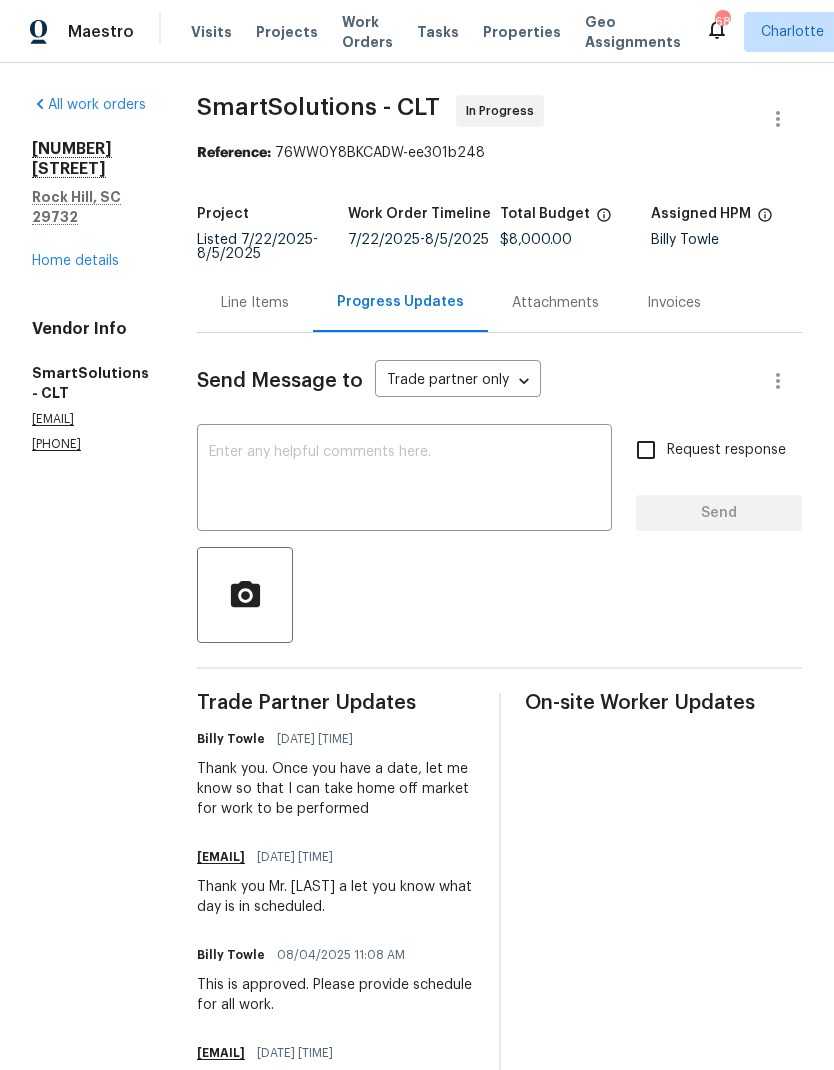 click on "Line Items" at bounding box center (255, 302) 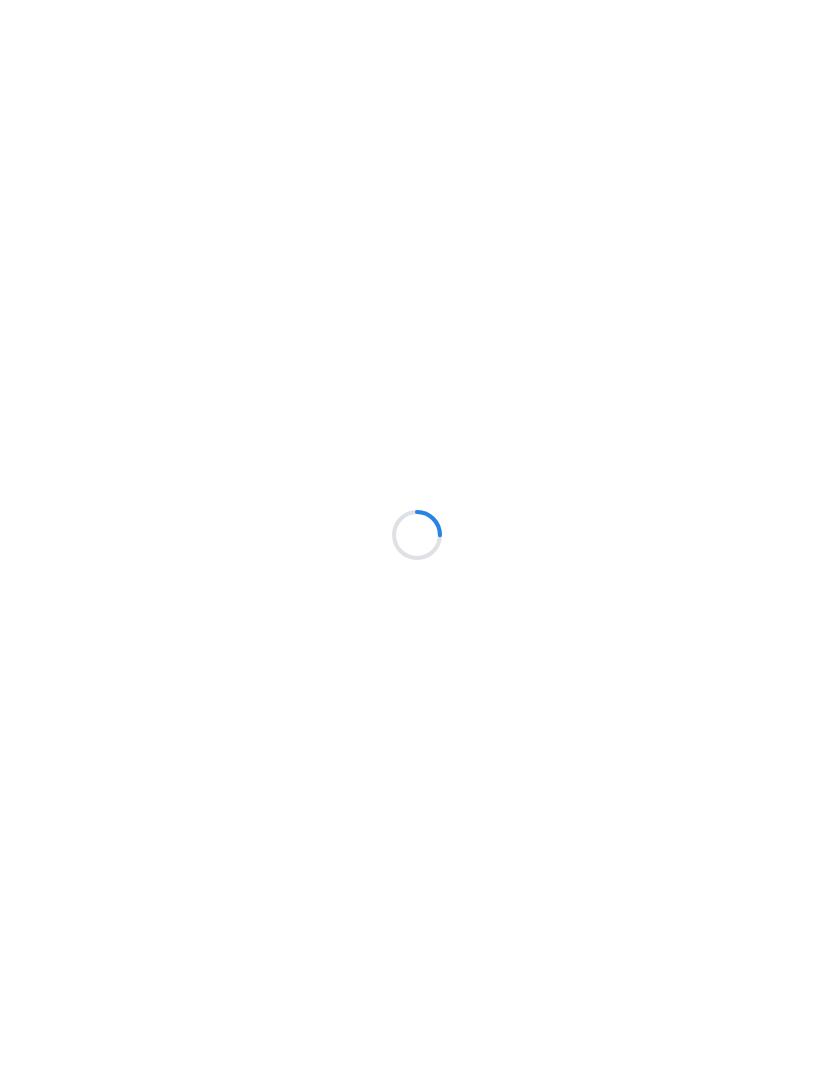 scroll, scrollTop: 0, scrollLeft: 0, axis: both 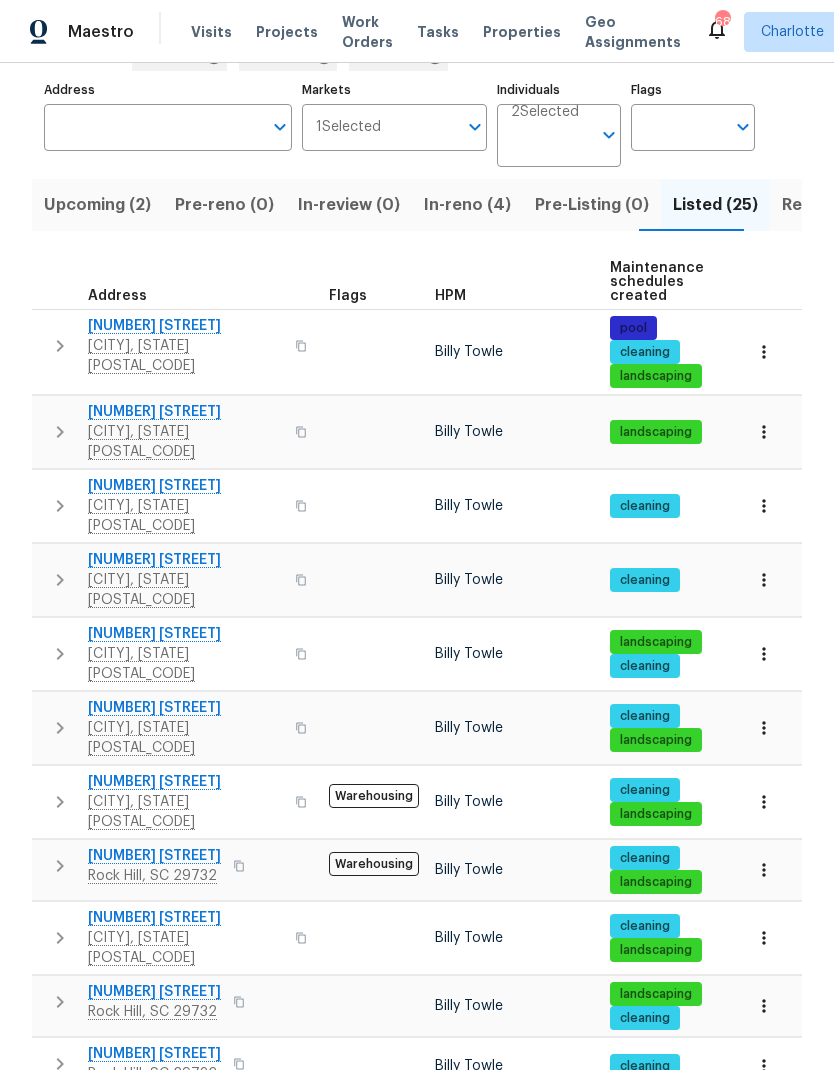 click 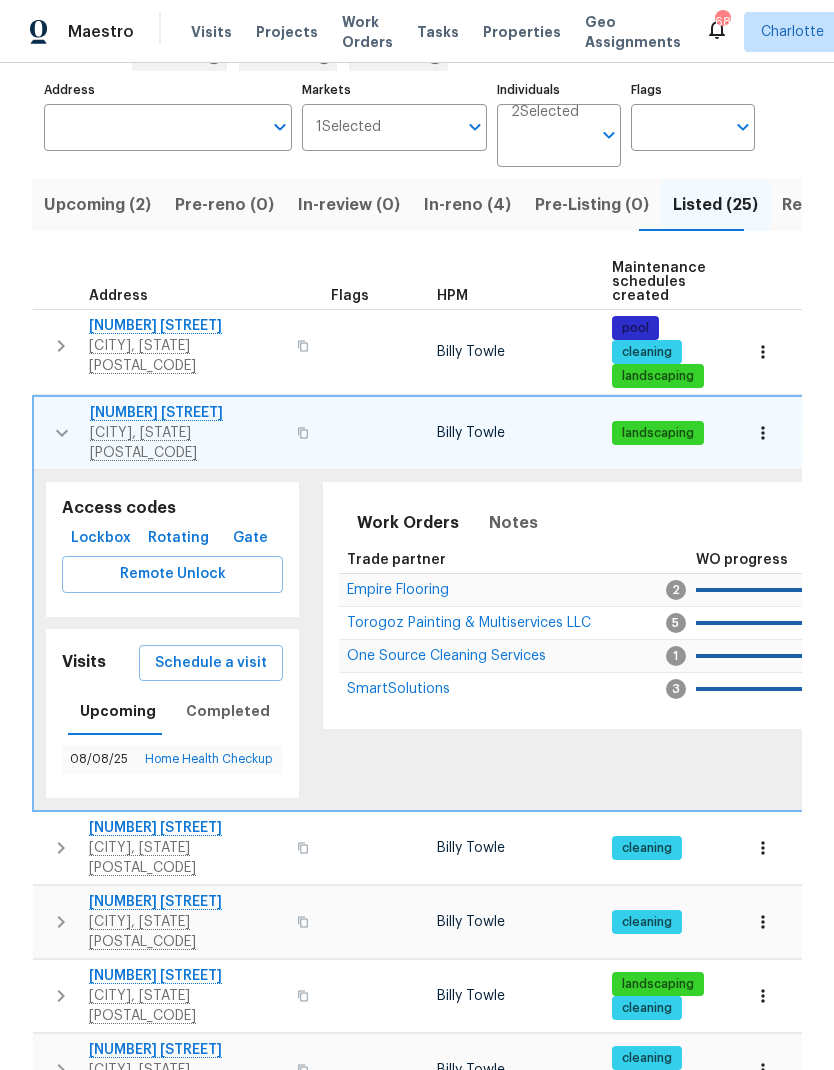click 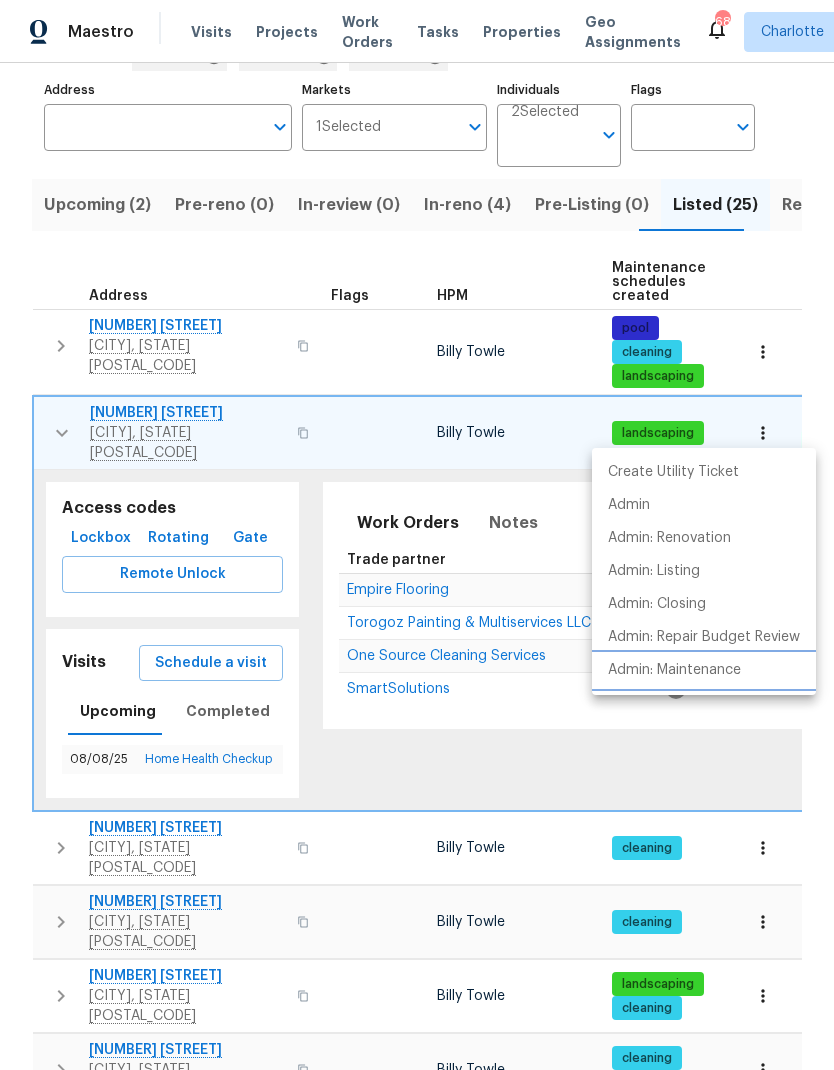 click on "Admin: Maintenance" at bounding box center [674, 670] 